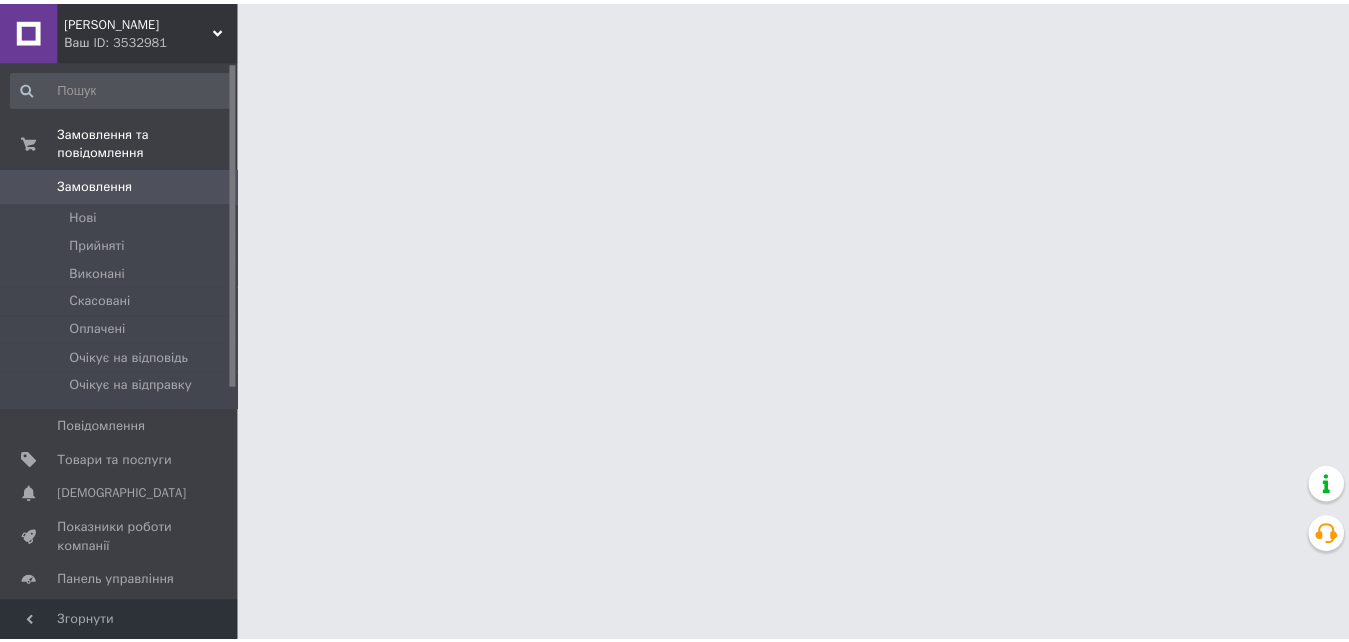 scroll, scrollTop: 0, scrollLeft: 0, axis: both 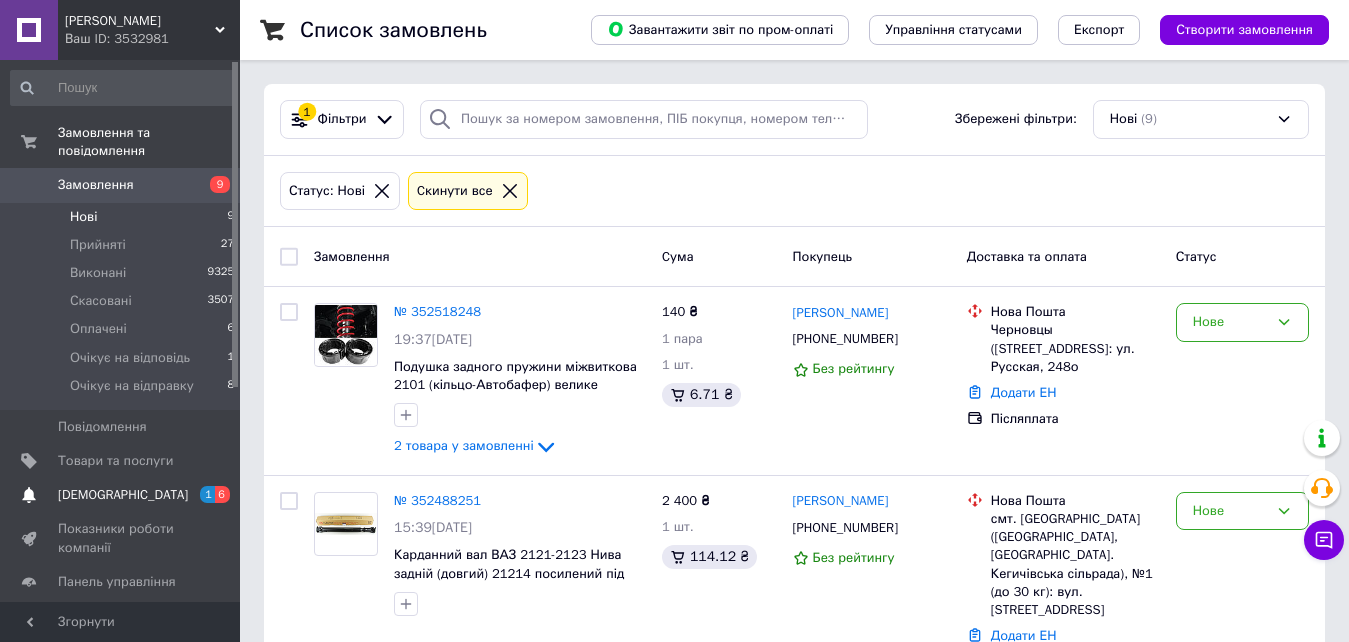 click on "Сповіщення 1 6" at bounding box center [123, 495] 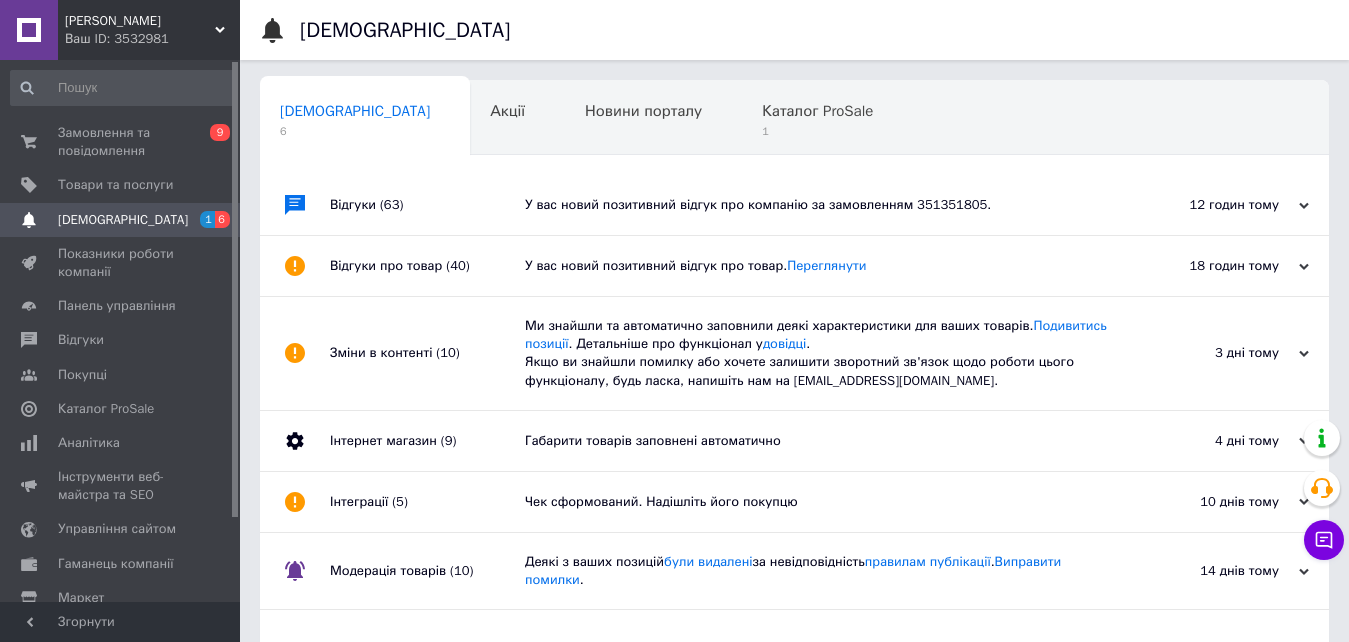 click on "У вас новий позитивний відгук про товар.  Переглянути" at bounding box center [817, 266] 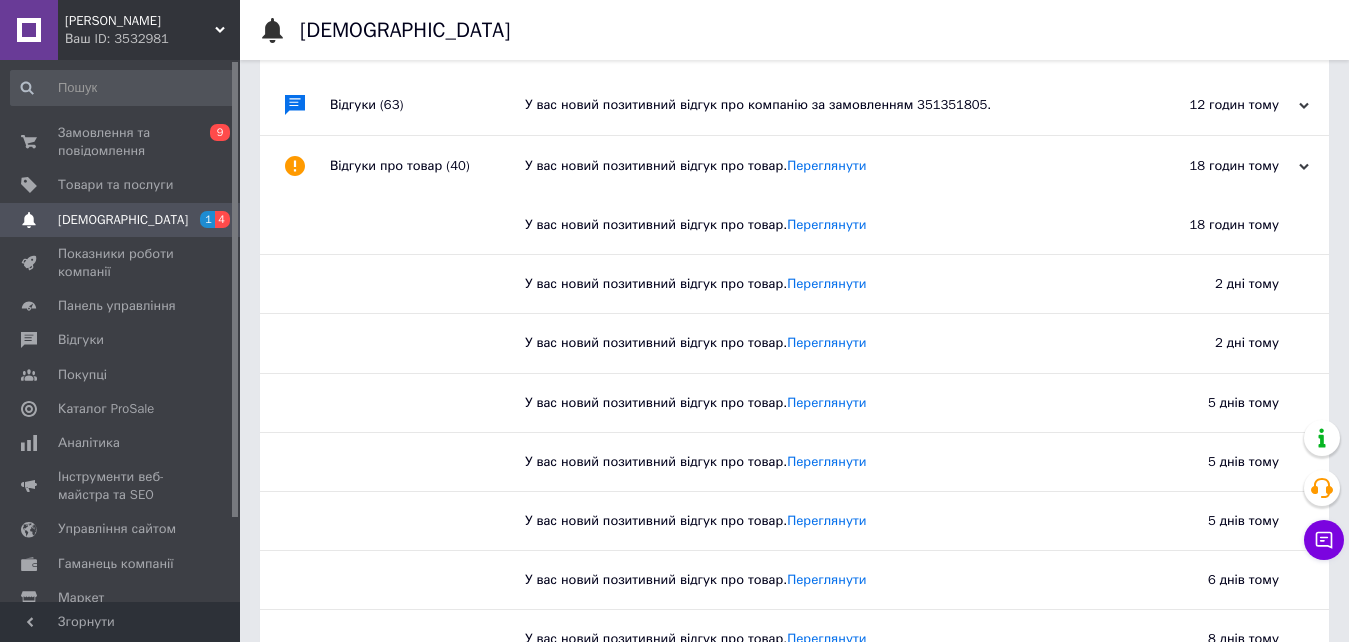 scroll, scrollTop: 0, scrollLeft: 0, axis: both 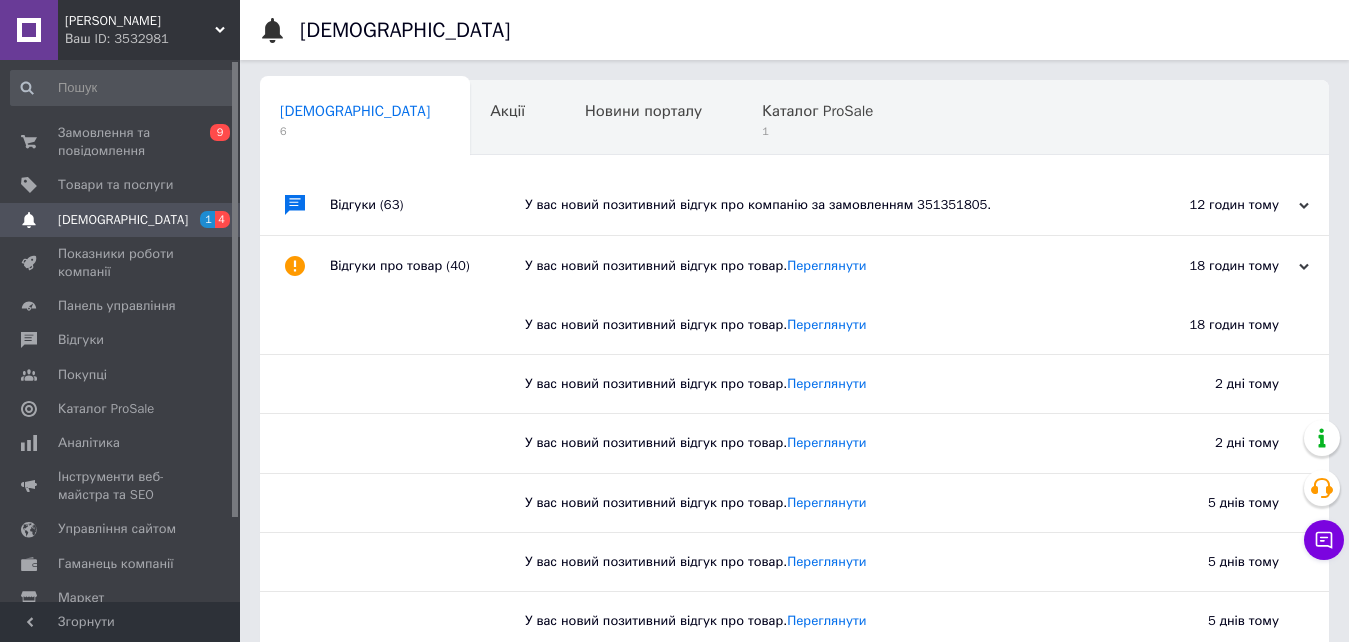click on "Відгуки про товар   (40)" at bounding box center [427, 266] 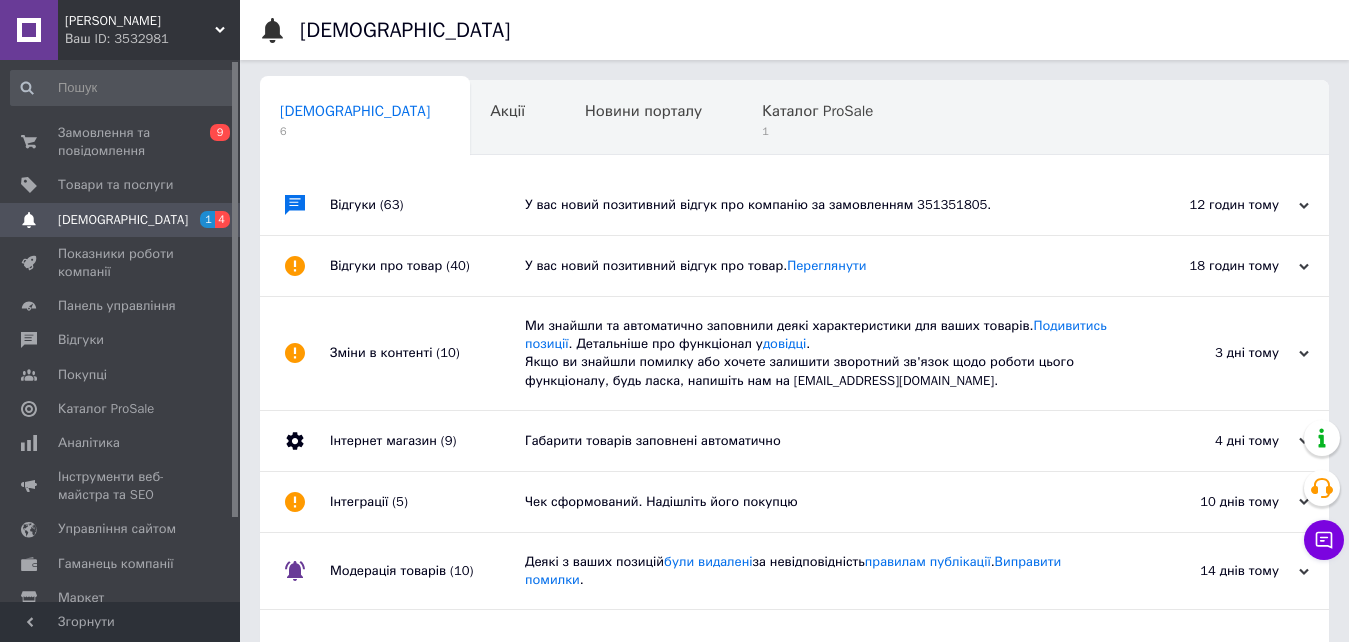 click on "Відгуки   (63)" at bounding box center [427, 205] 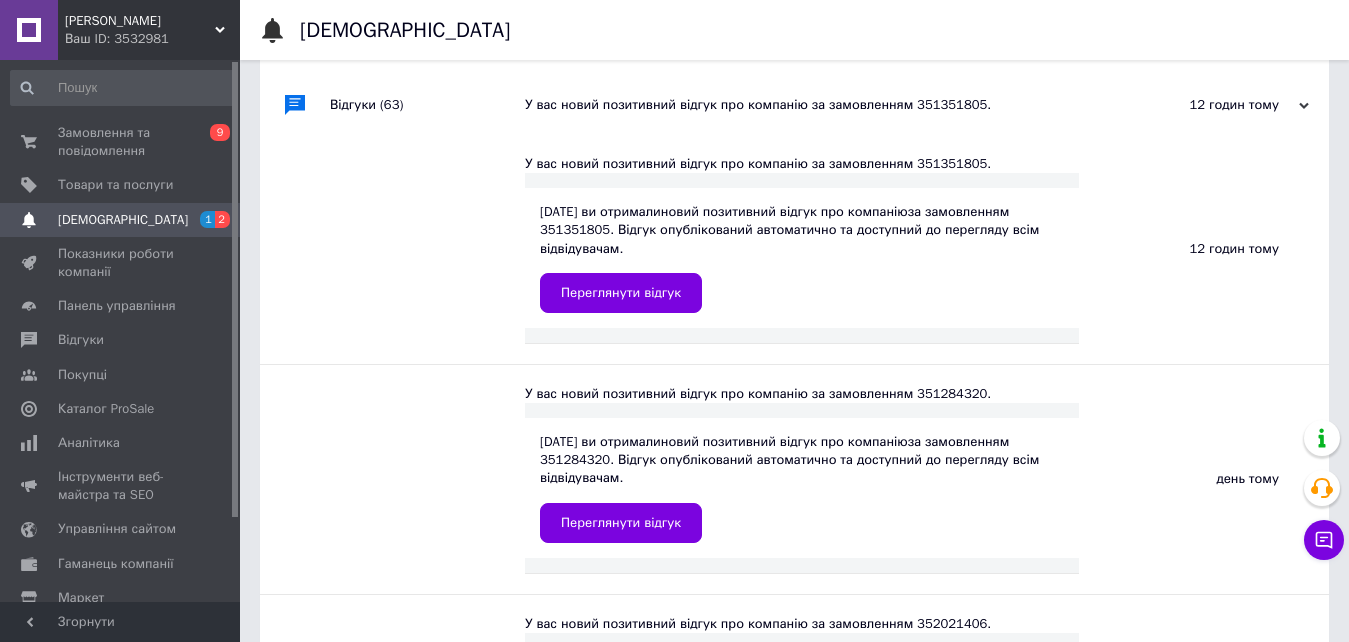scroll, scrollTop: 0, scrollLeft: 0, axis: both 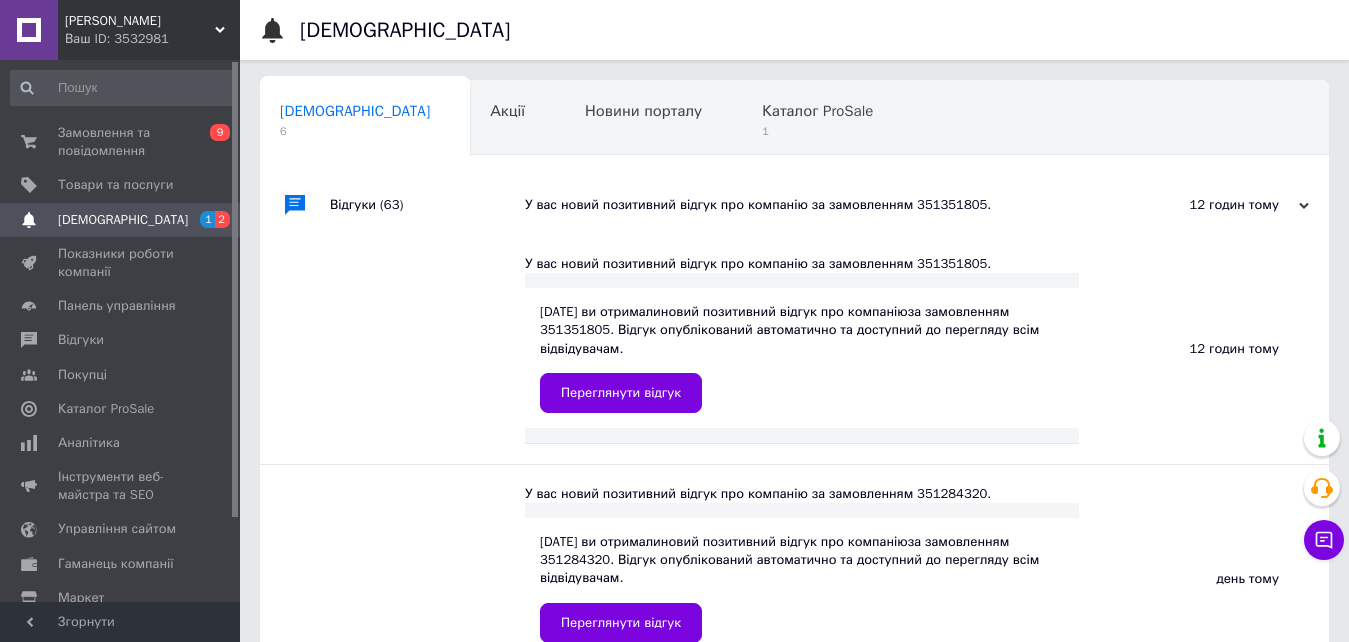click on "Відгуки   (63)" at bounding box center (427, 205) 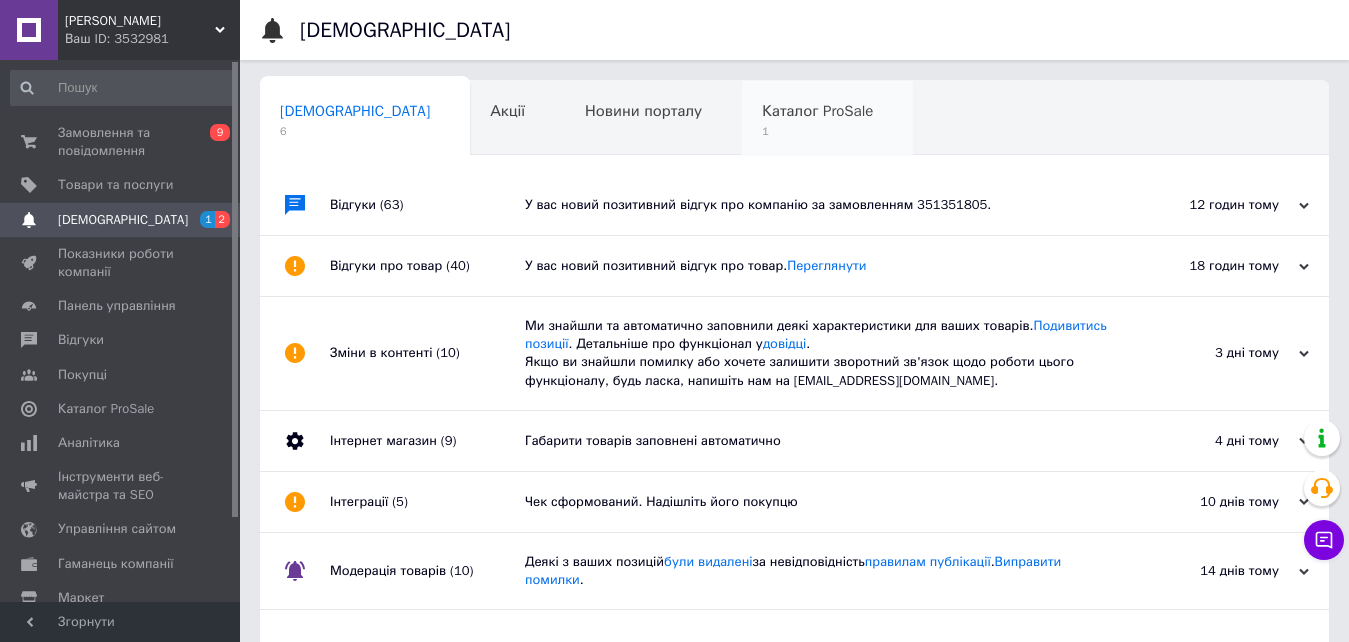click on "1" at bounding box center (817, 131) 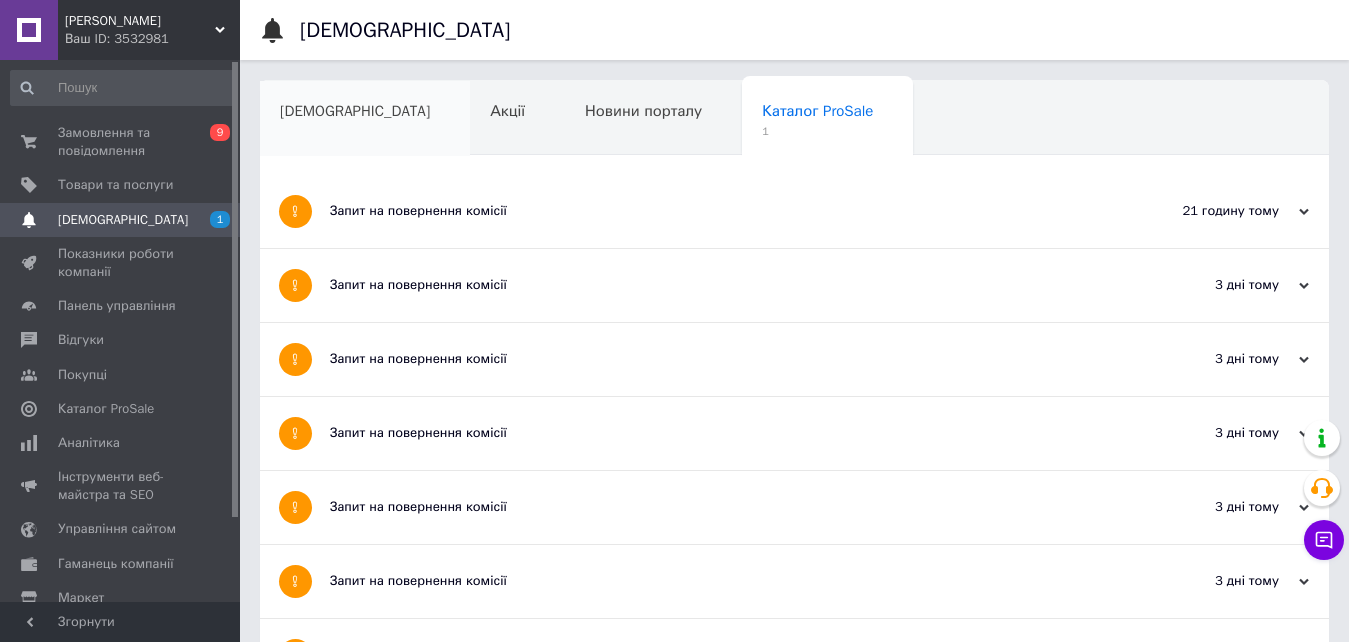 click on "[DEMOGRAPHIC_DATA]" at bounding box center [365, 119] 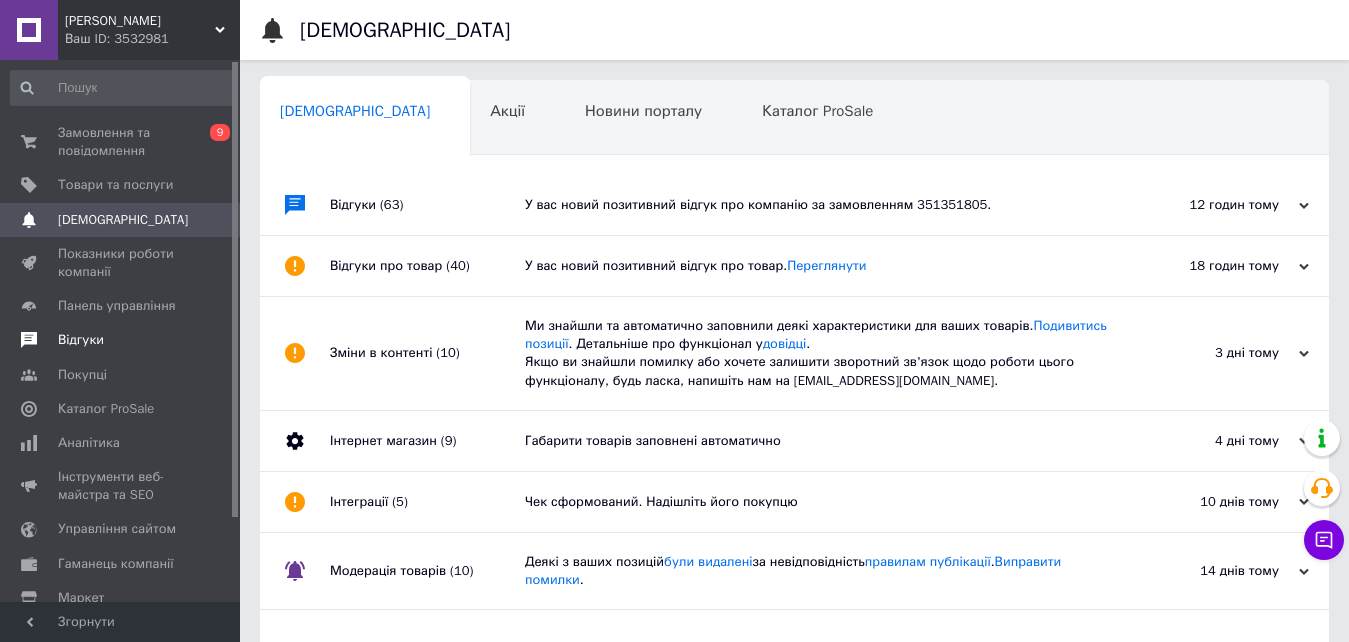 click on "Відгуки" at bounding box center (81, 340) 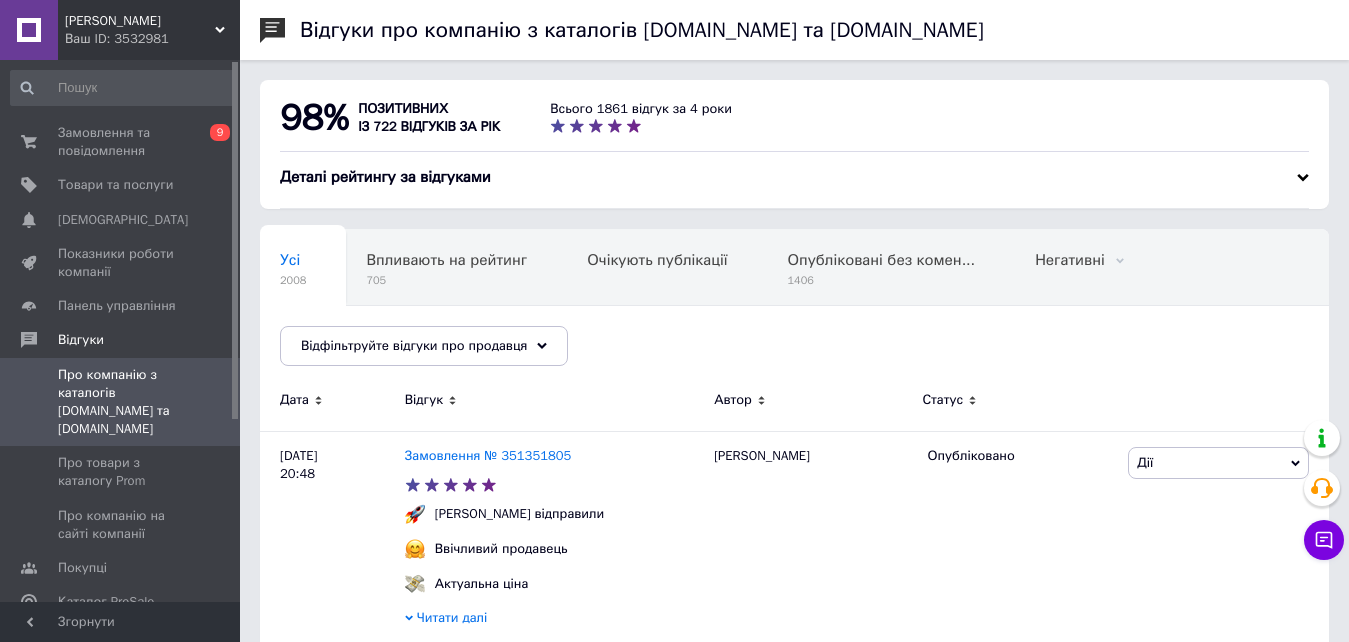 scroll, scrollTop: 338, scrollLeft: 0, axis: vertical 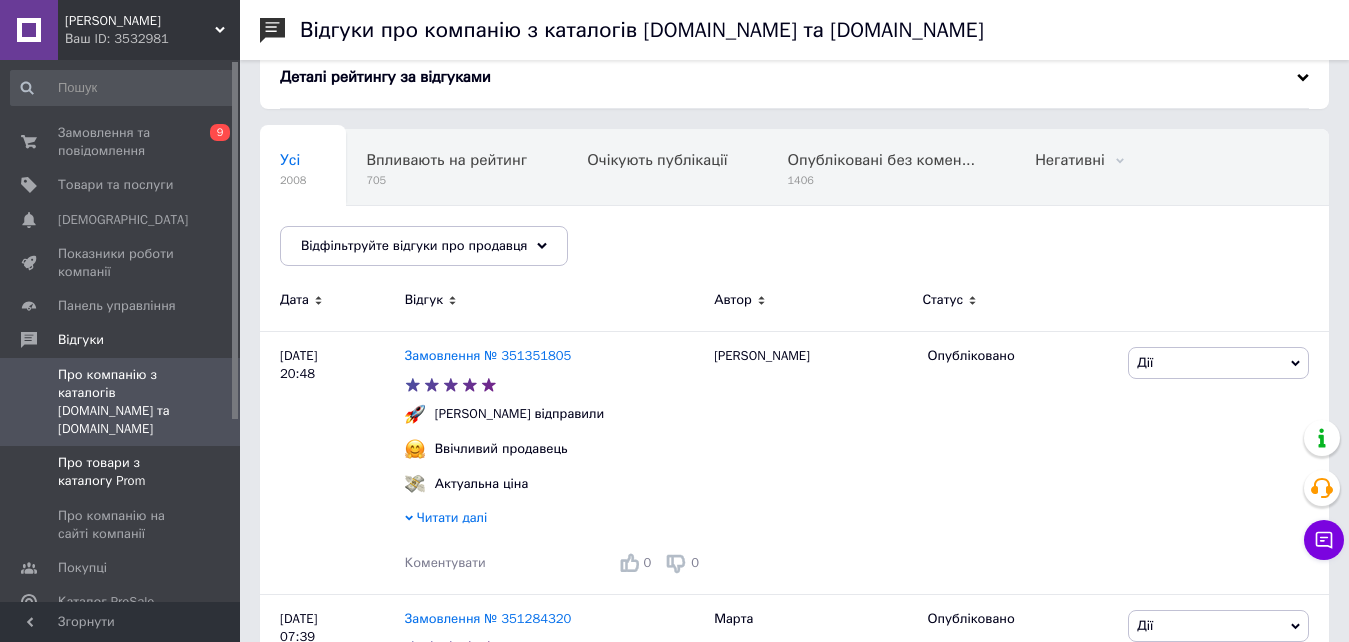 click on "Про товари з каталогу Prom" at bounding box center [121, 472] 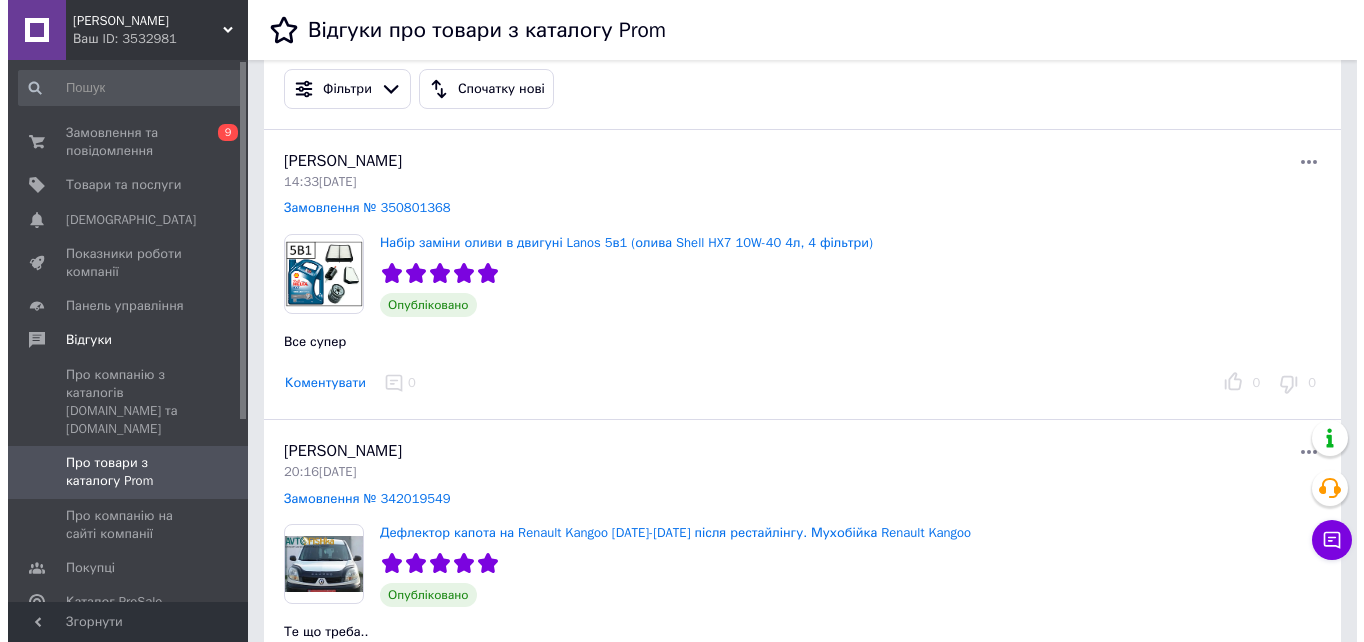 scroll, scrollTop: 0, scrollLeft: 0, axis: both 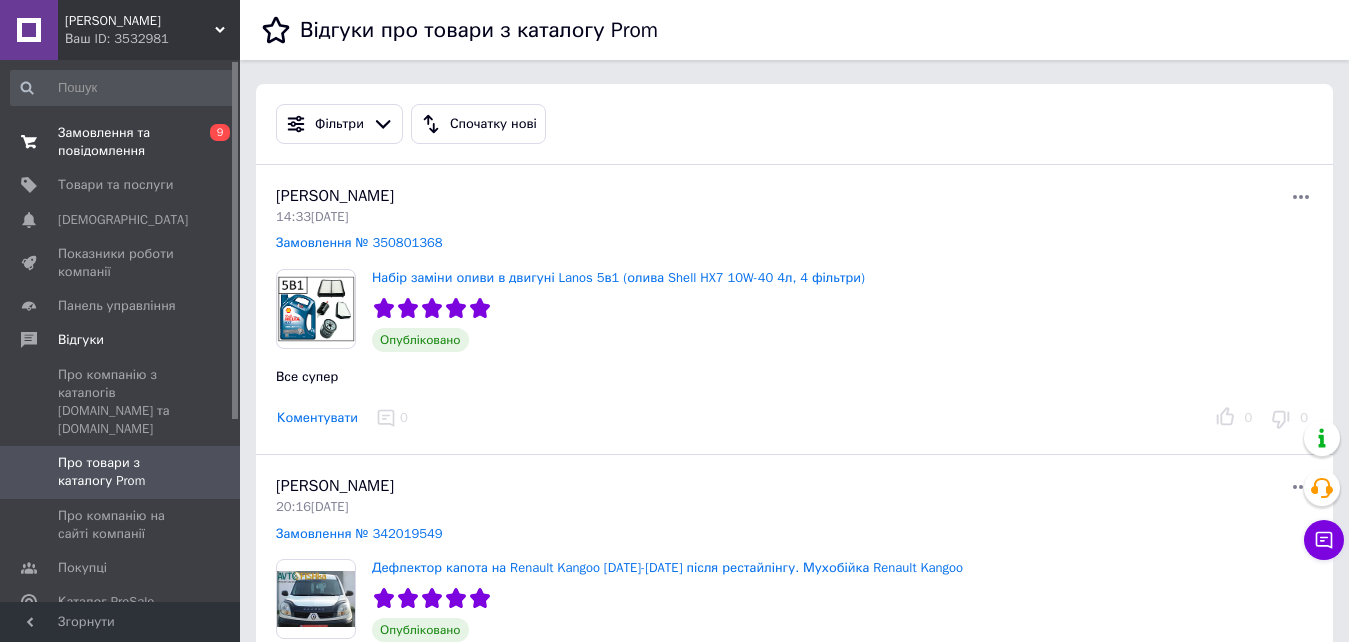click on "Замовлення та повідомлення" at bounding box center [121, 142] 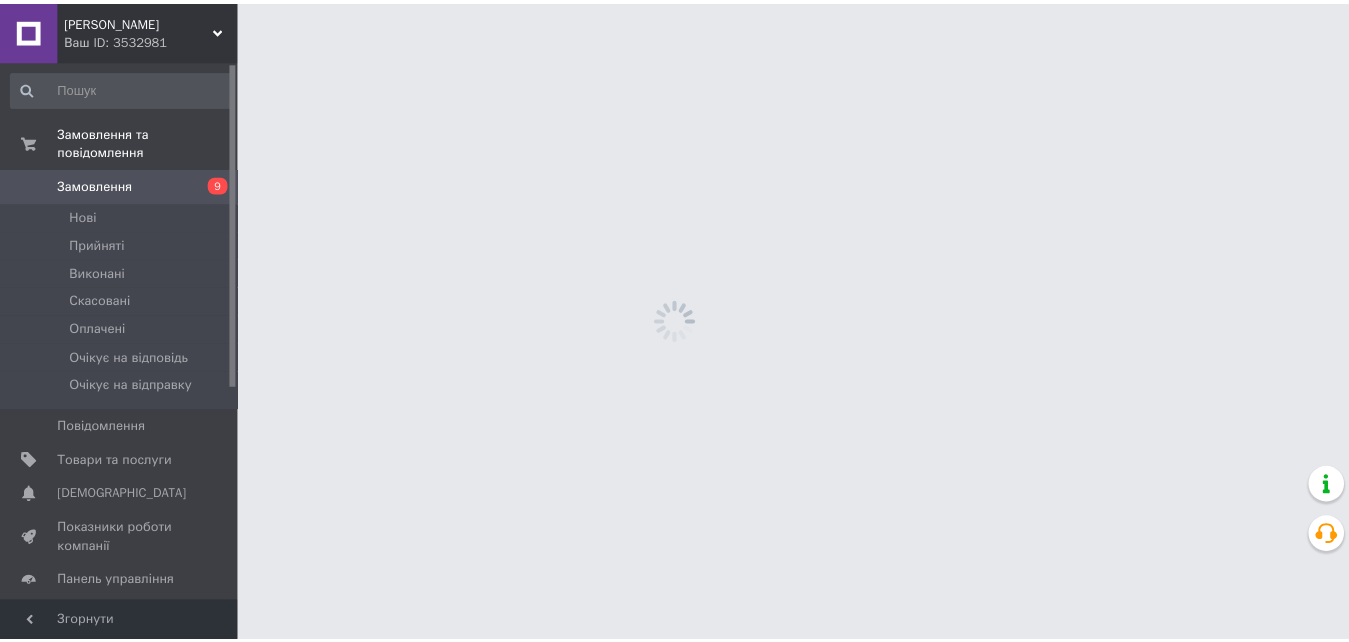 scroll, scrollTop: 0, scrollLeft: 0, axis: both 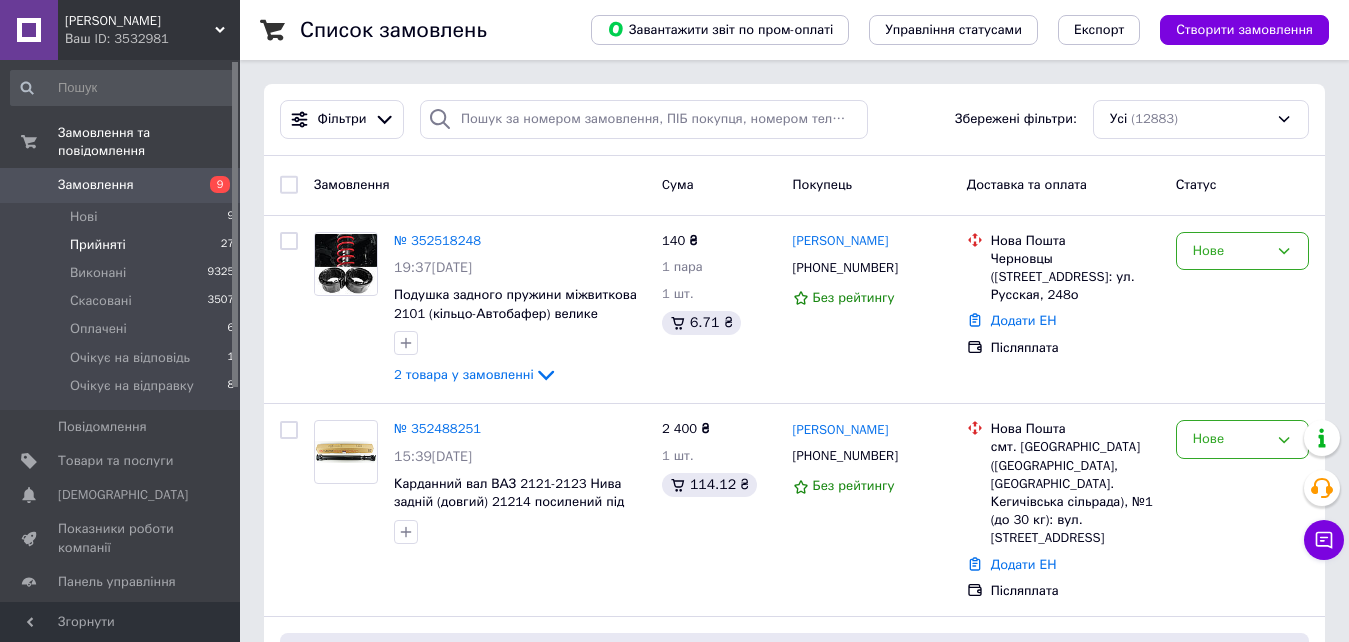 click on "Прийняті" at bounding box center [98, 245] 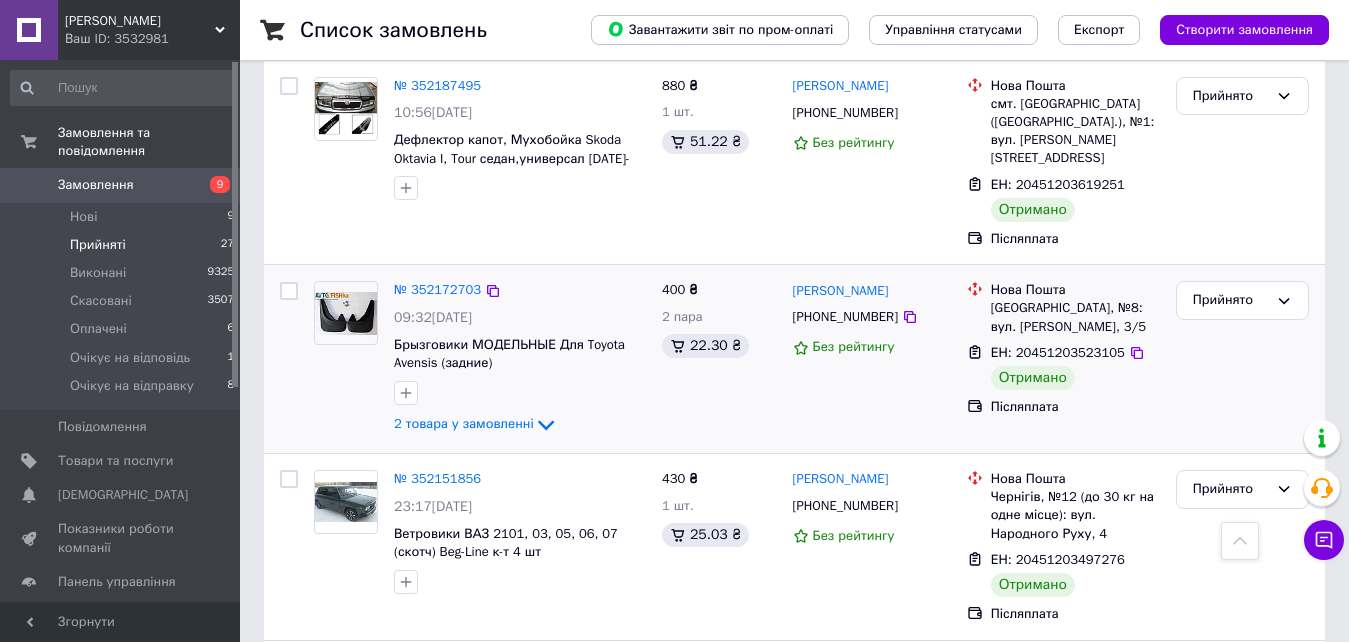 scroll, scrollTop: 600, scrollLeft: 0, axis: vertical 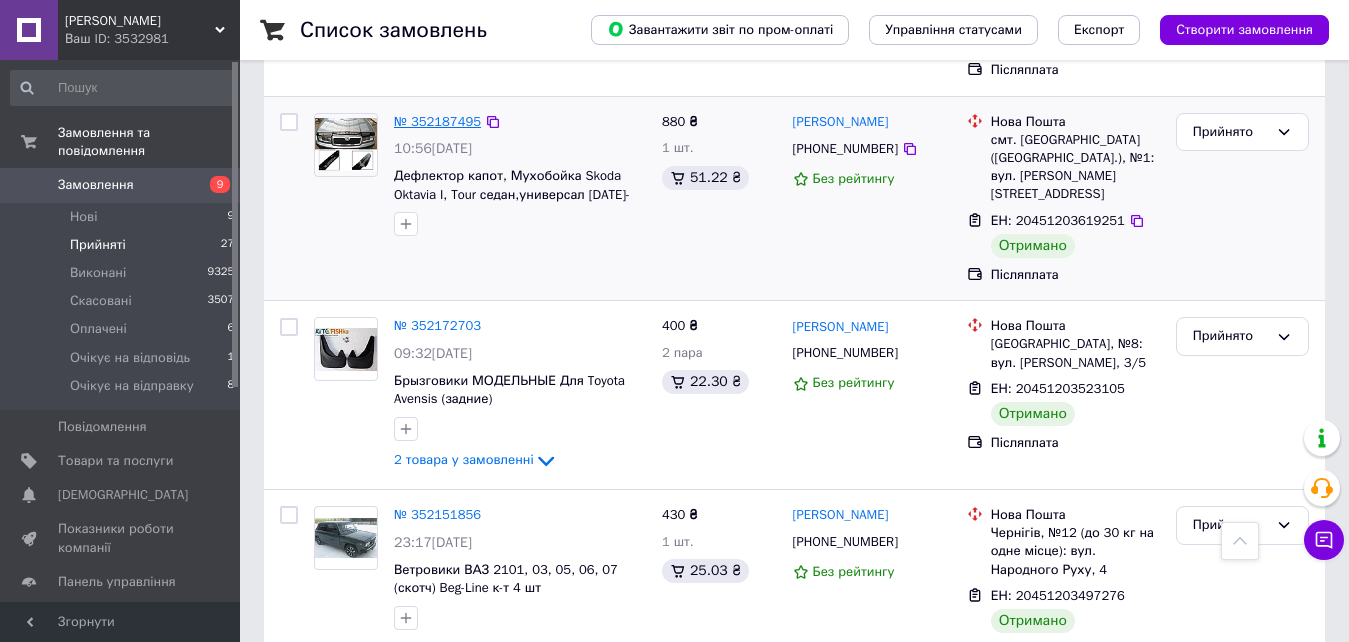 click on "№ 352187495" at bounding box center (437, 121) 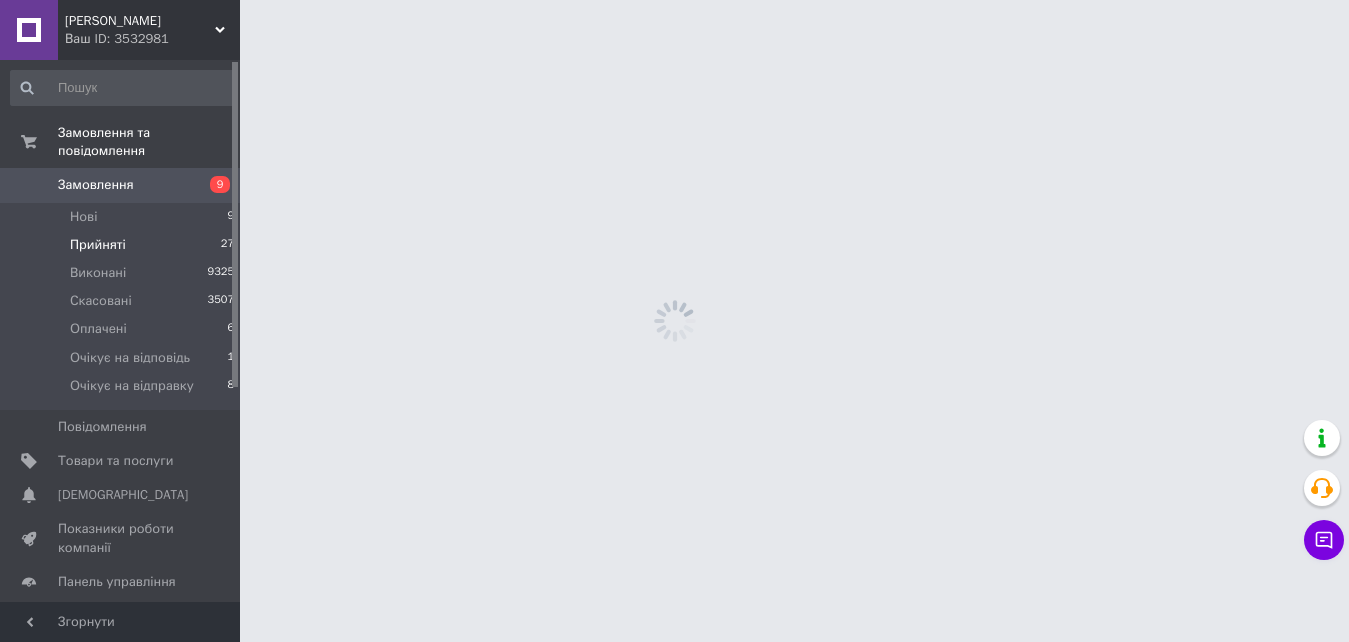 scroll, scrollTop: 0, scrollLeft: 0, axis: both 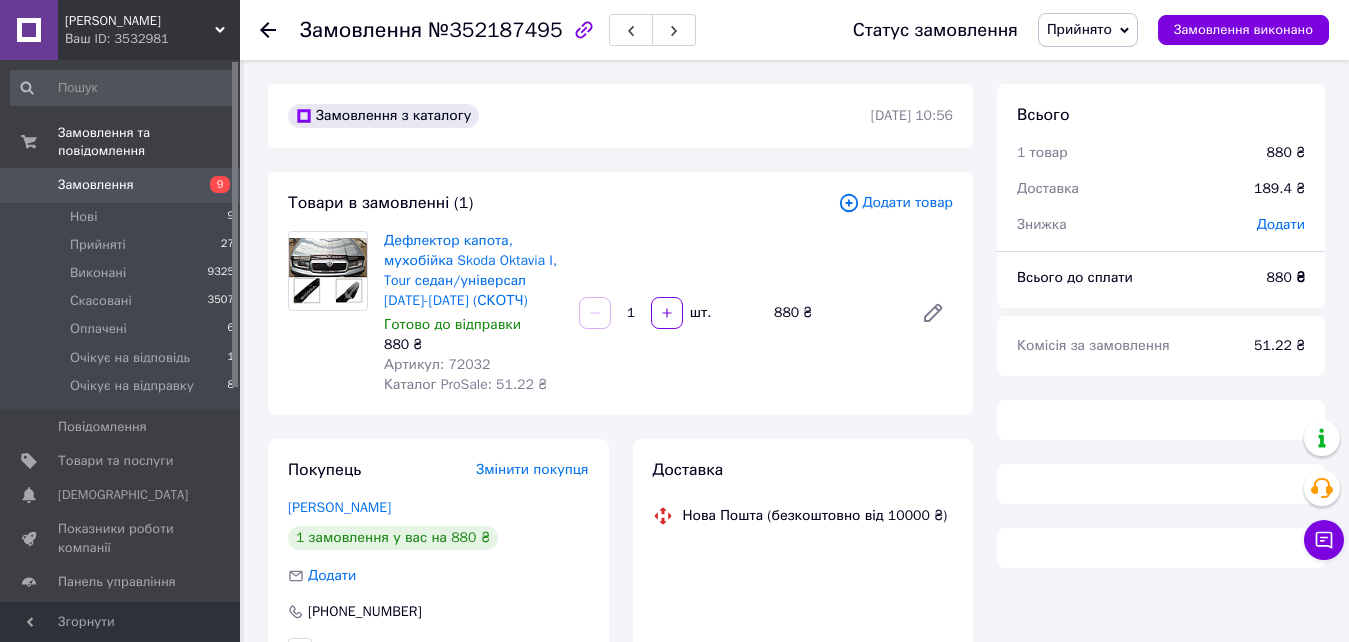click on "Прийнято" at bounding box center (1079, 29) 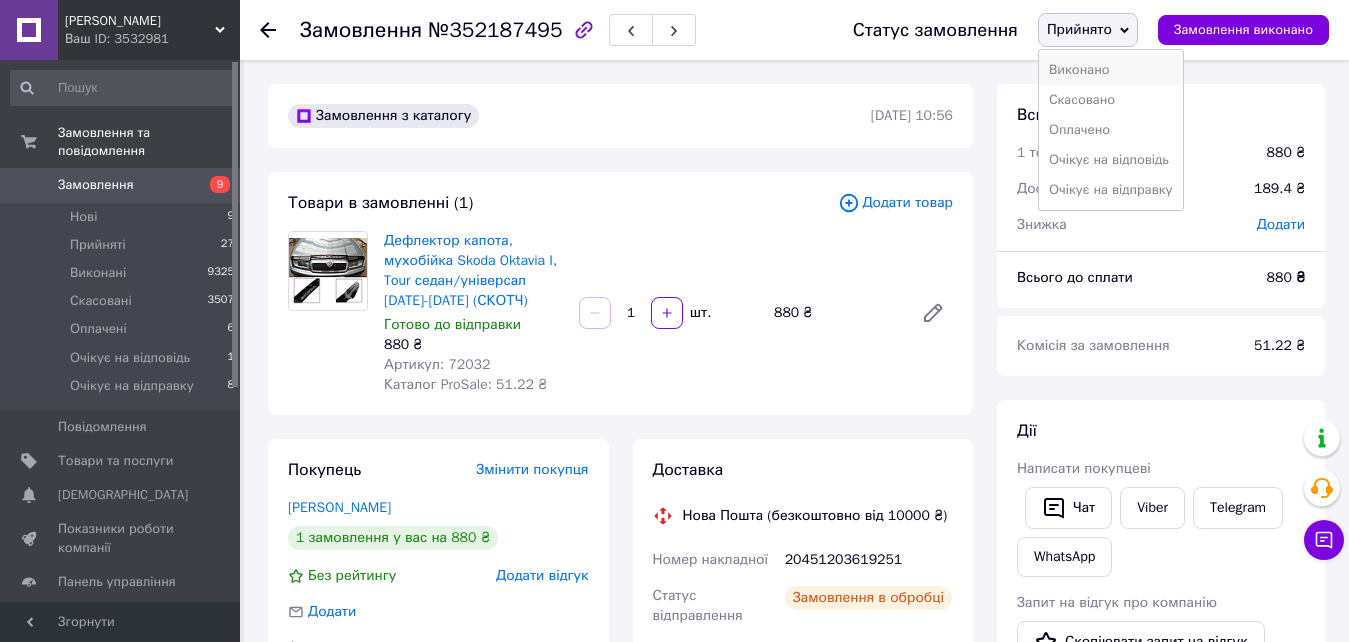 scroll, scrollTop: 64, scrollLeft: 0, axis: vertical 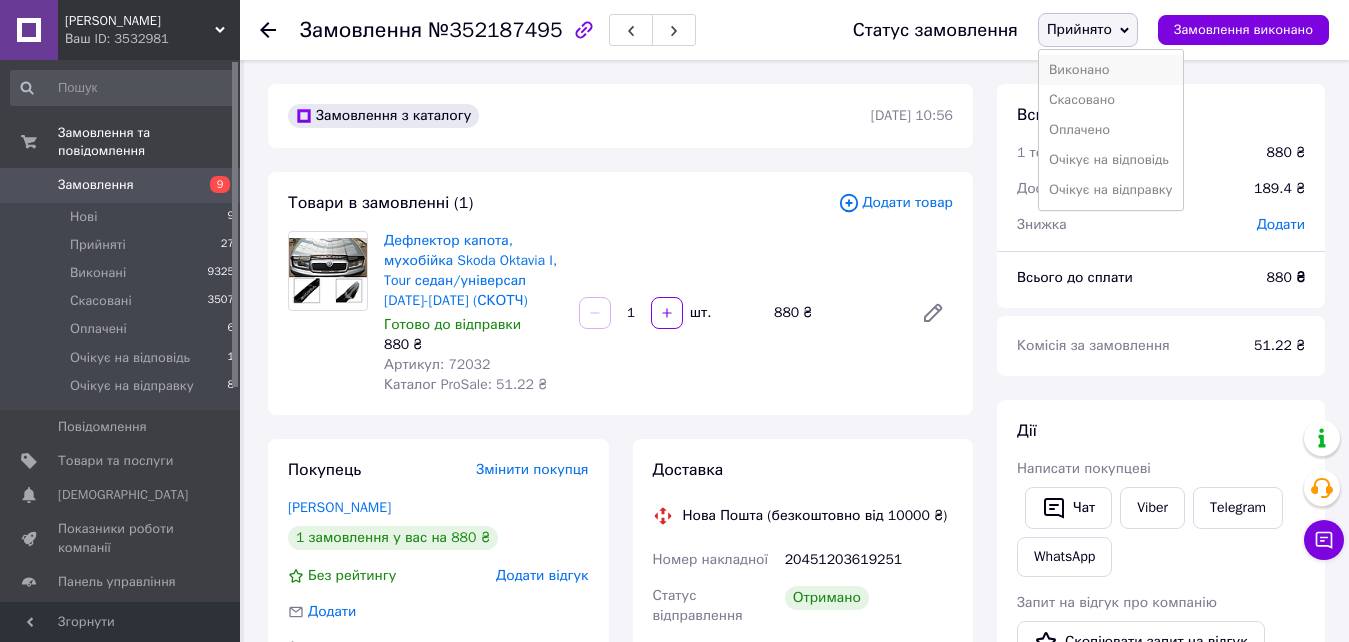 click on "Виконано" at bounding box center (1111, 70) 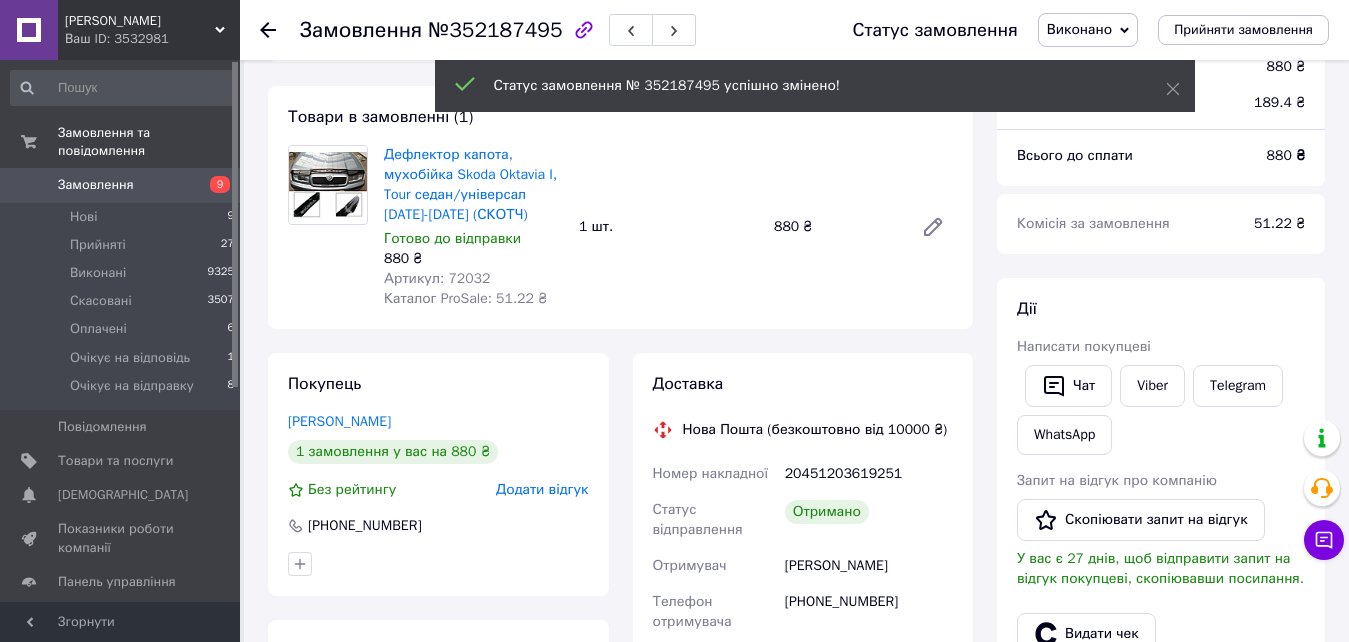 scroll, scrollTop: 279, scrollLeft: 0, axis: vertical 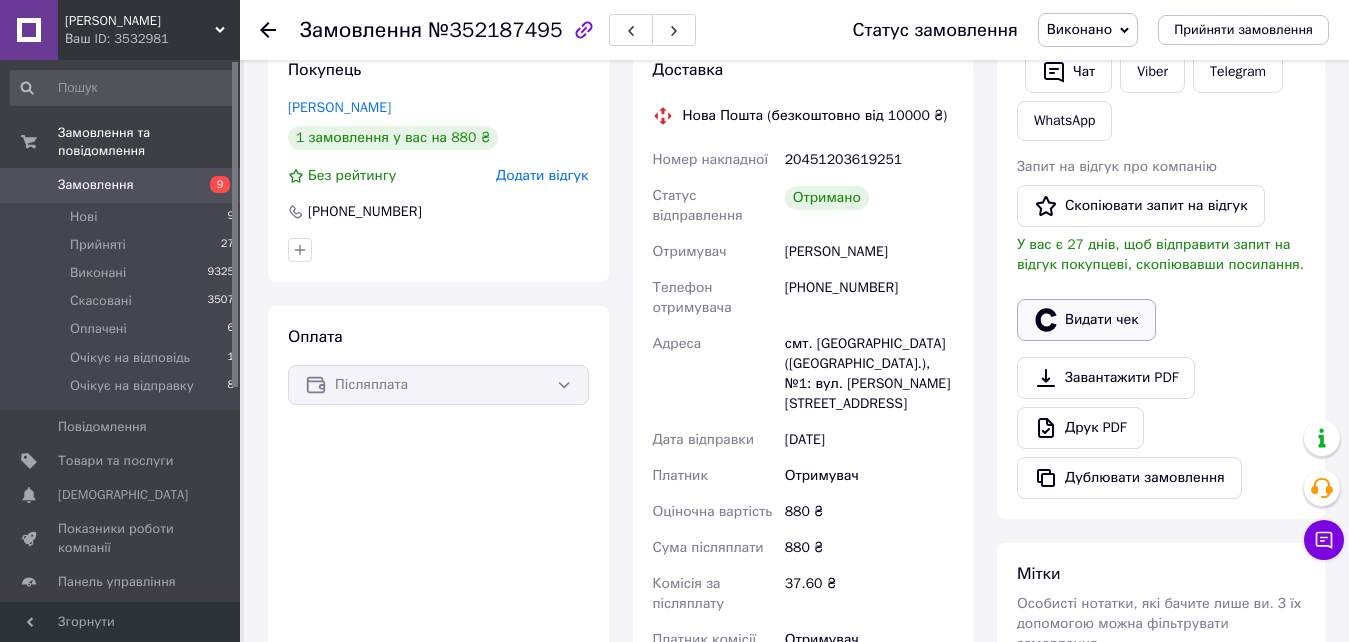 click on "Видати чек" at bounding box center (1086, 320) 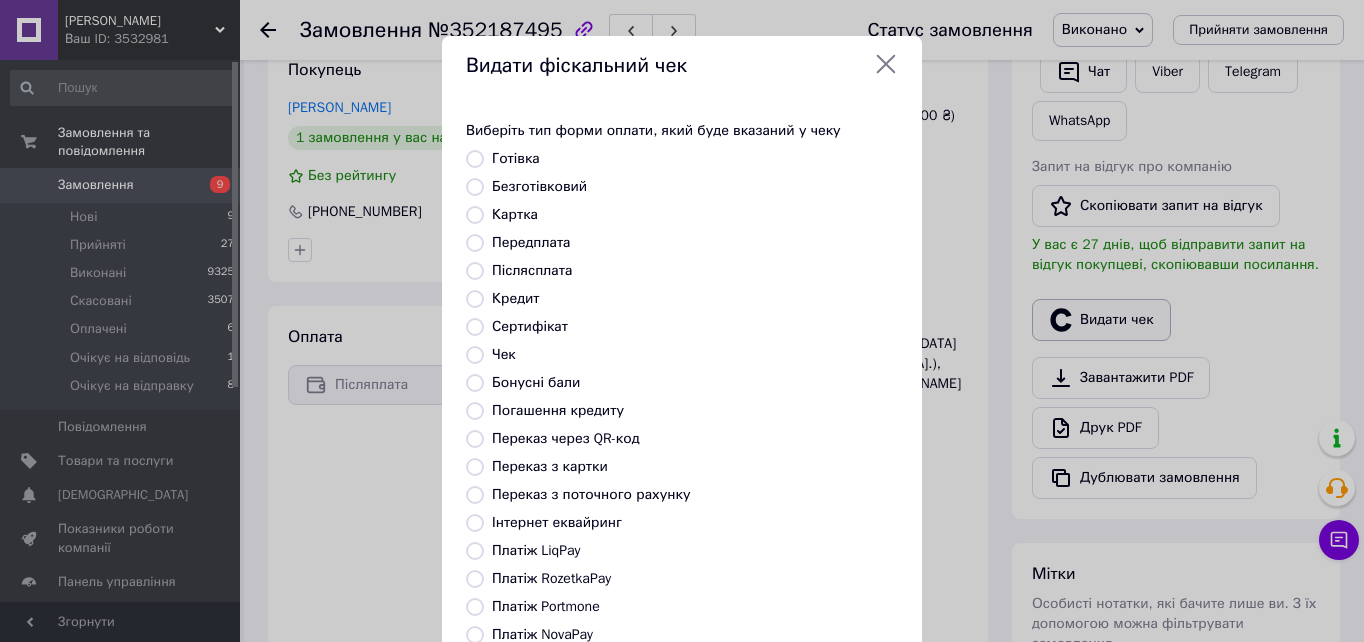 scroll, scrollTop: 92, scrollLeft: 0, axis: vertical 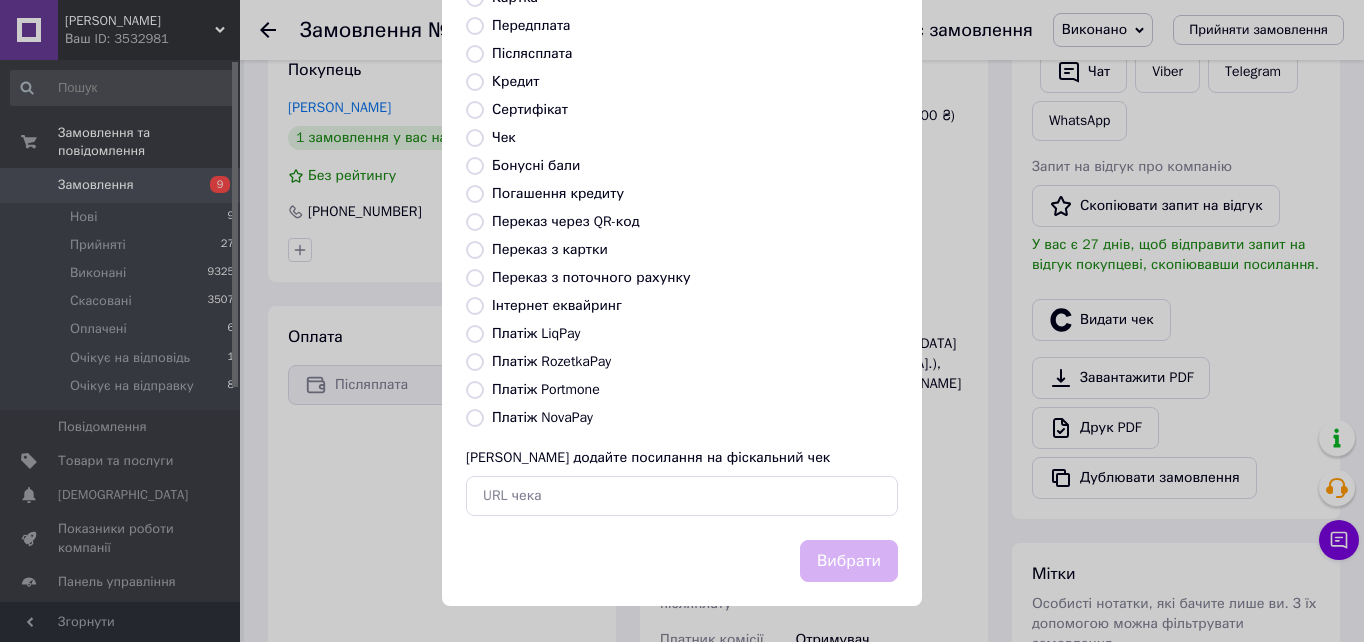 click on "Платіж NovaPay" at bounding box center (475, 418) 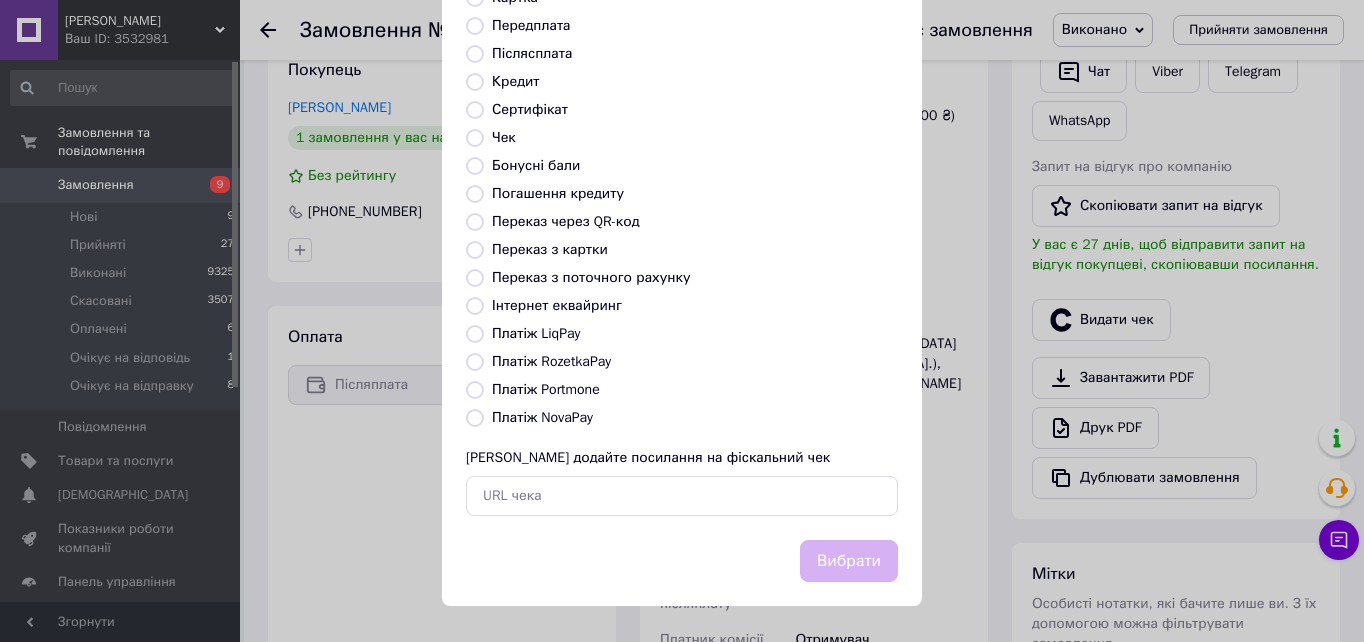 radio on "true" 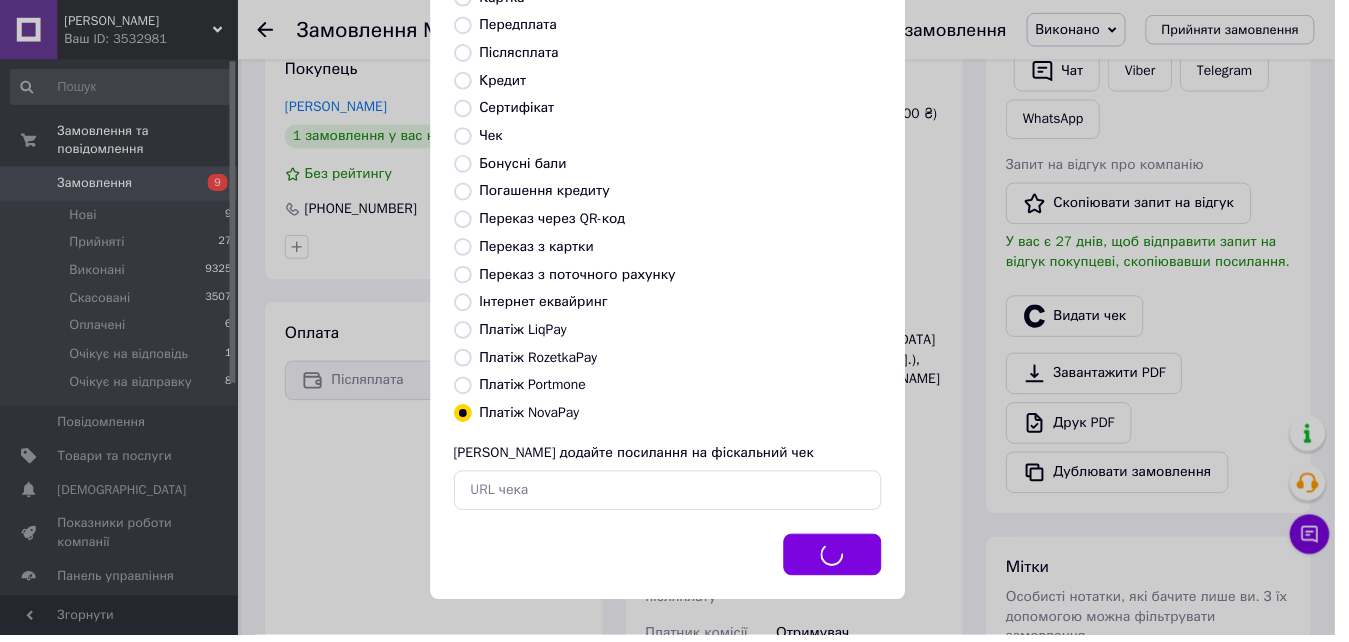 scroll, scrollTop: 112, scrollLeft: 0, axis: vertical 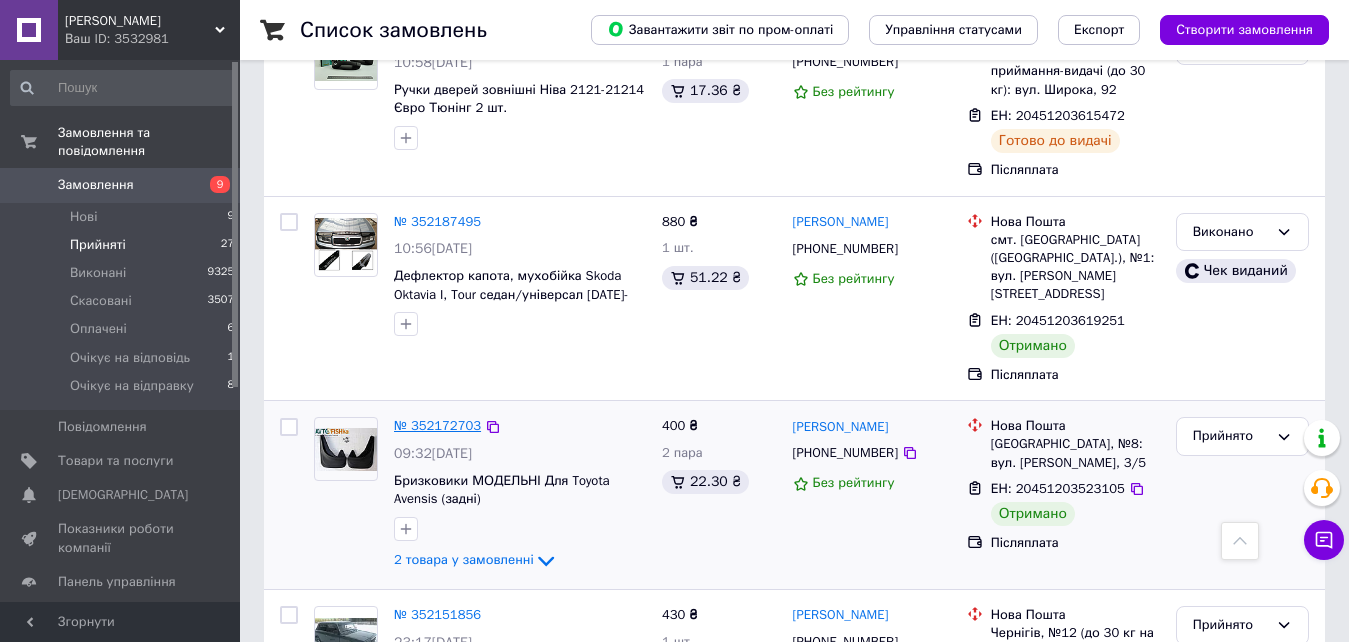 click on "№ 352172703" at bounding box center (437, 425) 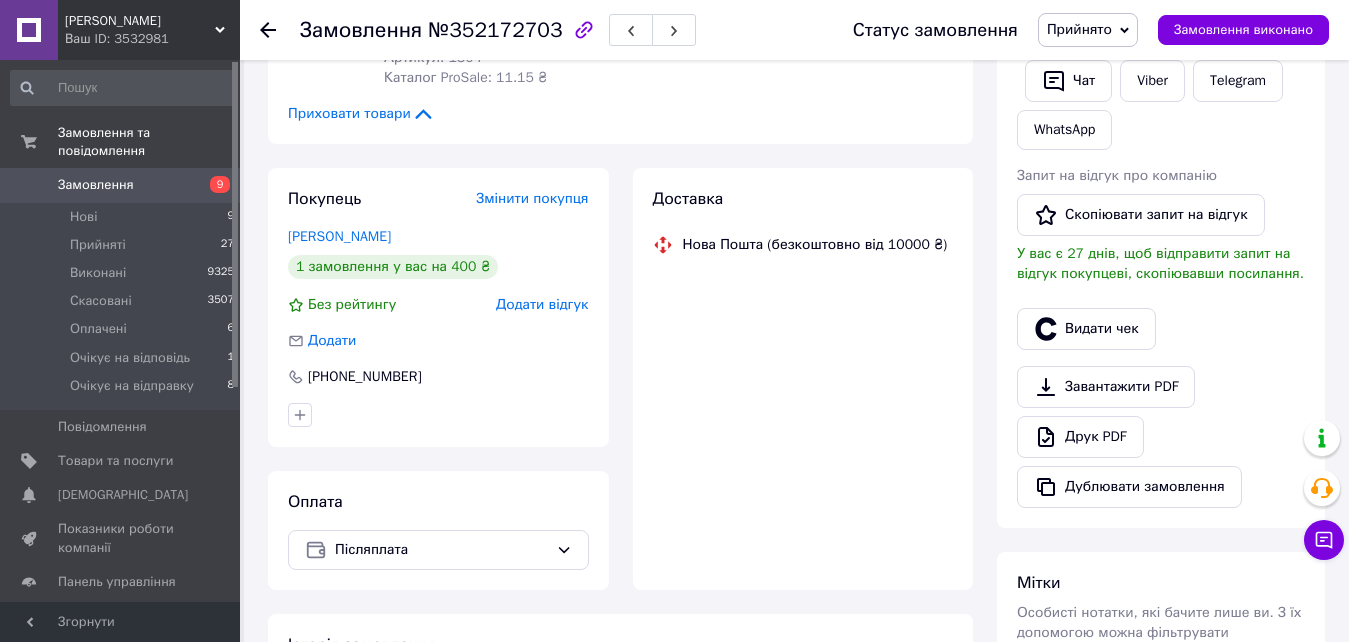 scroll, scrollTop: 500, scrollLeft: 0, axis: vertical 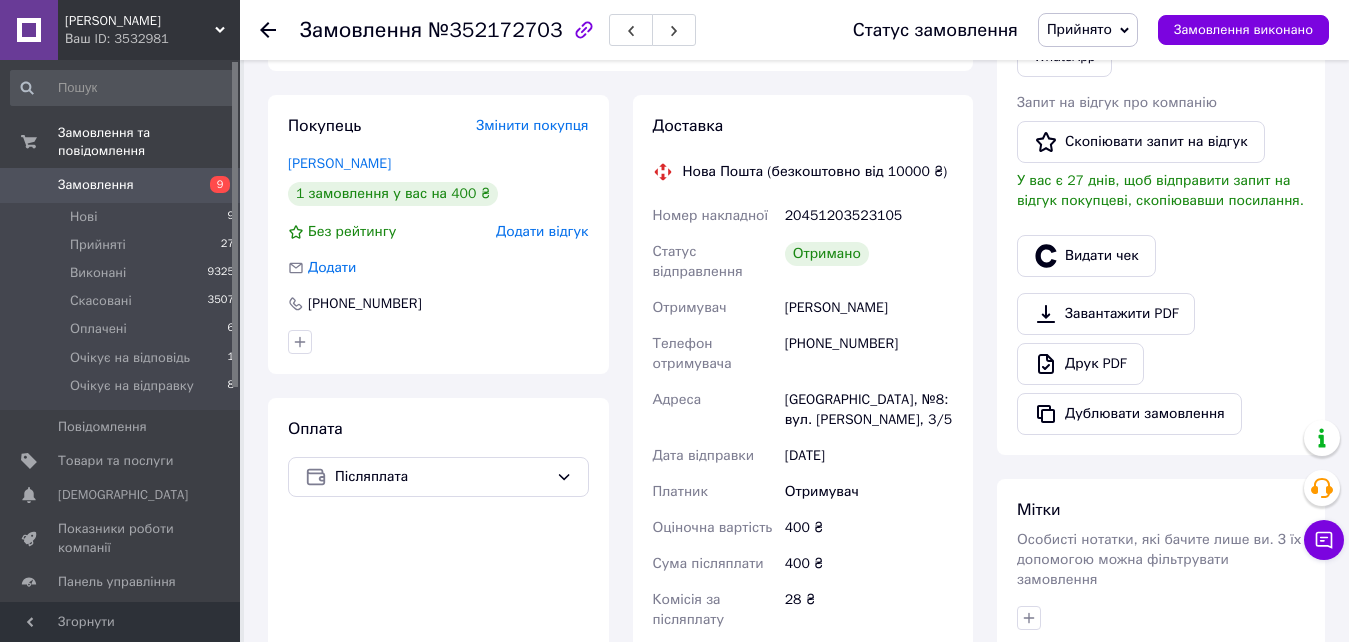 click on "Прийнято" at bounding box center [1088, 30] 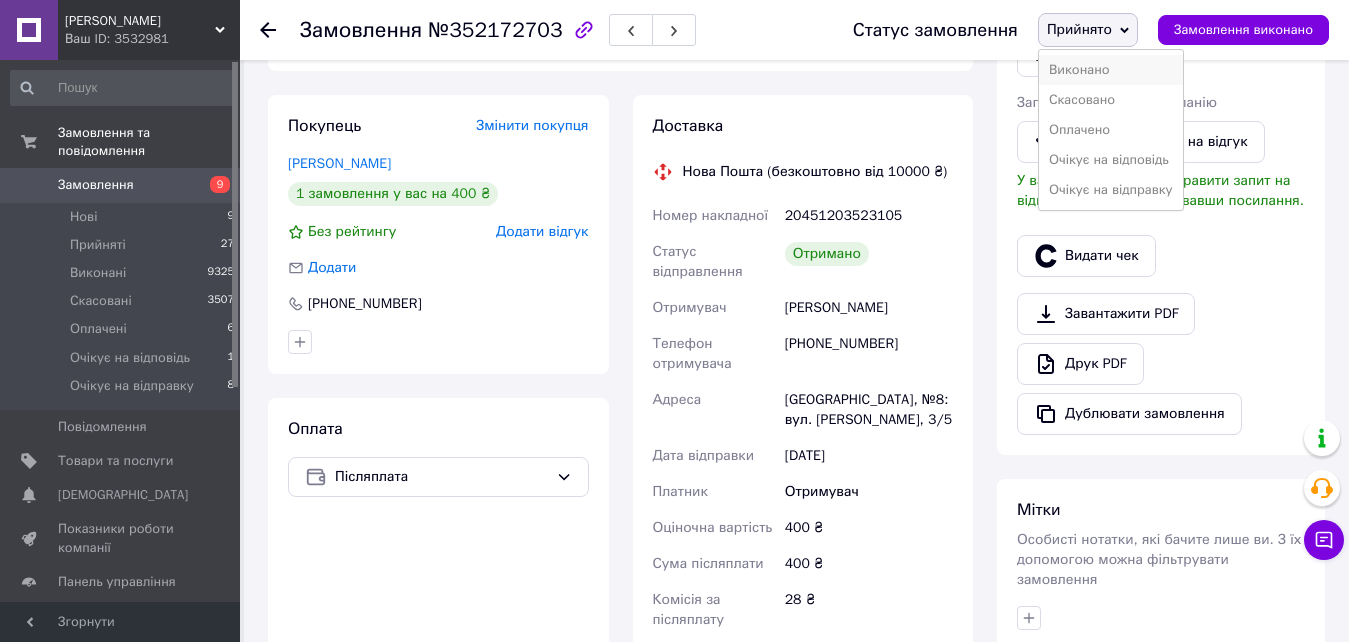 click on "Виконано" at bounding box center (1111, 70) 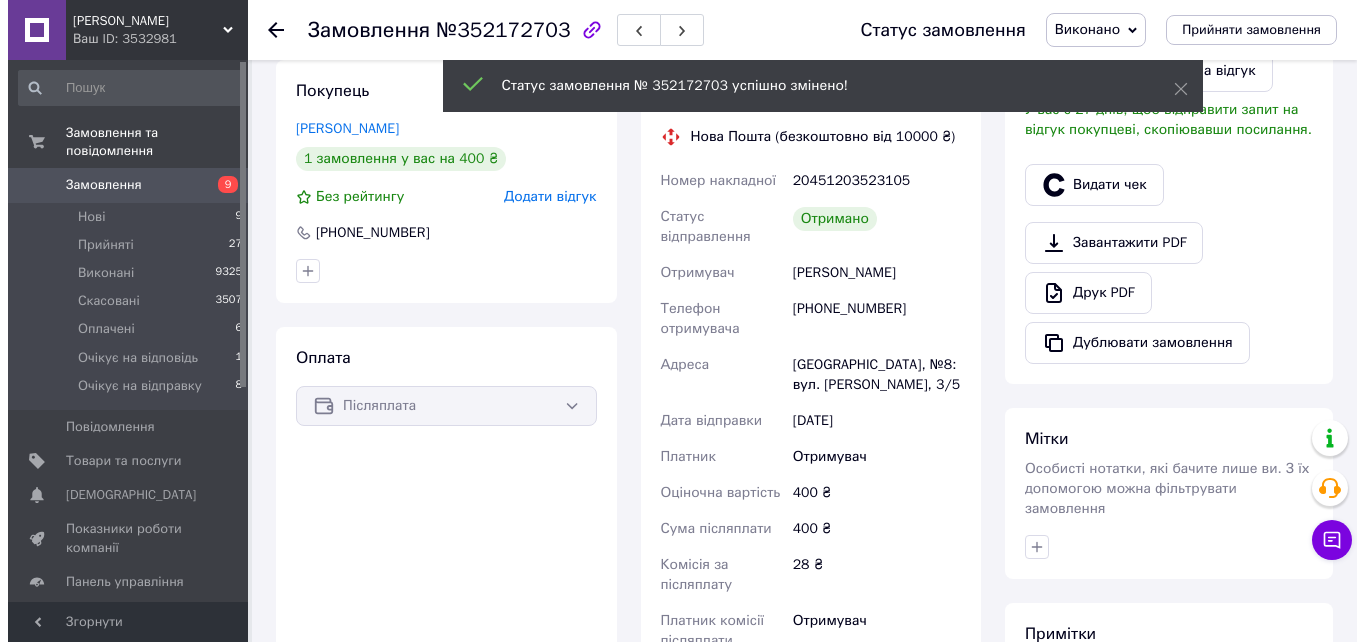 scroll, scrollTop: 500, scrollLeft: 0, axis: vertical 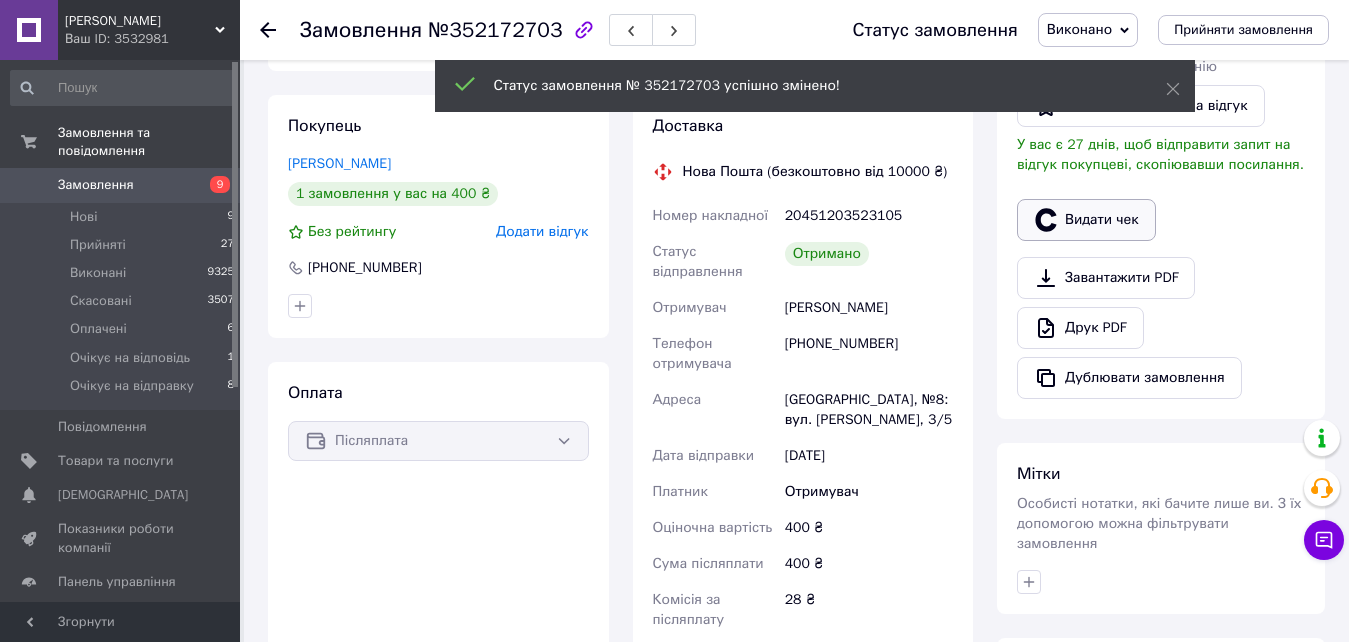 click on "Видати чек" at bounding box center (1086, 220) 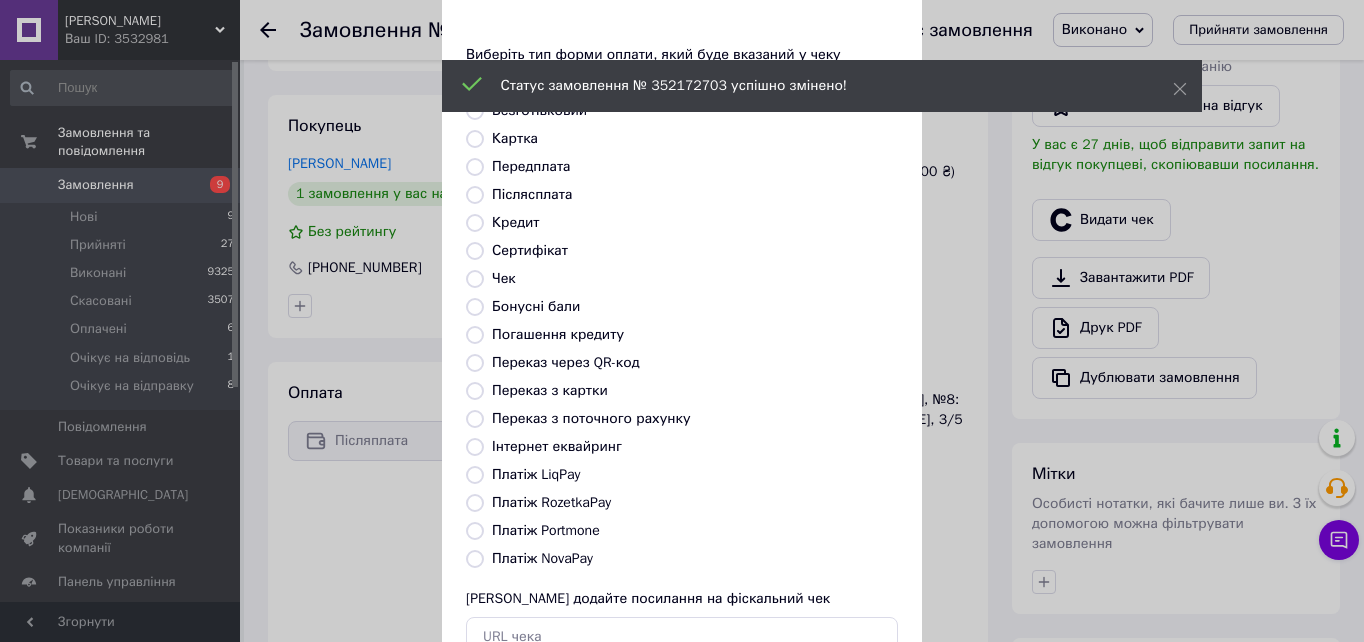 scroll, scrollTop: 200, scrollLeft: 0, axis: vertical 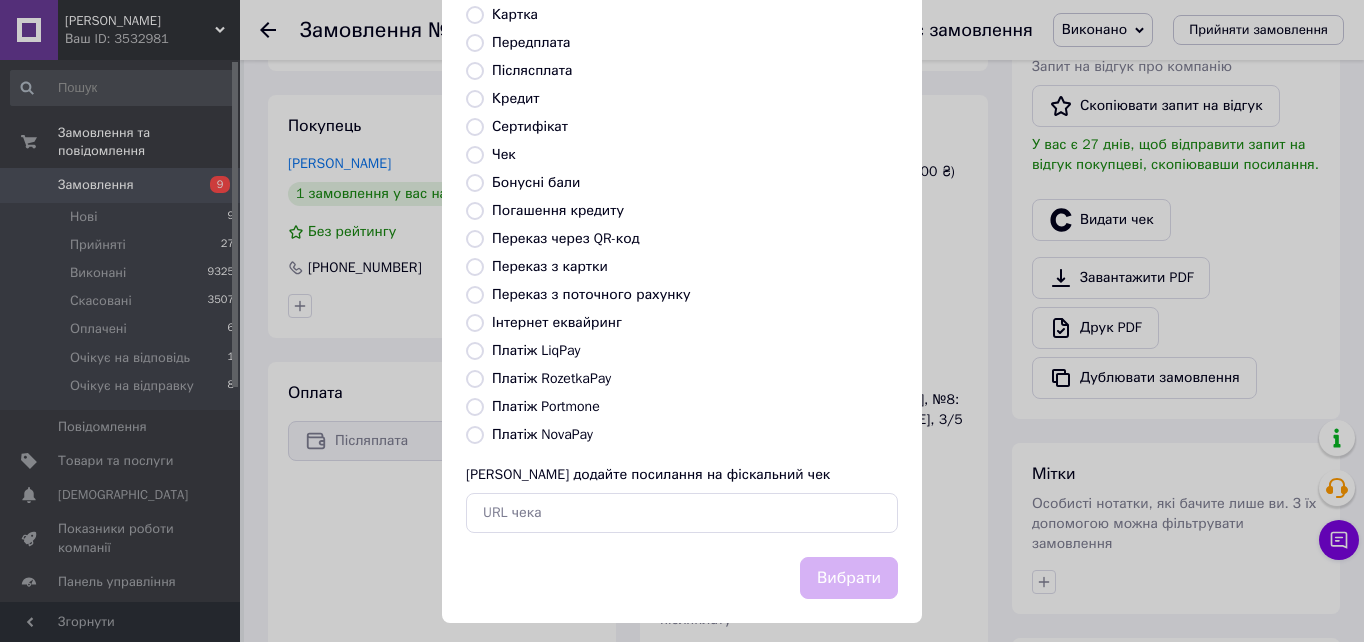 click on "Платіж NovaPay" at bounding box center [475, 435] 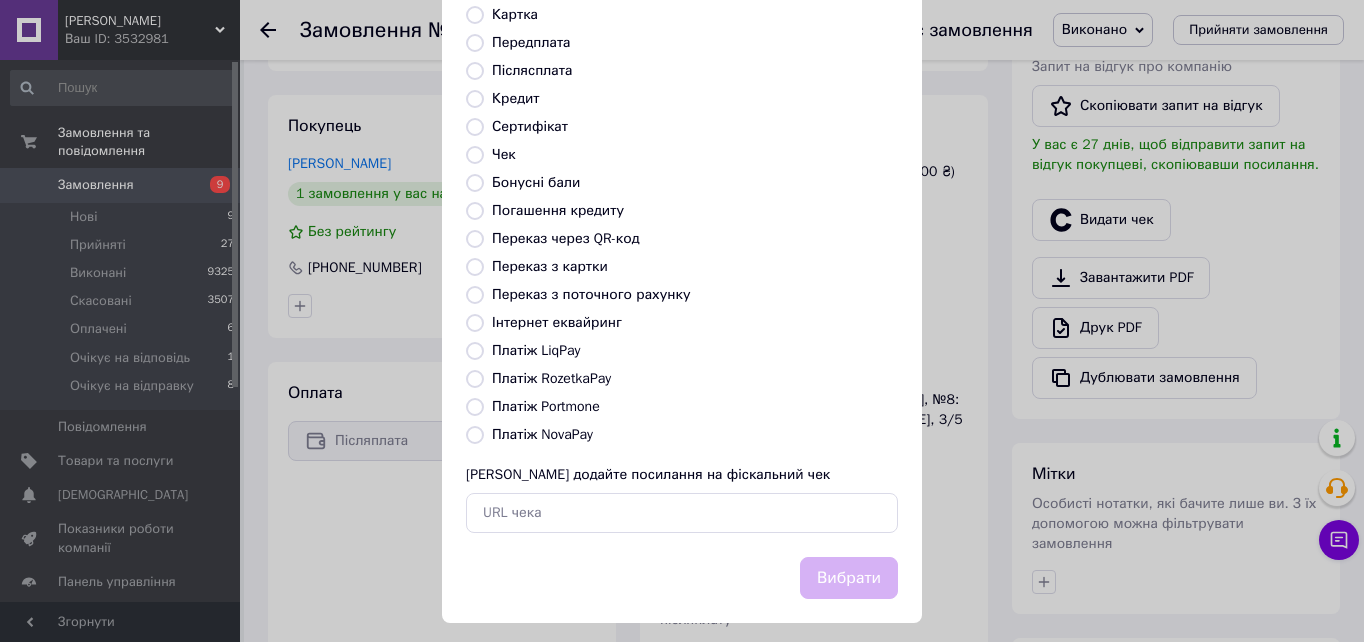 radio on "true" 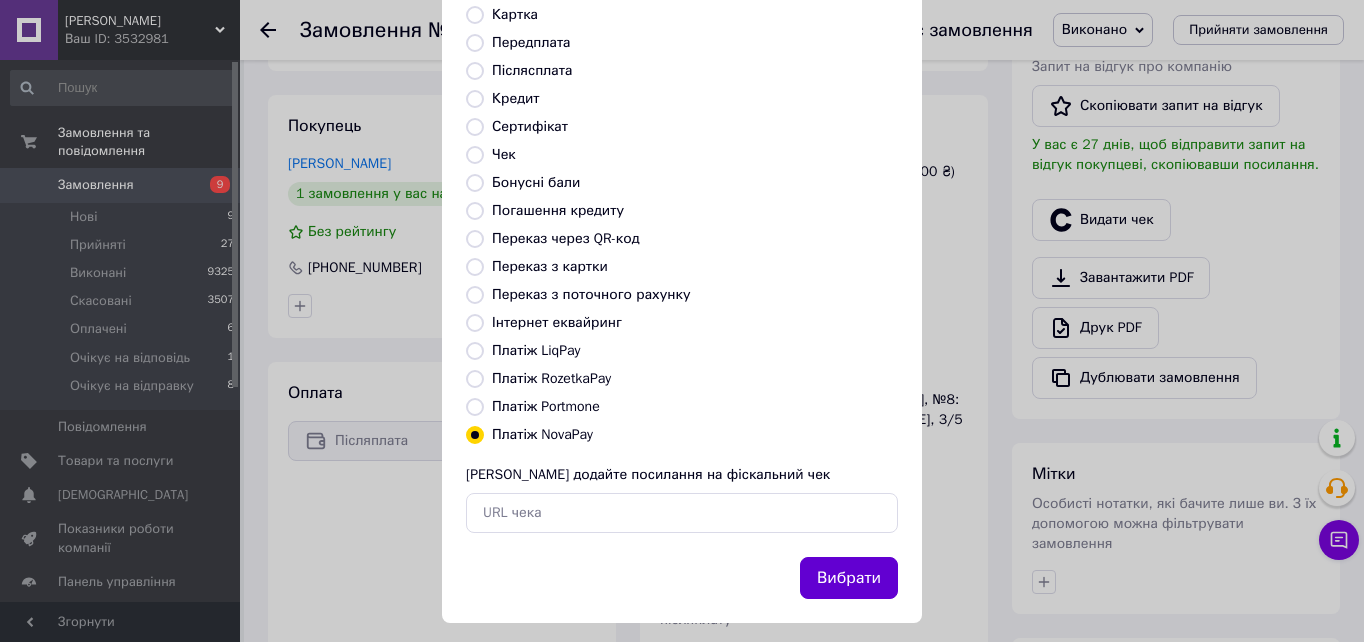 click on "Вибрати" at bounding box center [849, 578] 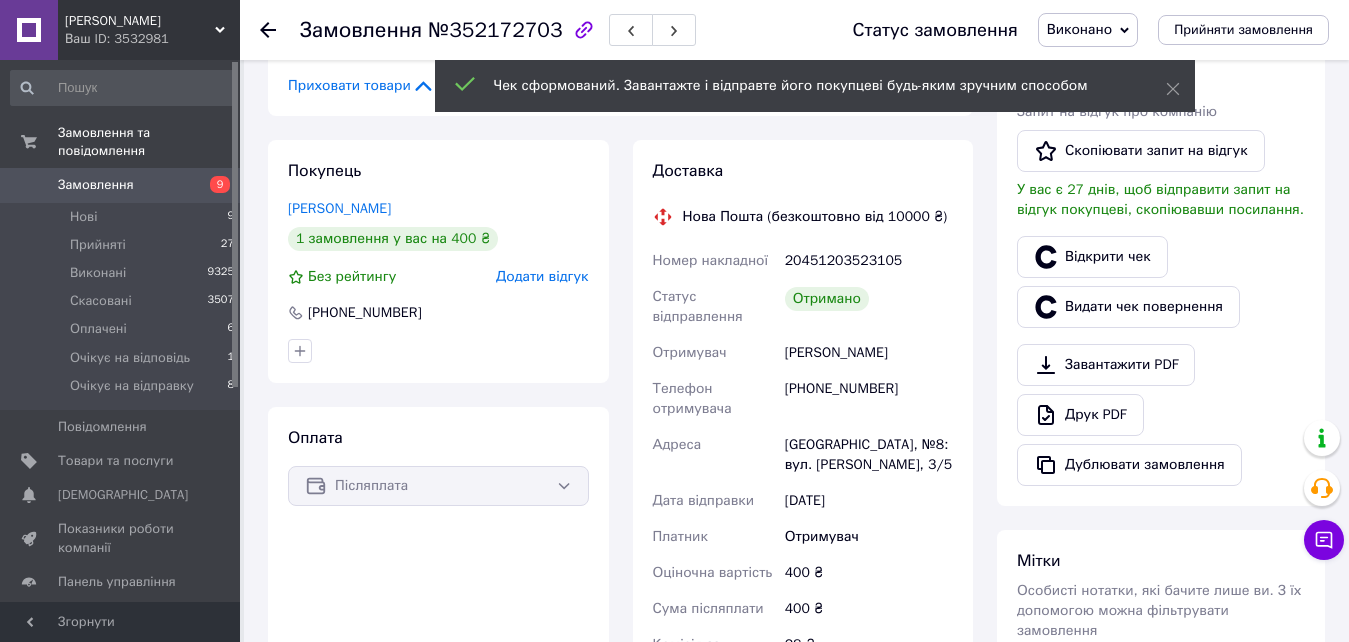 scroll, scrollTop: 420, scrollLeft: 0, axis: vertical 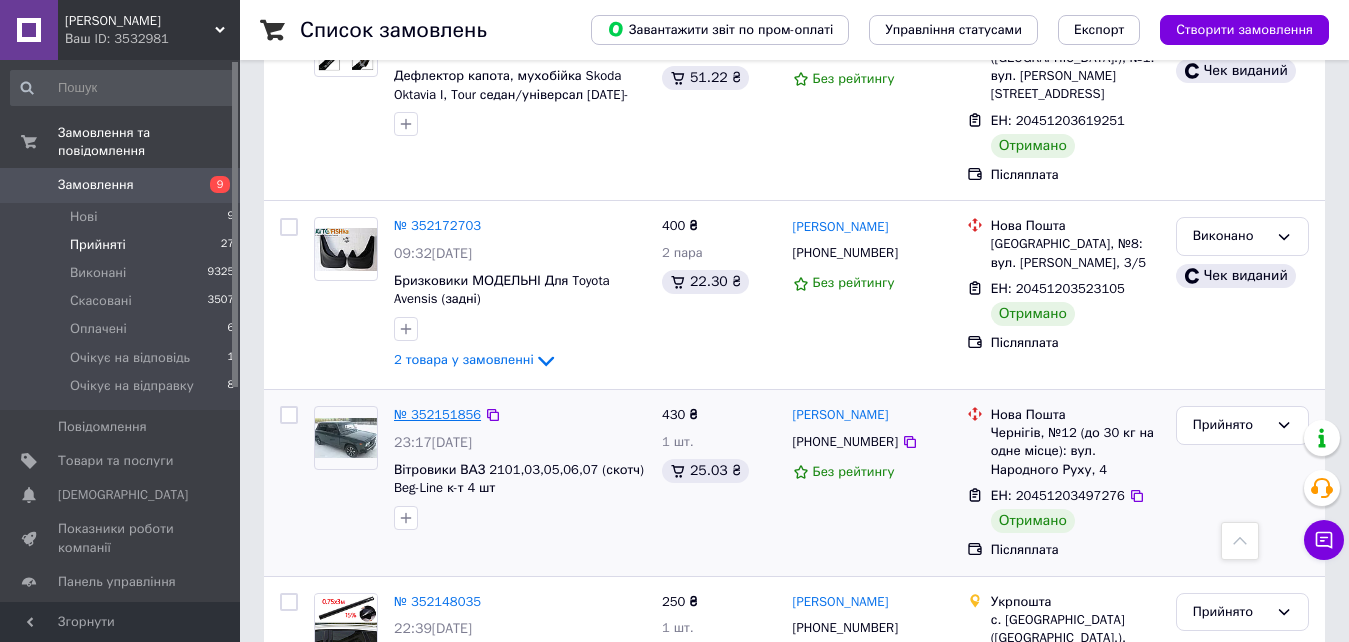 click on "№ 352151856" at bounding box center (437, 414) 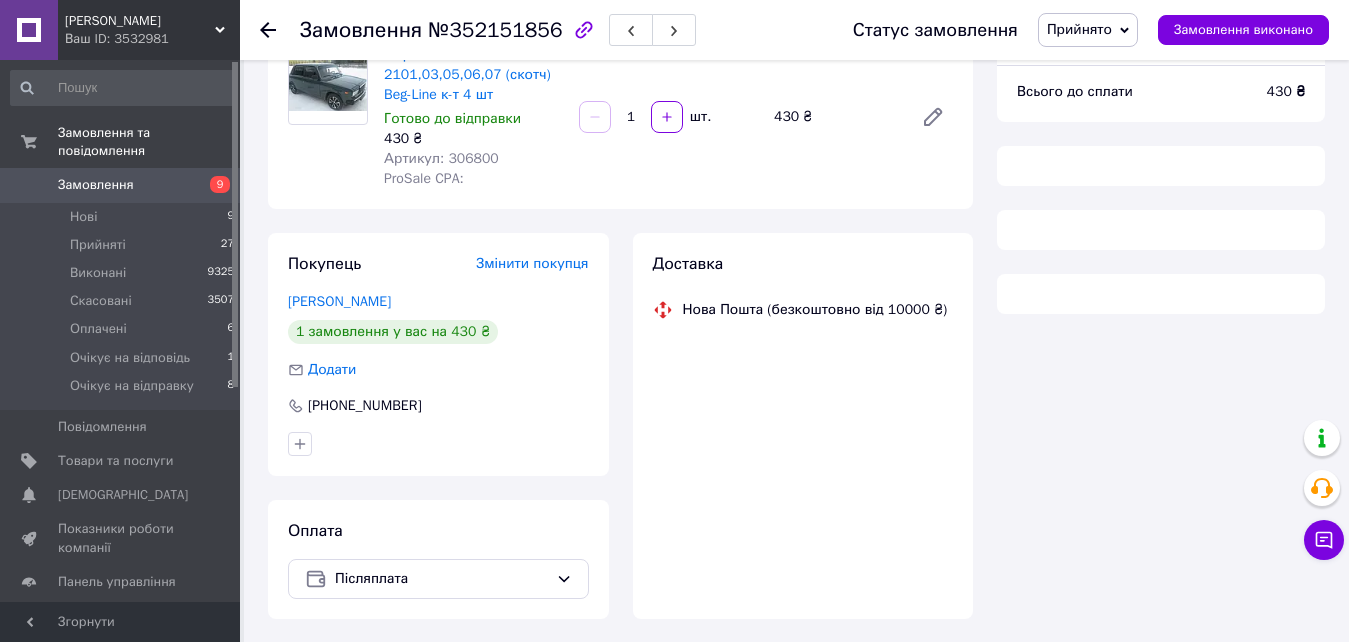 scroll, scrollTop: 0, scrollLeft: 0, axis: both 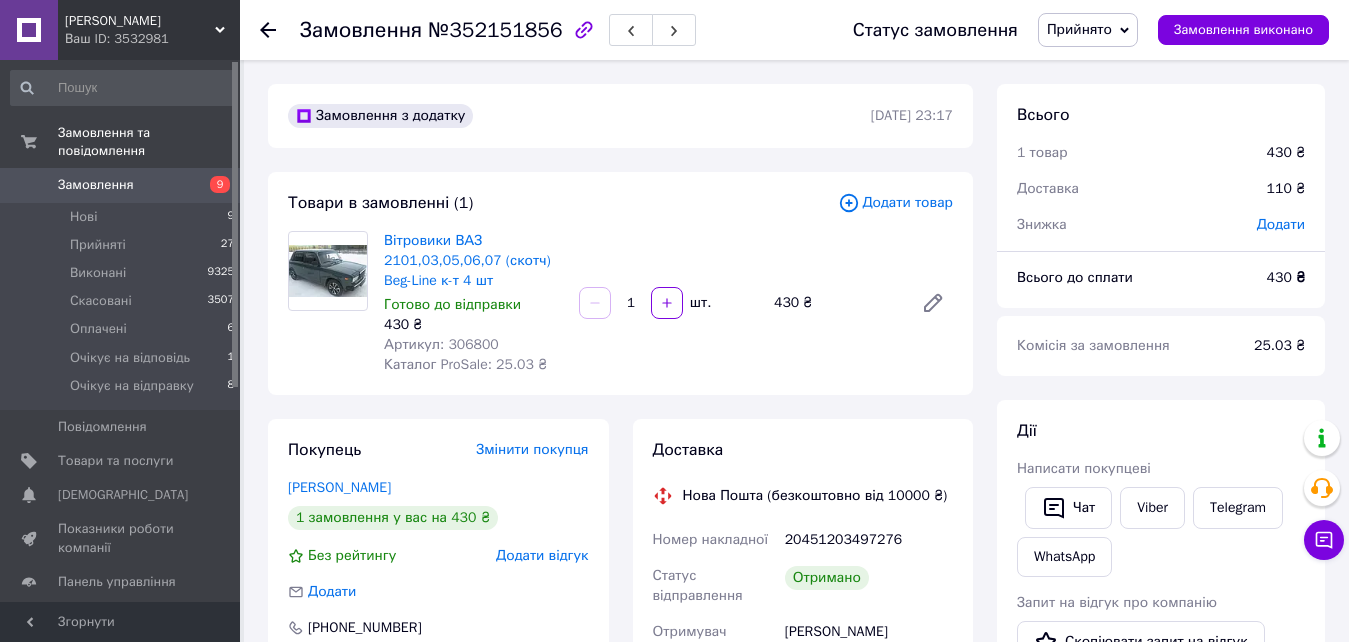 click on "Прийнято" at bounding box center [1088, 30] 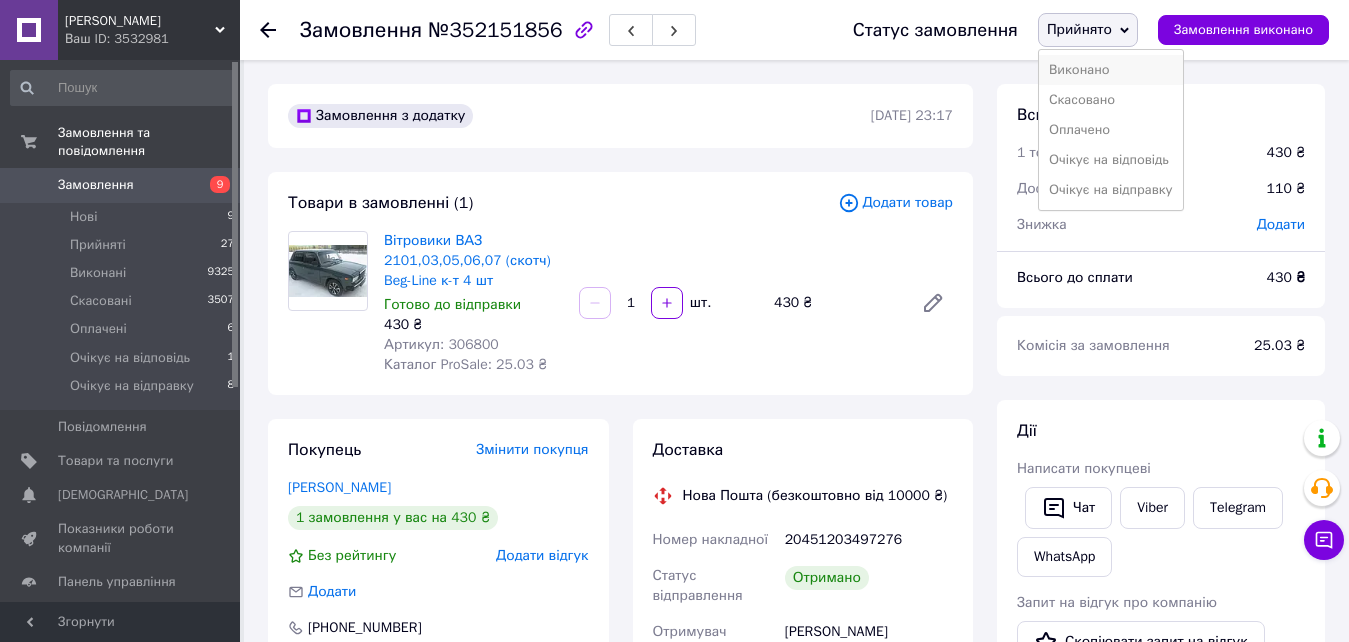 click on "Виконано" at bounding box center [1111, 70] 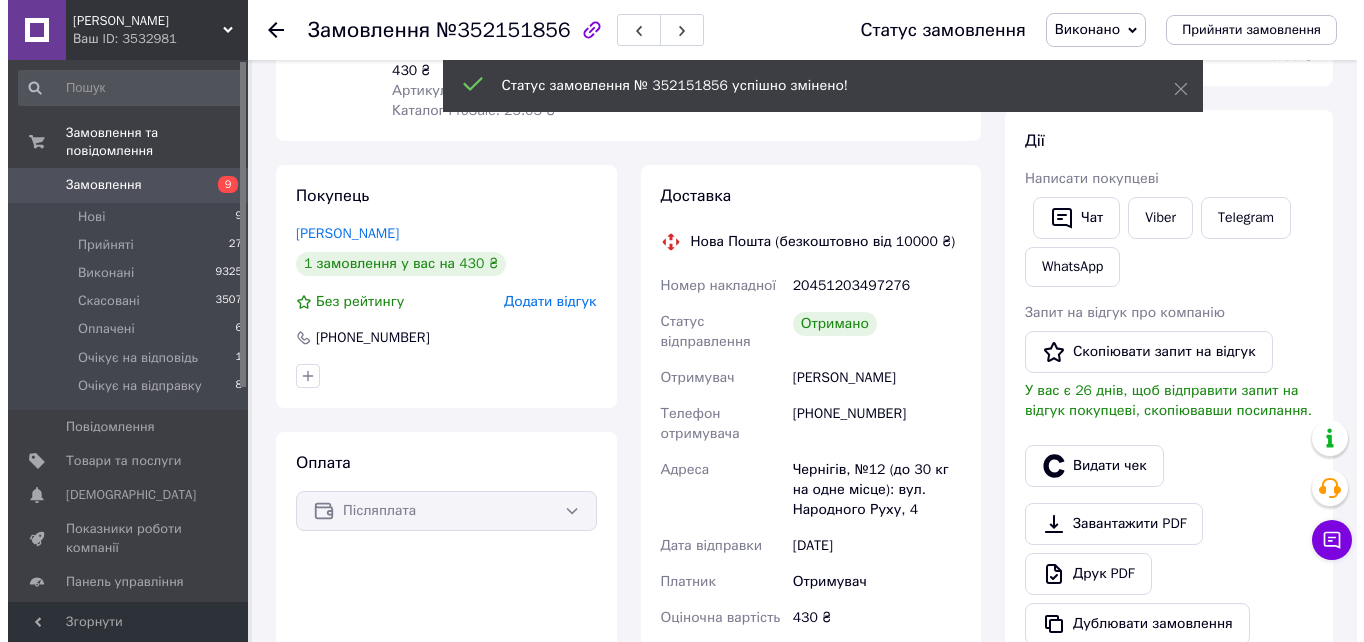 scroll, scrollTop: 300, scrollLeft: 0, axis: vertical 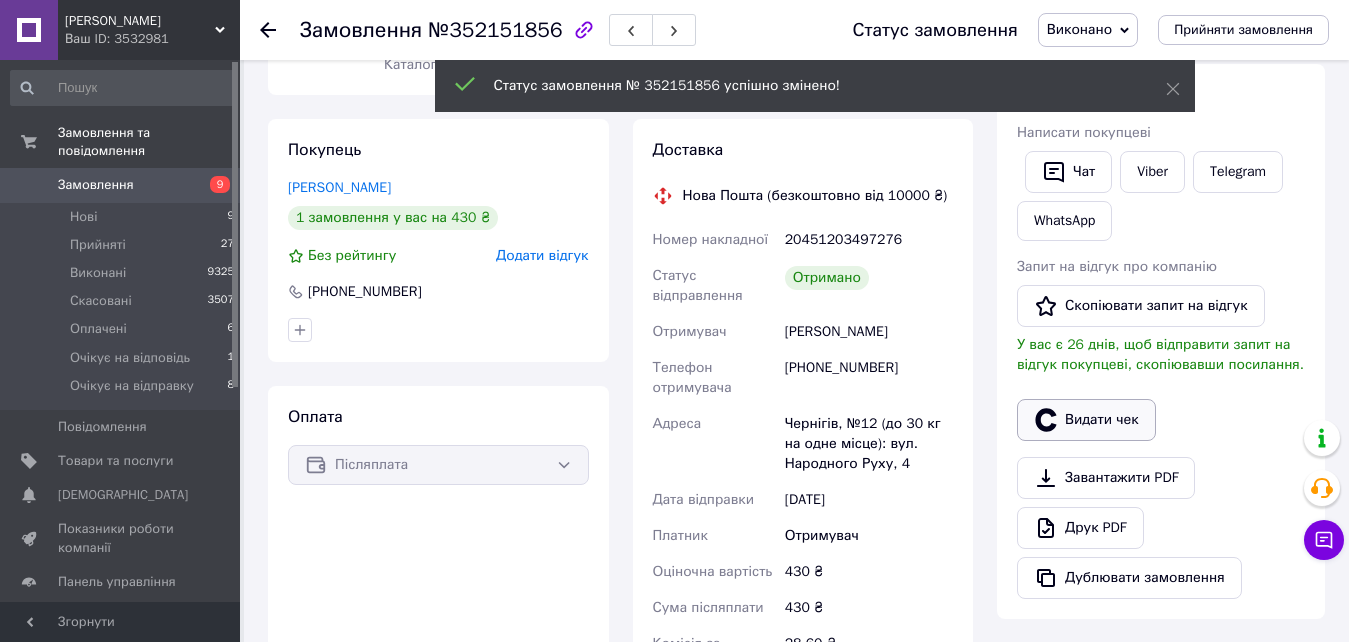 click on "Видати чек" at bounding box center (1086, 420) 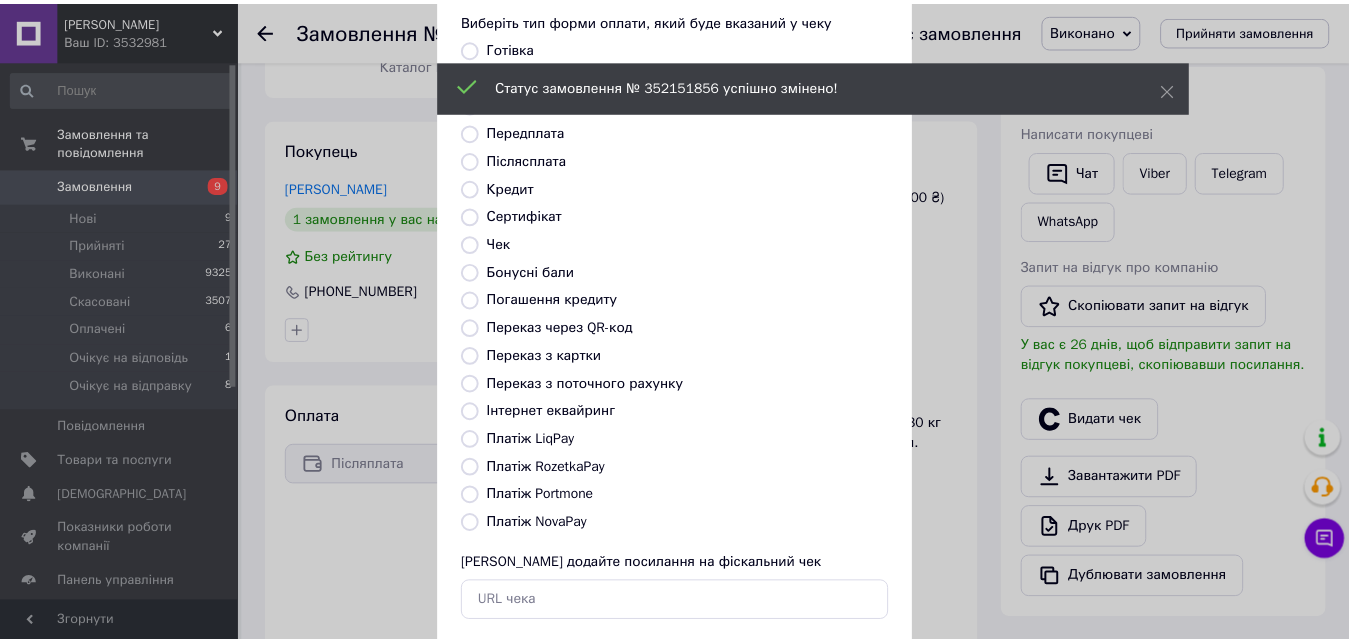 scroll, scrollTop: 217, scrollLeft: 0, axis: vertical 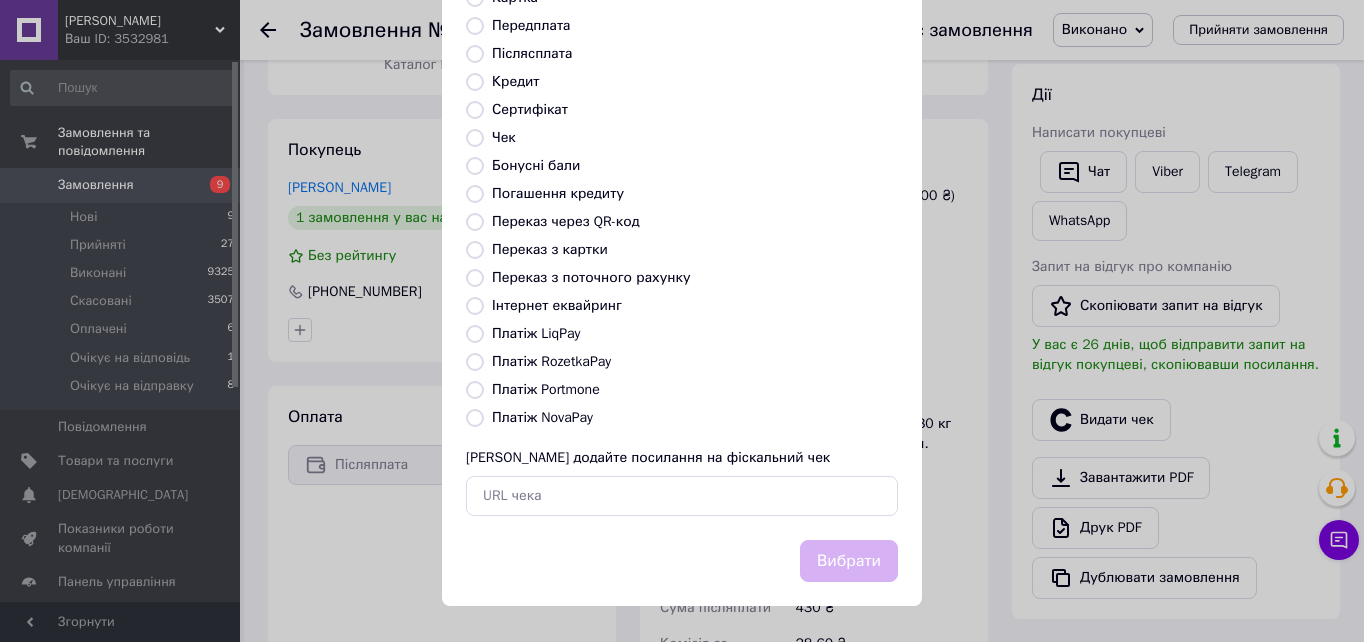 click on "Платіж NovaPay" at bounding box center [475, 418] 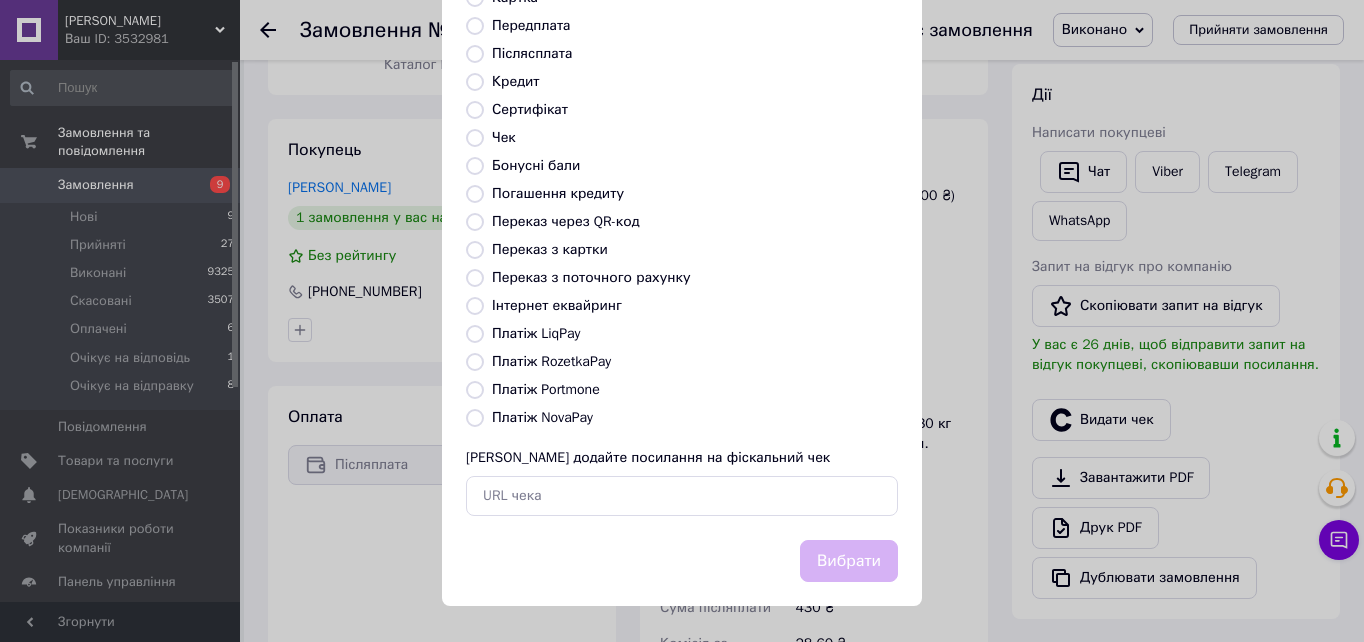 radio on "true" 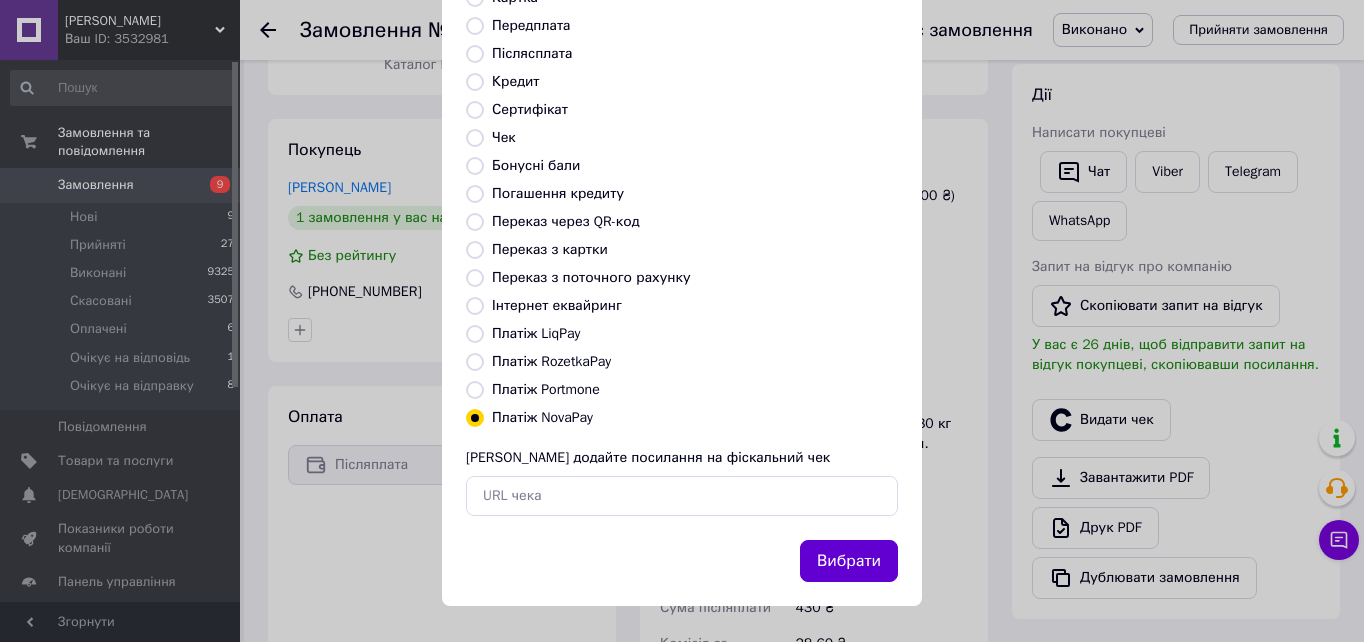 click on "Вибрати" at bounding box center [849, 561] 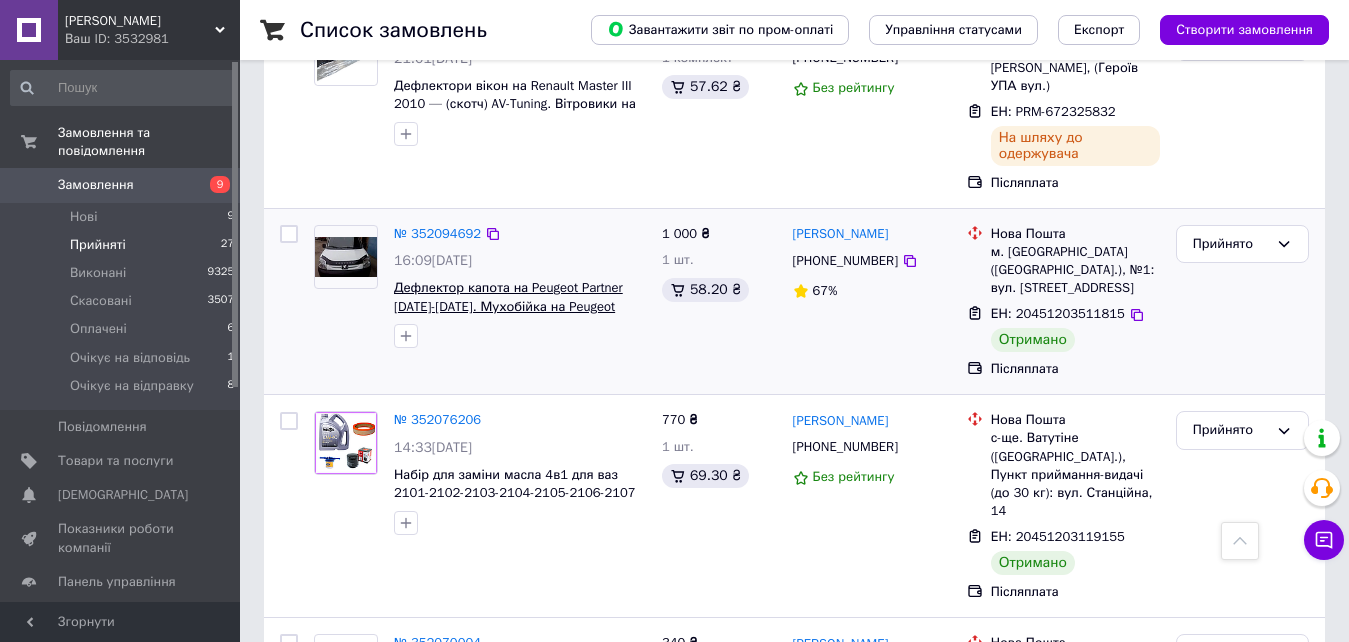 scroll, scrollTop: 1500, scrollLeft: 0, axis: vertical 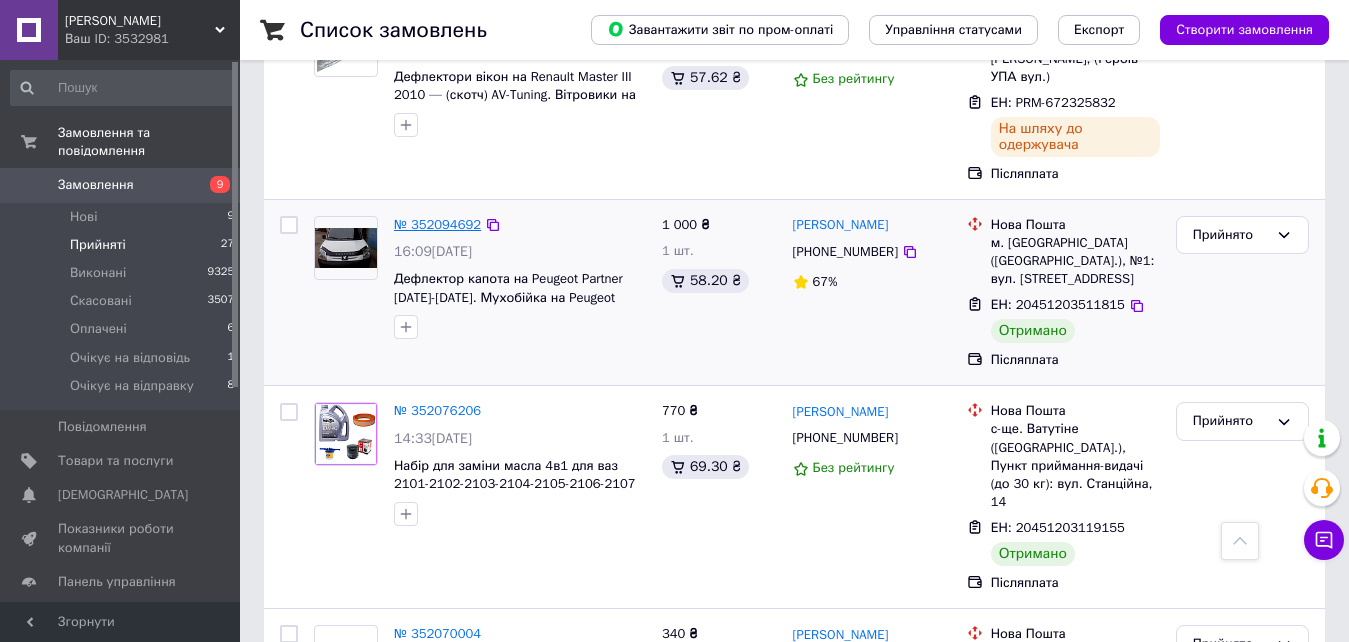 click on "№ 352094692" at bounding box center [437, 224] 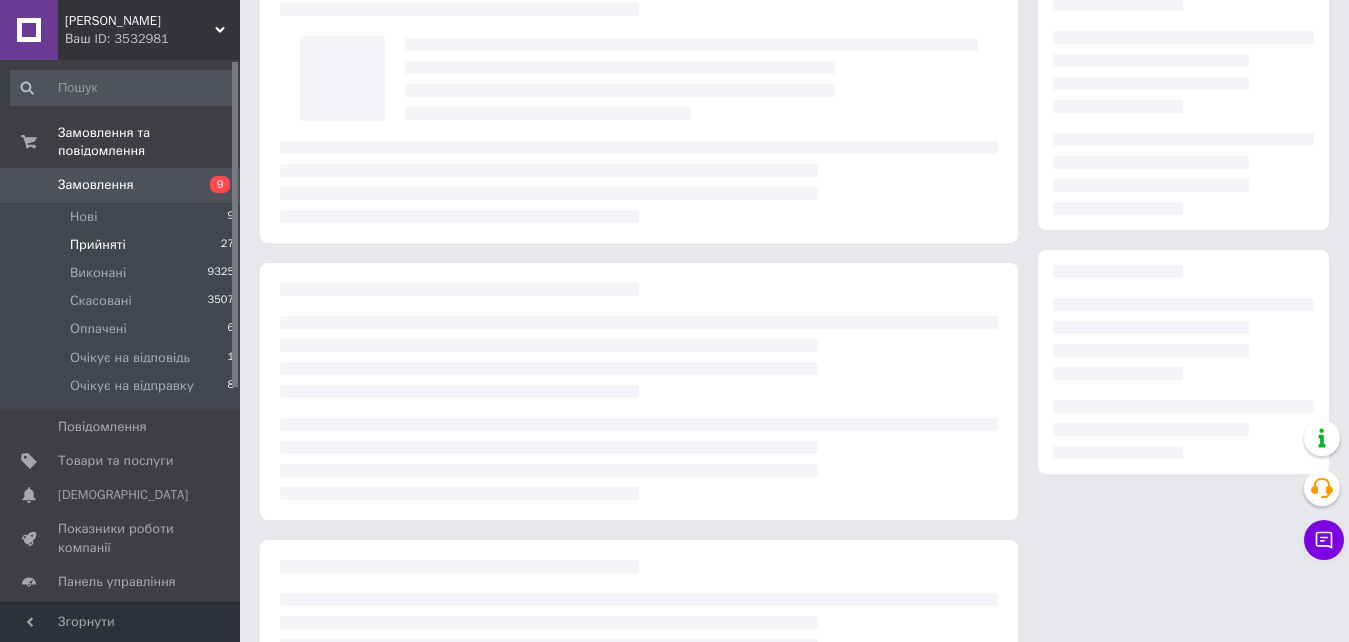 scroll, scrollTop: 0, scrollLeft: 0, axis: both 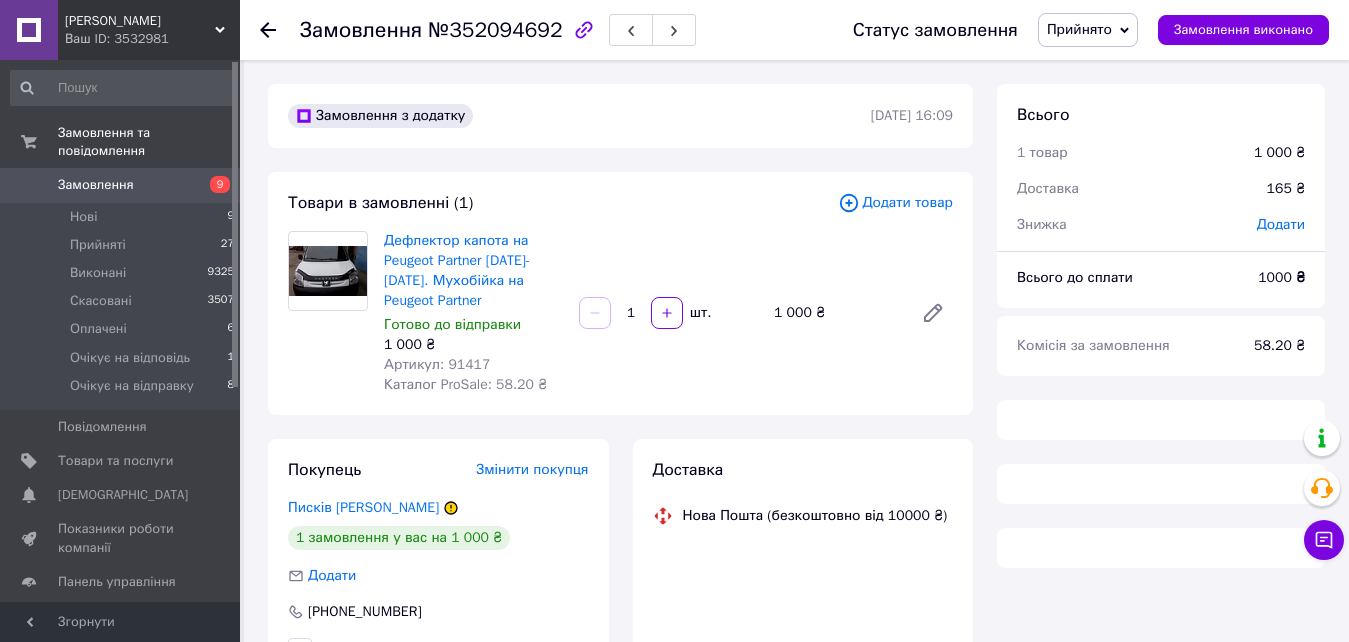 click on "Прийнято" at bounding box center (1079, 29) 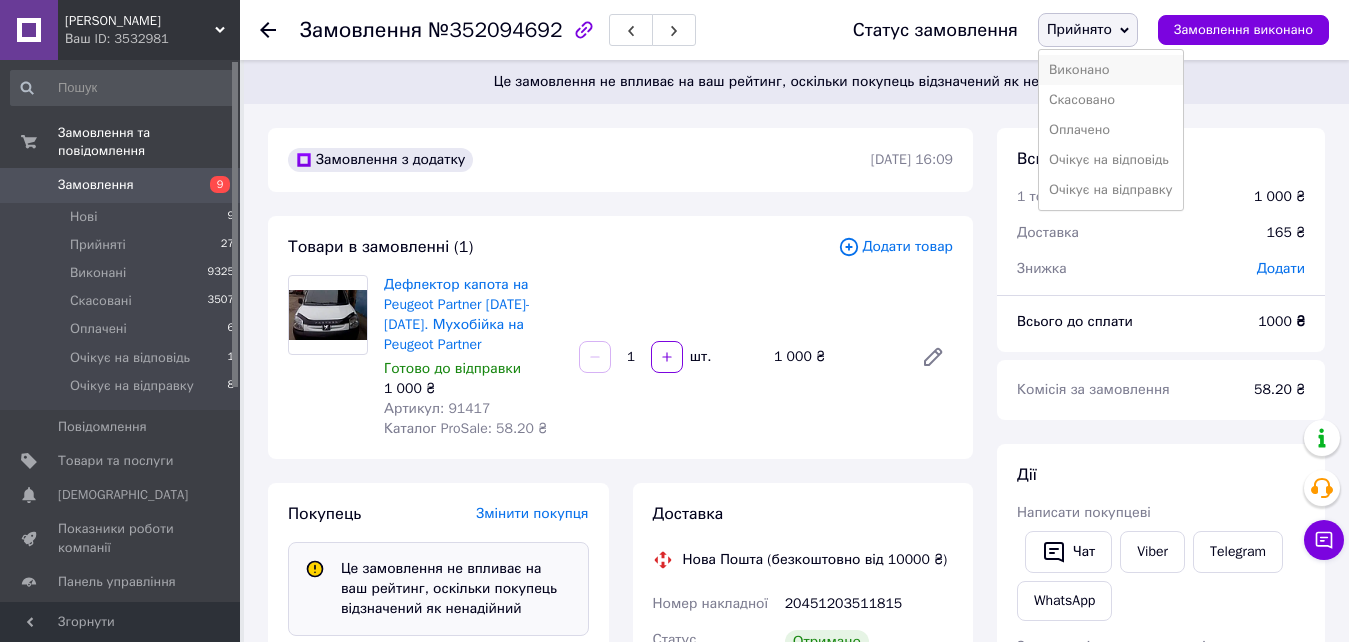click on "Виконано" at bounding box center [1111, 70] 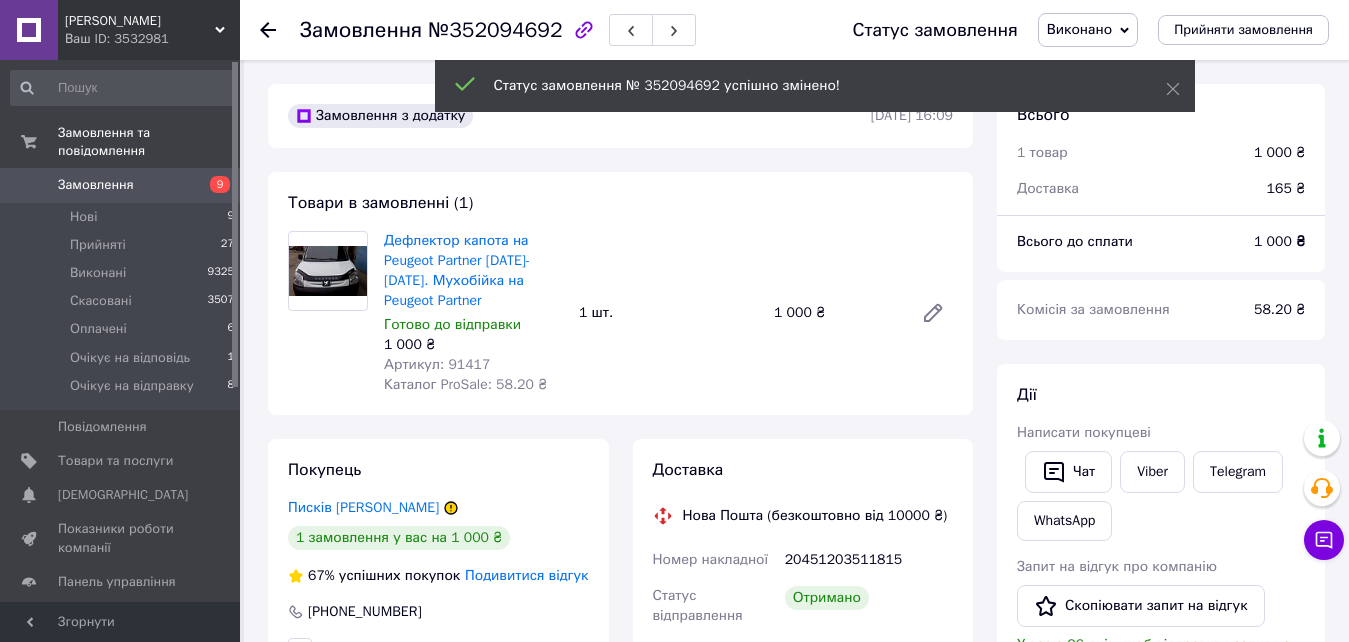 scroll, scrollTop: 24, scrollLeft: 0, axis: vertical 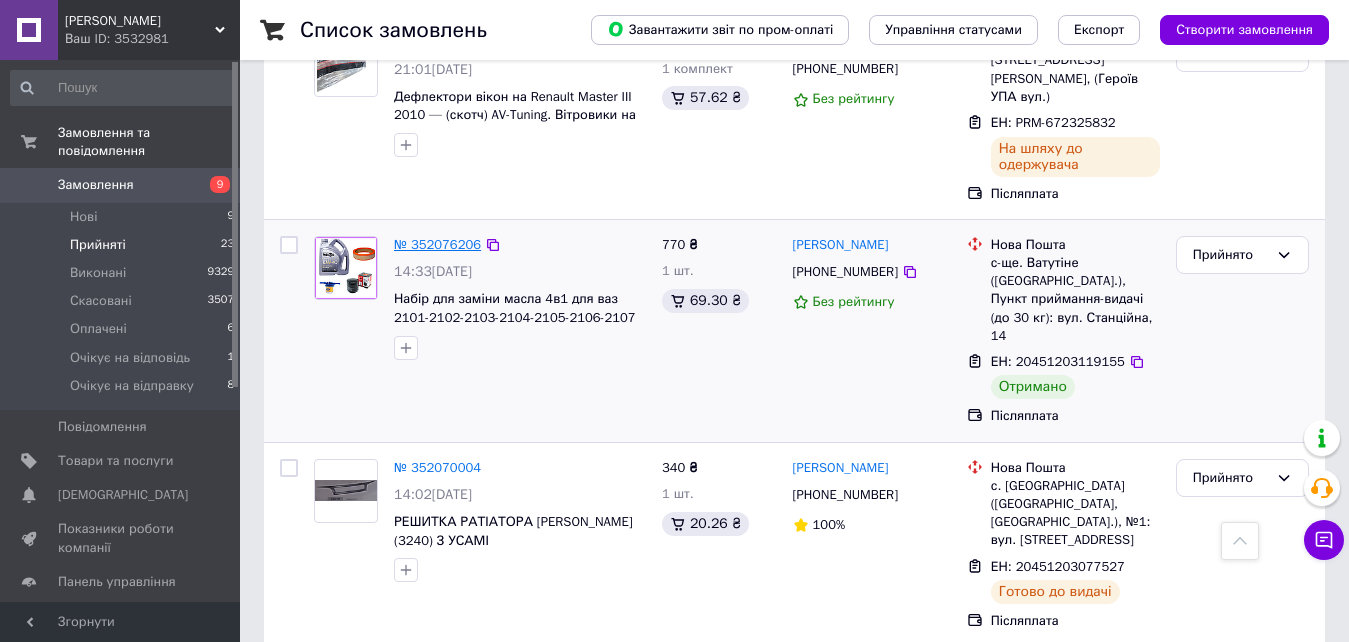 click on "№ 352076206" at bounding box center (437, 244) 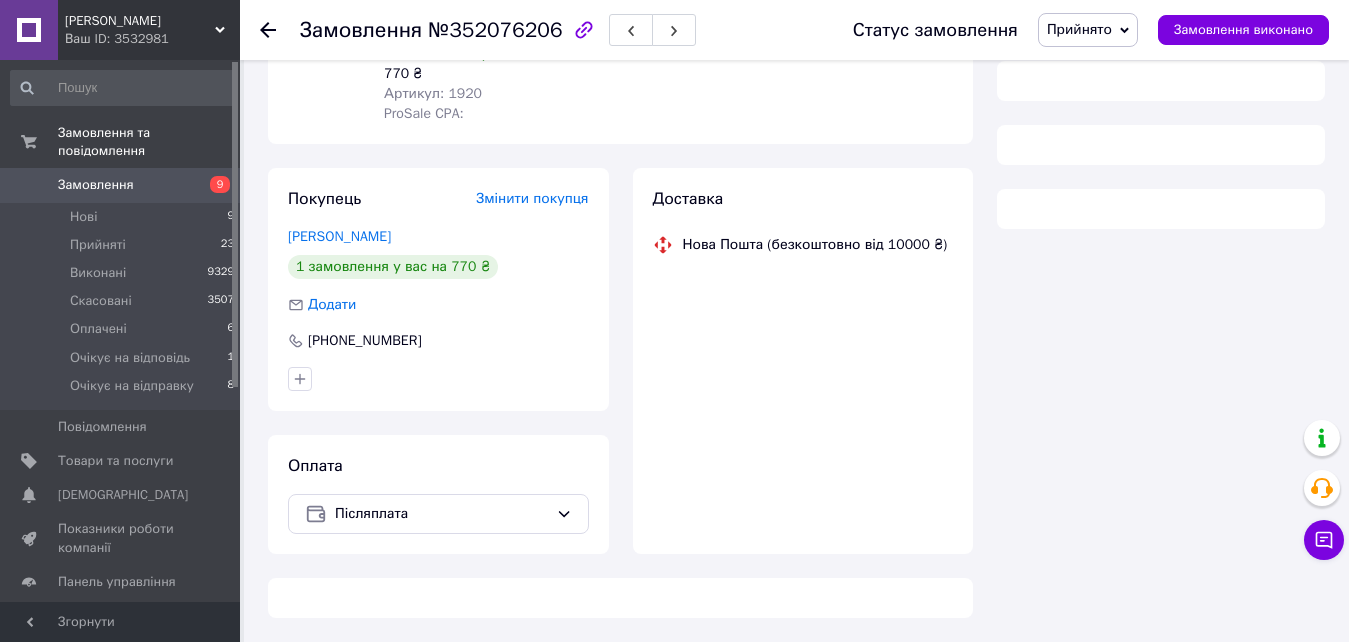scroll, scrollTop: 0, scrollLeft: 0, axis: both 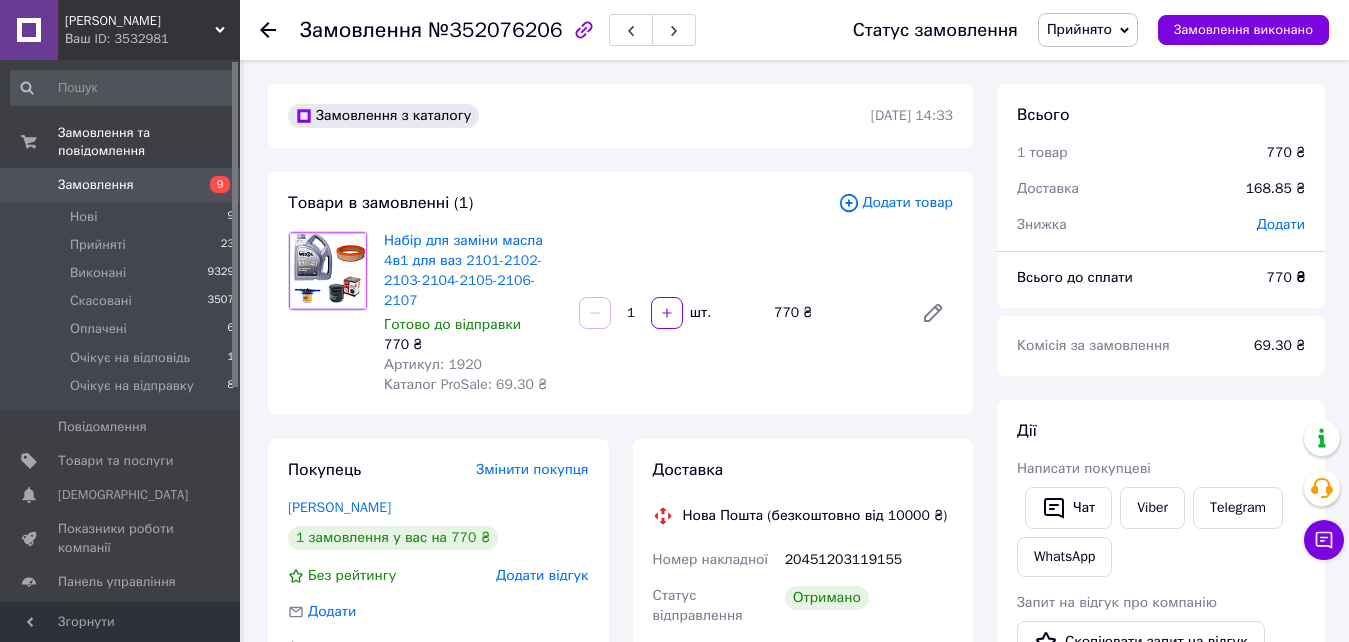 click on "Прийнято" at bounding box center (1079, 29) 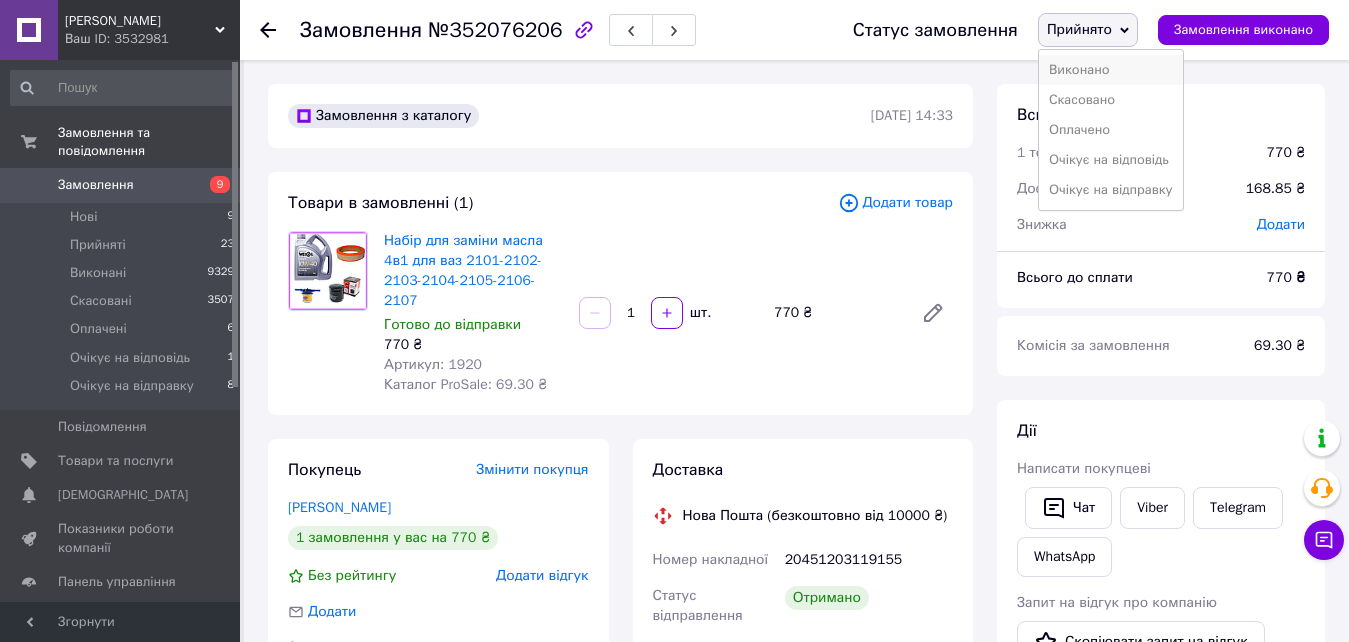 click on "Виконано" at bounding box center (1111, 70) 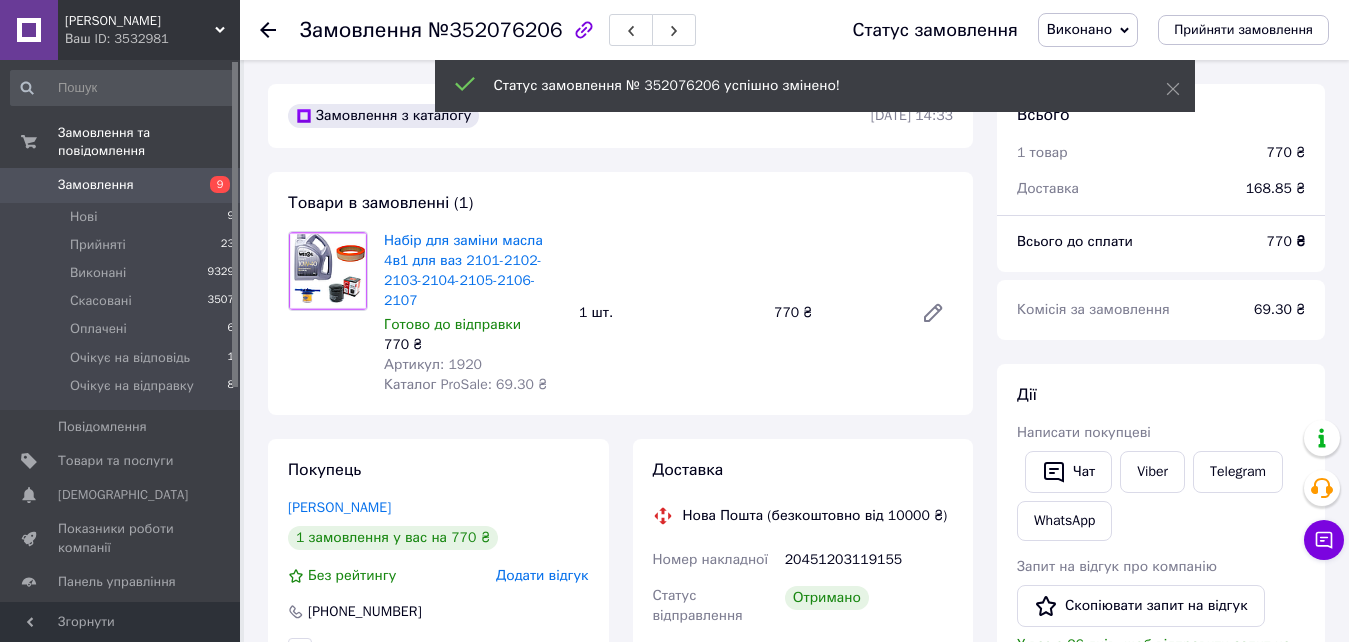 scroll, scrollTop: 64, scrollLeft: 0, axis: vertical 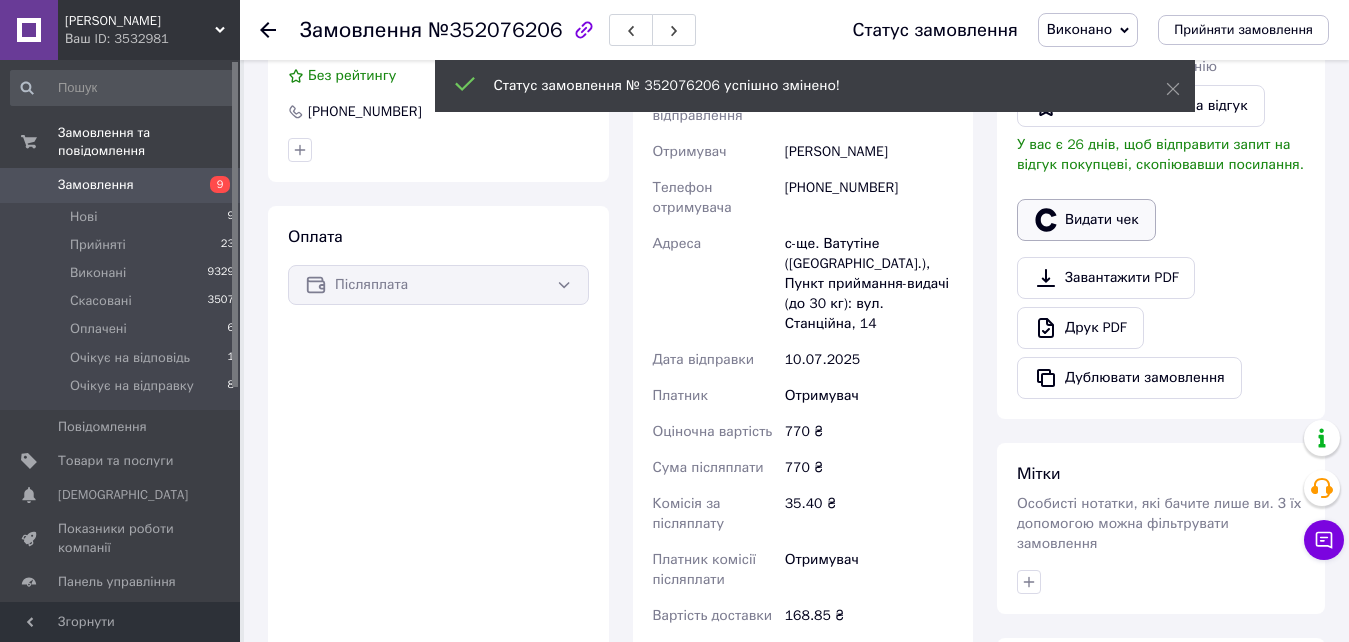 click on "Видати чек" at bounding box center [1086, 220] 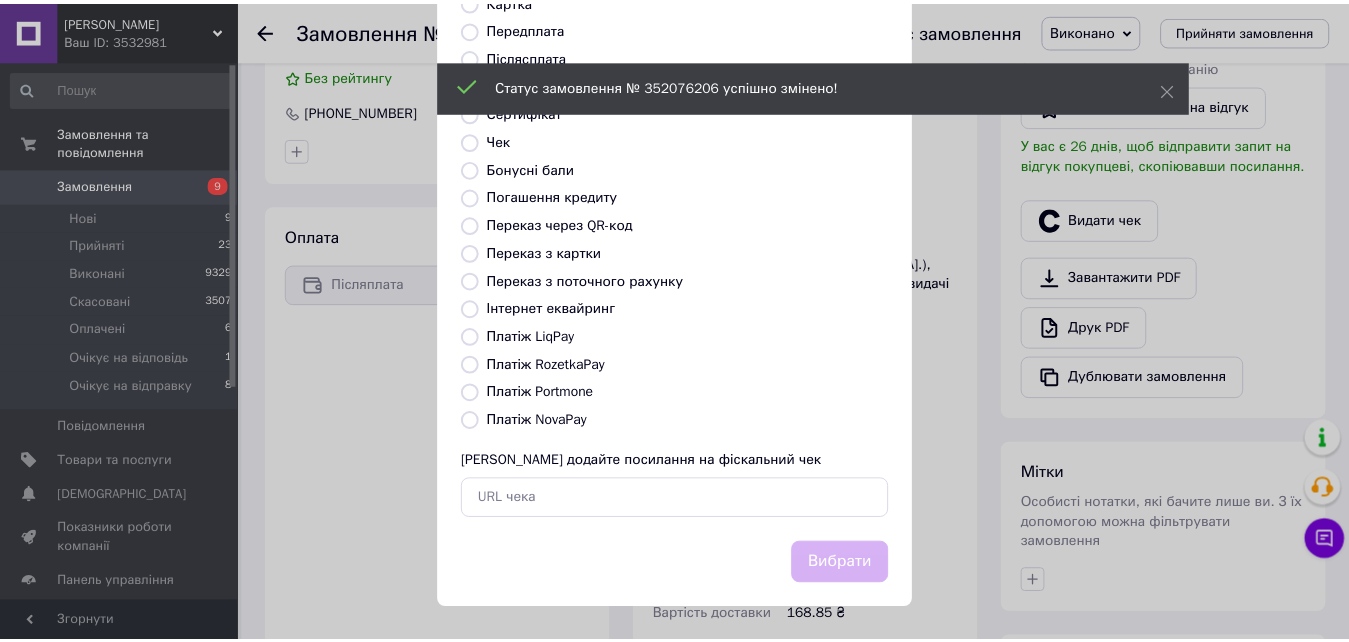 scroll, scrollTop: 217, scrollLeft: 0, axis: vertical 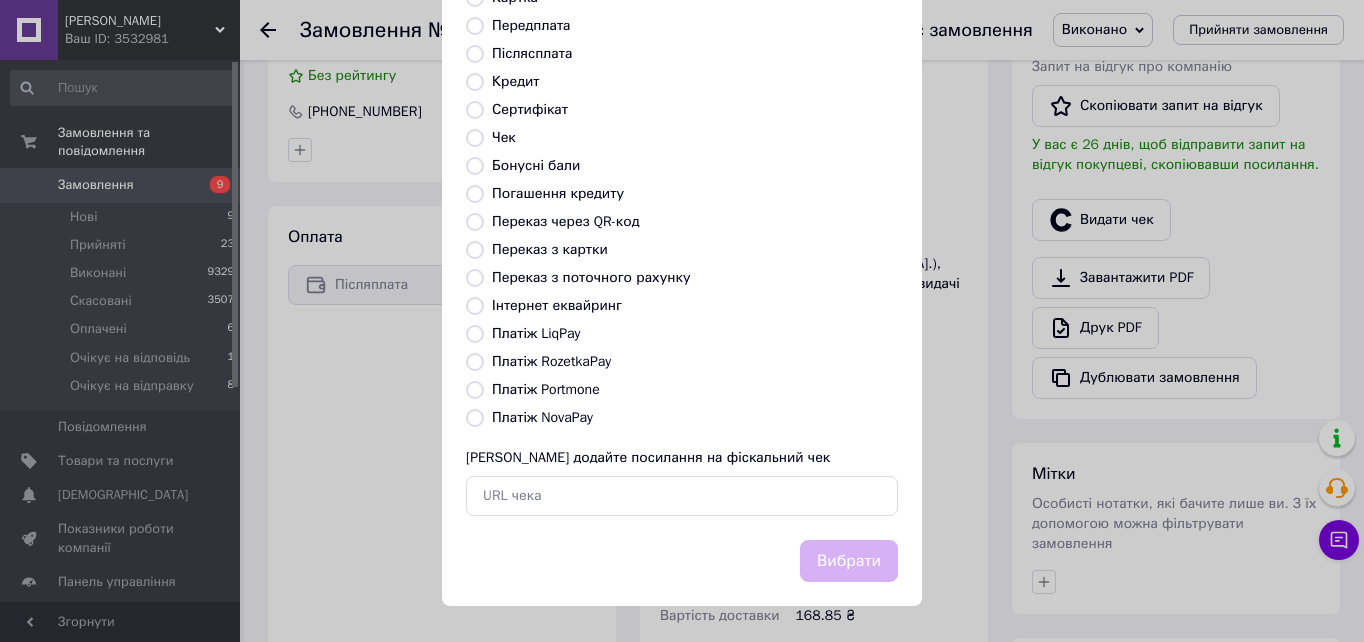 drag, startPoint x: 469, startPoint y: 419, endPoint x: 480, endPoint y: 424, distance: 12.083046 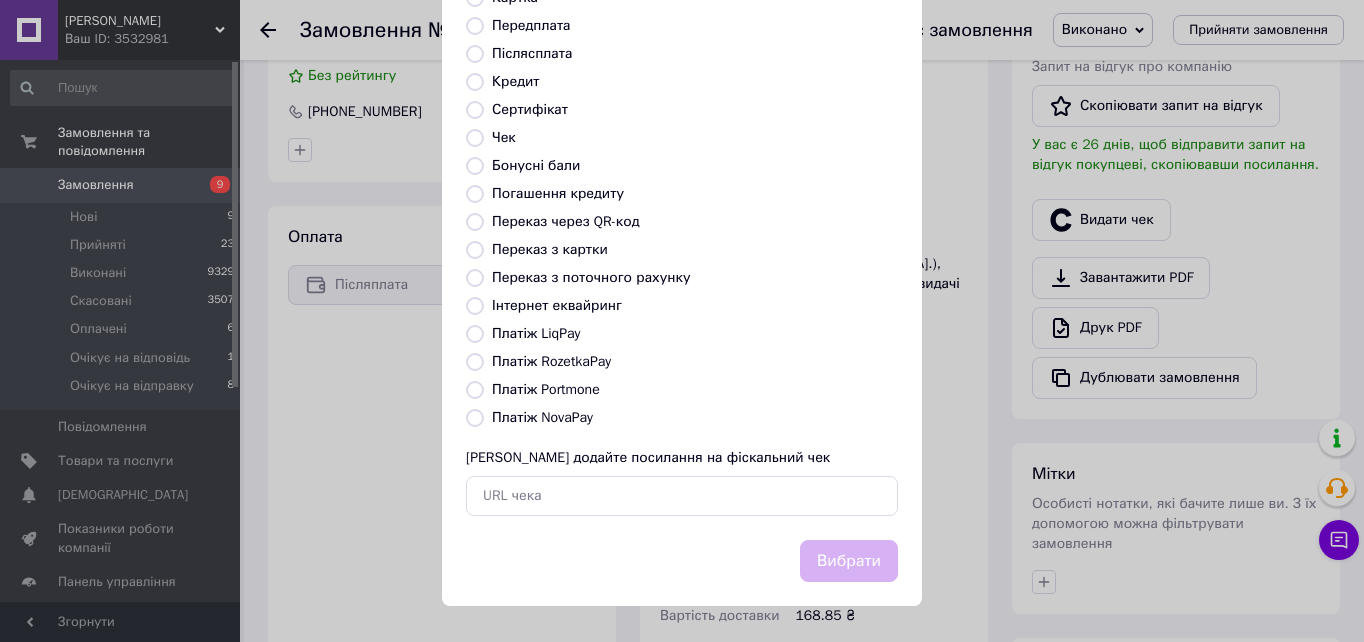 radio on "true" 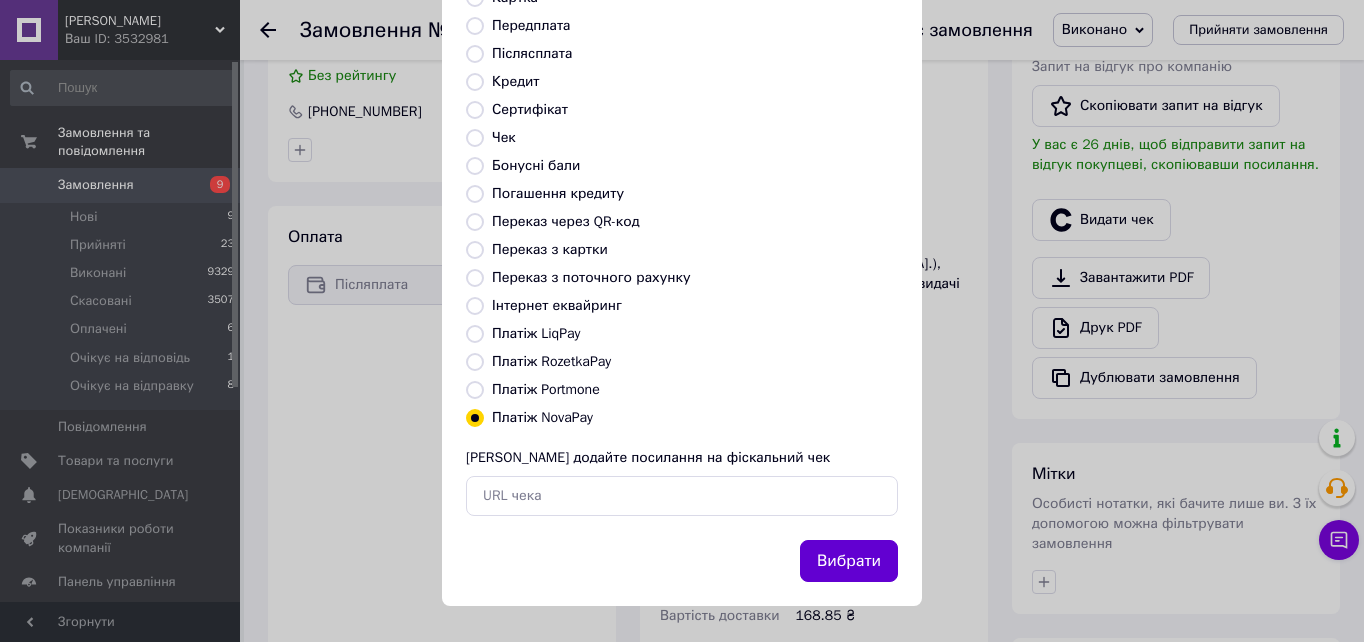 click on "Вибрати" at bounding box center [849, 561] 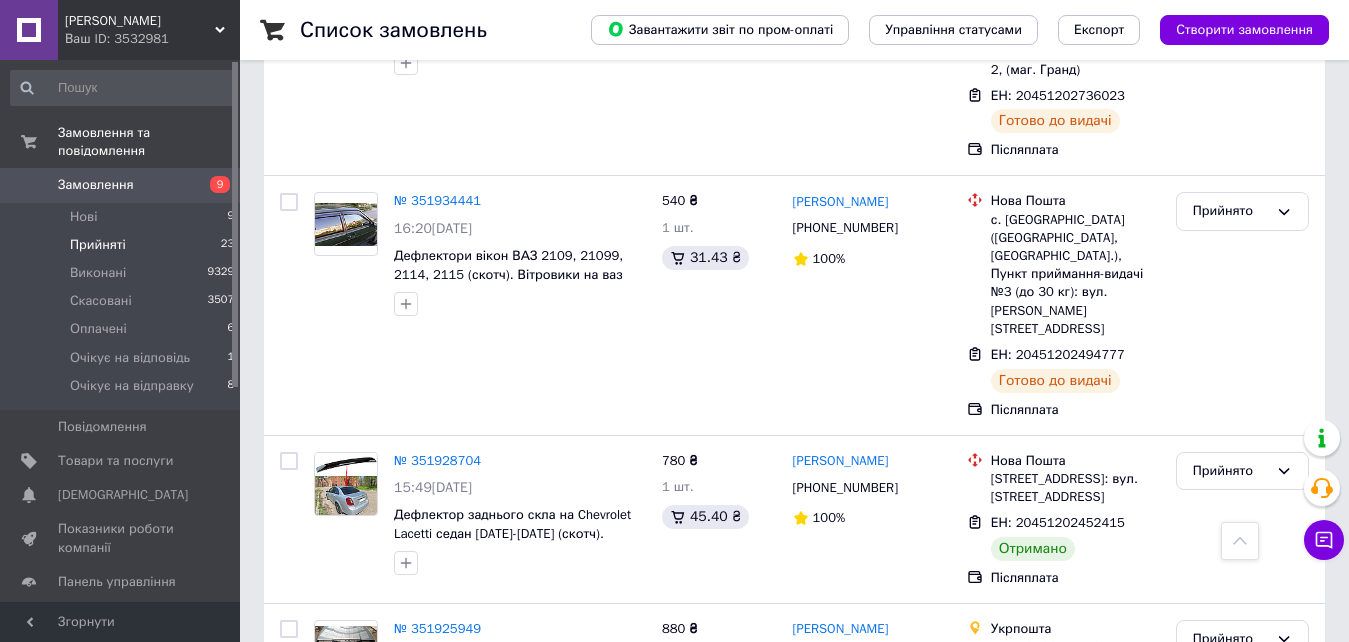 scroll, scrollTop: 1800, scrollLeft: 0, axis: vertical 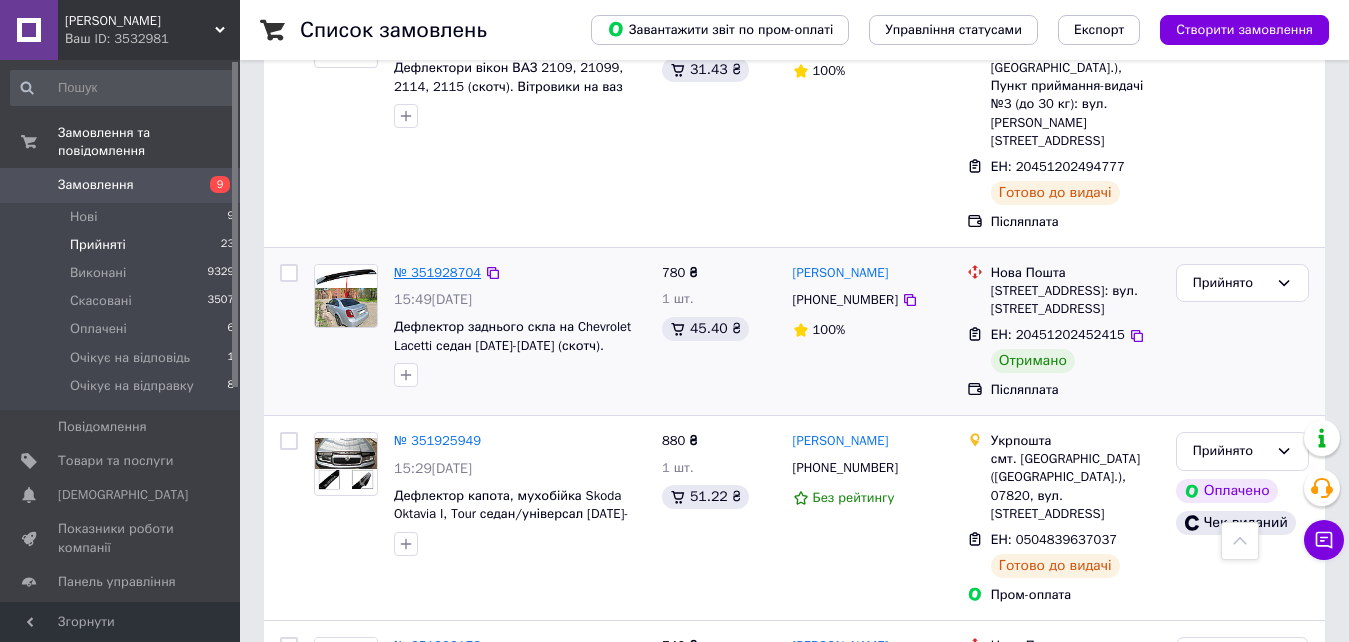 click on "№ 351928704" at bounding box center (437, 272) 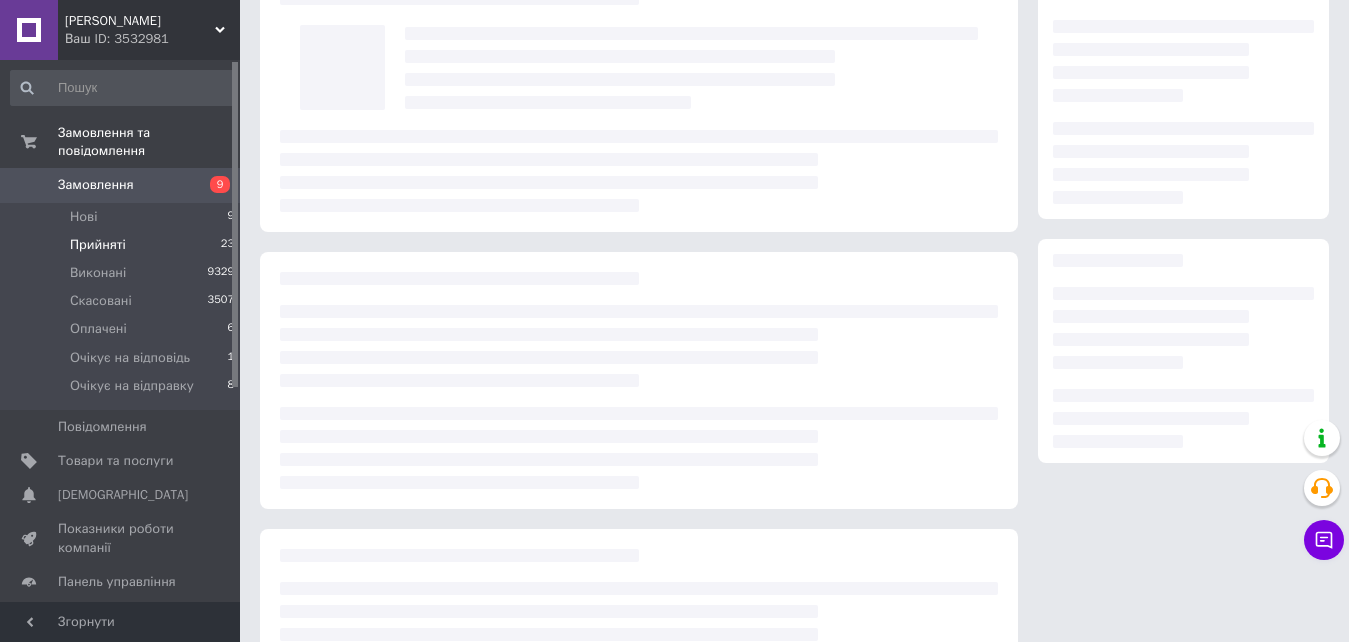 scroll, scrollTop: 0, scrollLeft: 0, axis: both 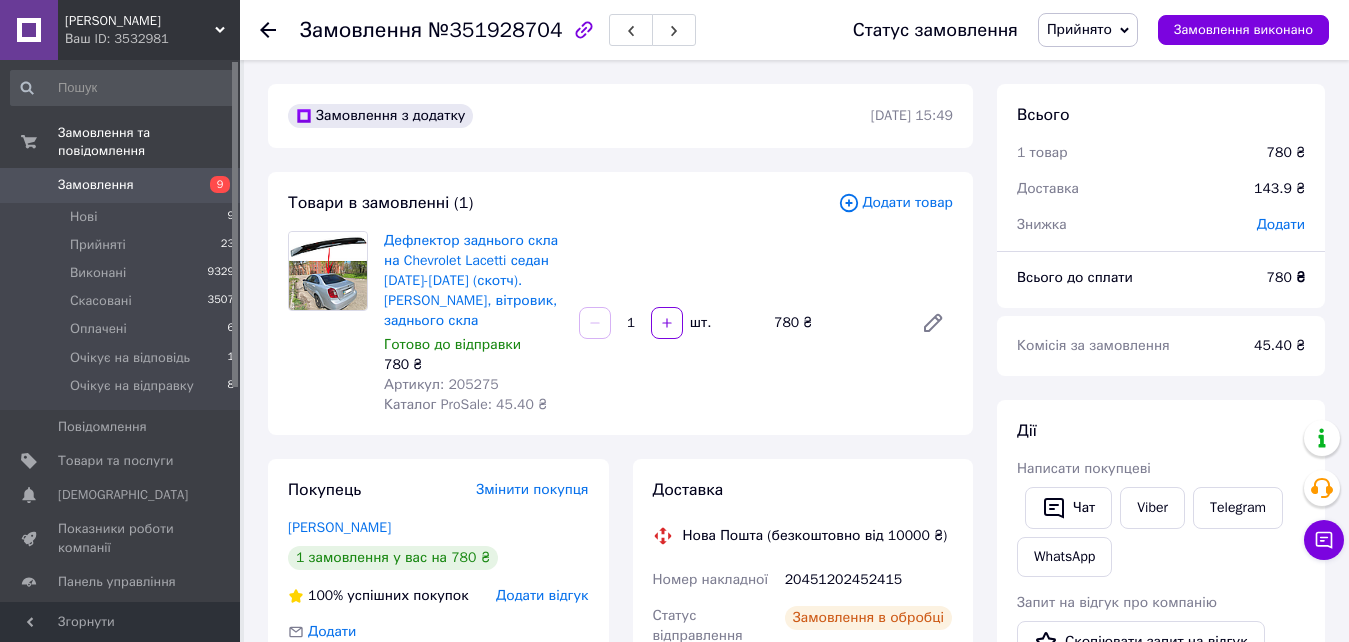 click on "Статус замовлення Прийнято Виконано Скасовано Оплачено Очікує на відповідь Очікує на відправку Замовлення виконано" at bounding box center (1071, 30) 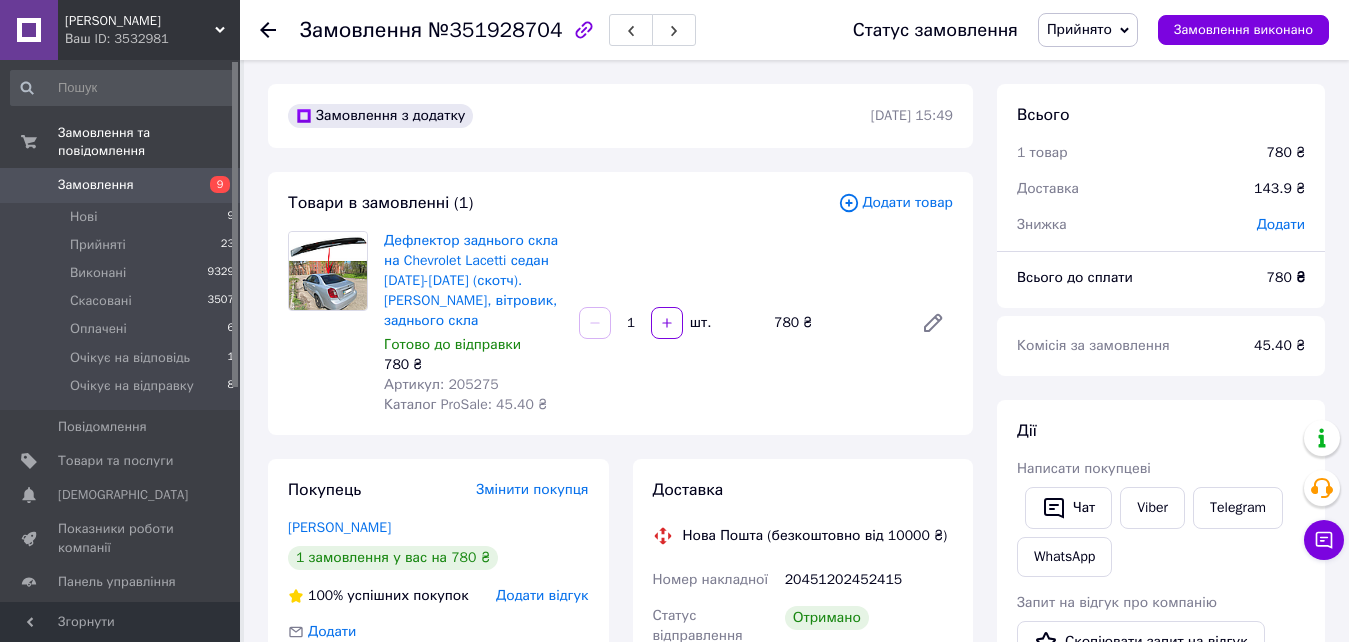 click on "Прийнято" at bounding box center (1079, 29) 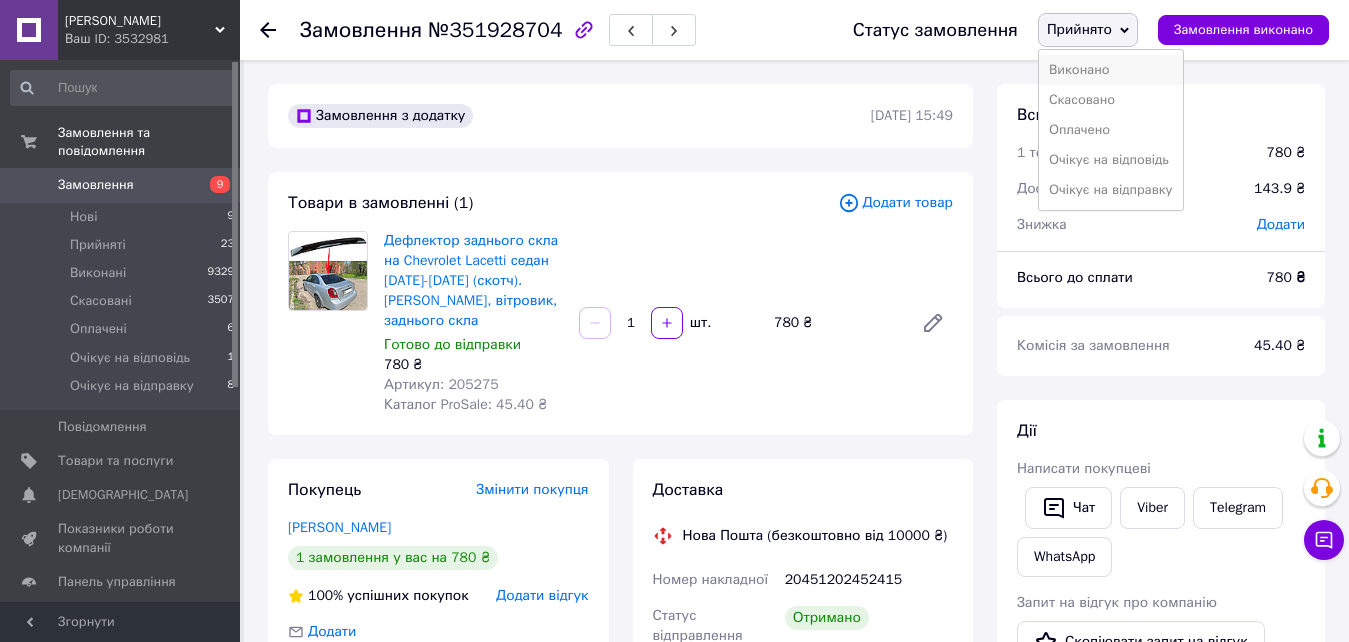 click on "Виконано" at bounding box center (1111, 70) 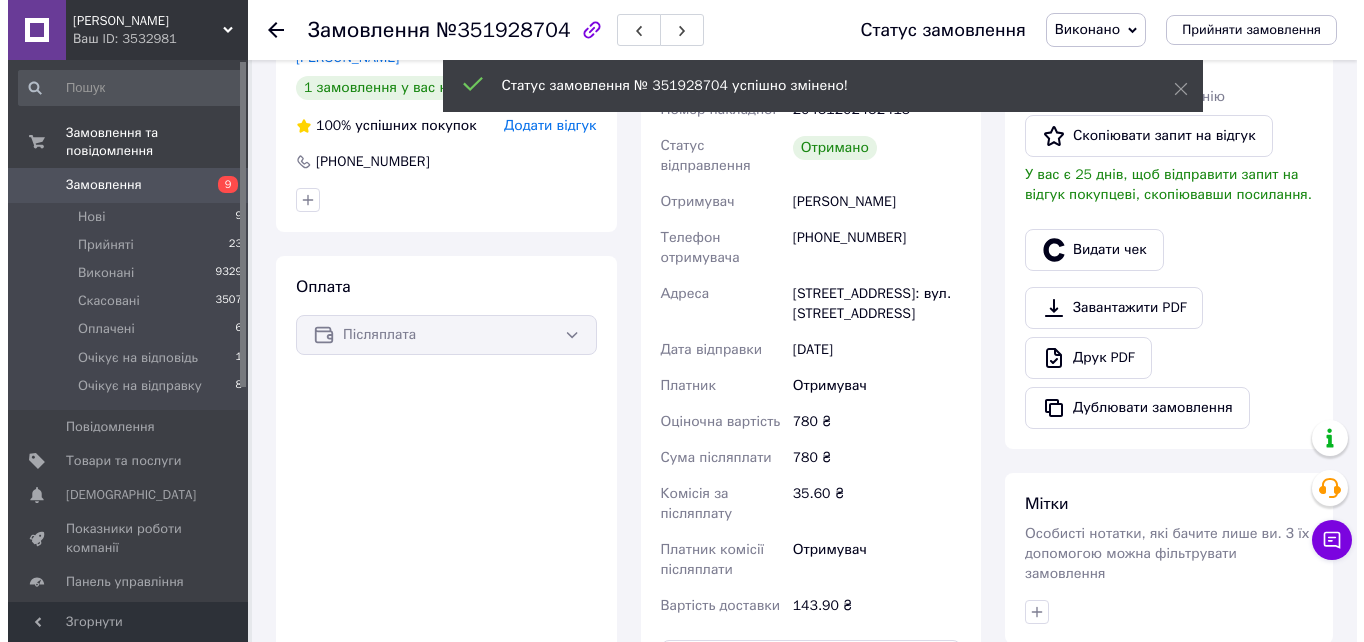 scroll, scrollTop: 364, scrollLeft: 0, axis: vertical 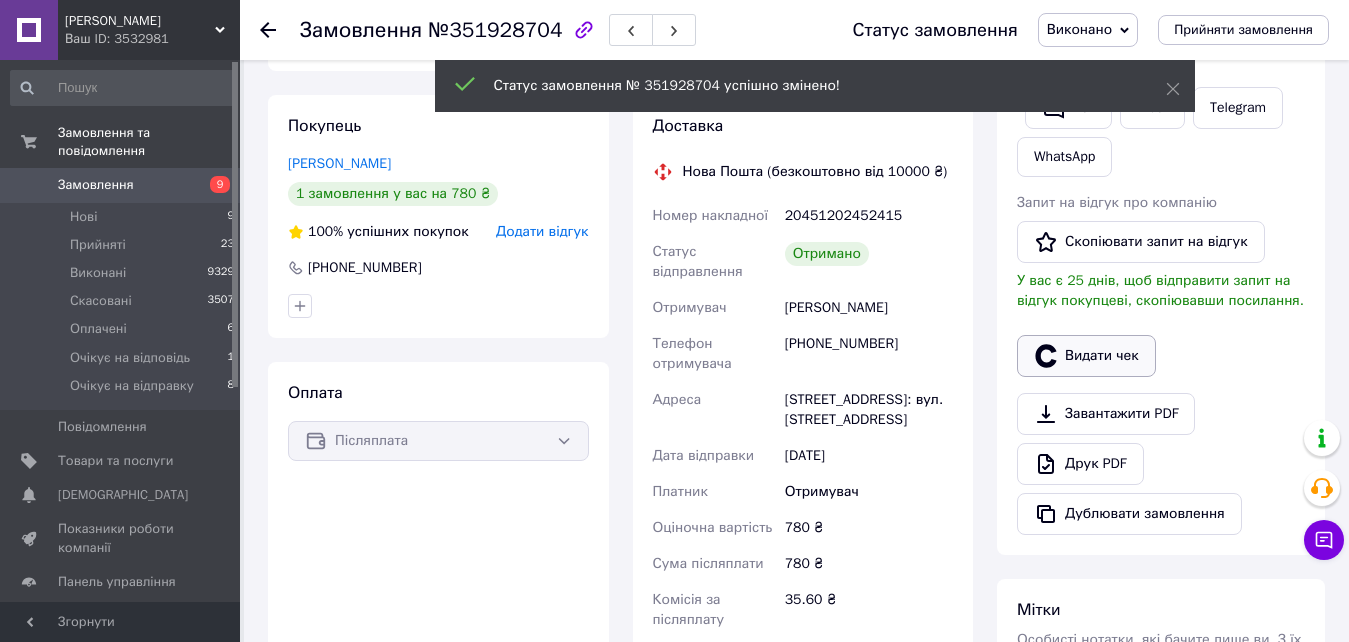 click on "Видати чек" at bounding box center (1086, 356) 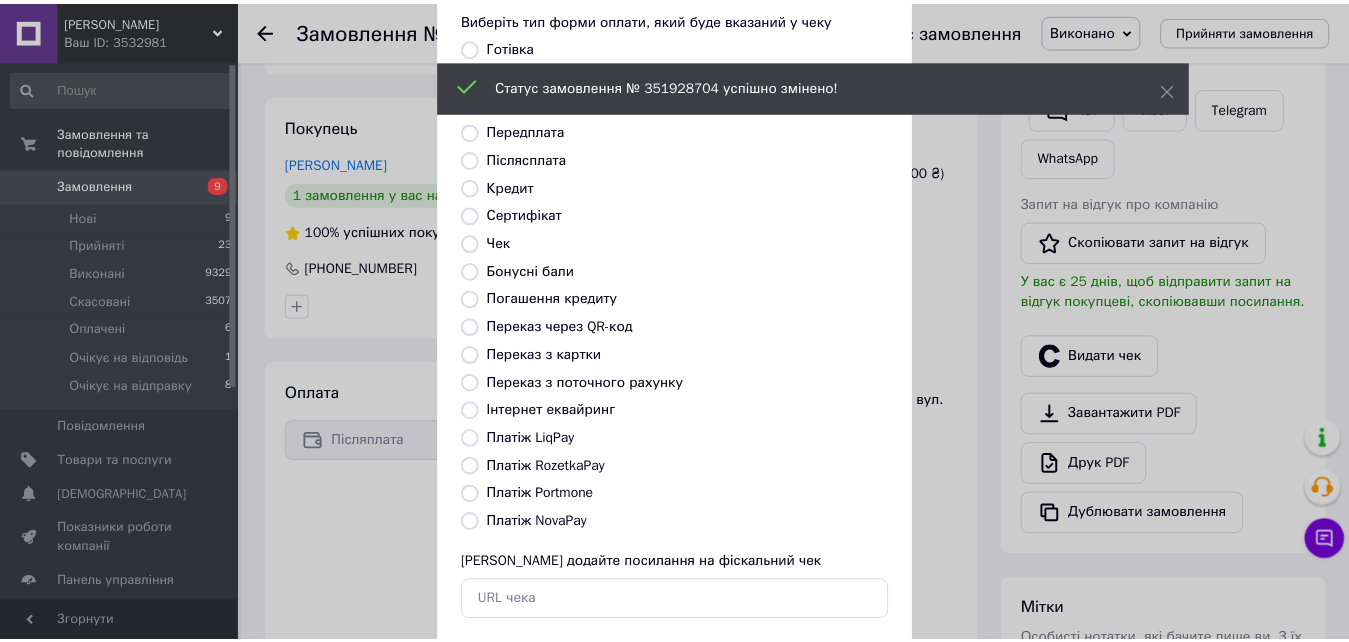 scroll, scrollTop: 217, scrollLeft: 0, axis: vertical 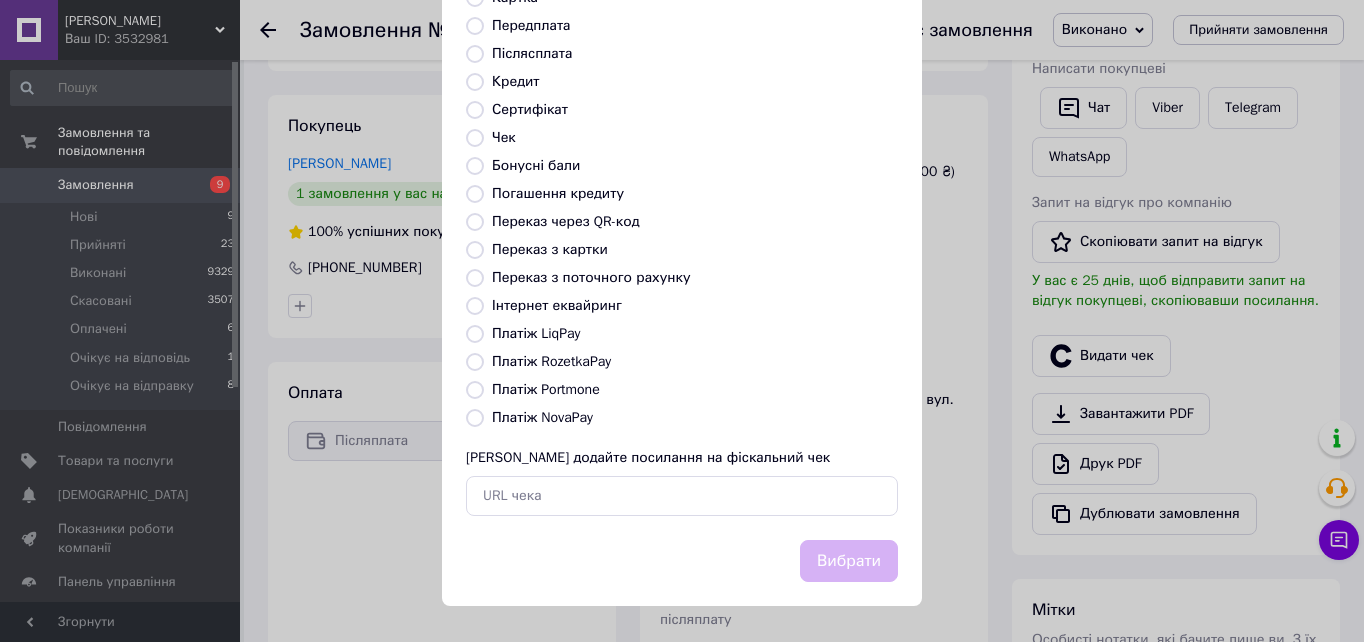 click on "Платіж NovaPay" at bounding box center [475, 418] 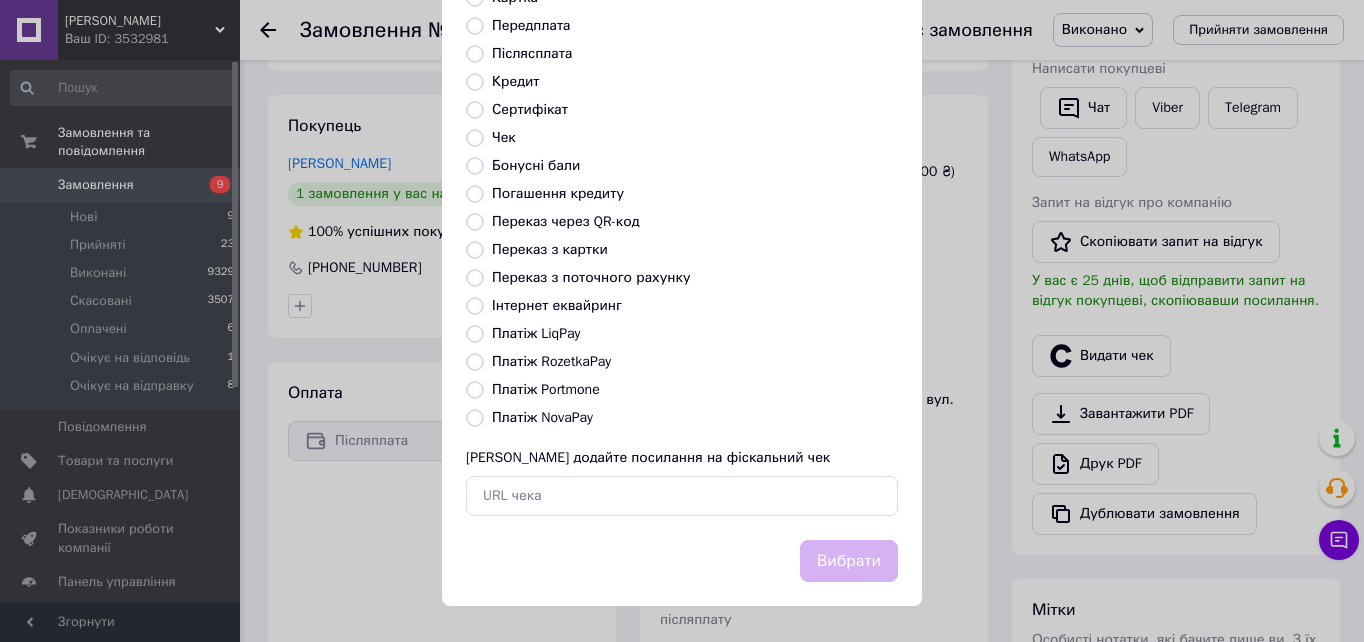 radio on "true" 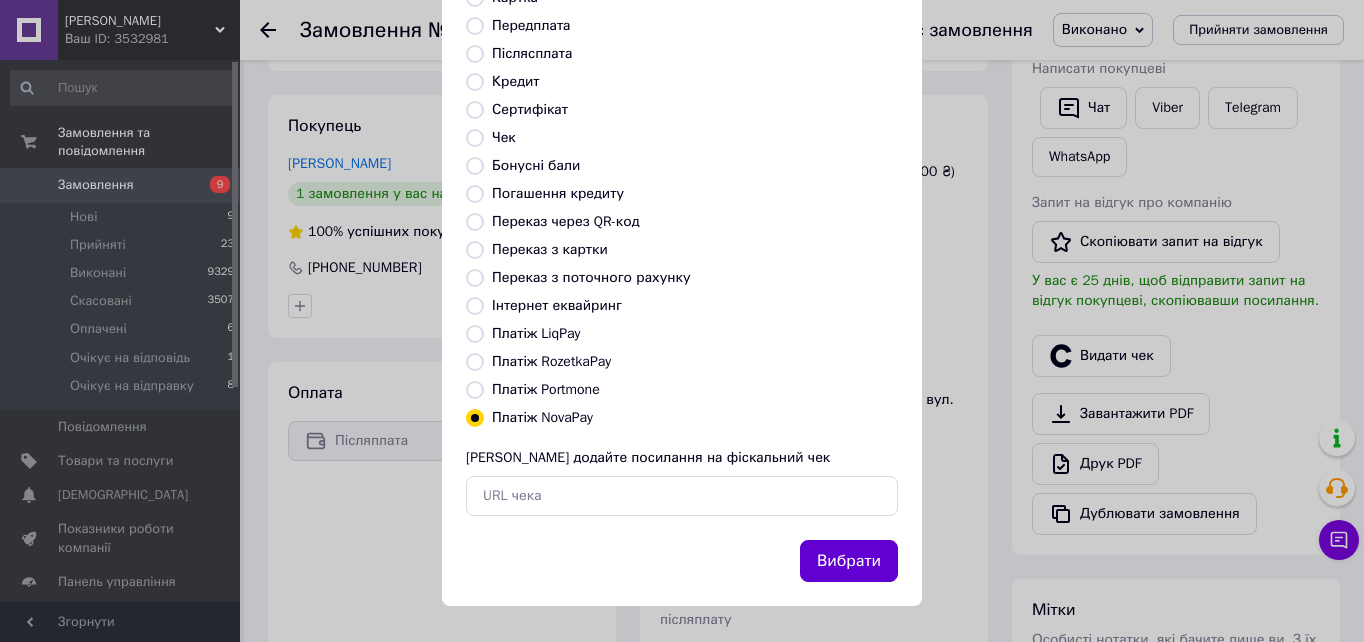 click on "Вибрати" at bounding box center (849, 561) 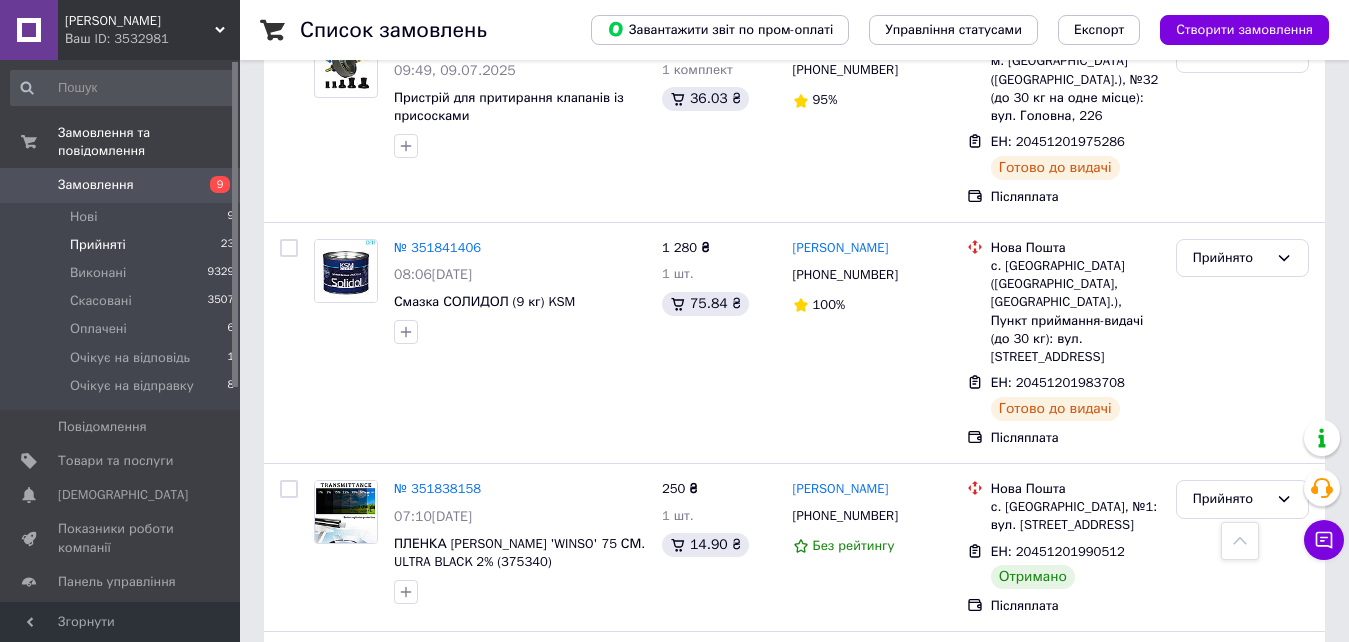 scroll, scrollTop: 2800, scrollLeft: 0, axis: vertical 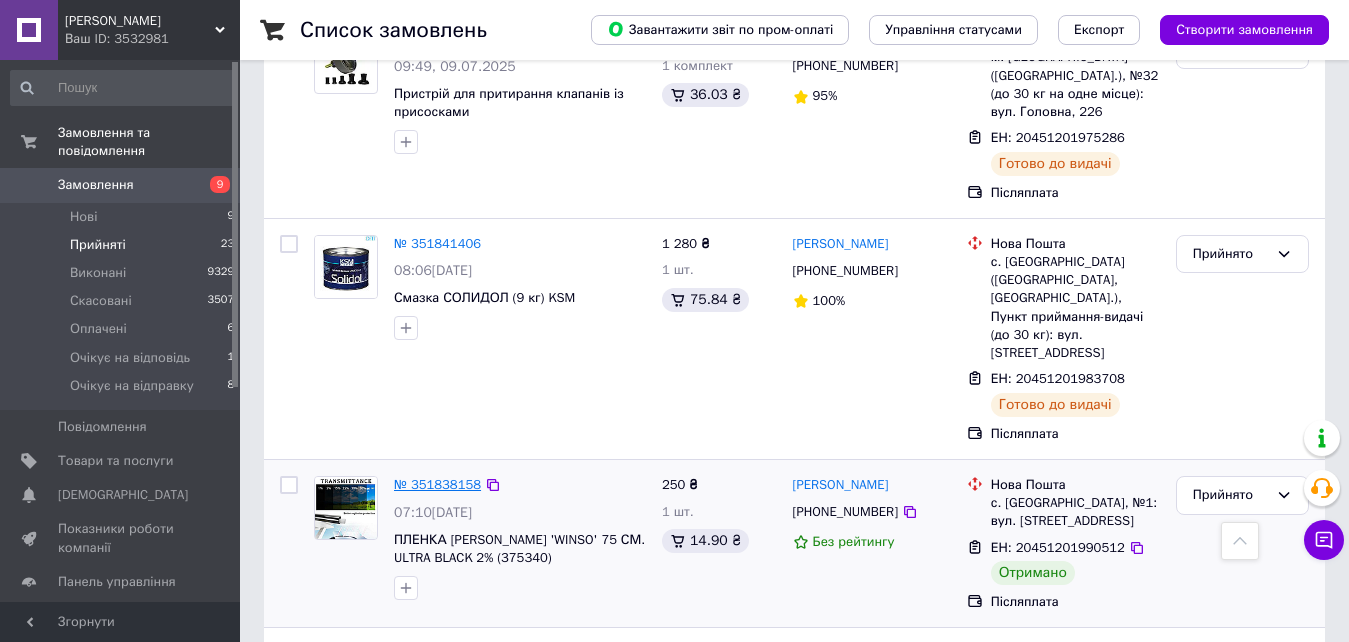 click on "№ 351838158" at bounding box center [437, 484] 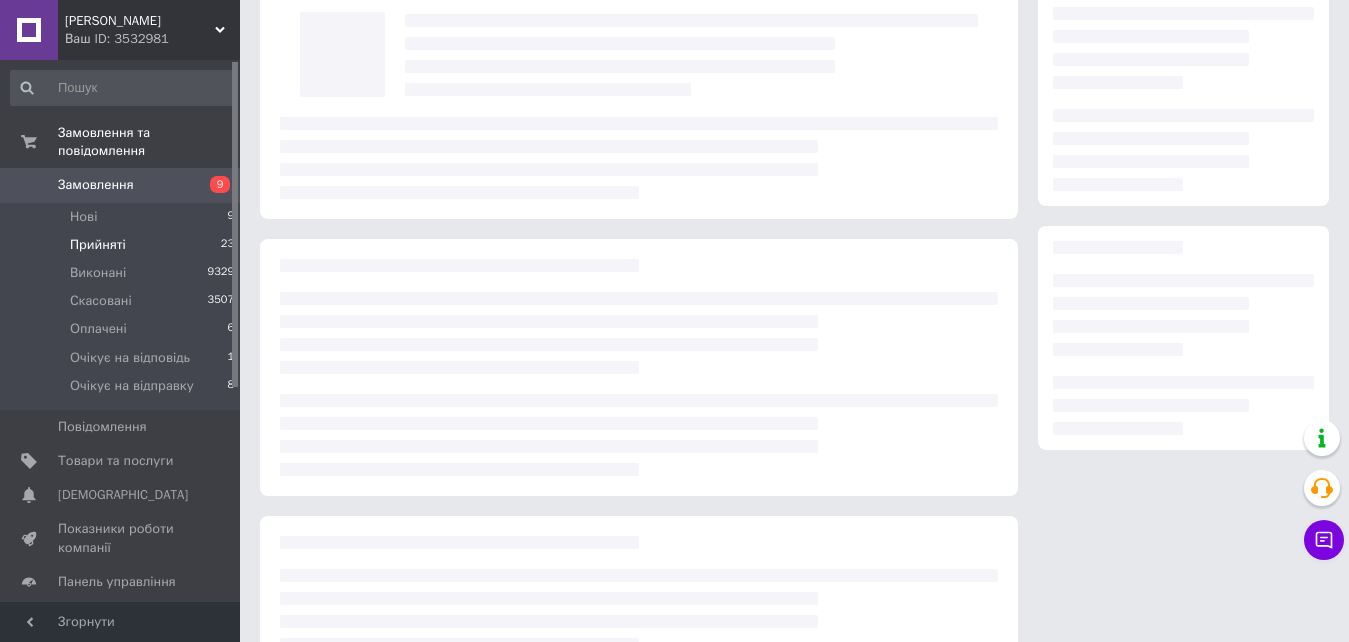 scroll, scrollTop: 0, scrollLeft: 0, axis: both 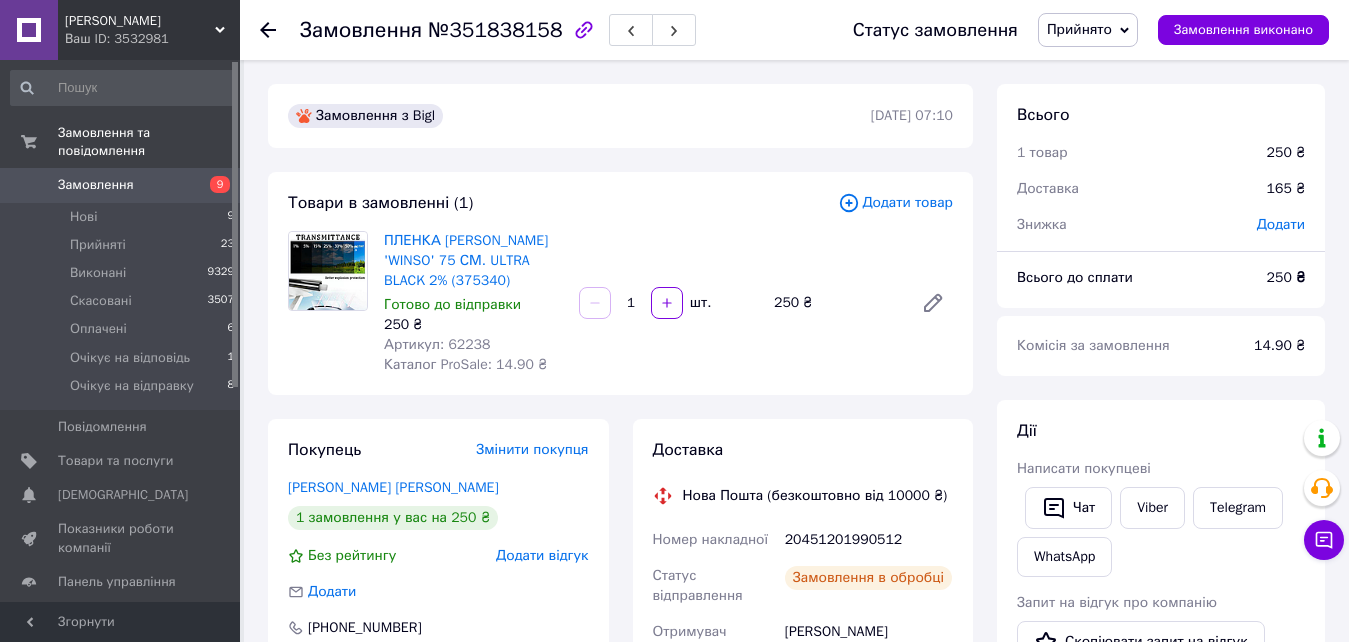 click on "Прийнято" at bounding box center [1079, 29] 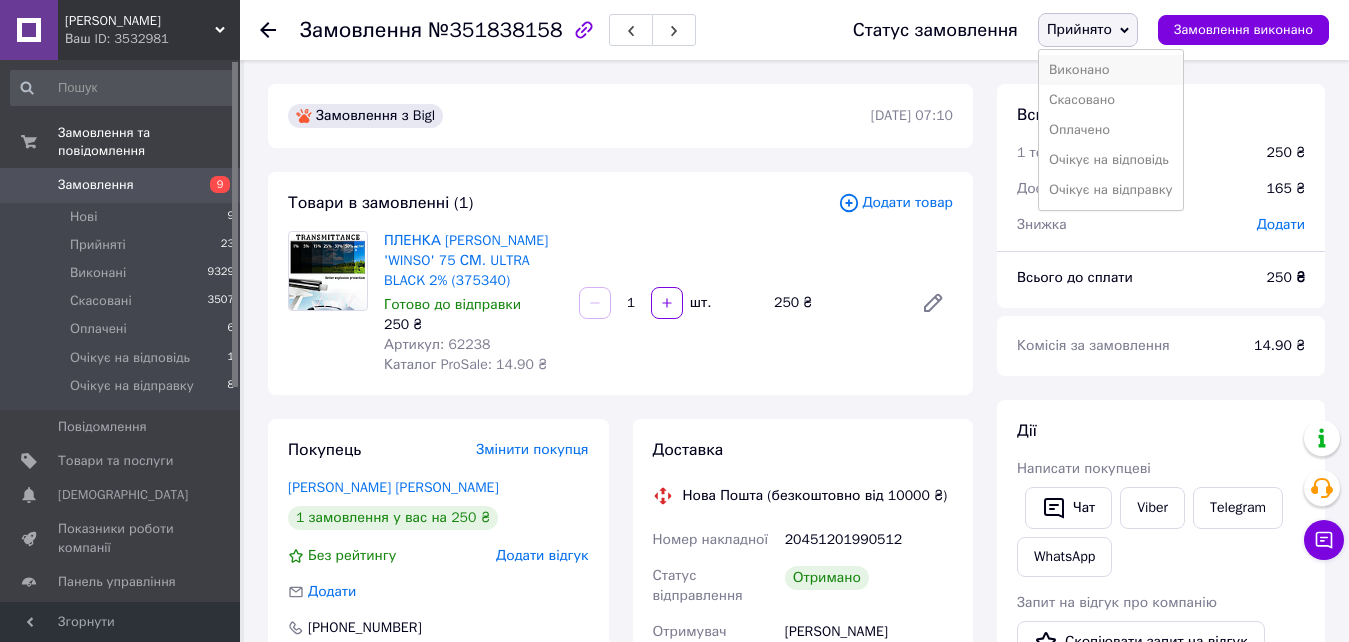 click on "Виконано" at bounding box center (1111, 70) 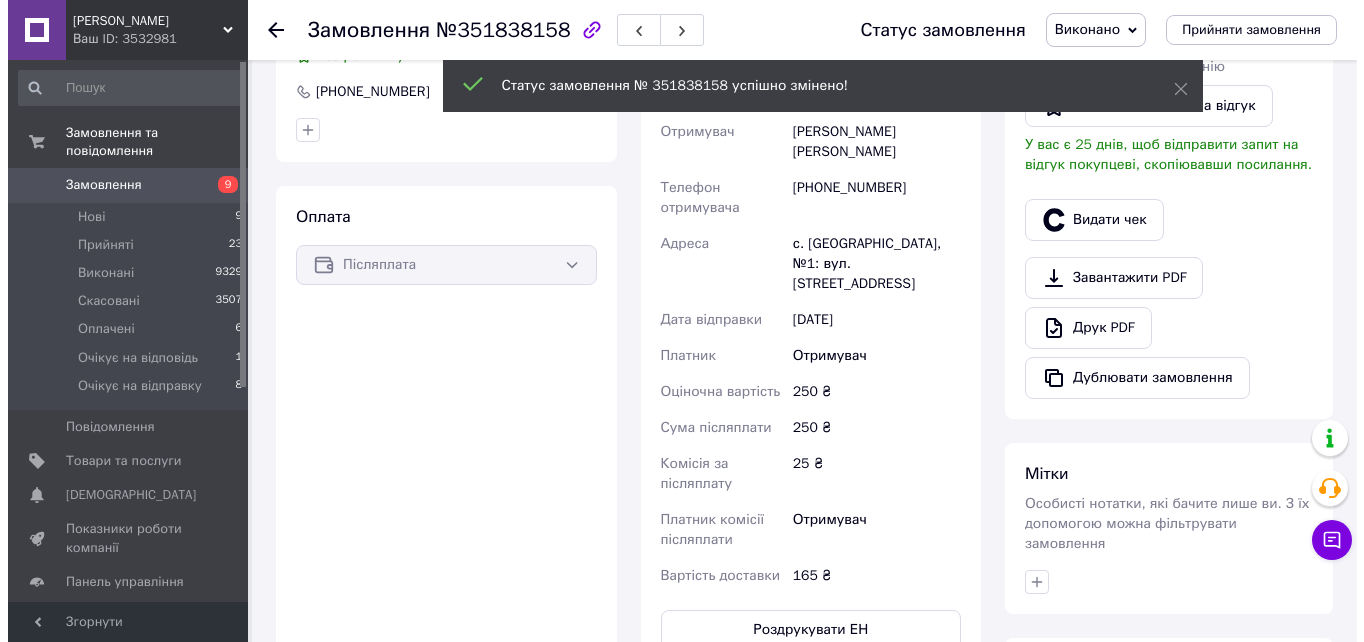 scroll, scrollTop: 400, scrollLeft: 0, axis: vertical 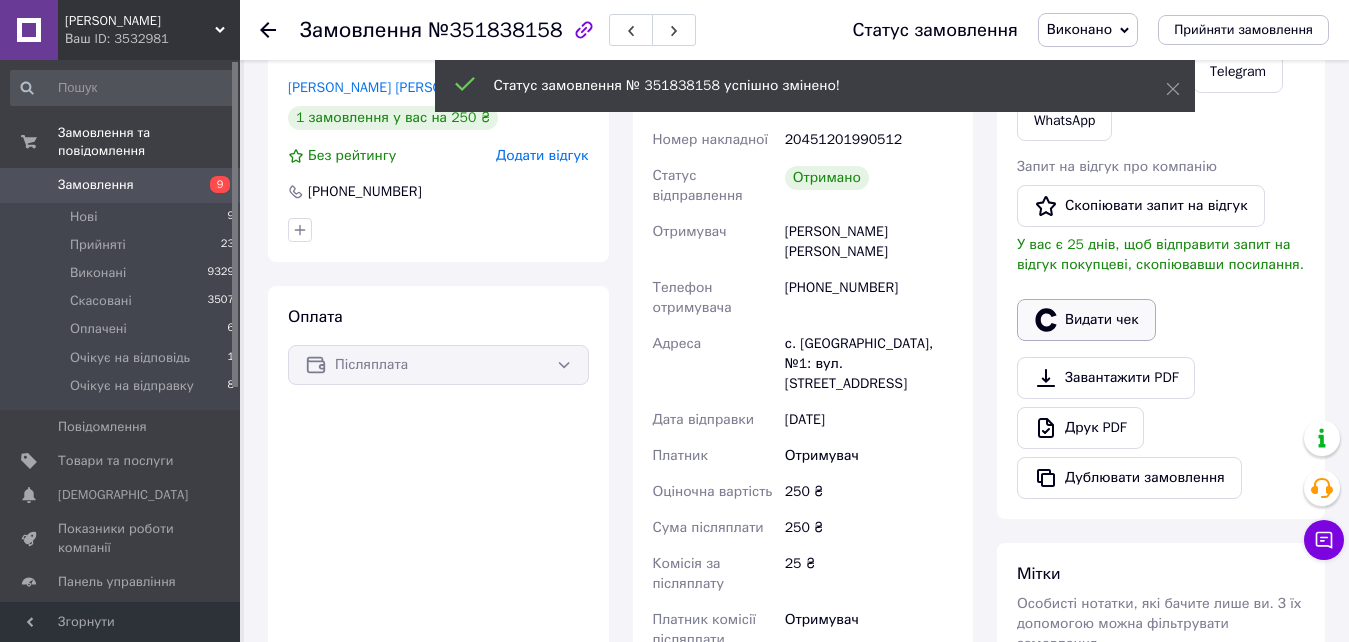 click on "Видати чек" at bounding box center (1086, 320) 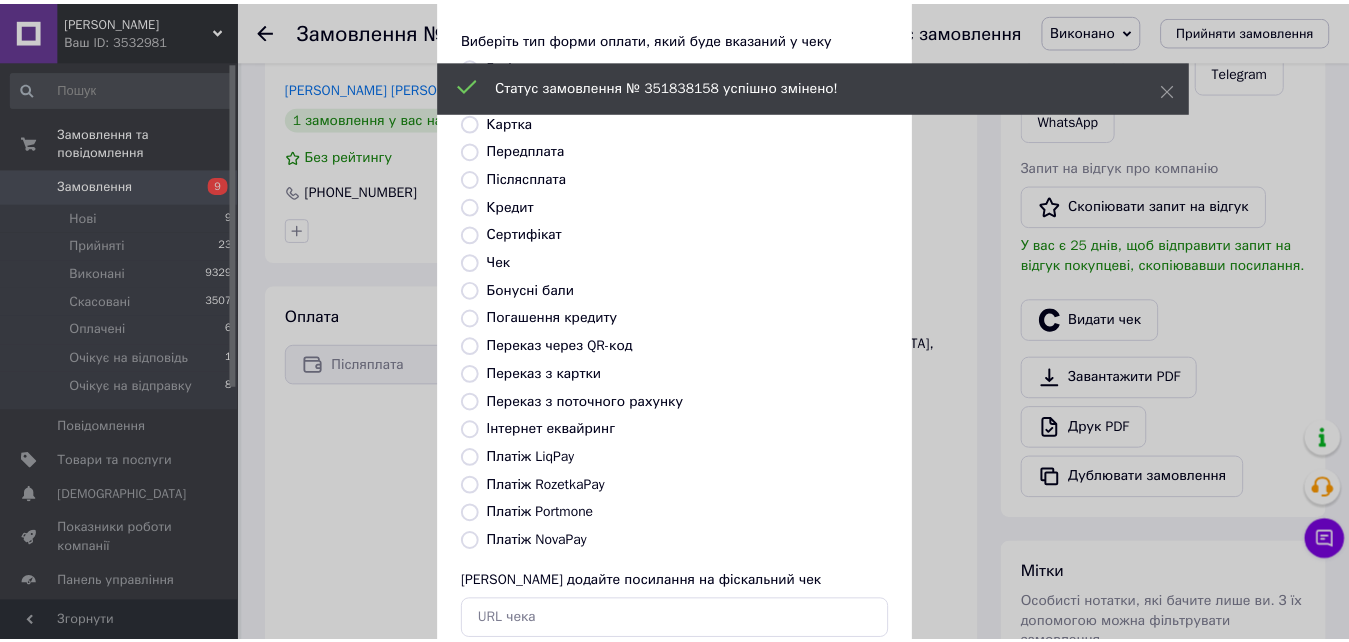 scroll, scrollTop: 217, scrollLeft: 0, axis: vertical 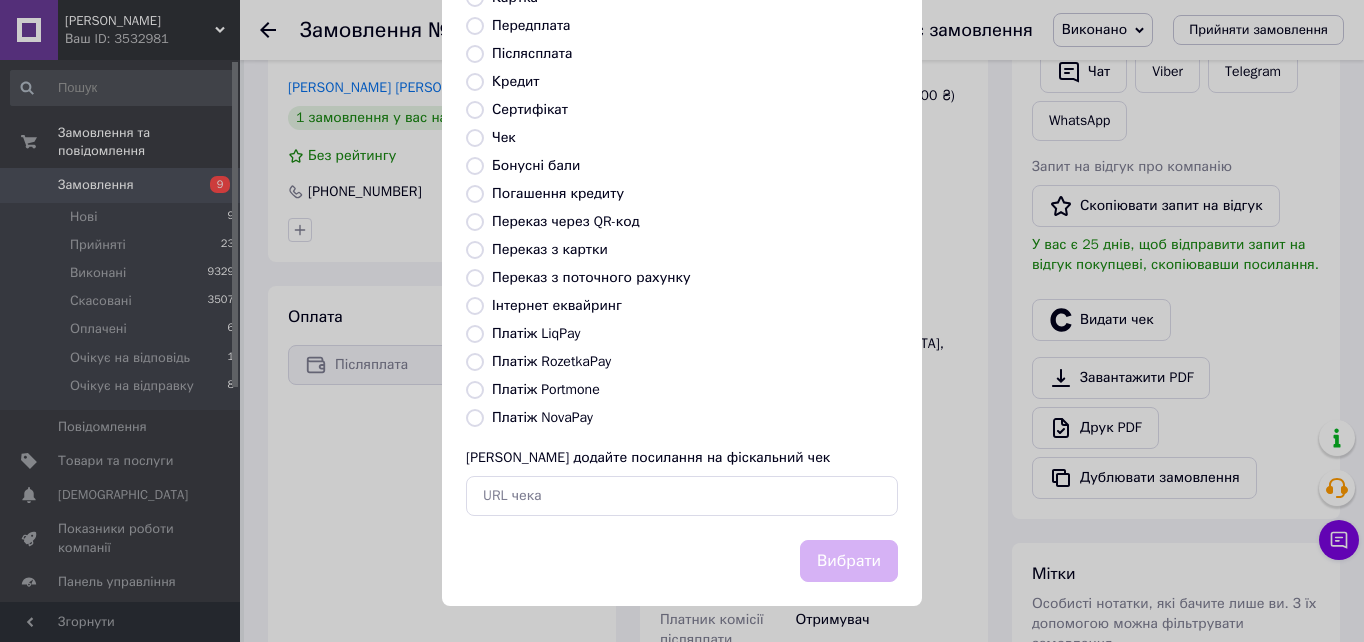 click on "Платіж NovaPay" at bounding box center (475, 418) 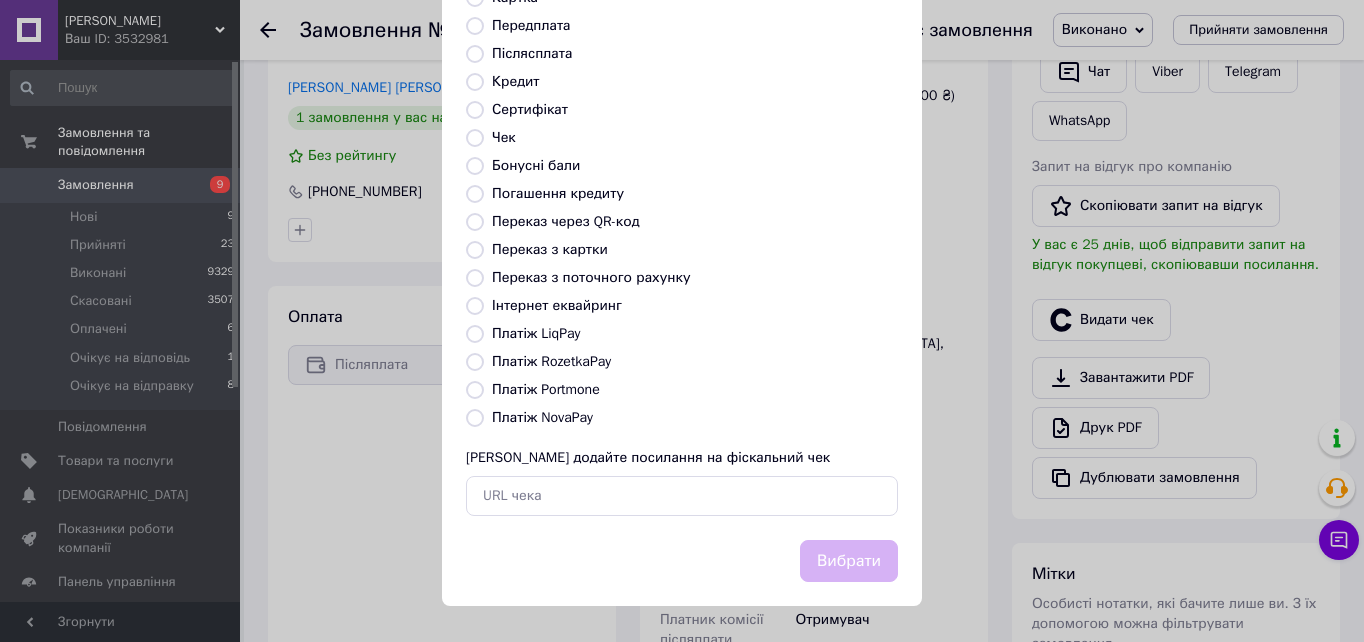 radio on "true" 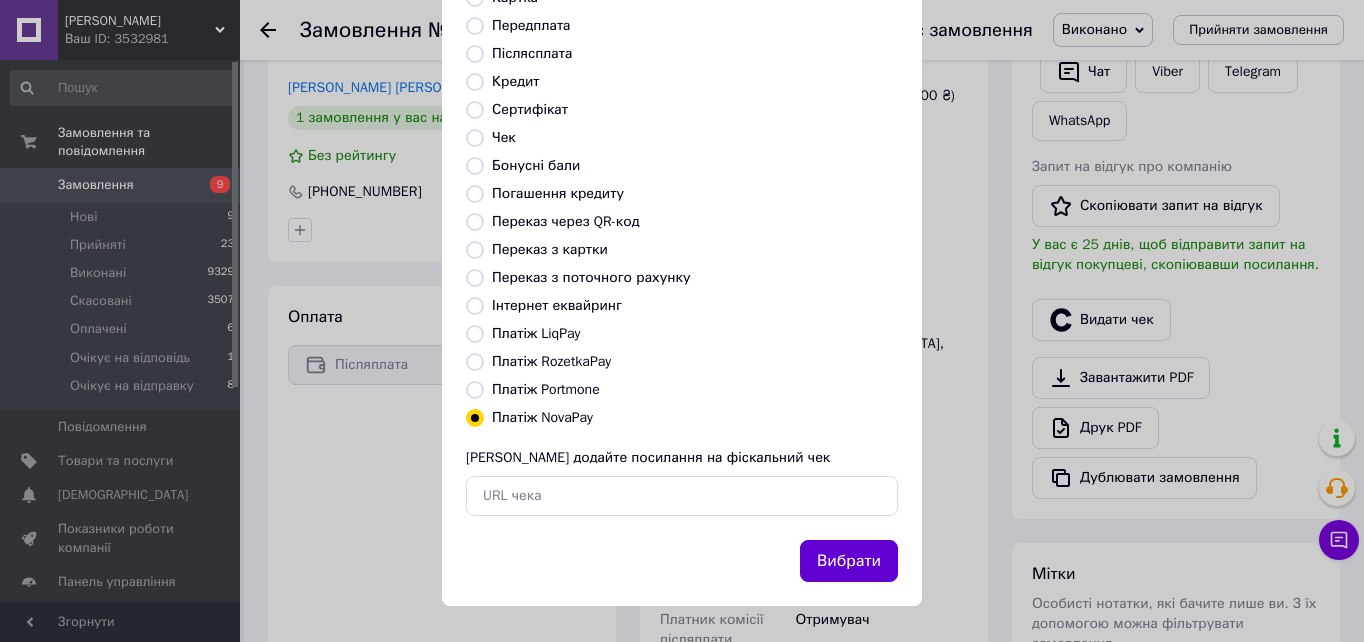 click on "Вибрати" at bounding box center [849, 561] 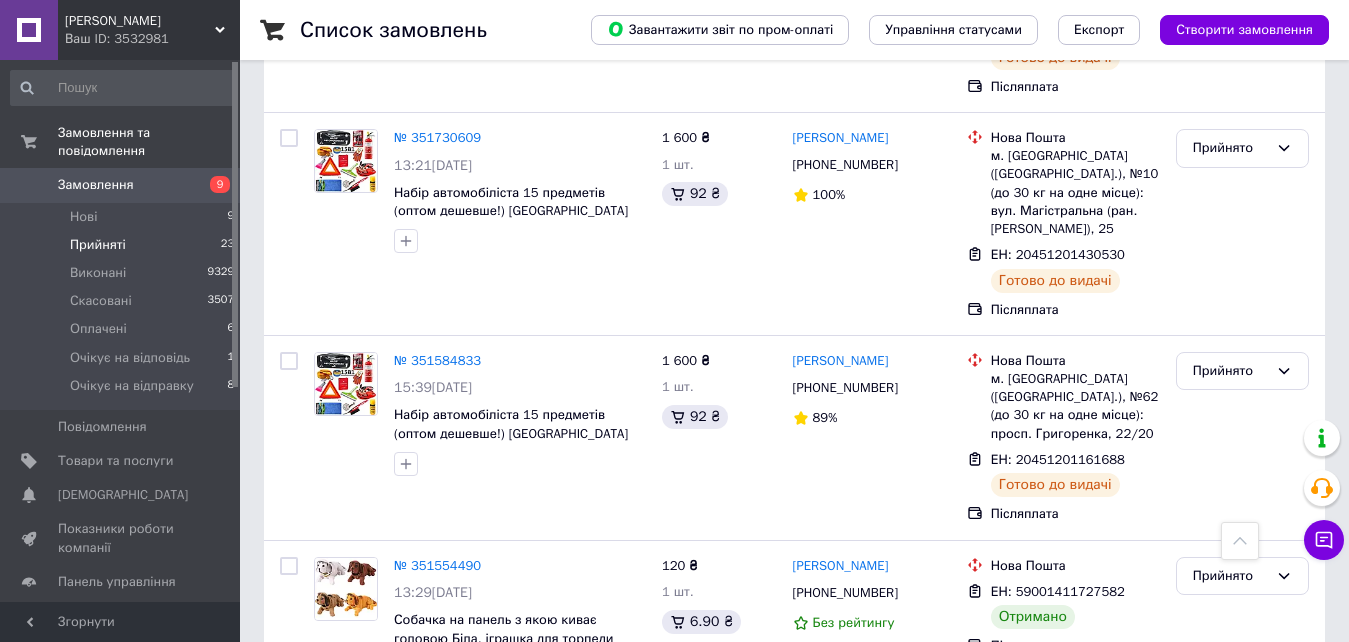 scroll, scrollTop: 3300, scrollLeft: 0, axis: vertical 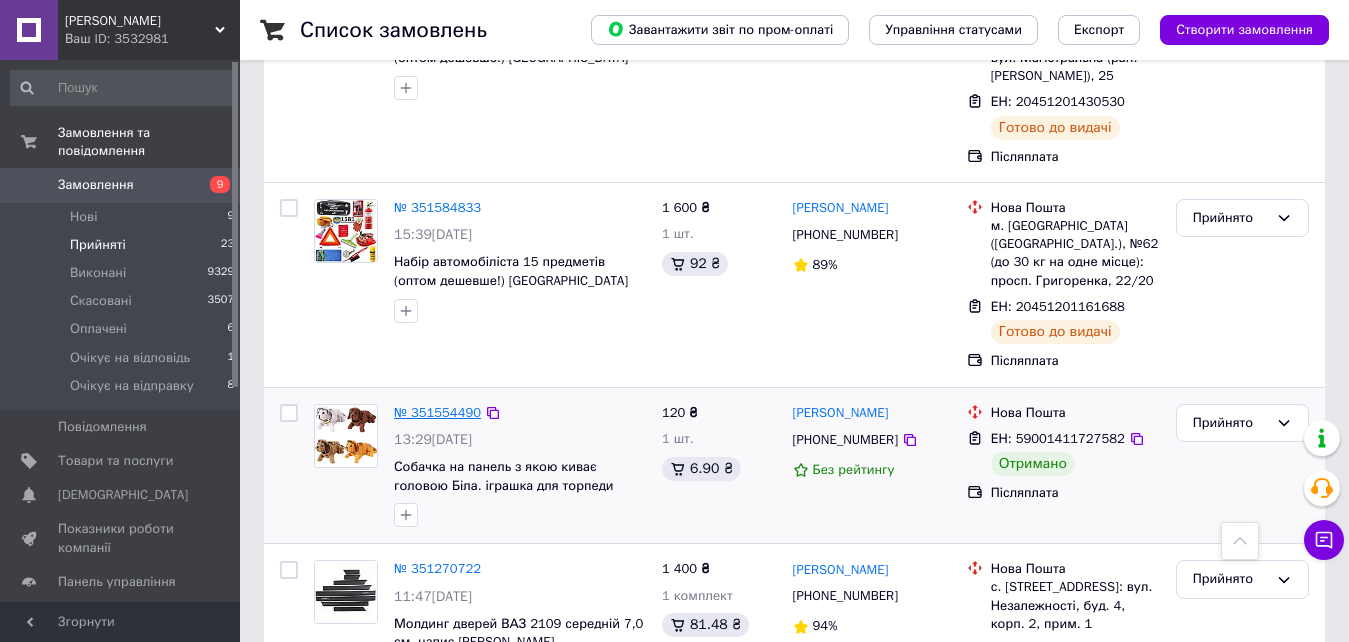click on "№ 351554490" at bounding box center [437, 412] 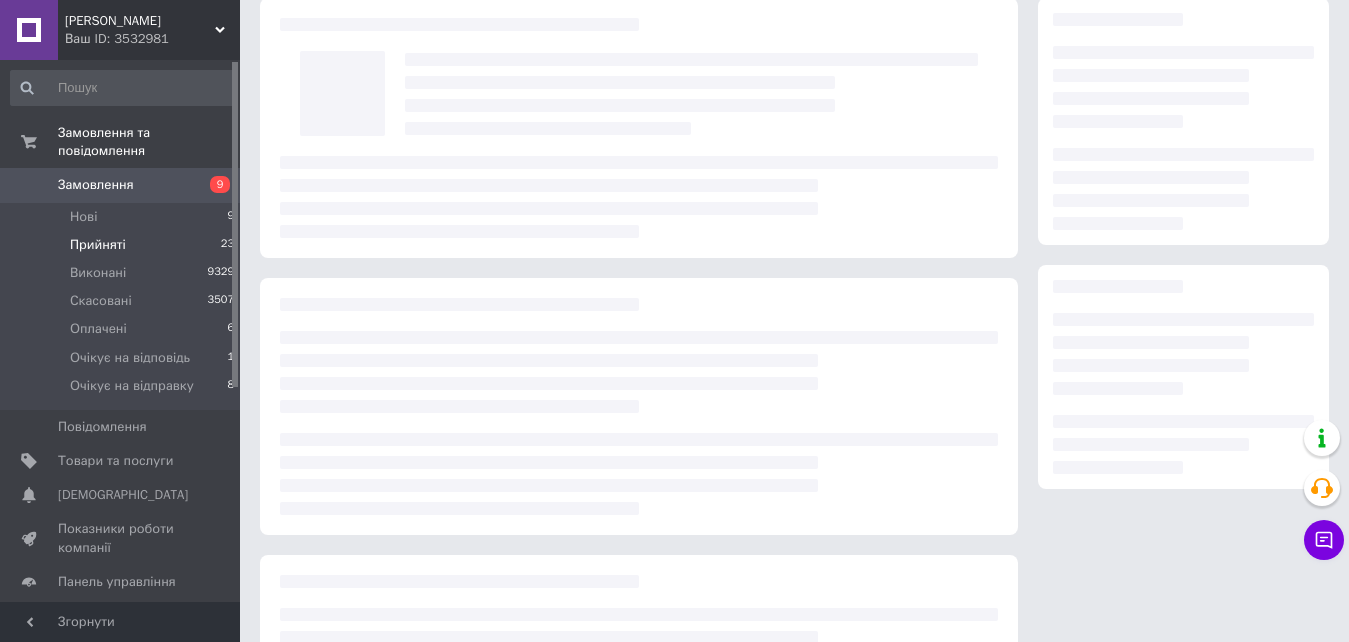 scroll, scrollTop: 0, scrollLeft: 0, axis: both 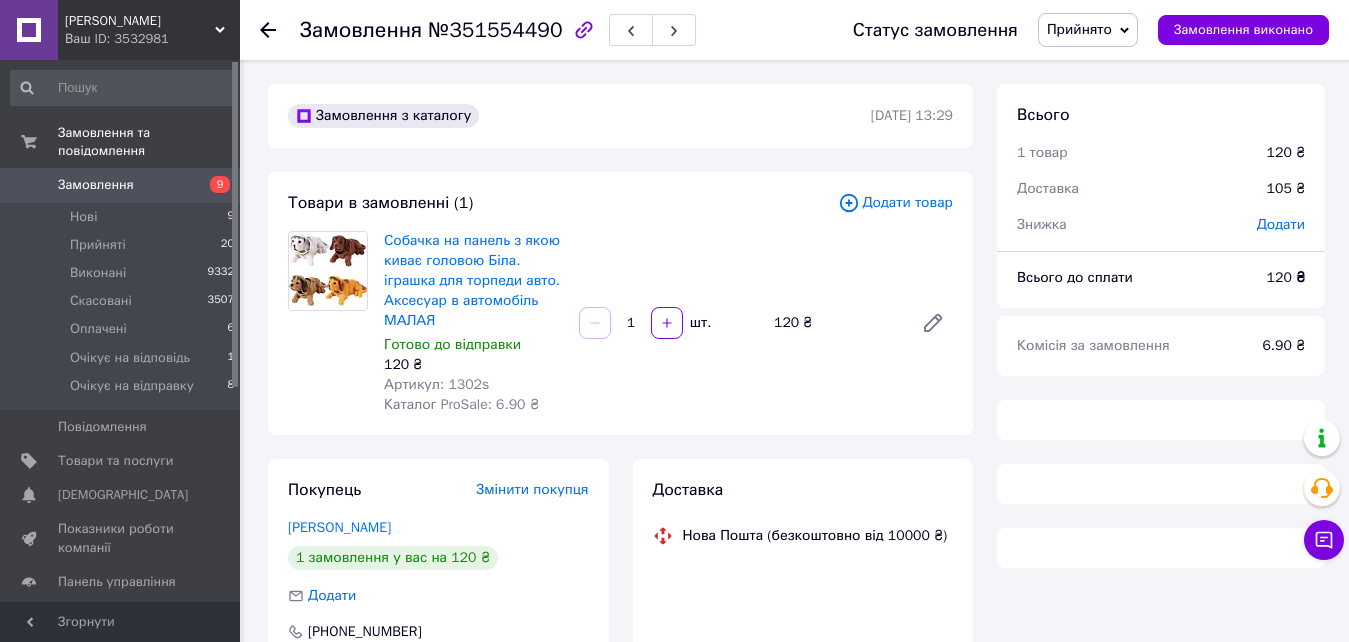 drag, startPoint x: 1111, startPoint y: 13, endPoint x: 1111, endPoint y: 37, distance: 24 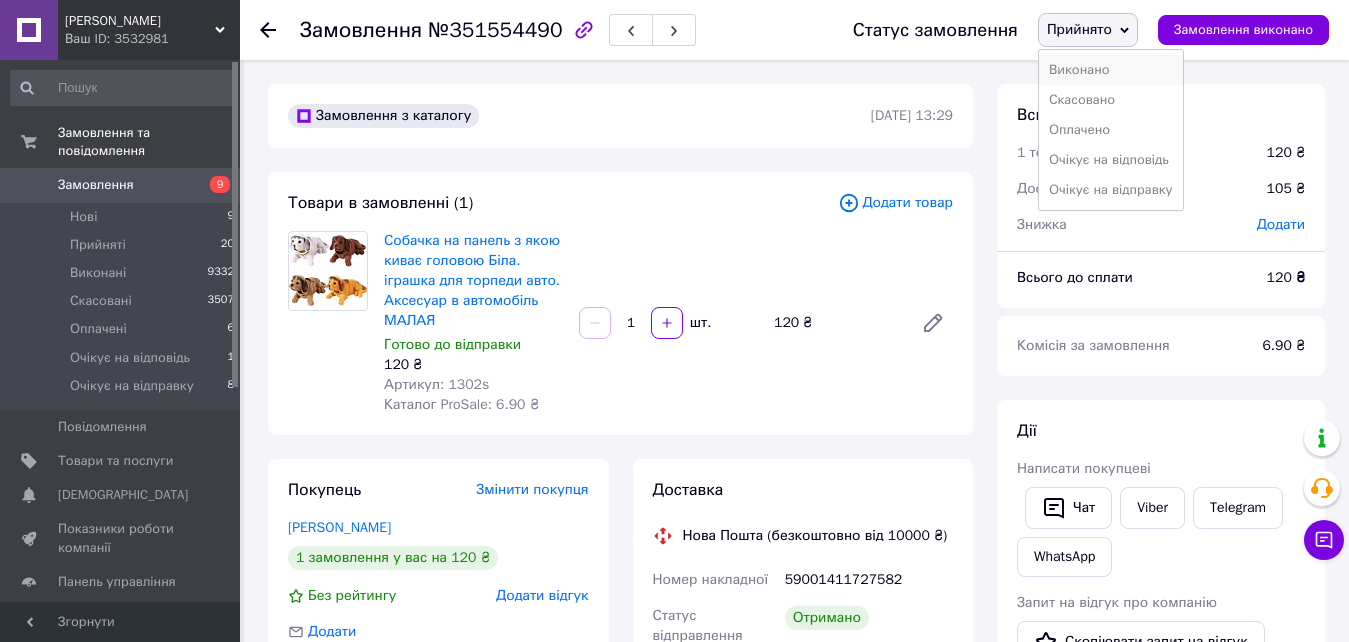 scroll, scrollTop: 4, scrollLeft: 0, axis: vertical 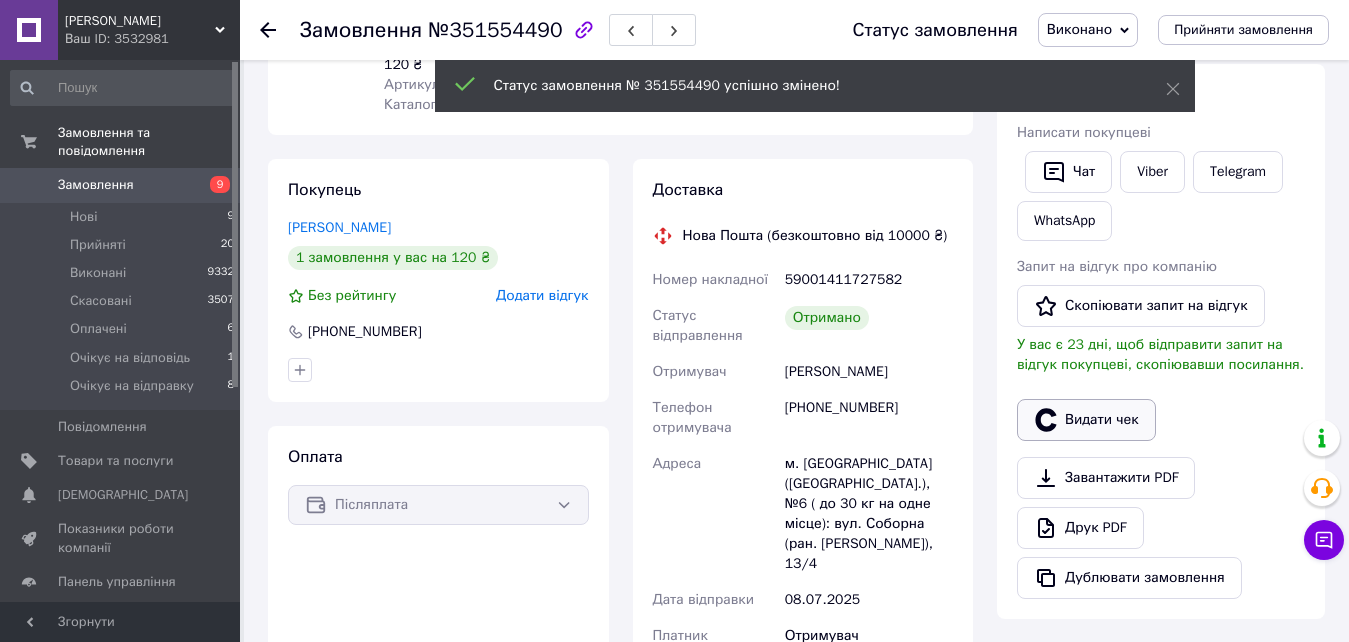 click on "Видати чек" at bounding box center [1086, 420] 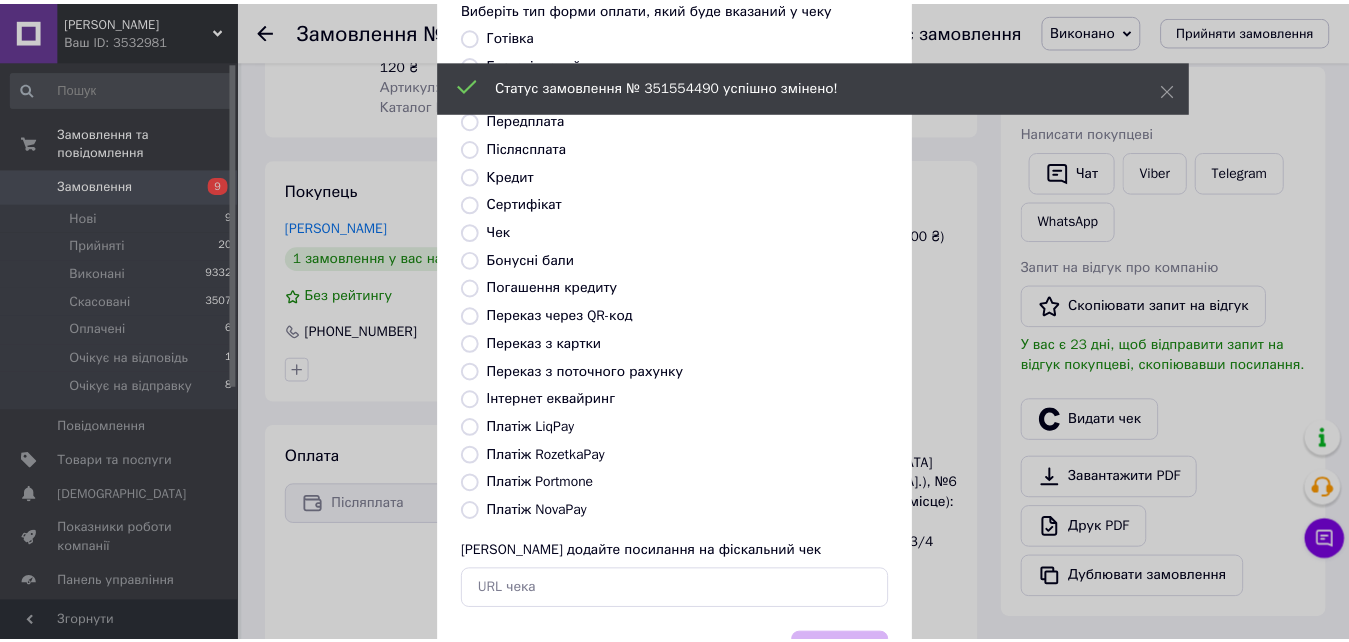 scroll, scrollTop: 217, scrollLeft: 0, axis: vertical 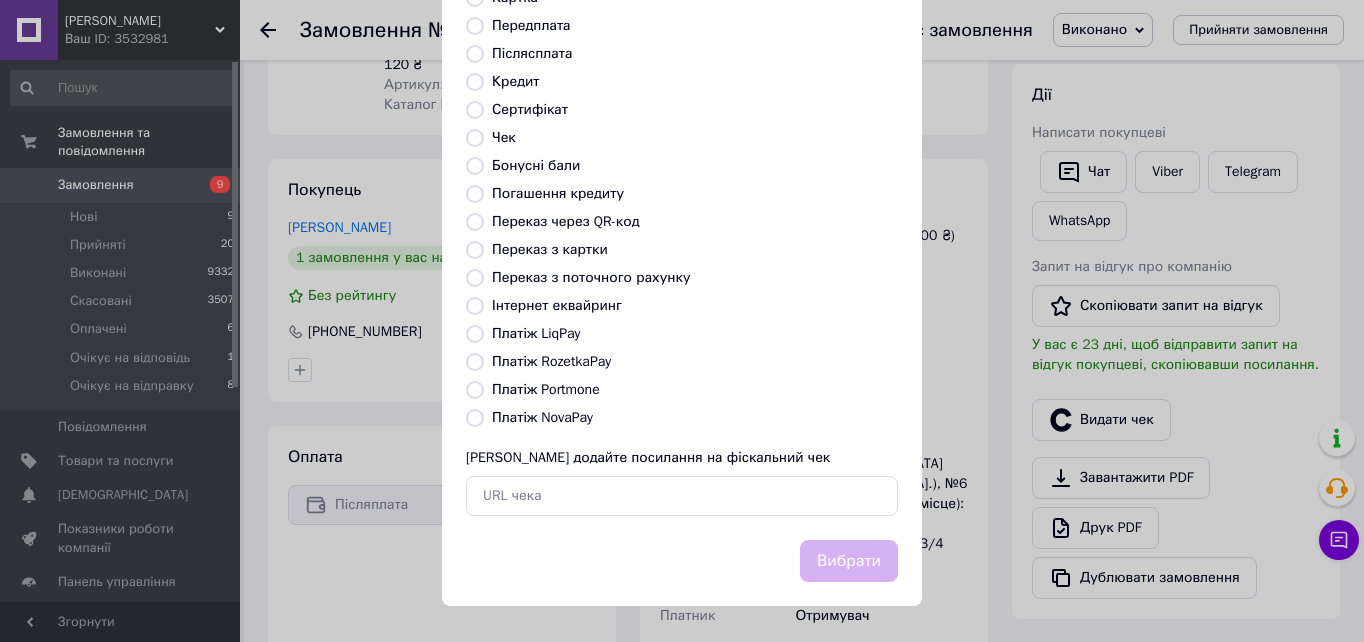 click on "Платіж NovaPay" at bounding box center (475, 418) 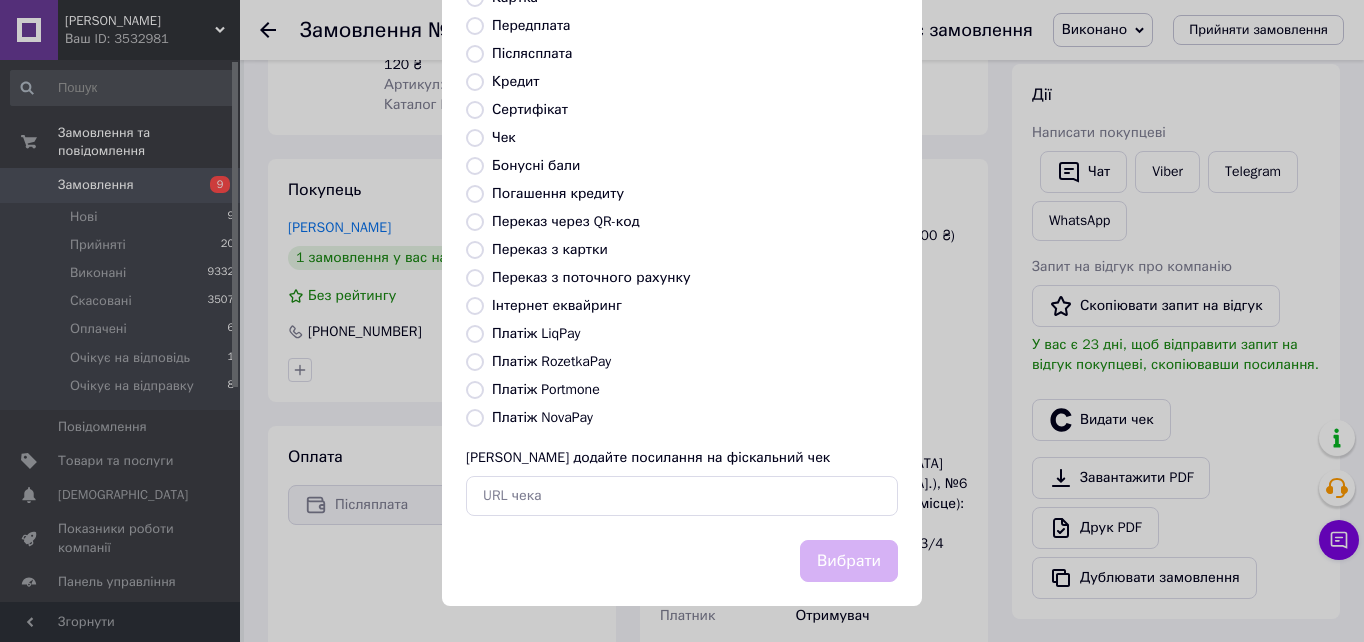 radio on "true" 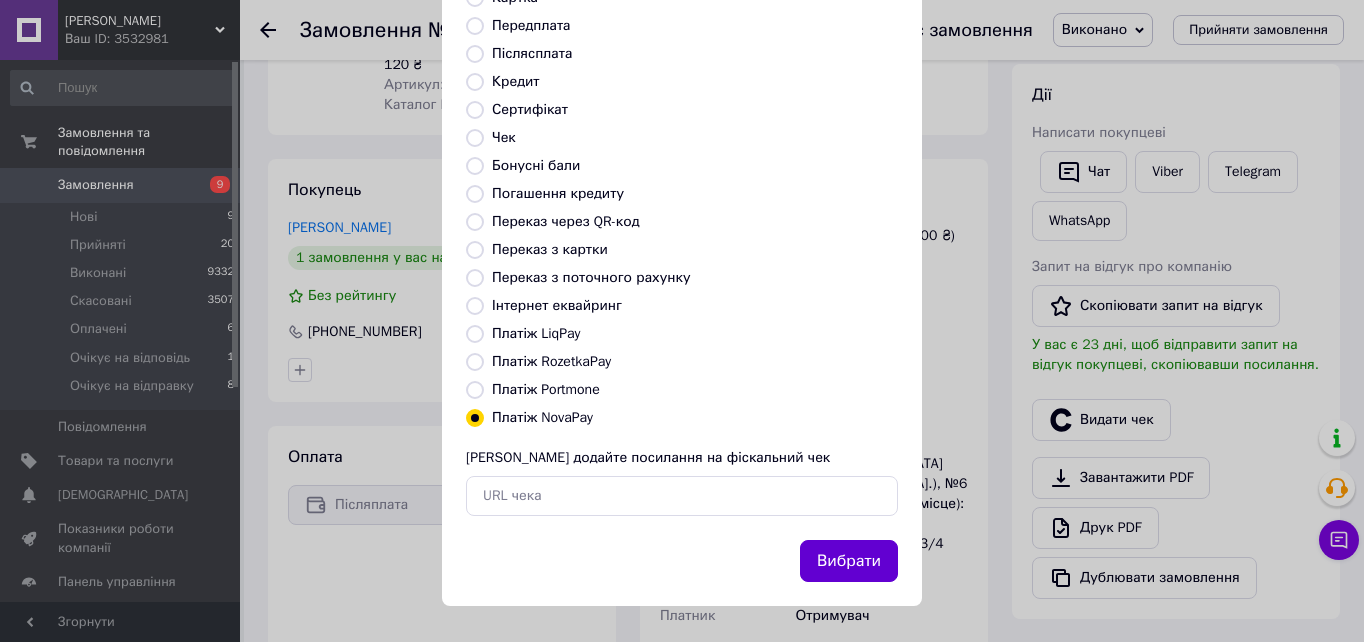 click on "Вибрати" at bounding box center (849, 561) 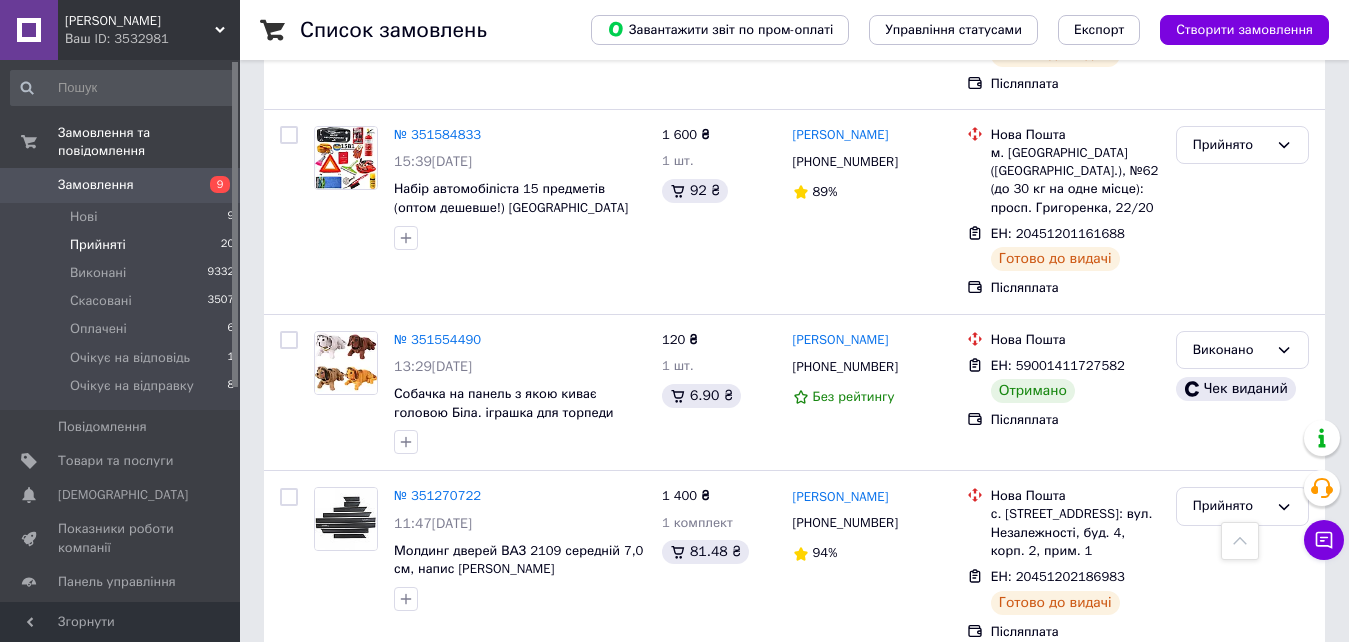 scroll, scrollTop: 3073, scrollLeft: 0, axis: vertical 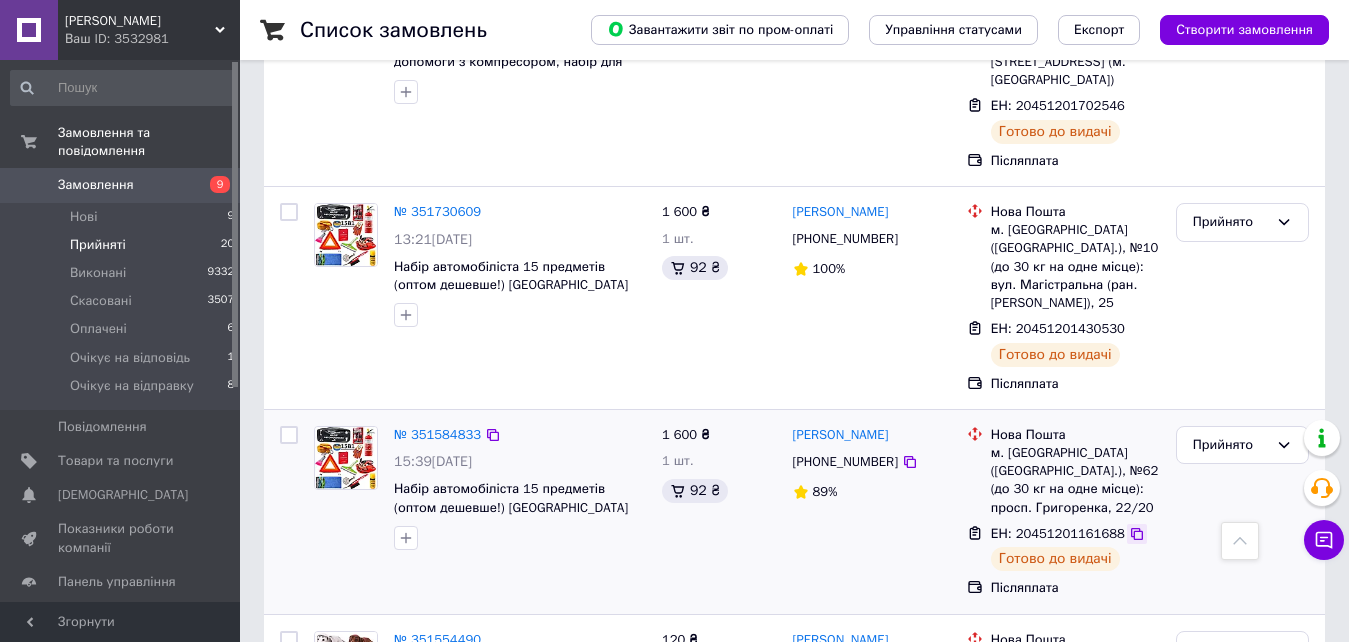 click 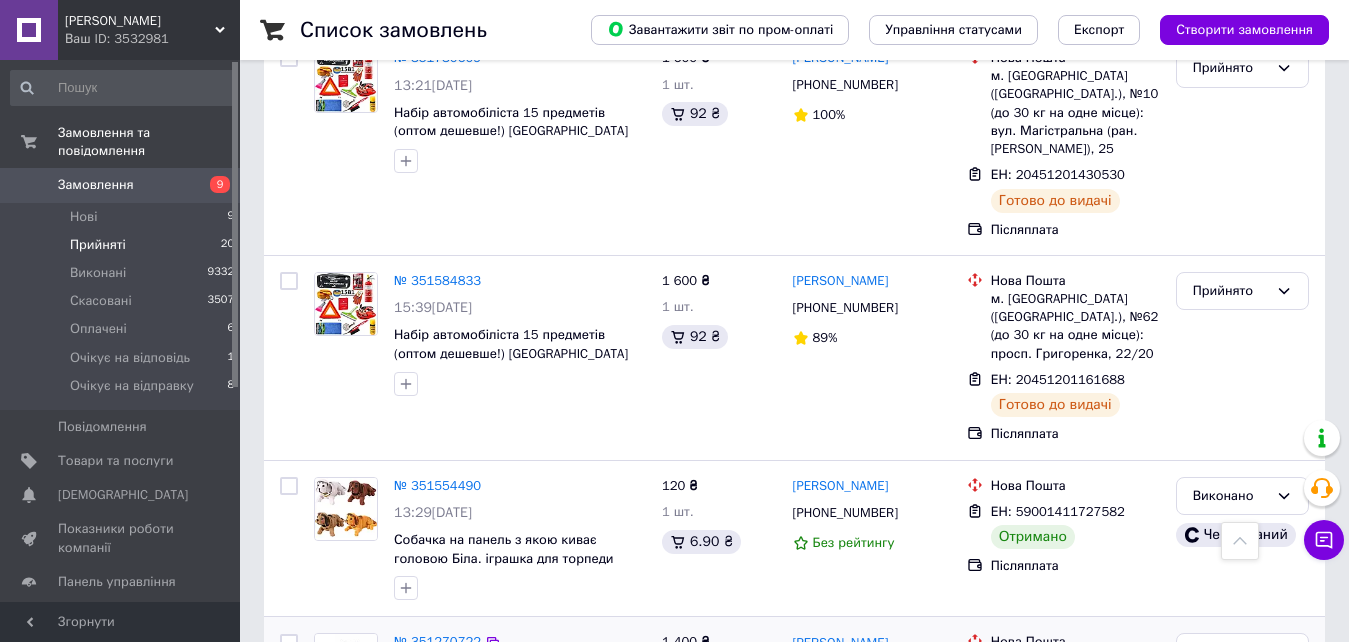 scroll, scrollTop: 3373, scrollLeft: 0, axis: vertical 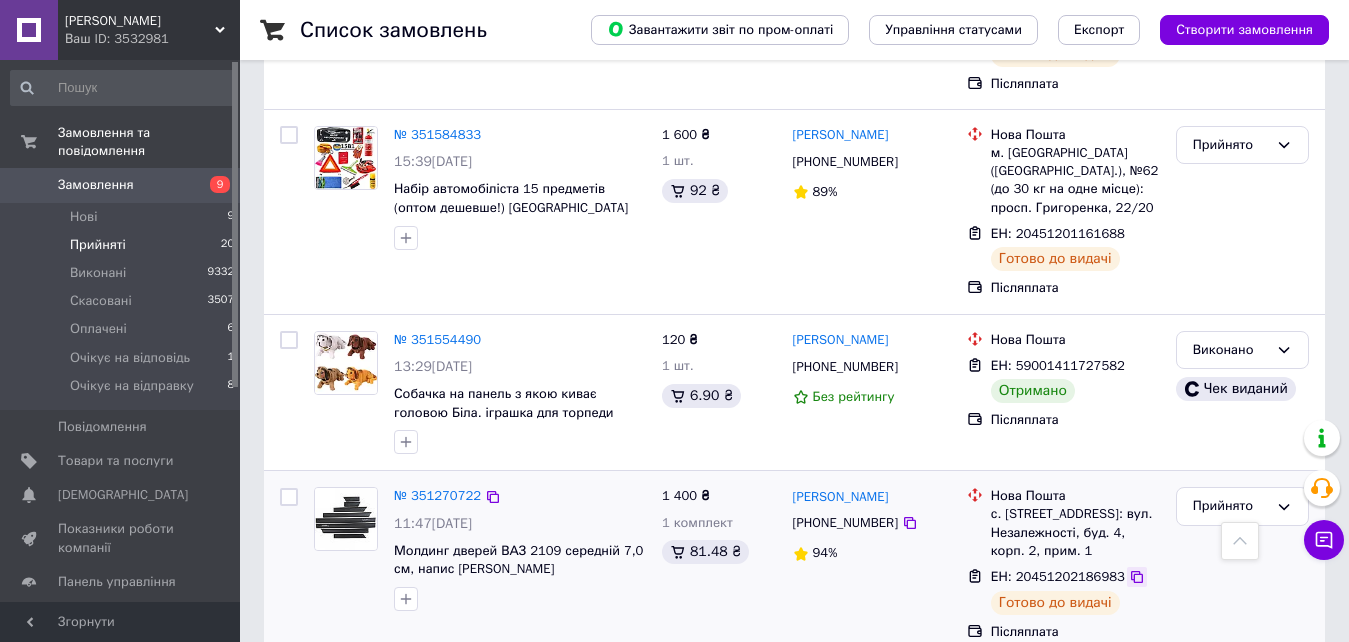 click 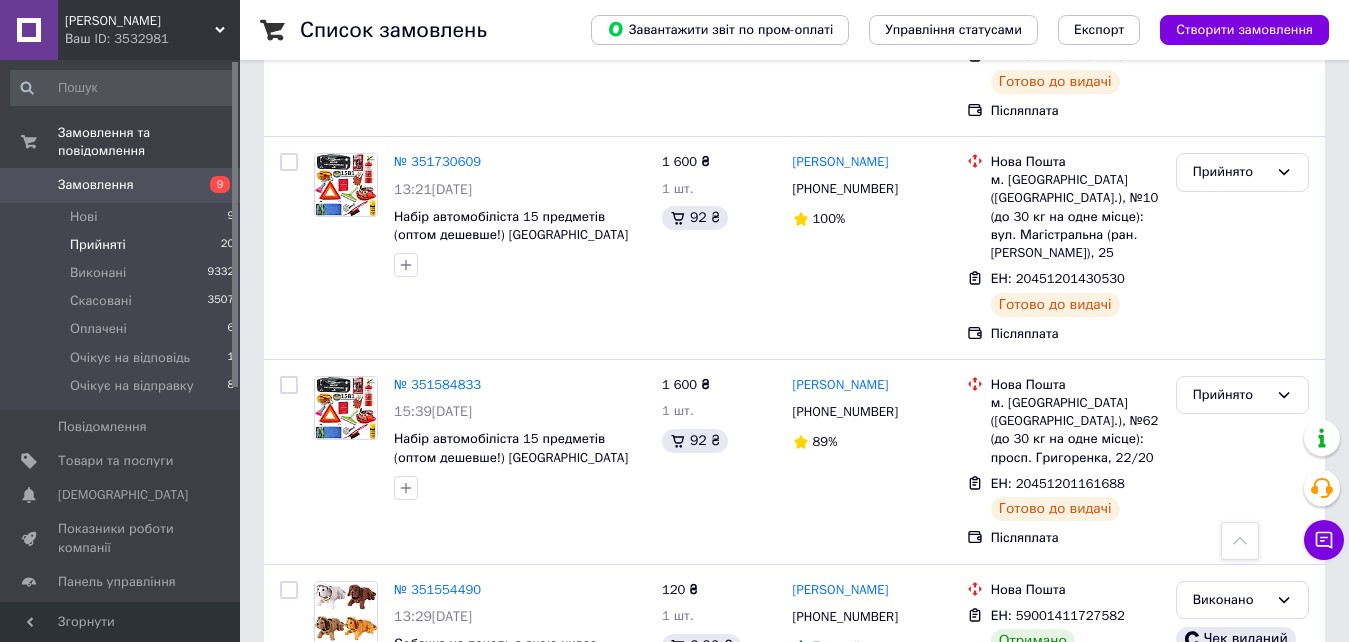 scroll, scrollTop: 3573, scrollLeft: 0, axis: vertical 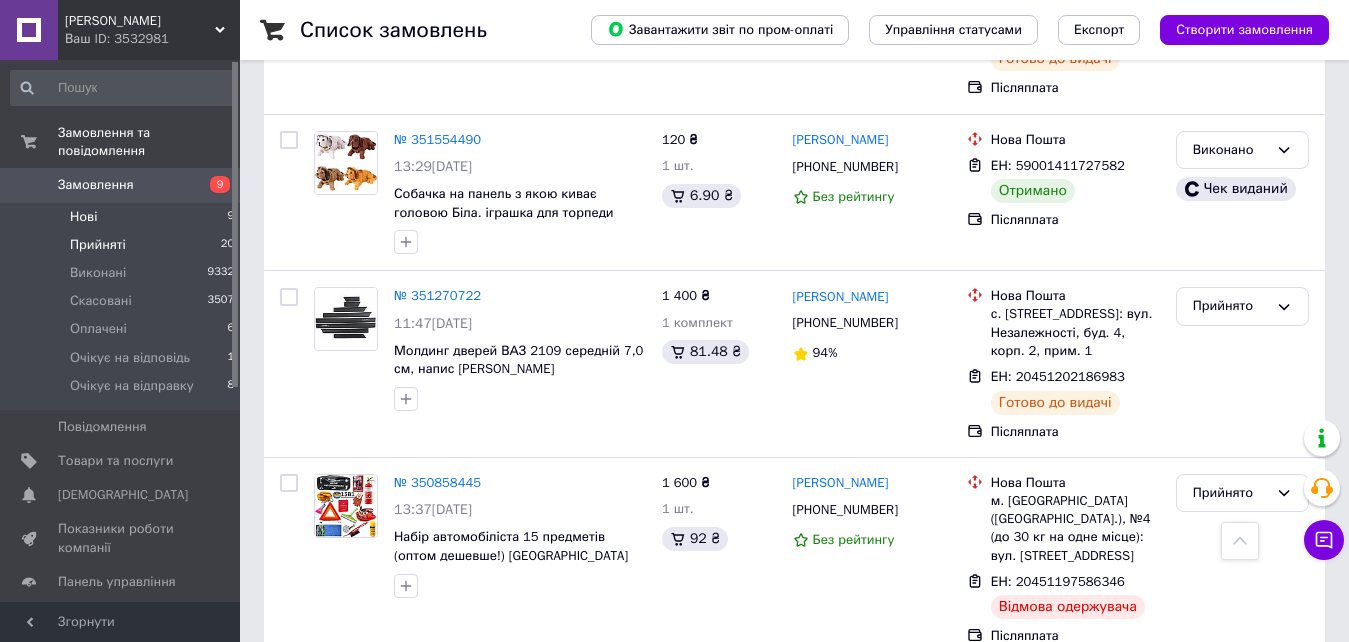 click on "Нові 9" at bounding box center (123, 217) 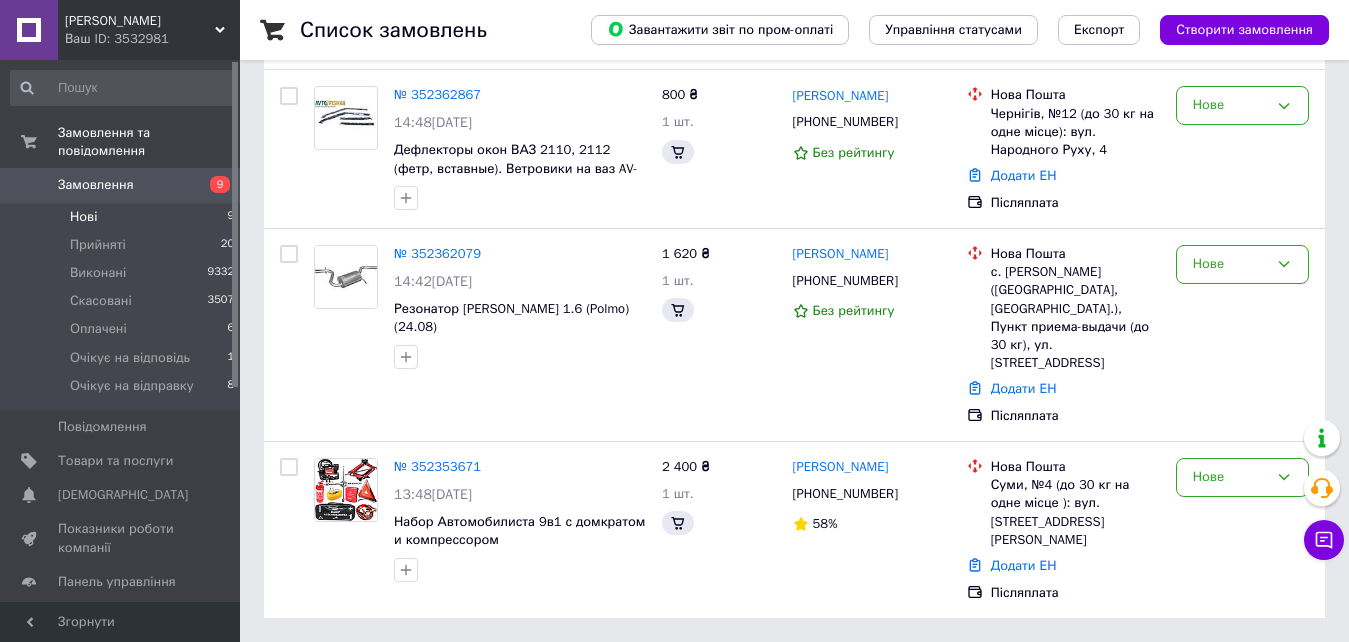 scroll, scrollTop: 0, scrollLeft: 0, axis: both 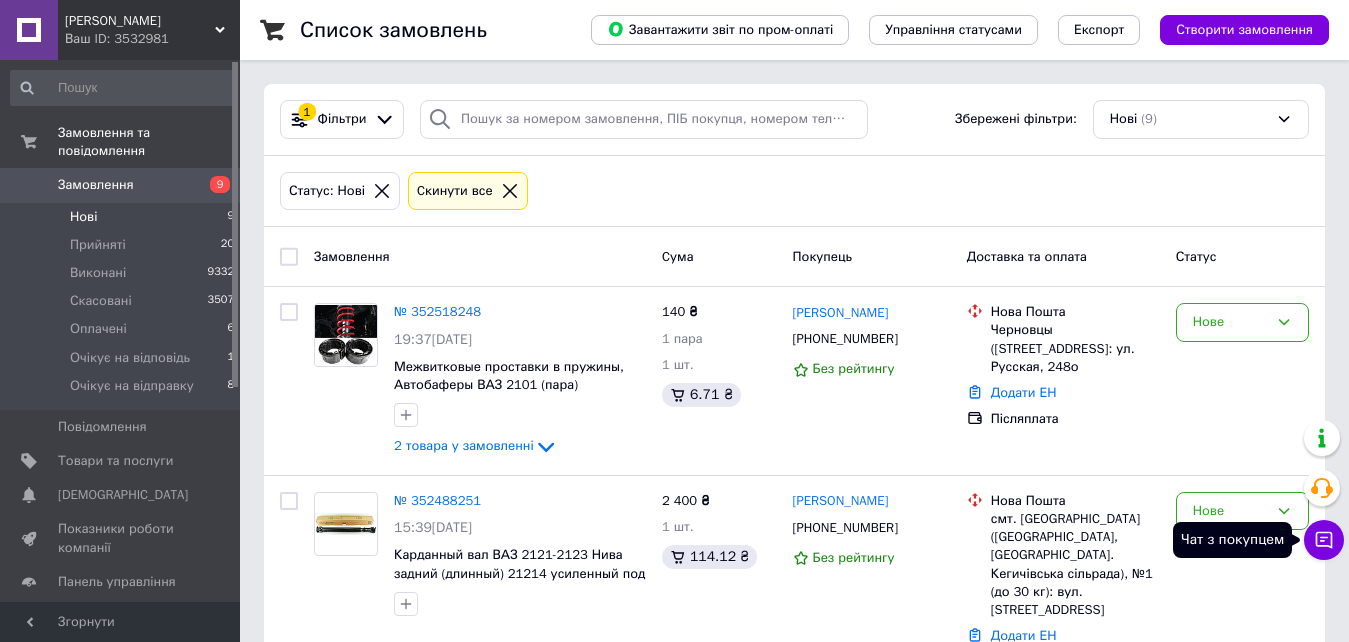 click 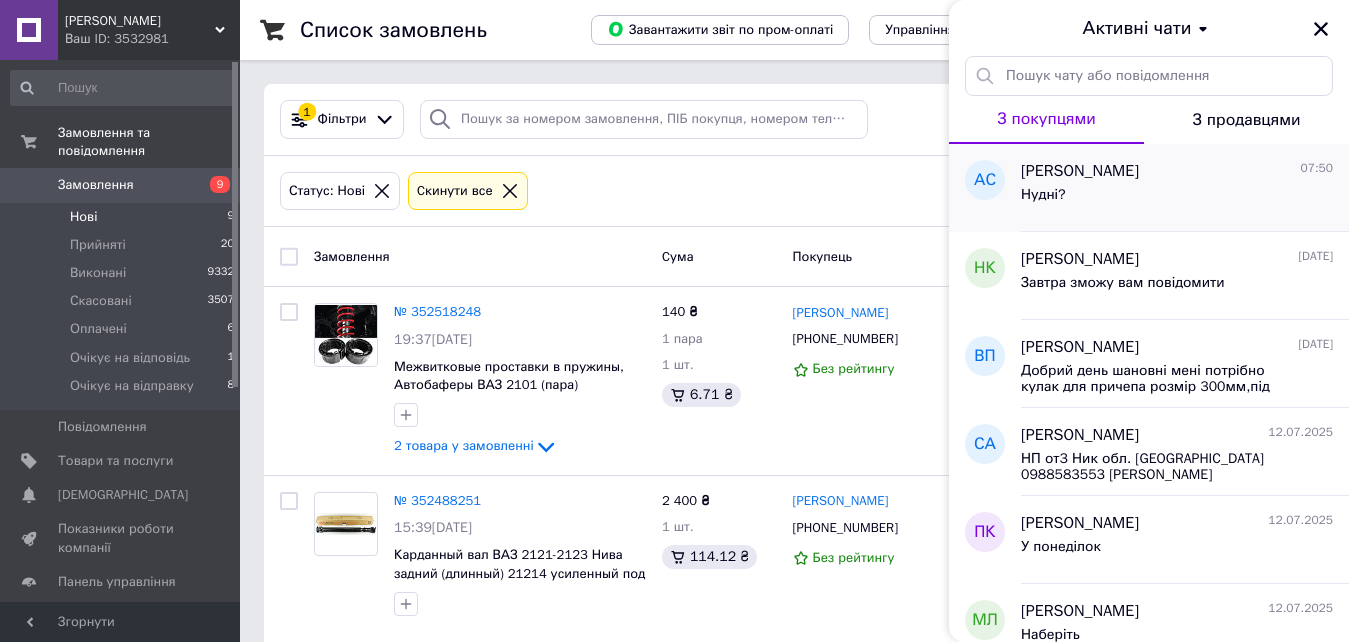 click on "Нудні?" at bounding box center (1177, 199) 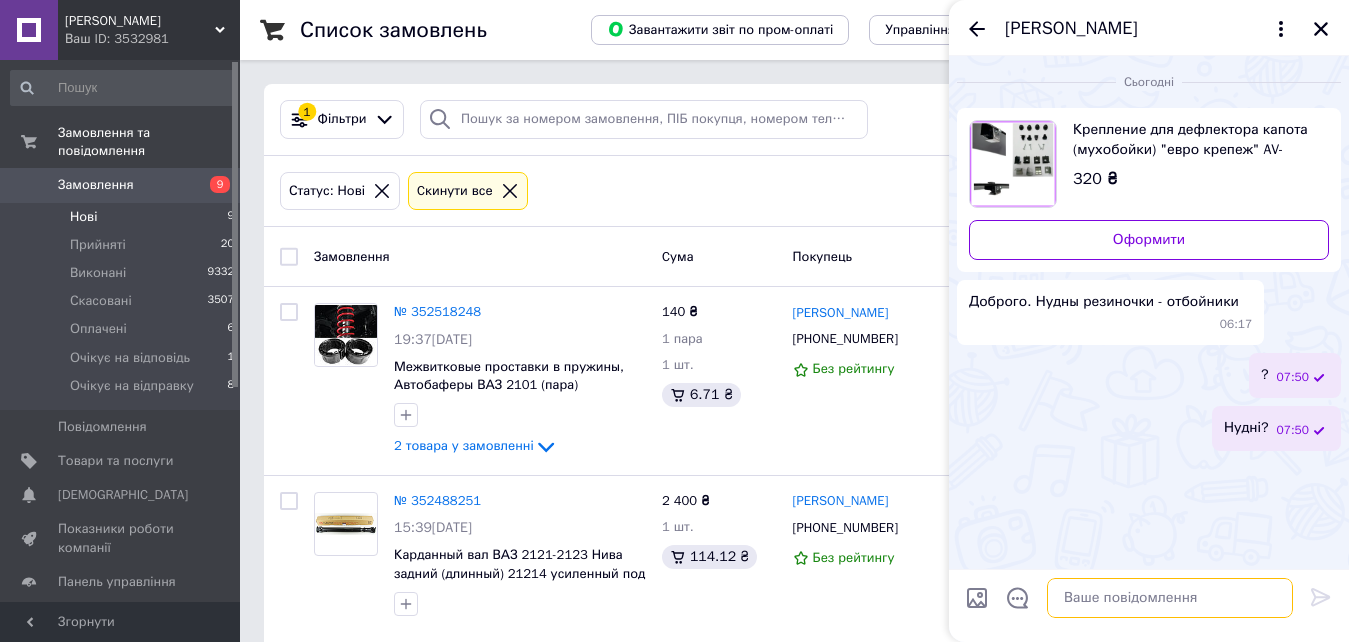 click at bounding box center (1170, 598) 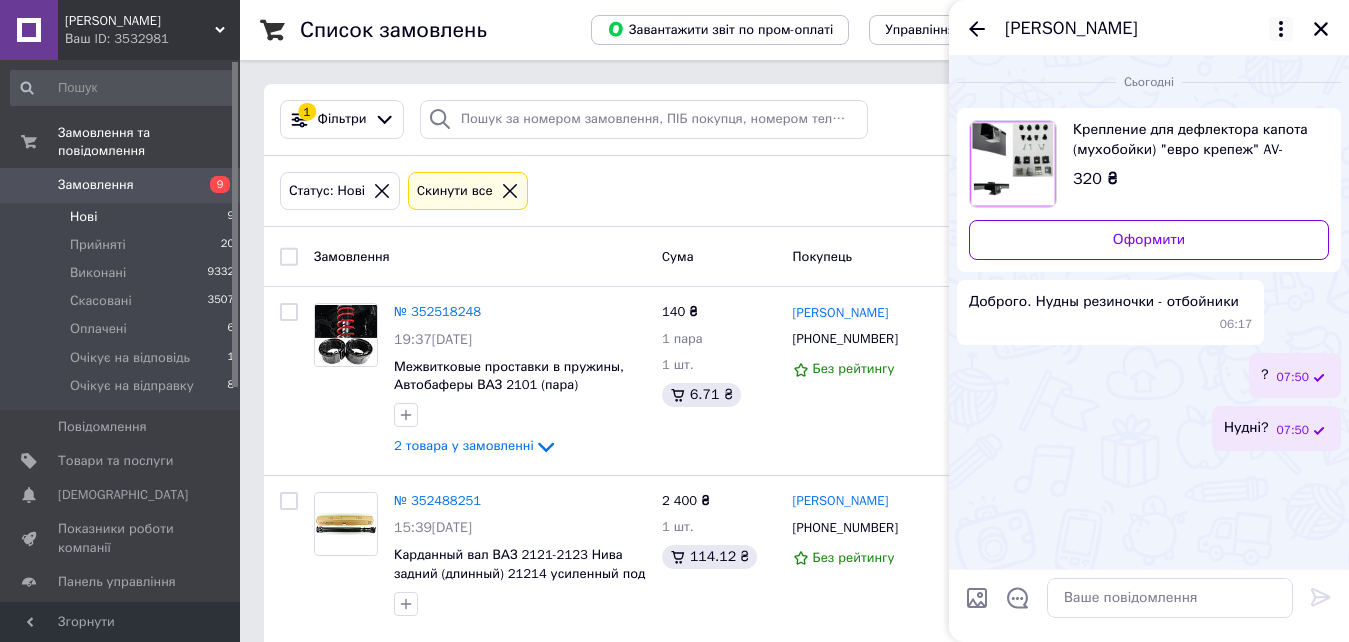 click 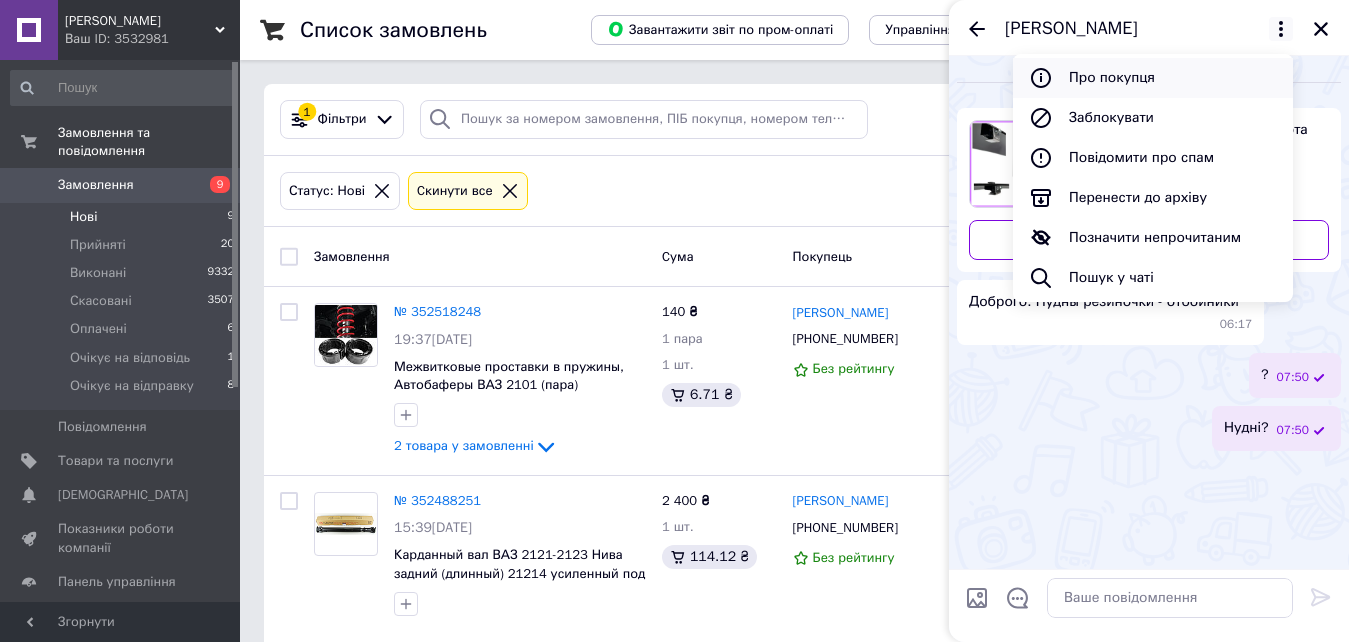 click on "Про покупця" at bounding box center [1153, 78] 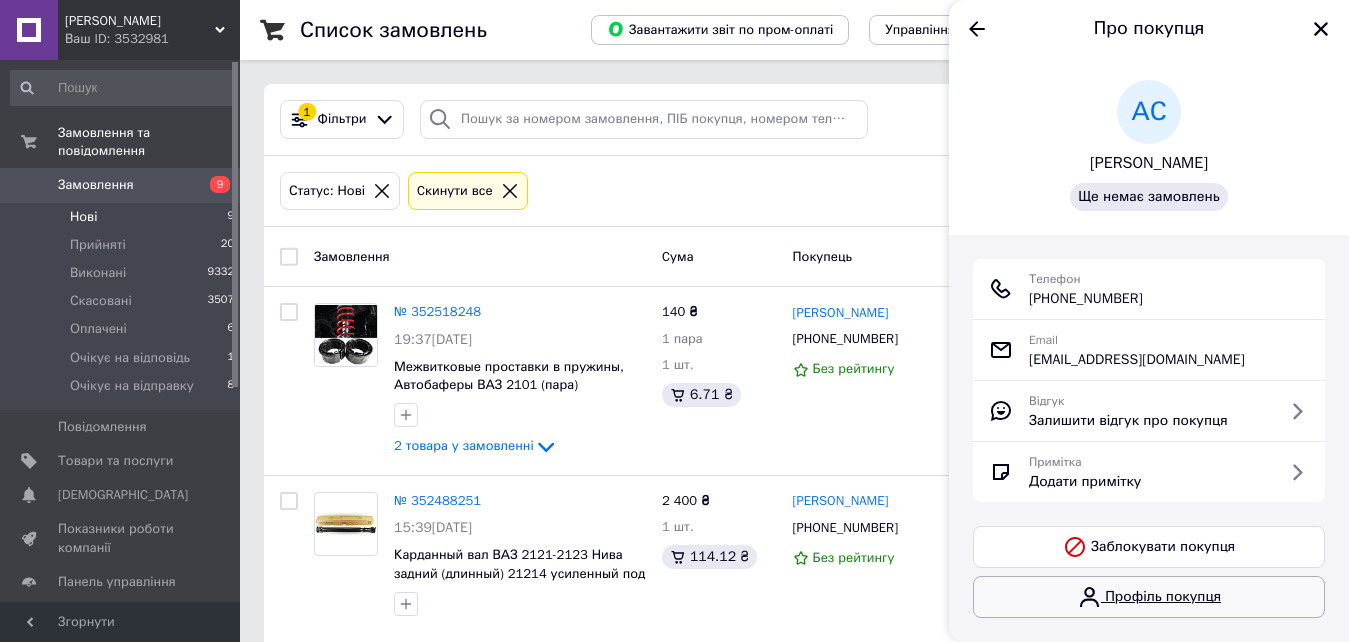 click on "Профіль покупця" at bounding box center (1149, 597) 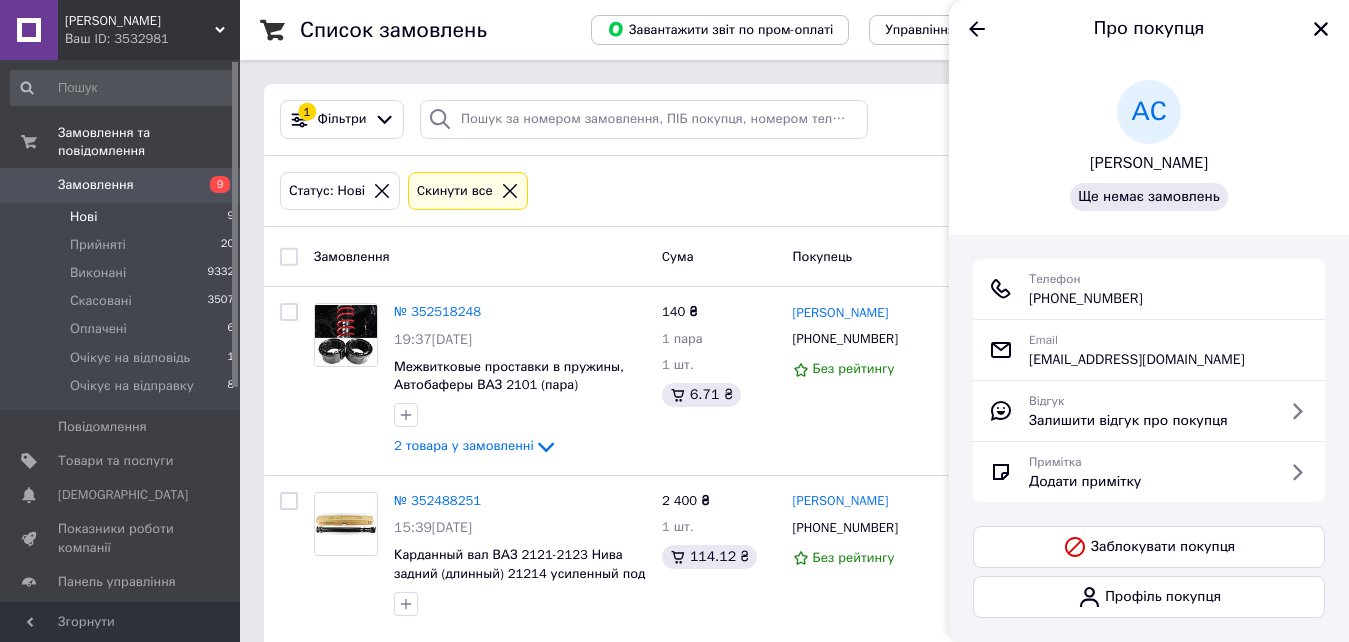 drag, startPoint x: 1185, startPoint y: 299, endPoint x: 1028, endPoint y: 304, distance: 157.0796 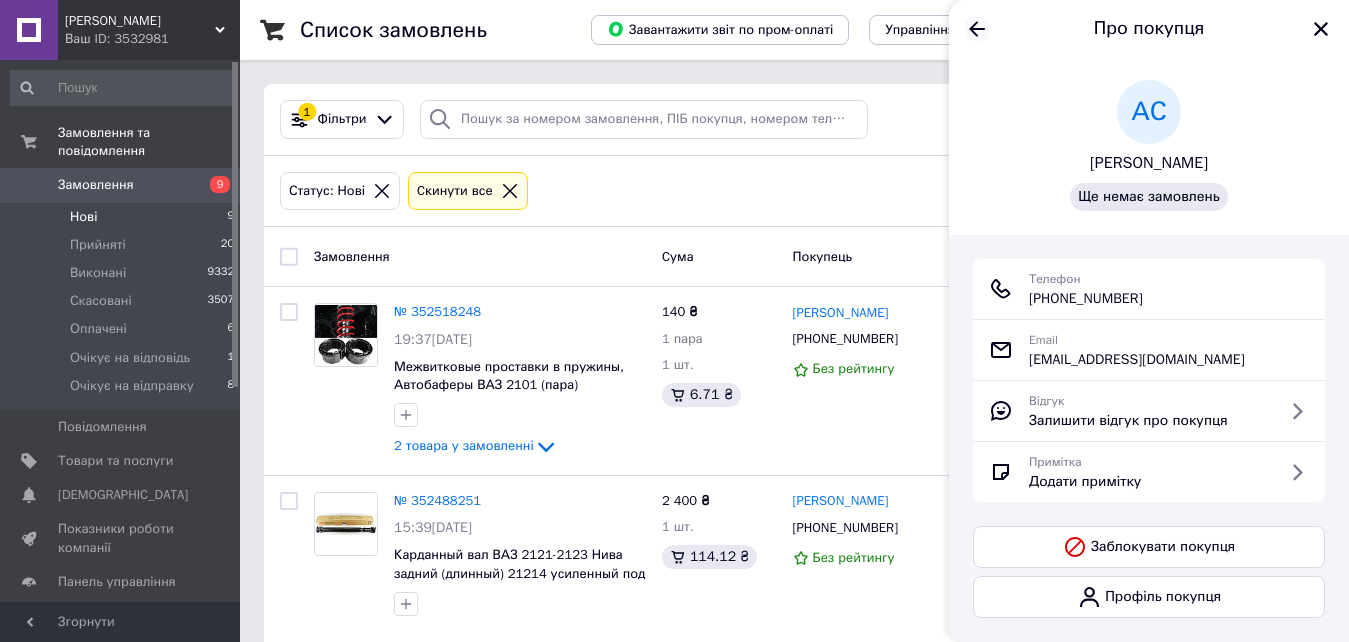click 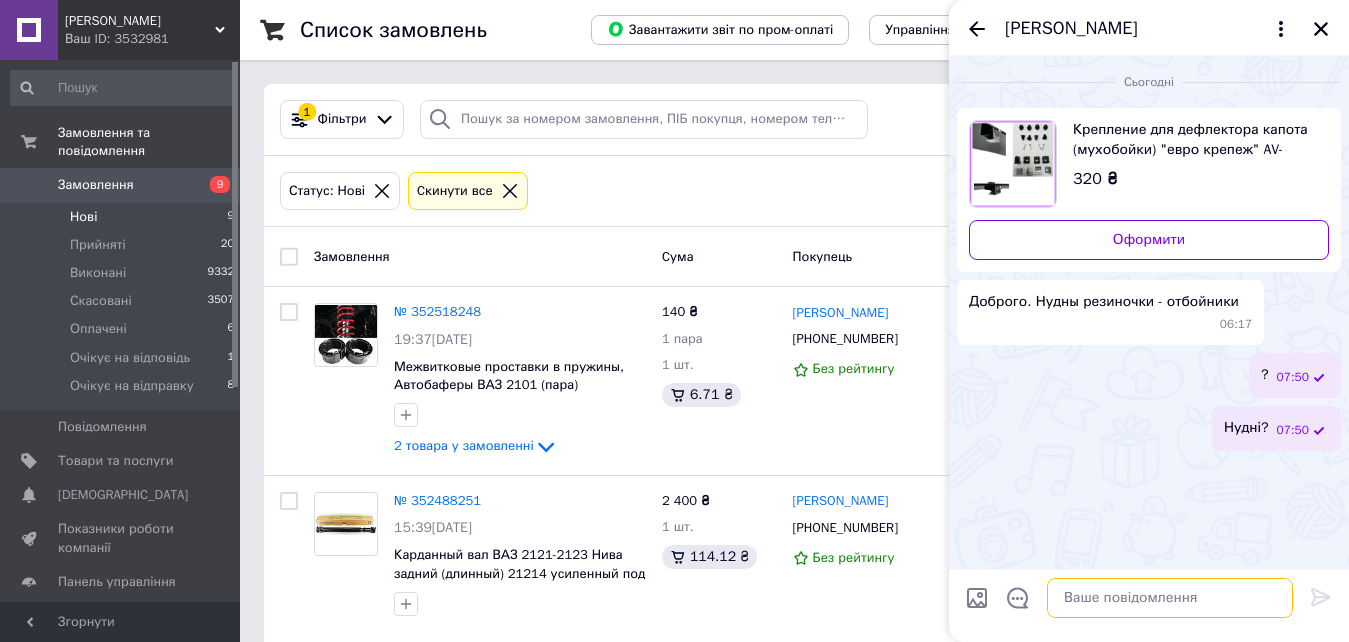 click at bounding box center (1170, 598) 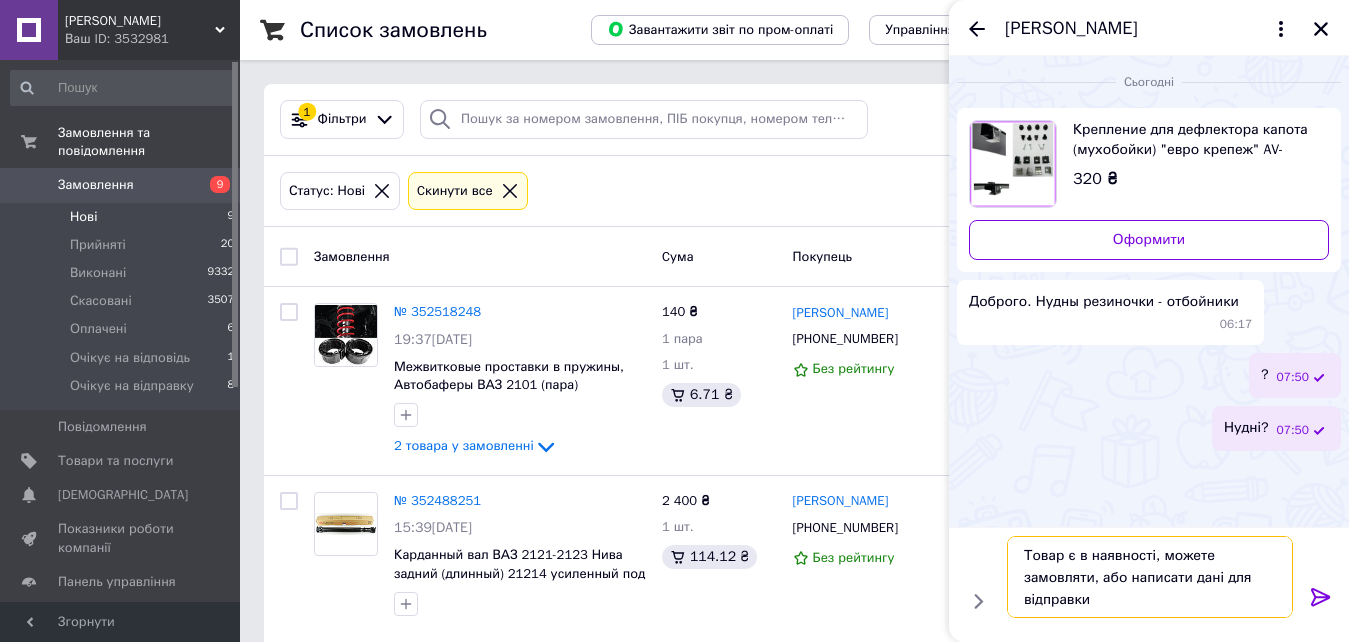 type on "Товар є в наявності, можете замовляти, або написати дані для відправки." 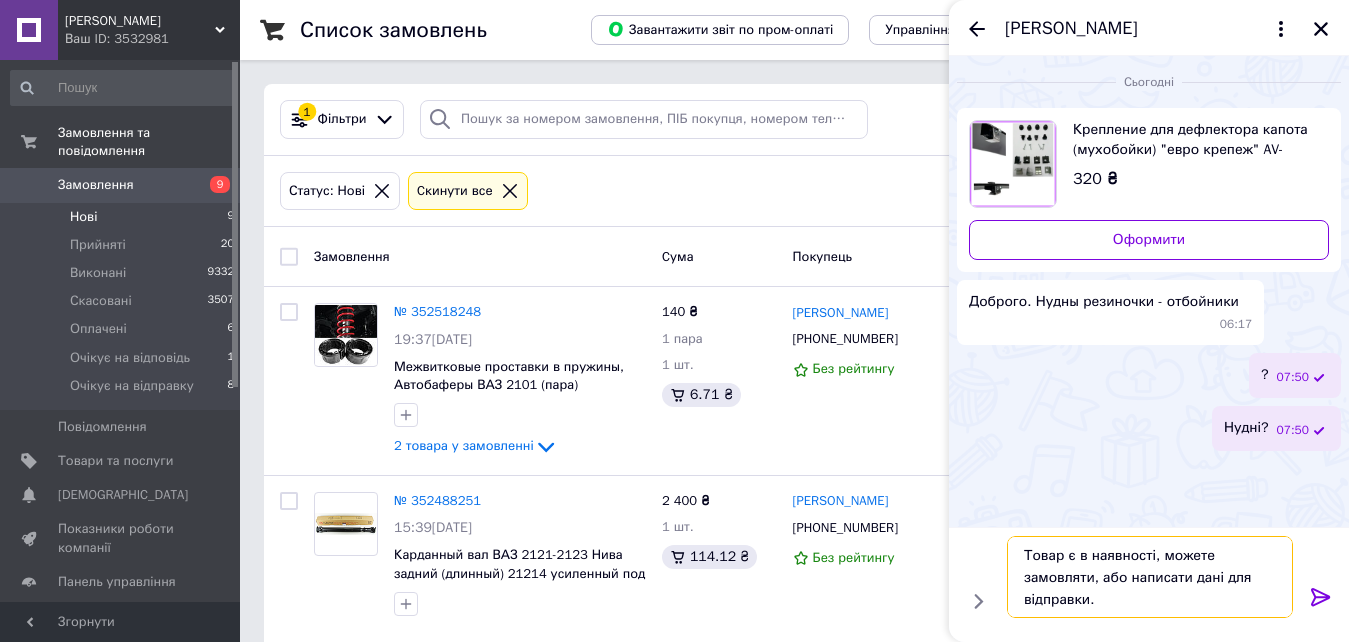 type 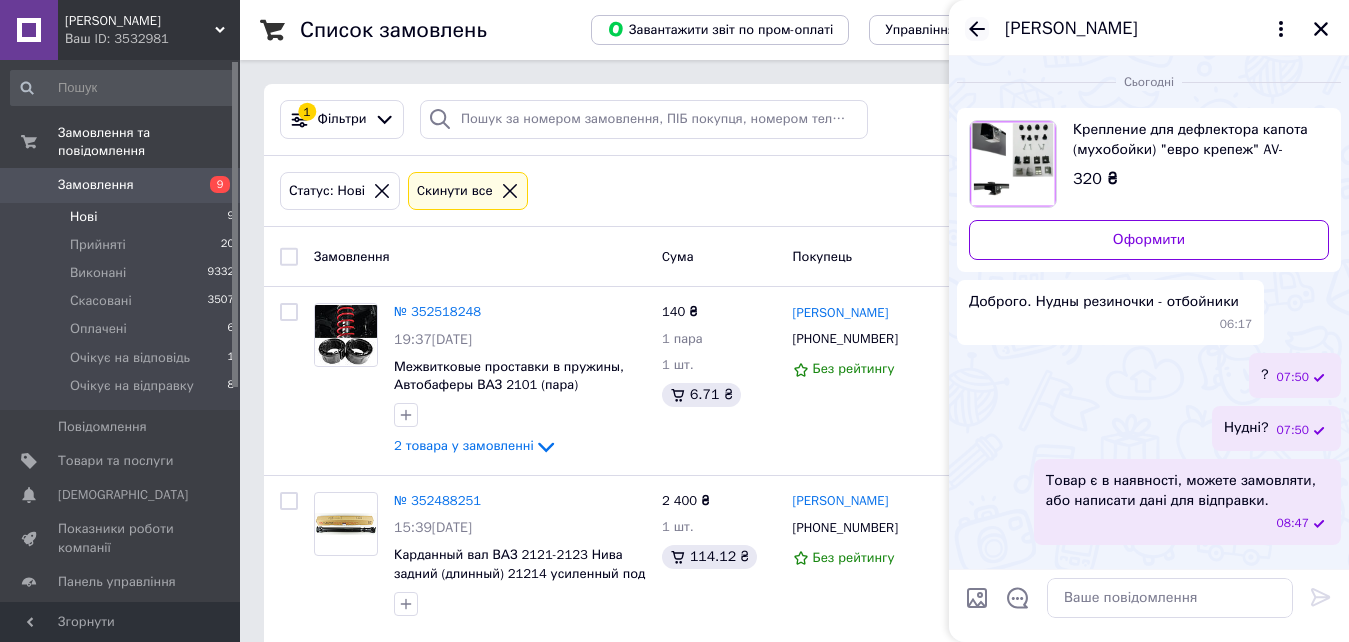 click 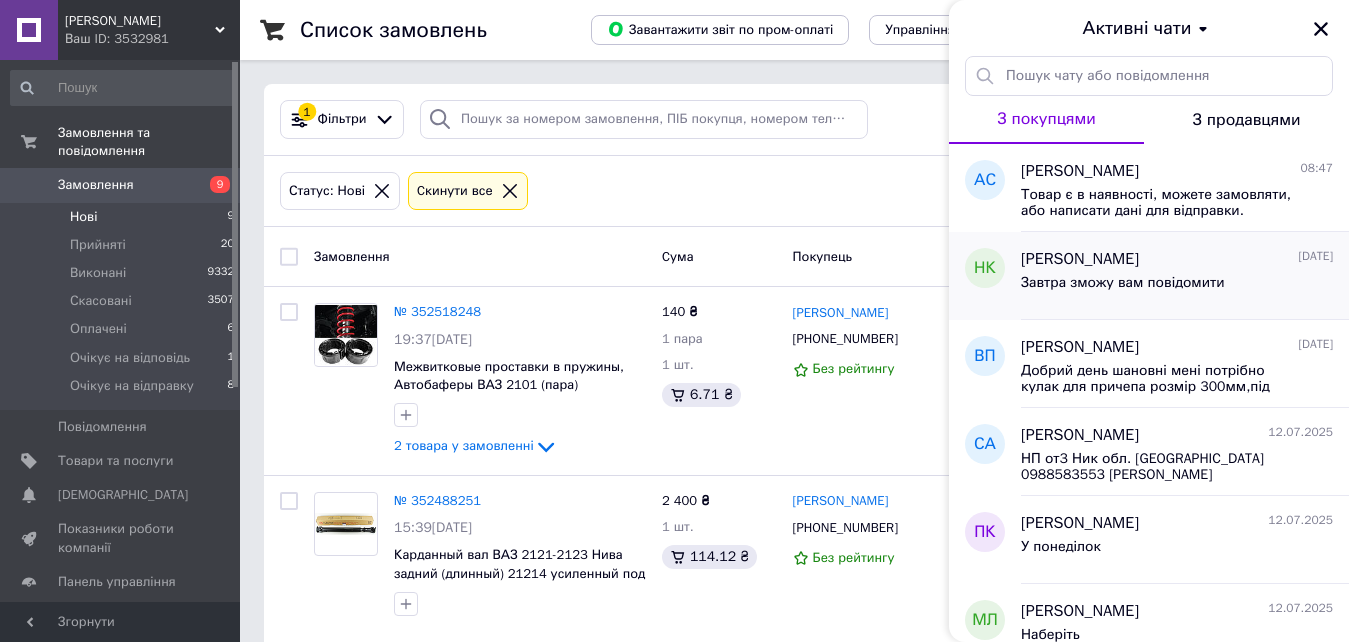 click on "Наталья Калайко" at bounding box center (1080, 259) 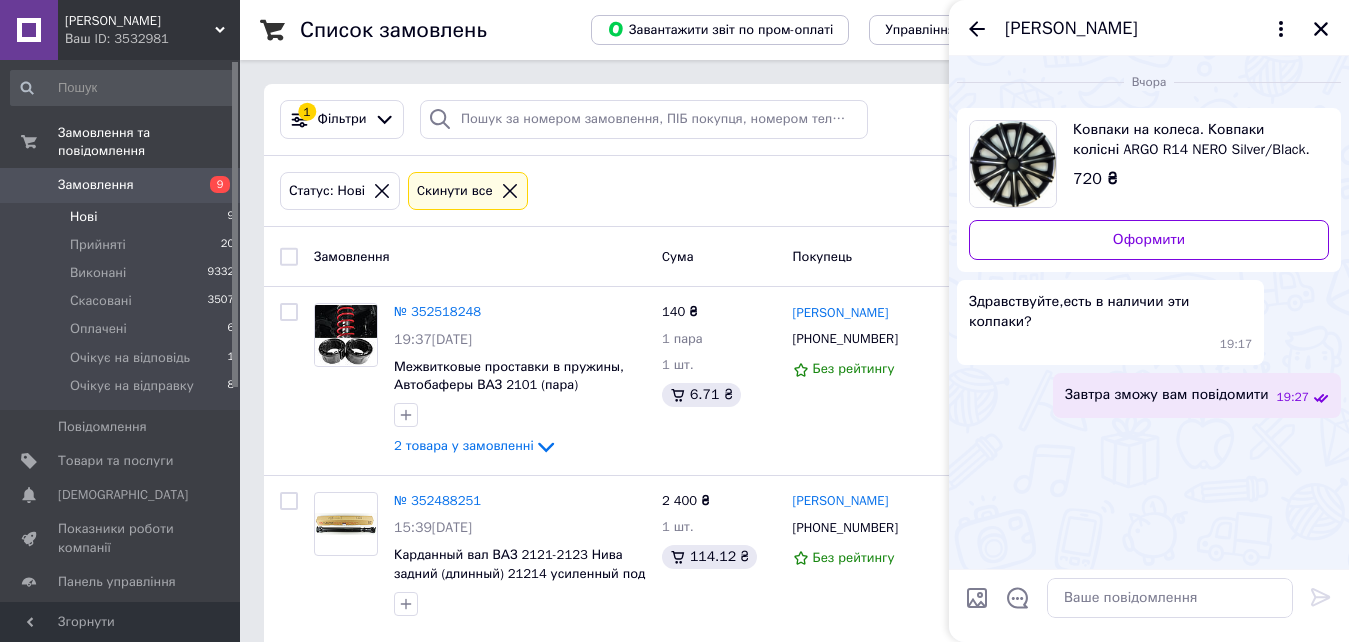click on "720 ₴" at bounding box center [1193, 179] 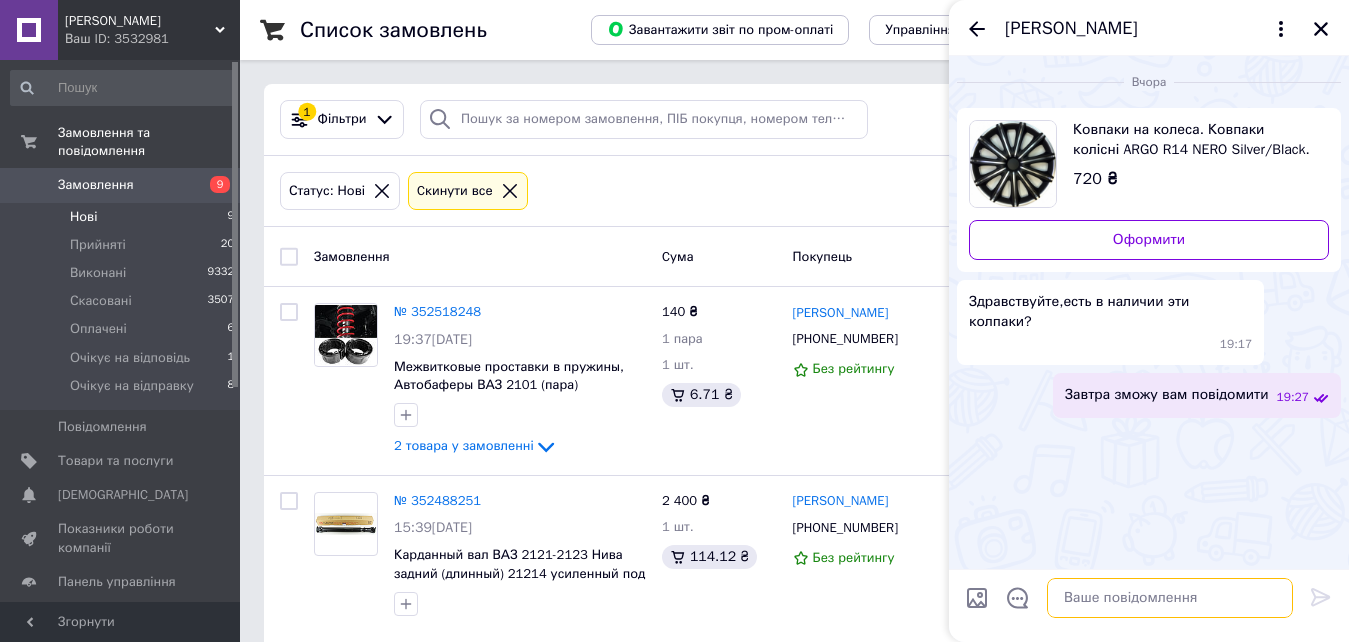 click at bounding box center [1170, 598] 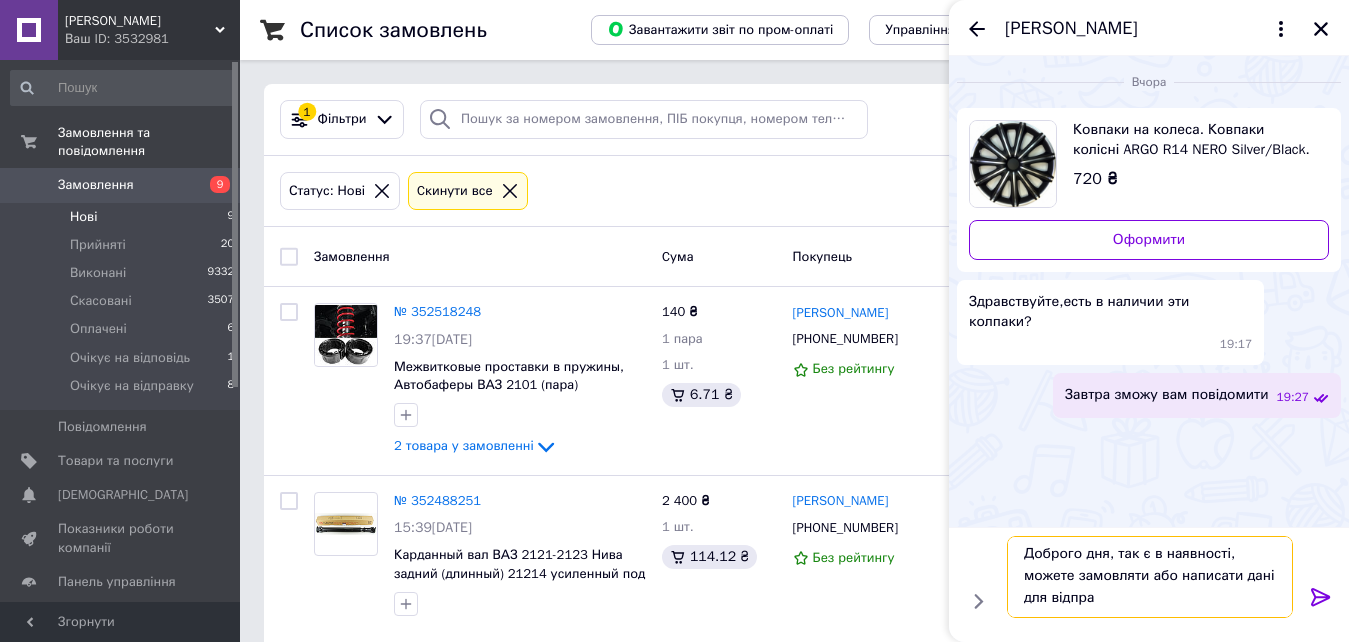 scroll, scrollTop: 2, scrollLeft: 0, axis: vertical 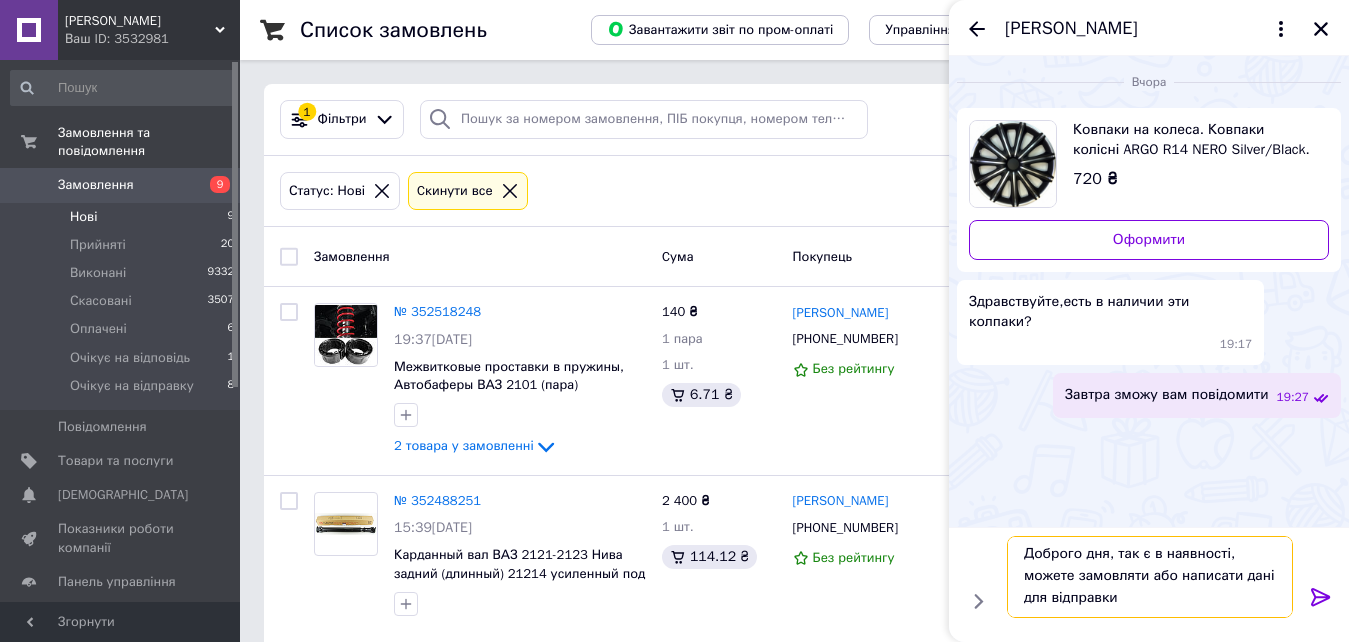type on "Доброго дня, так є в наявності, можете замовляти або написати дані для відправки." 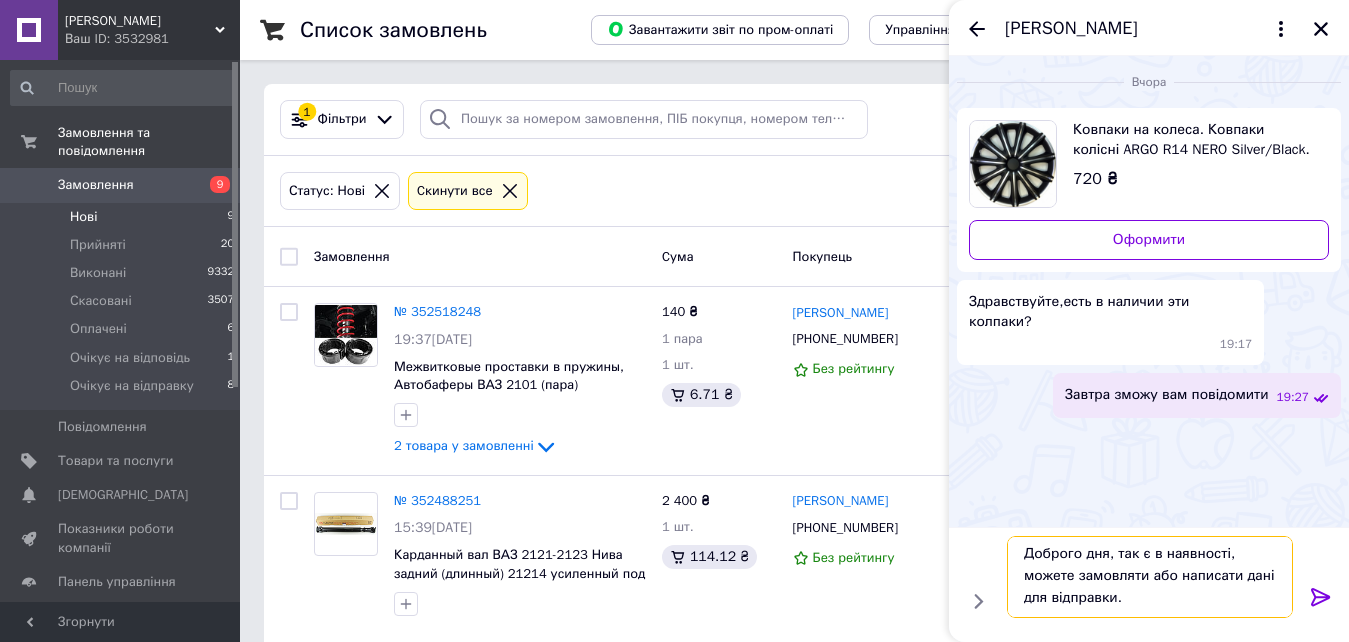 type 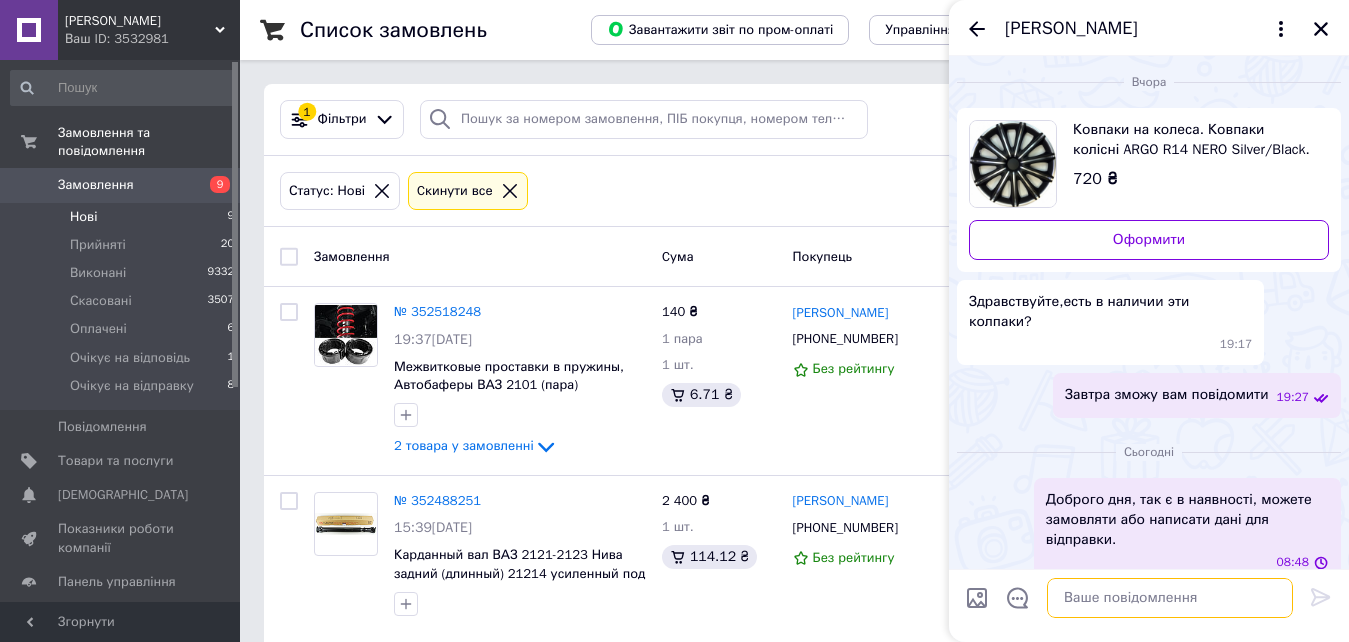 scroll, scrollTop: 0, scrollLeft: 0, axis: both 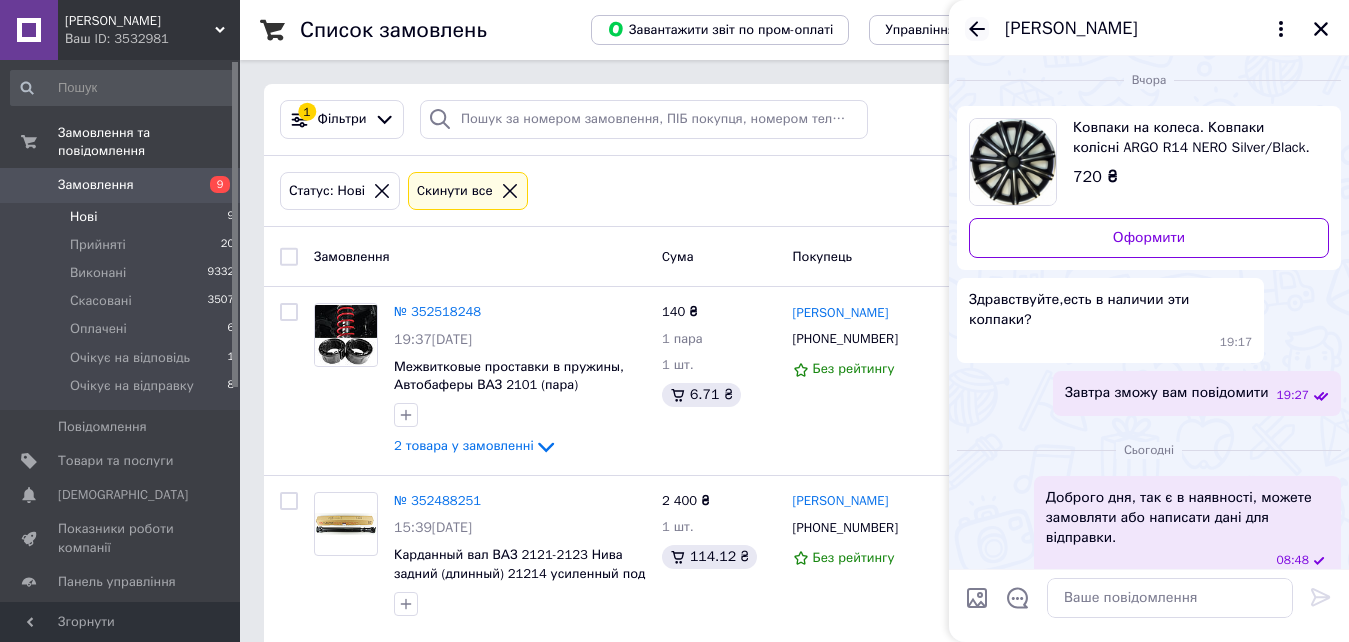 click 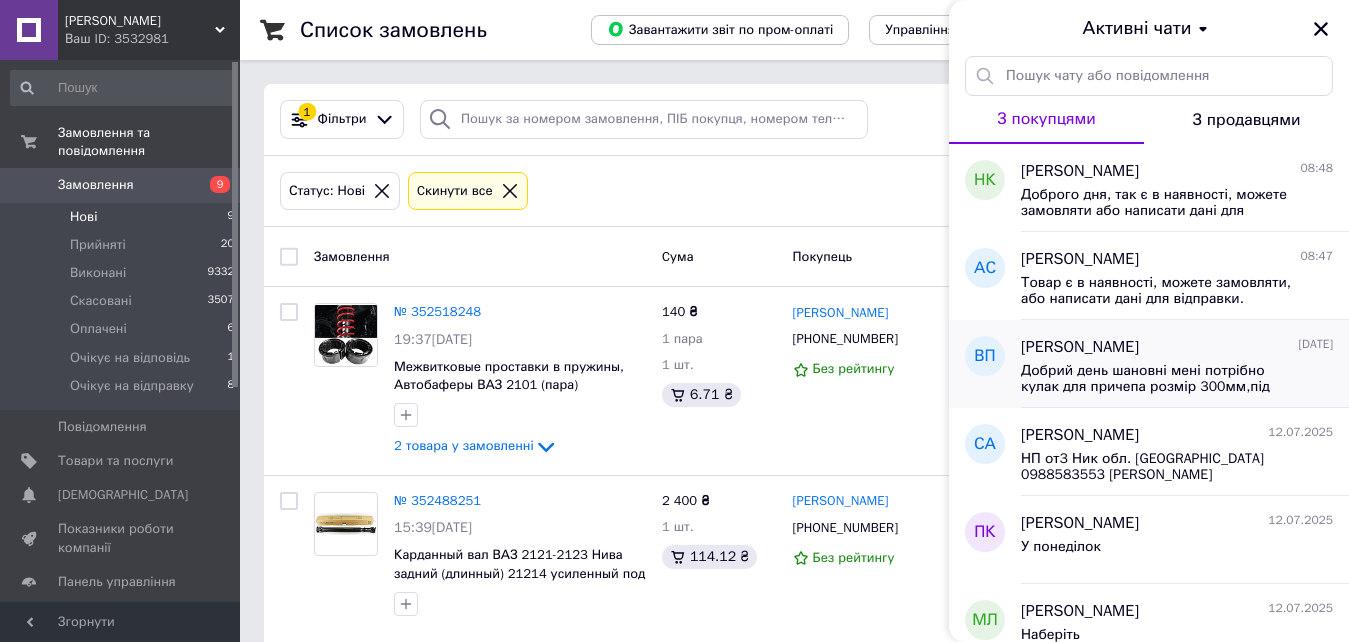 click on "Добрий день шановні мені потрібно кулак для причепа розмір 300мм,під  кутом 90градусів,та по центрам 6,5см між отворами. У нас дуже поганий зв'язок , можете не додзвонитися." at bounding box center [1177, 377] 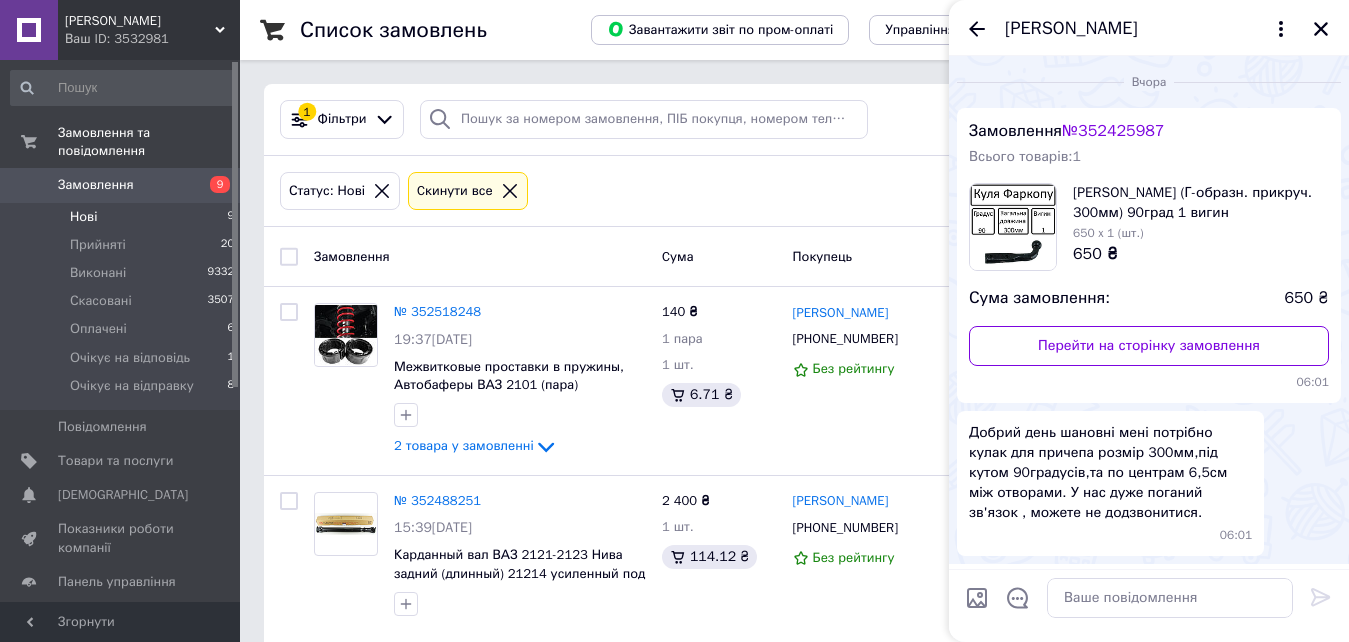 scroll, scrollTop: 68, scrollLeft: 0, axis: vertical 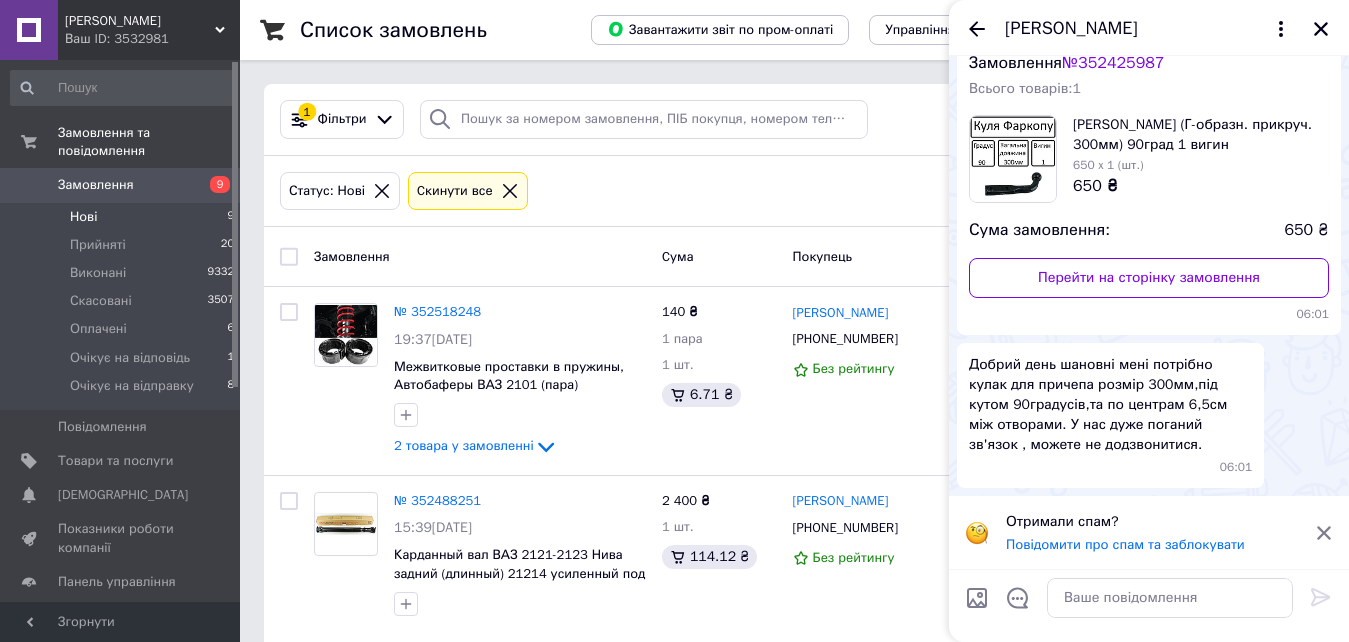 click 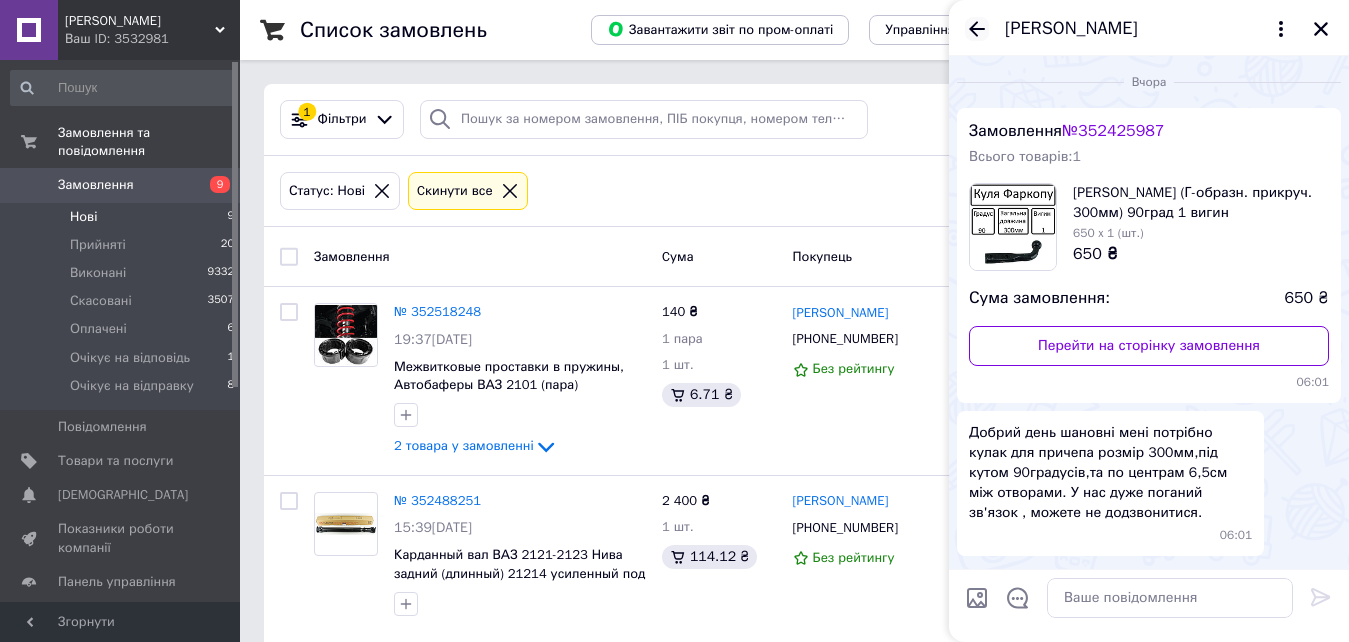 click 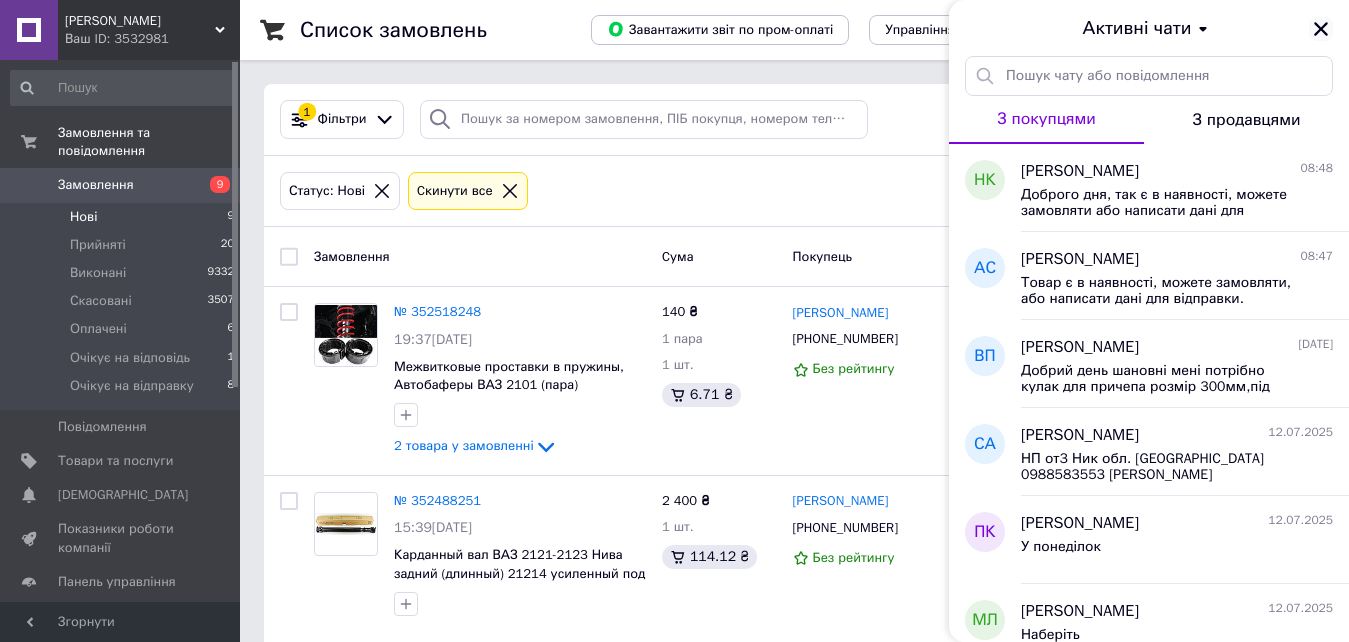 click at bounding box center [1321, 29] 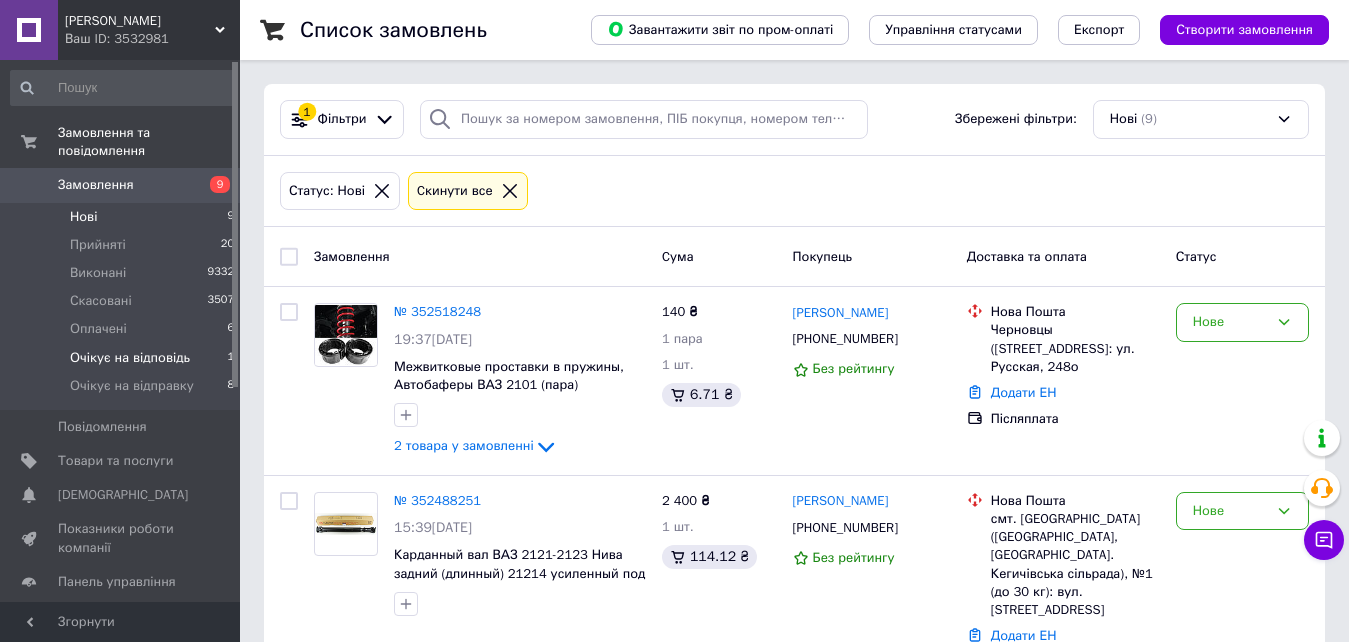 click on "Очікує на відповідь" at bounding box center (130, 358) 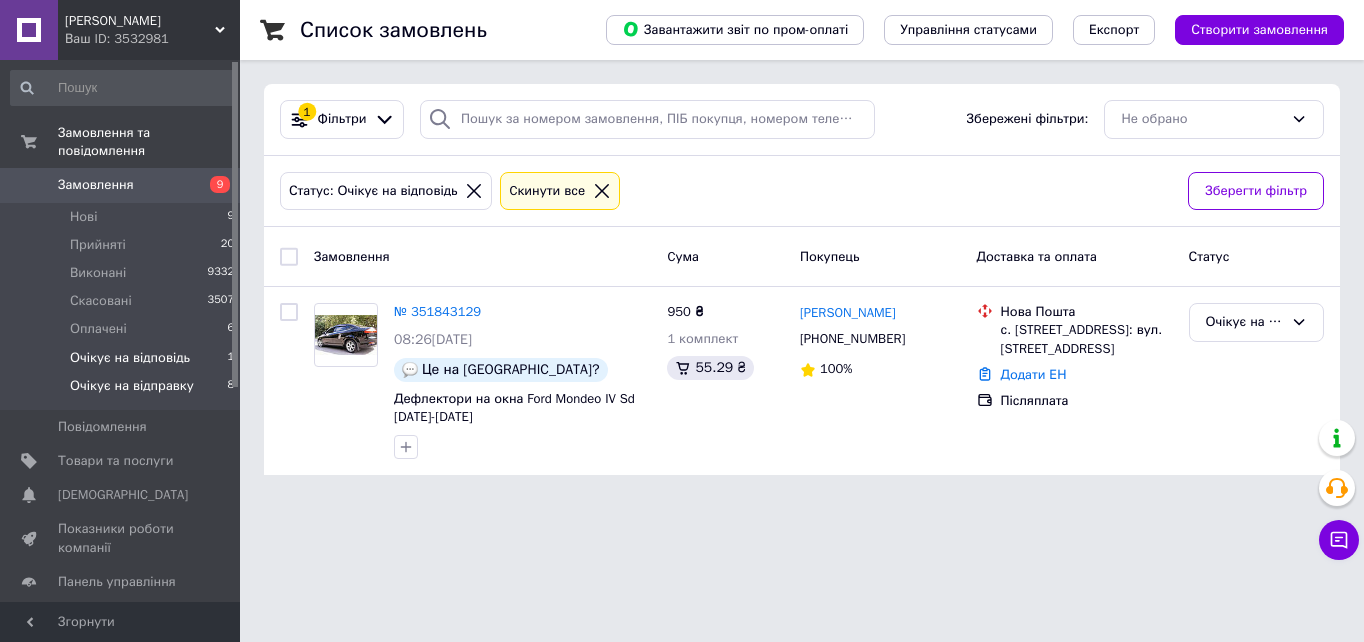 click on "Очікує на відправку 8" at bounding box center [123, 391] 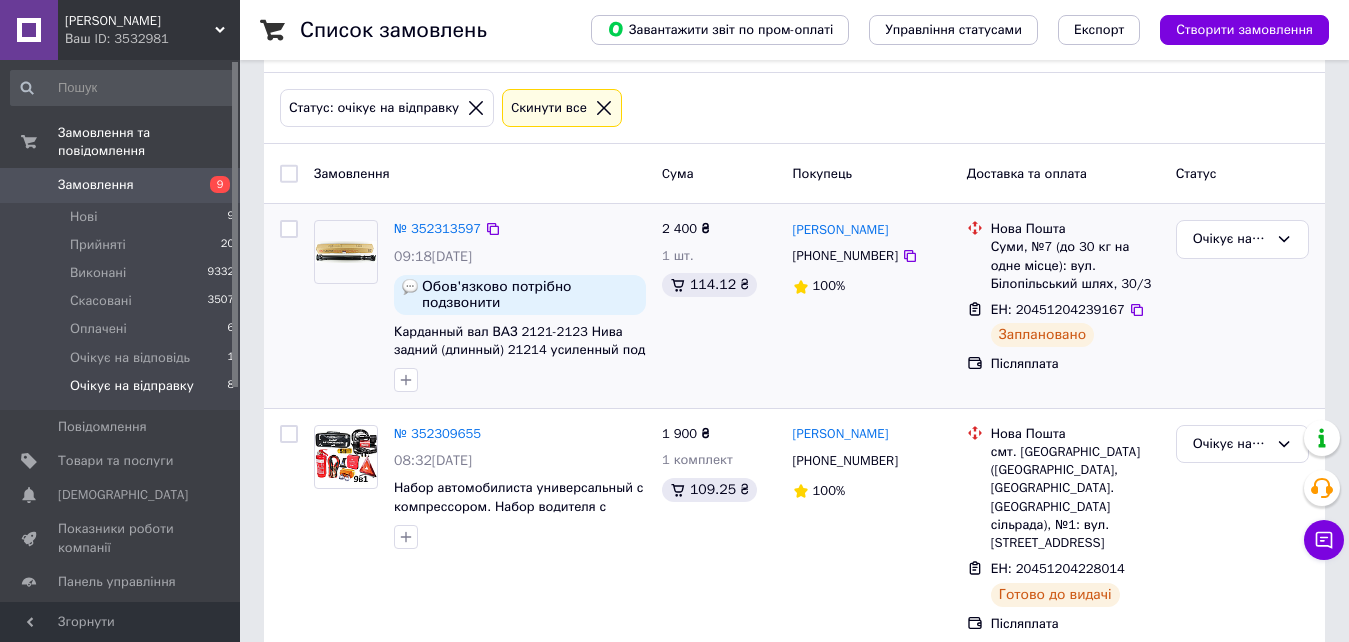 scroll, scrollTop: 200, scrollLeft: 0, axis: vertical 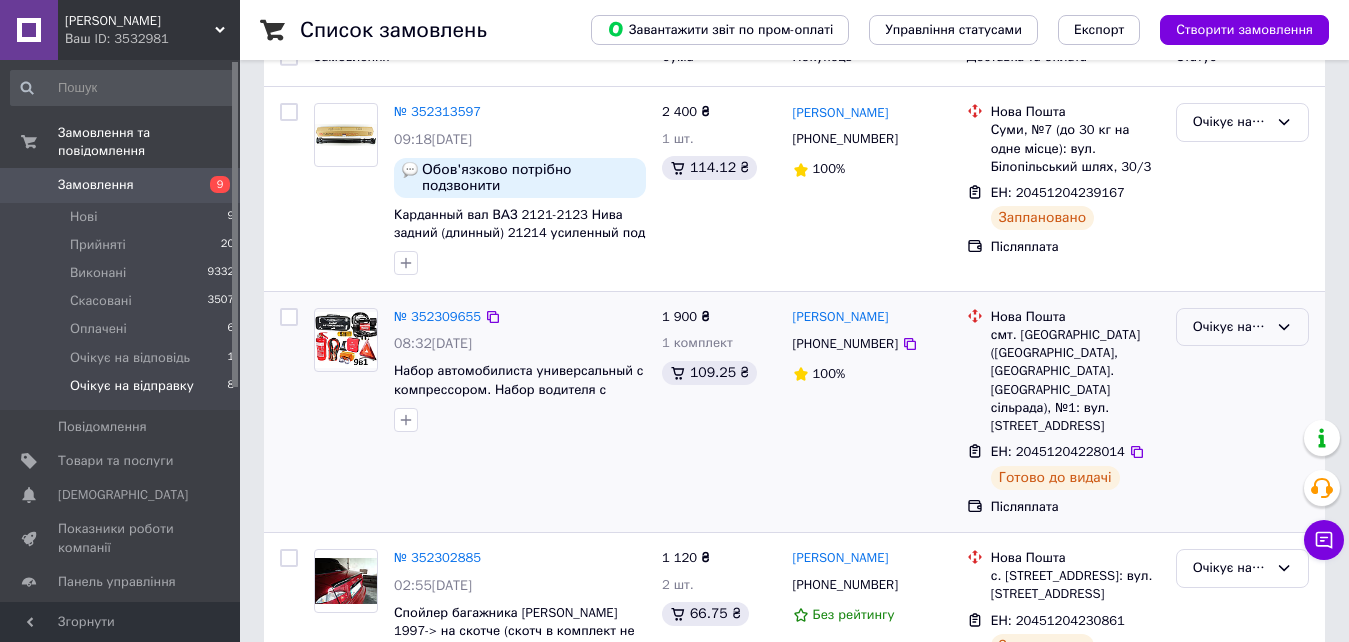 click on "Очікує на відправку" at bounding box center (1230, 327) 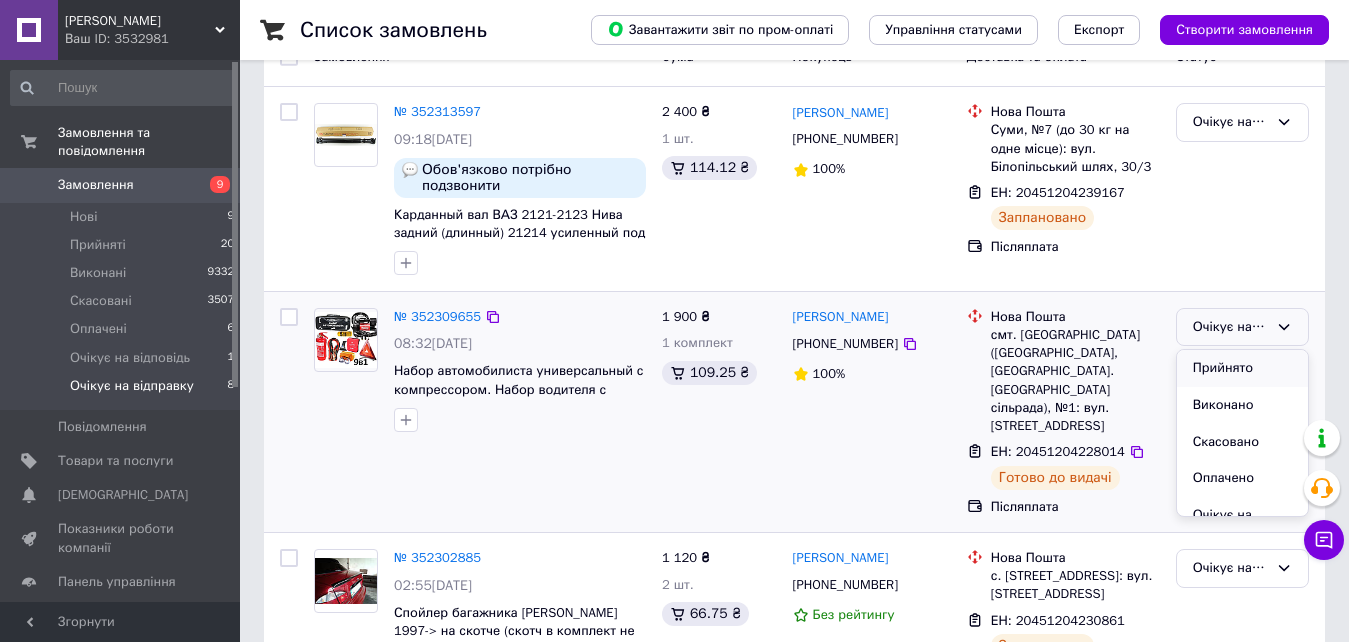 click on "Прийнято" at bounding box center [1242, 368] 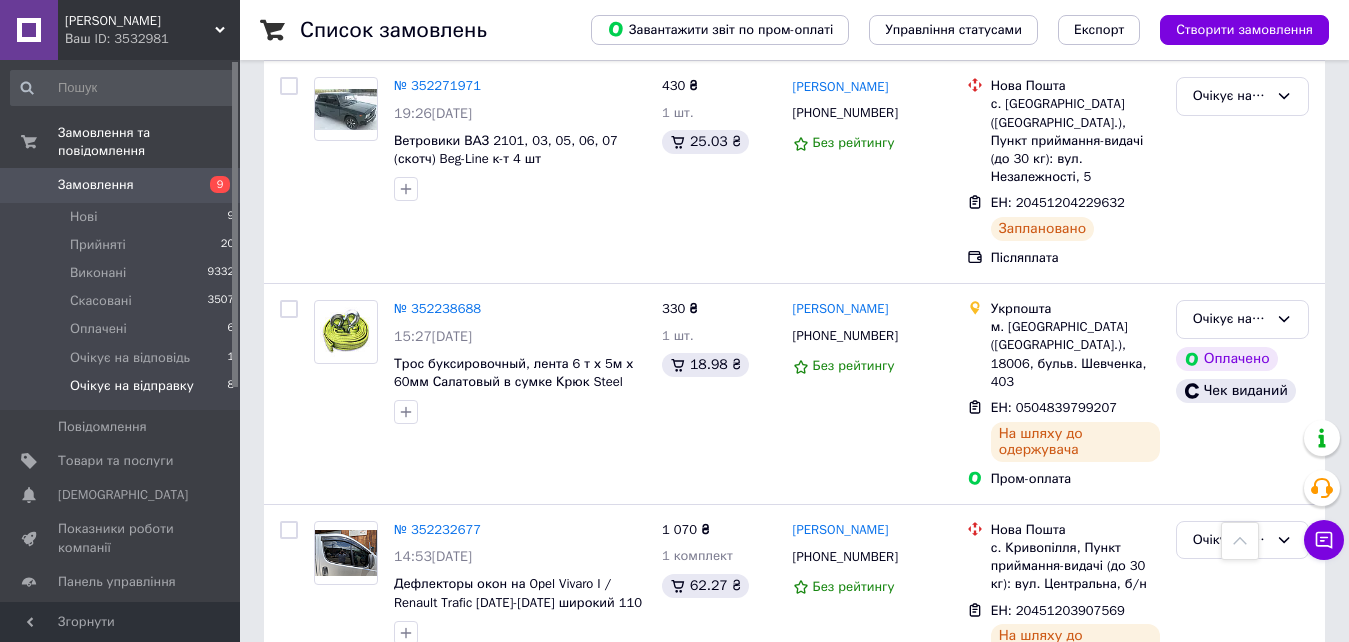scroll, scrollTop: 1100, scrollLeft: 0, axis: vertical 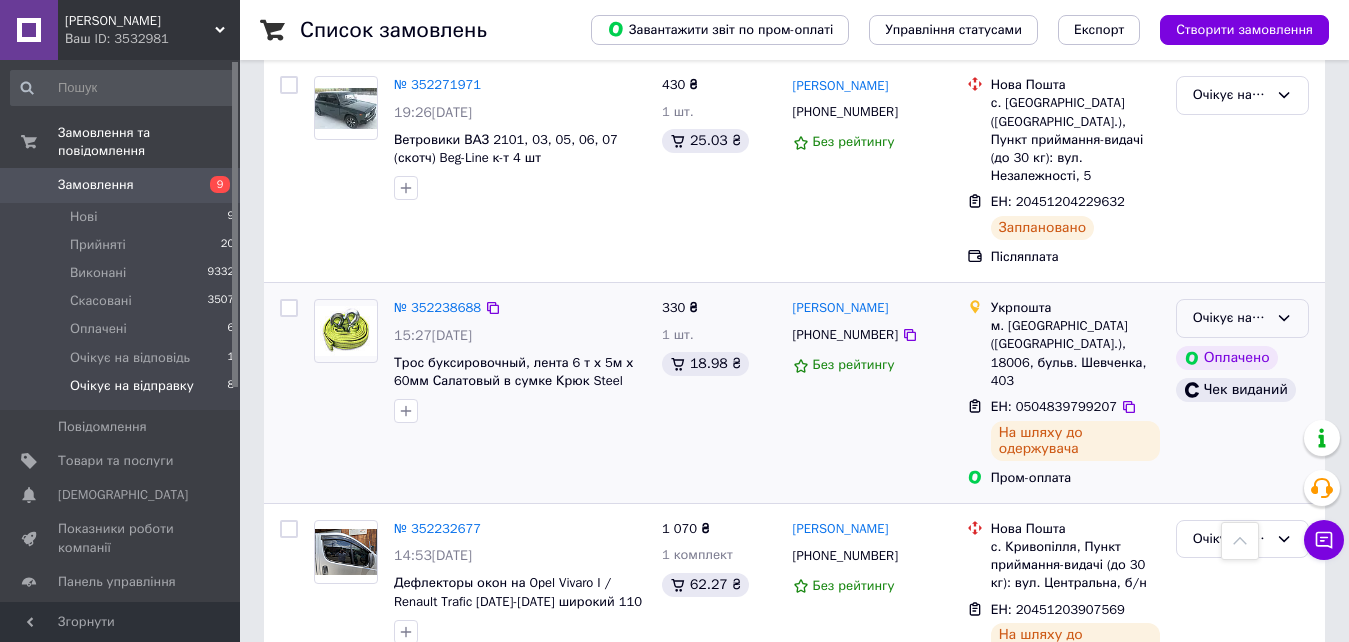 click on "Очікує на відправку" at bounding box center [1230, 318] 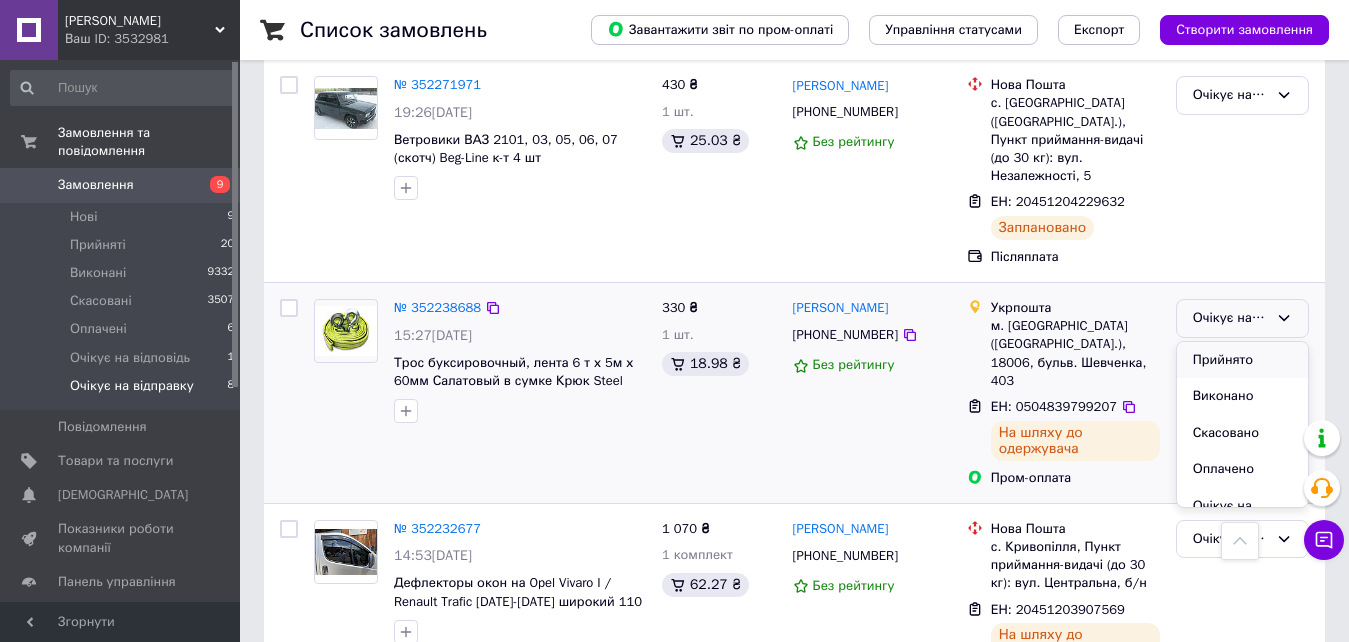 click on "Прийнято" at bounding box center (1242, 360) 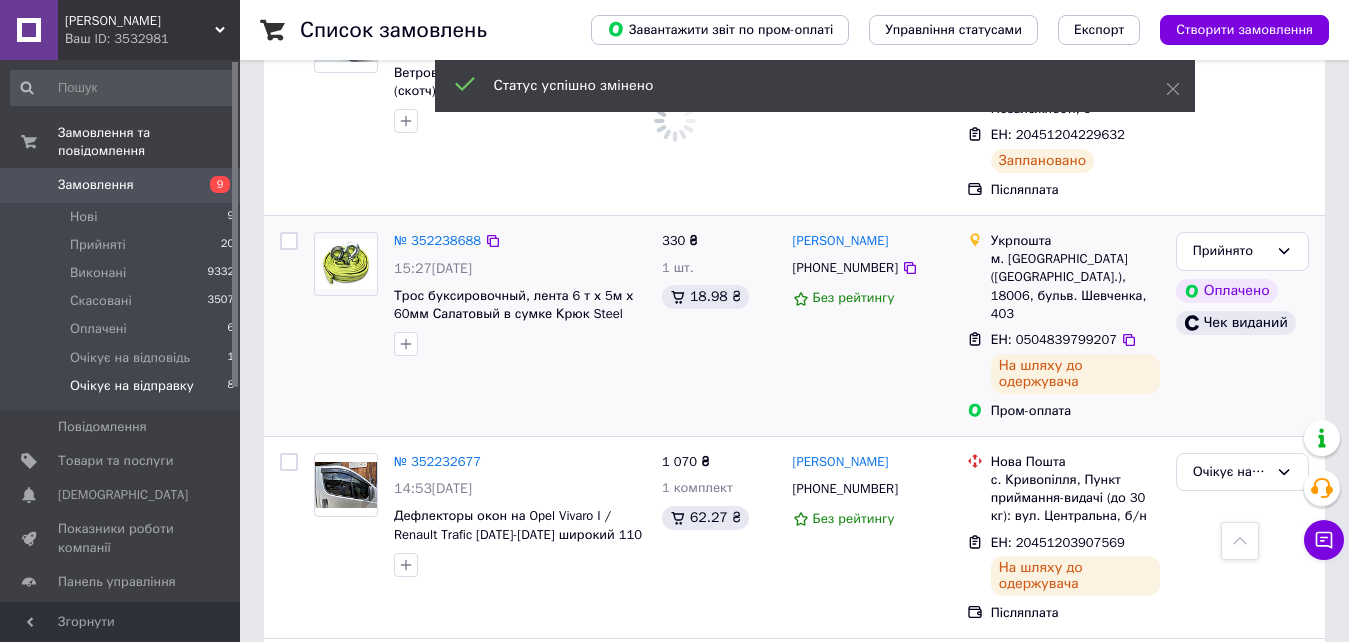 scroll, scrollTop: 1300, scrollLeft: 0, axis: vertical 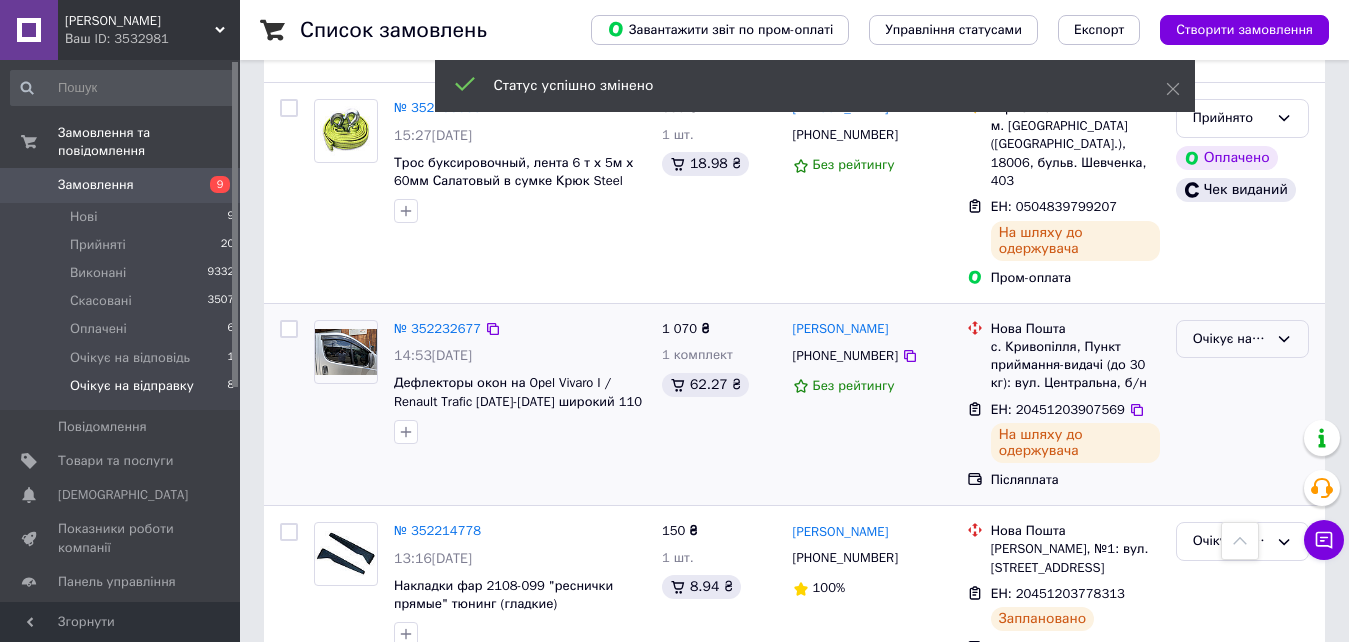 click on "Очікує на відправку" at bounding box center (1230, 339) 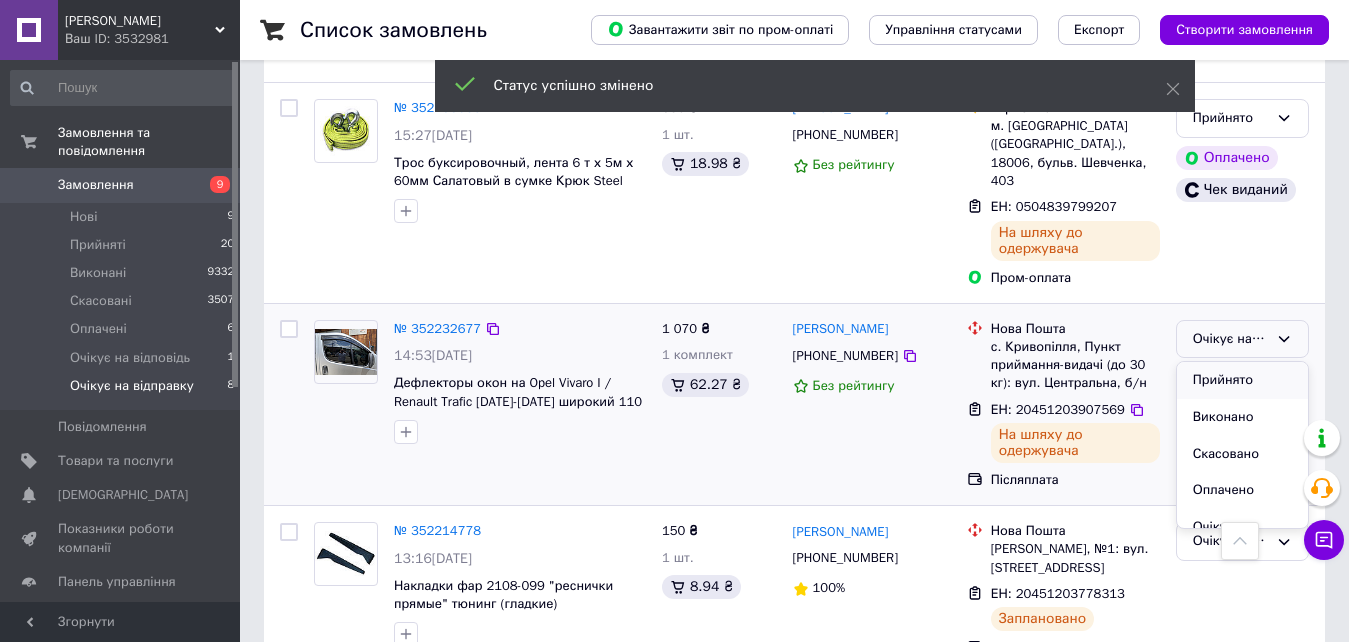 click on "Прийнято" at bounding box center [1242, 380] 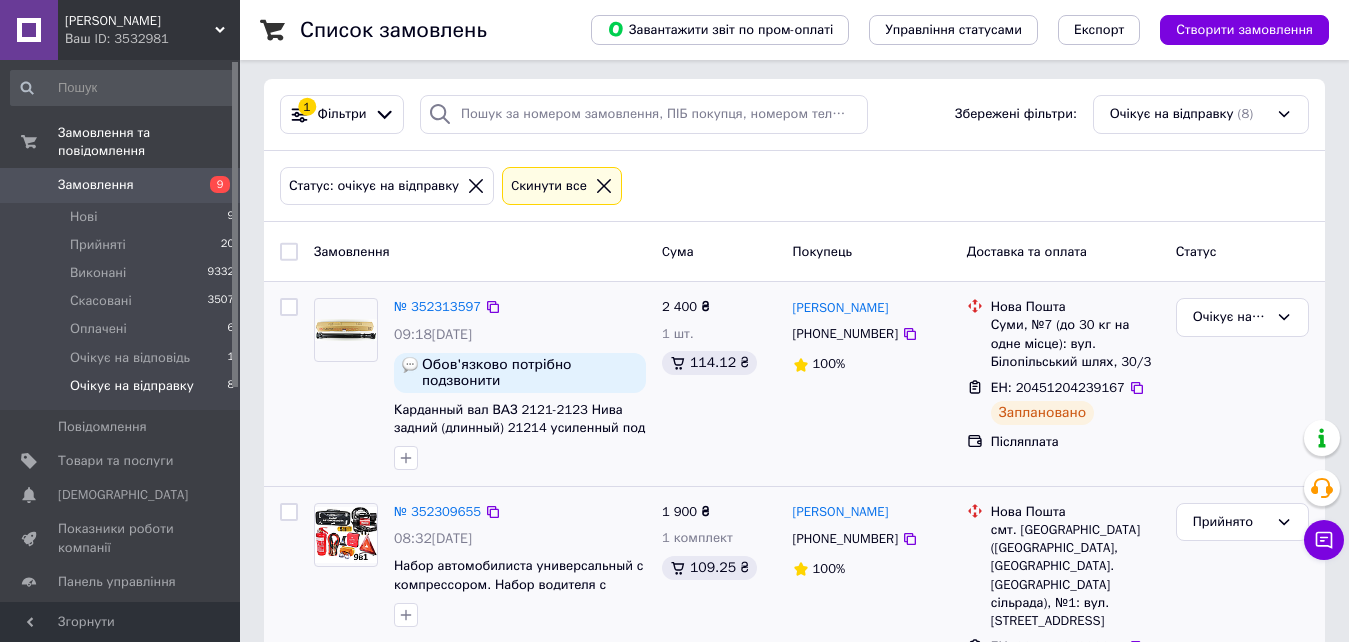 scroll, scrollTop: 0, scrollLeft: 0, axis: both 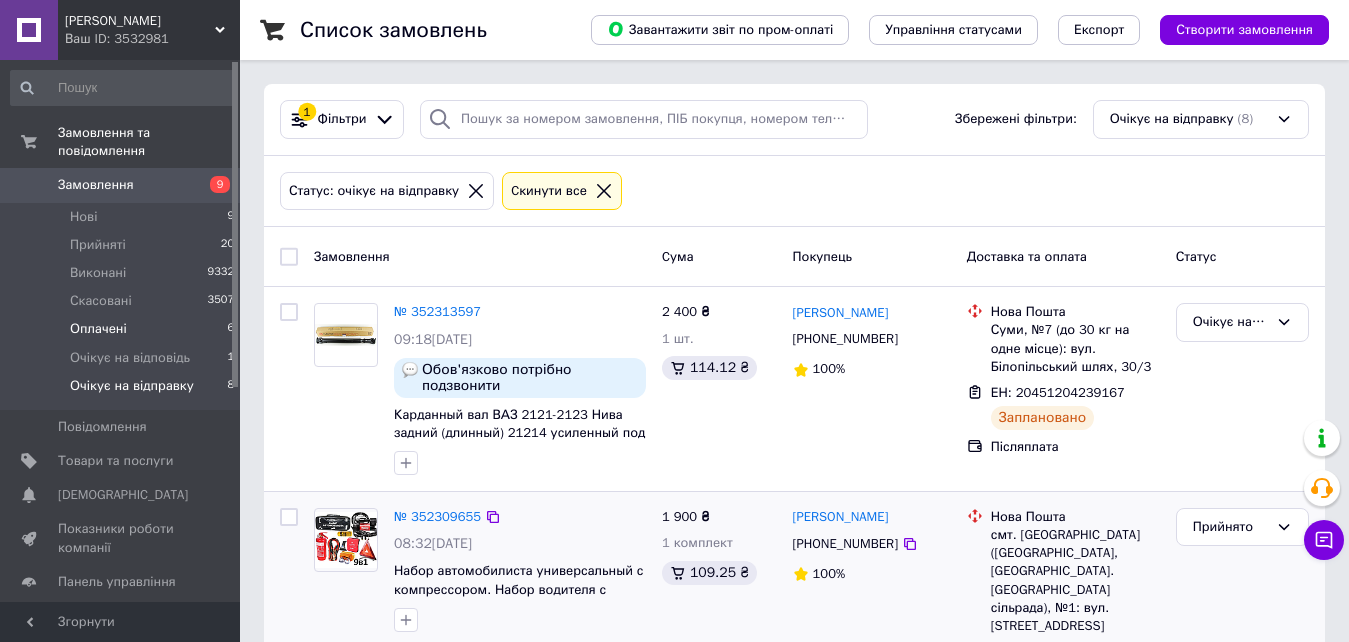 click on "Оплачені" at bounding box center (98, 329) 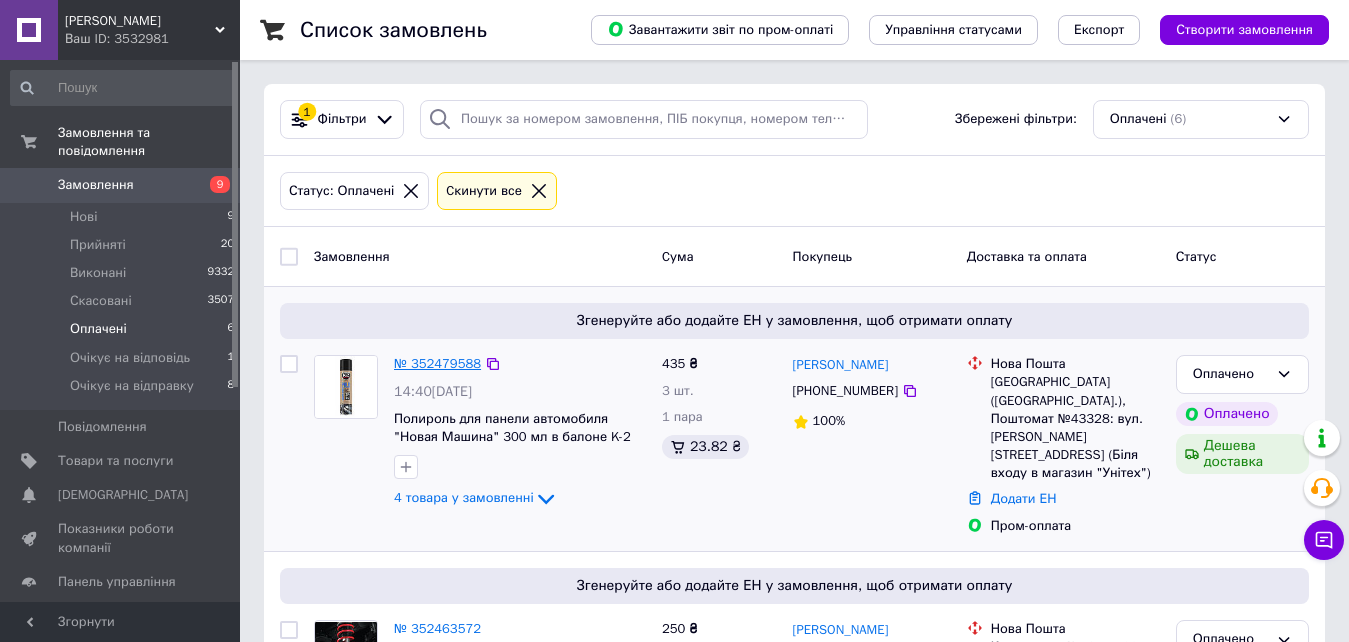 click on "№ 352479588" at bounding box center (437, 363) 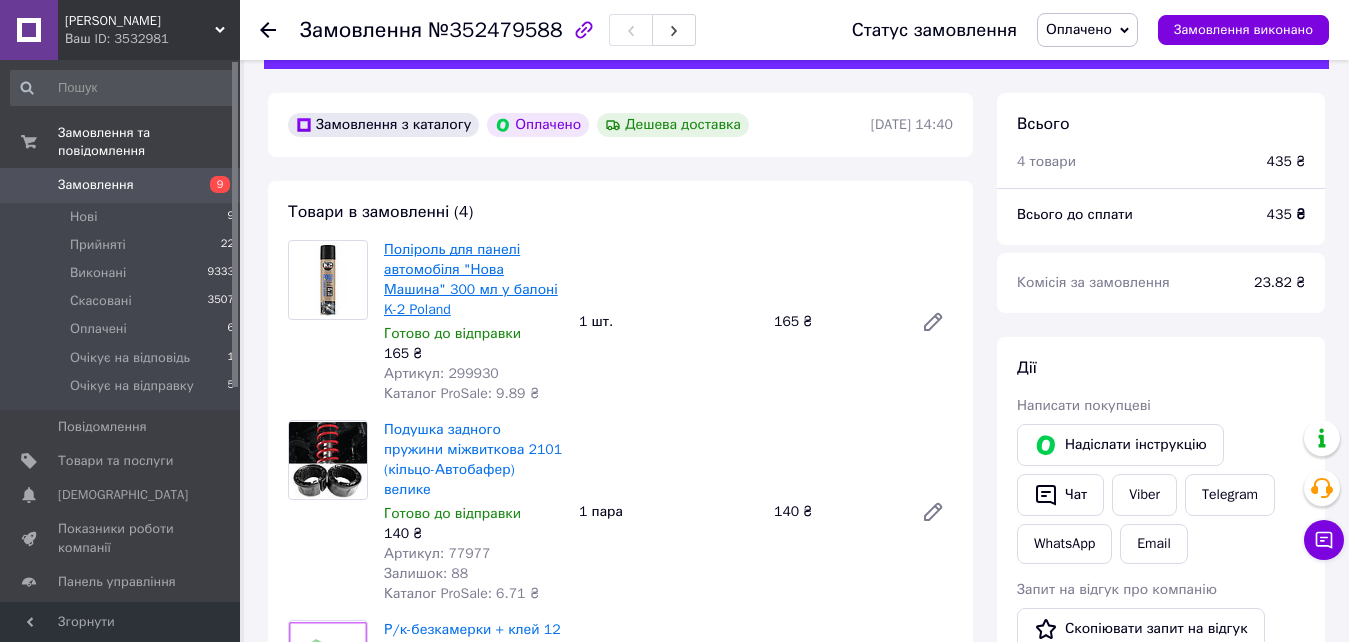 scroll, scrollTop: 0, scrollLeft: 0, axis: both 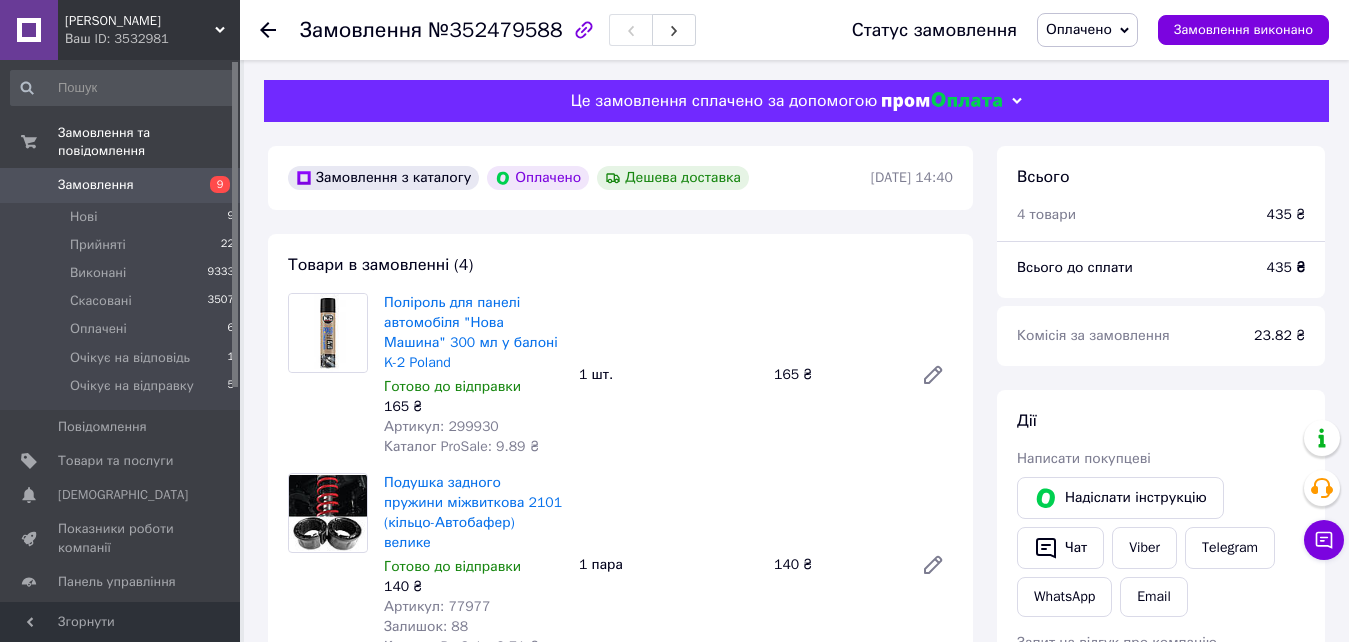 click on "Артикул: 299930" at bounding box center [441, 426] 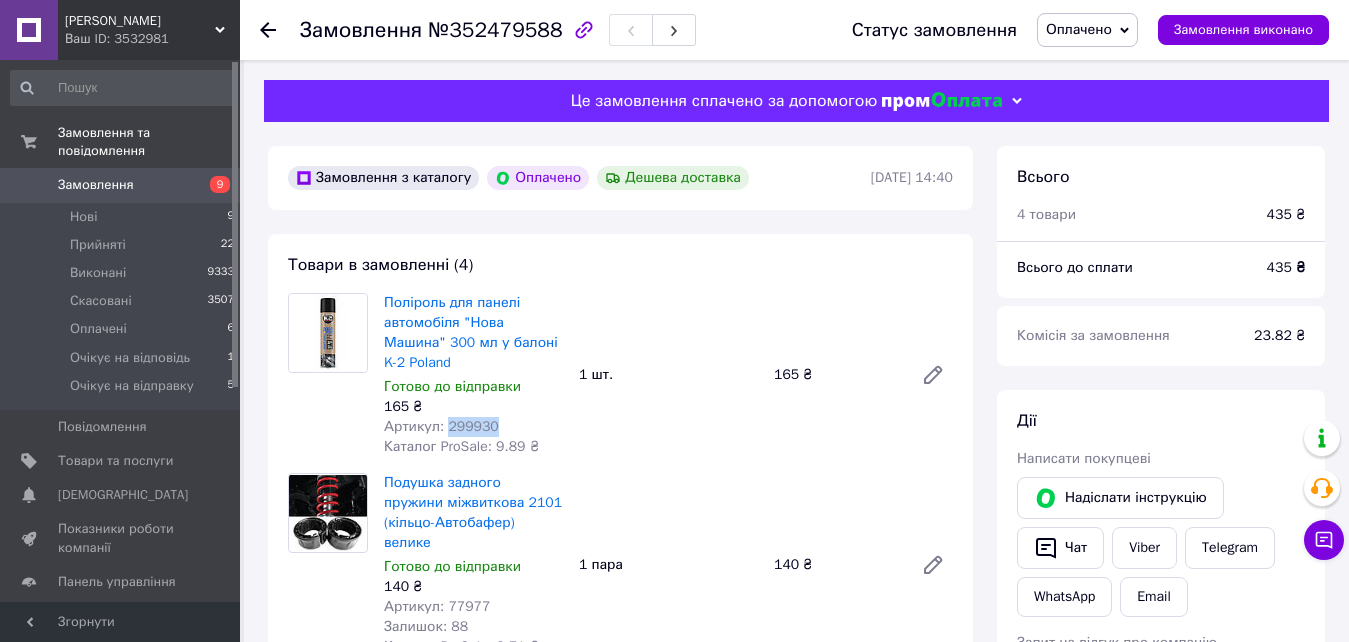 click on "Артикул: 299930" at bounding box center [441, 426] 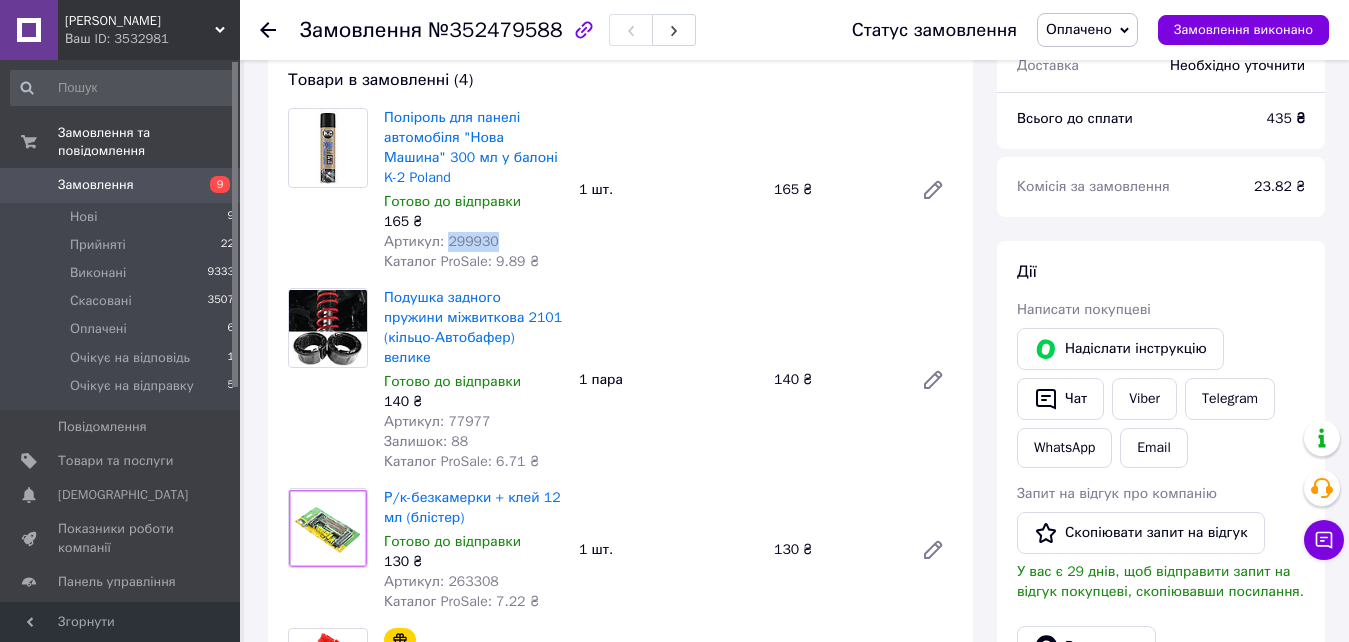 scroll, scrollTop: 200, scrollLeft: 0, axis: vertical 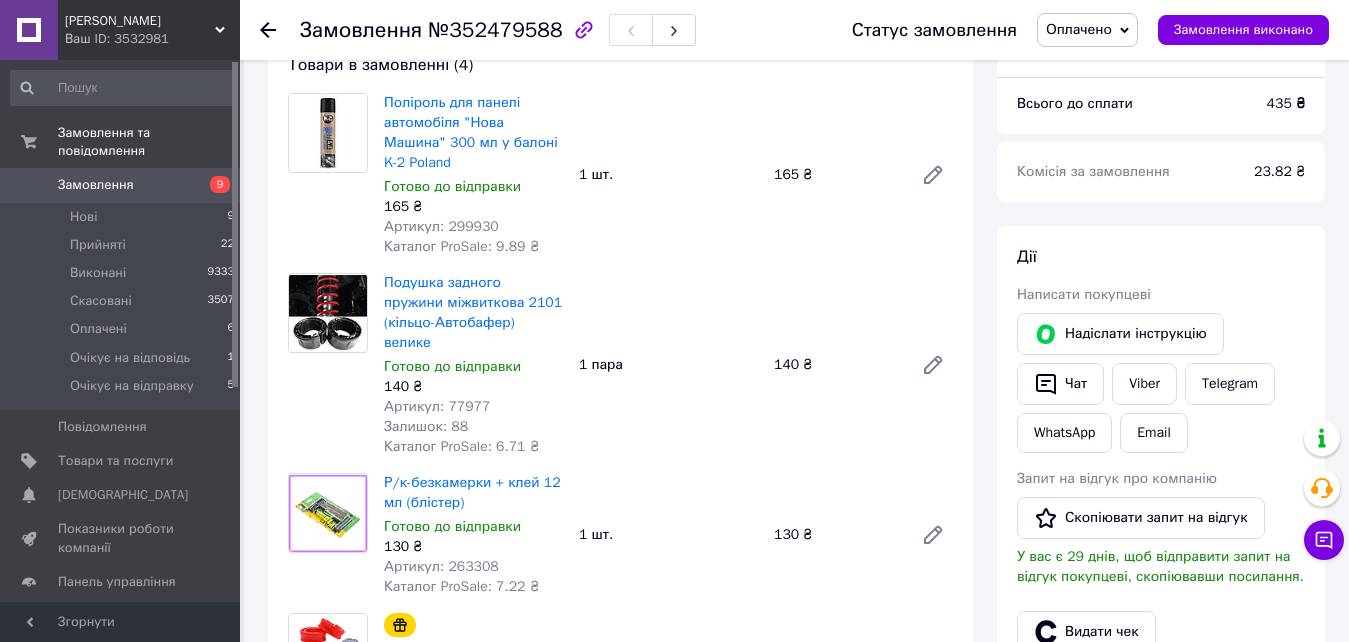 click on "Артикул: 77977" at bounding box center (437, 406) 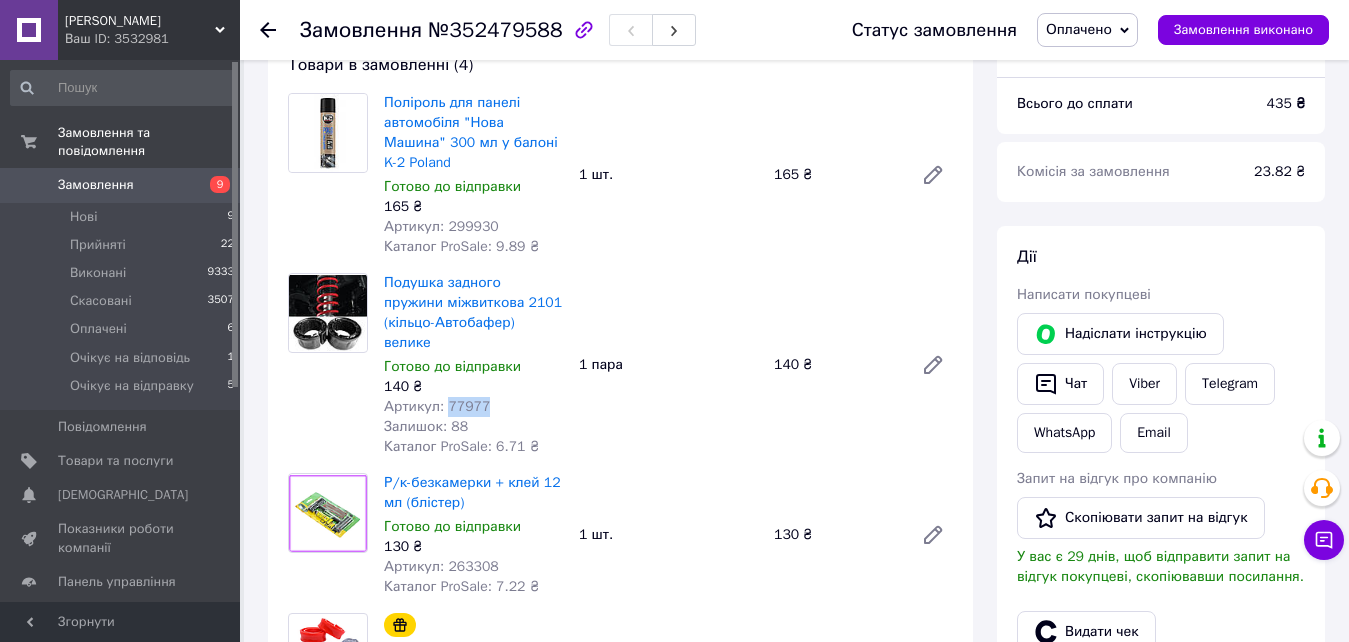 click on "Артикул: 77977" at bounding box center (437, 406) 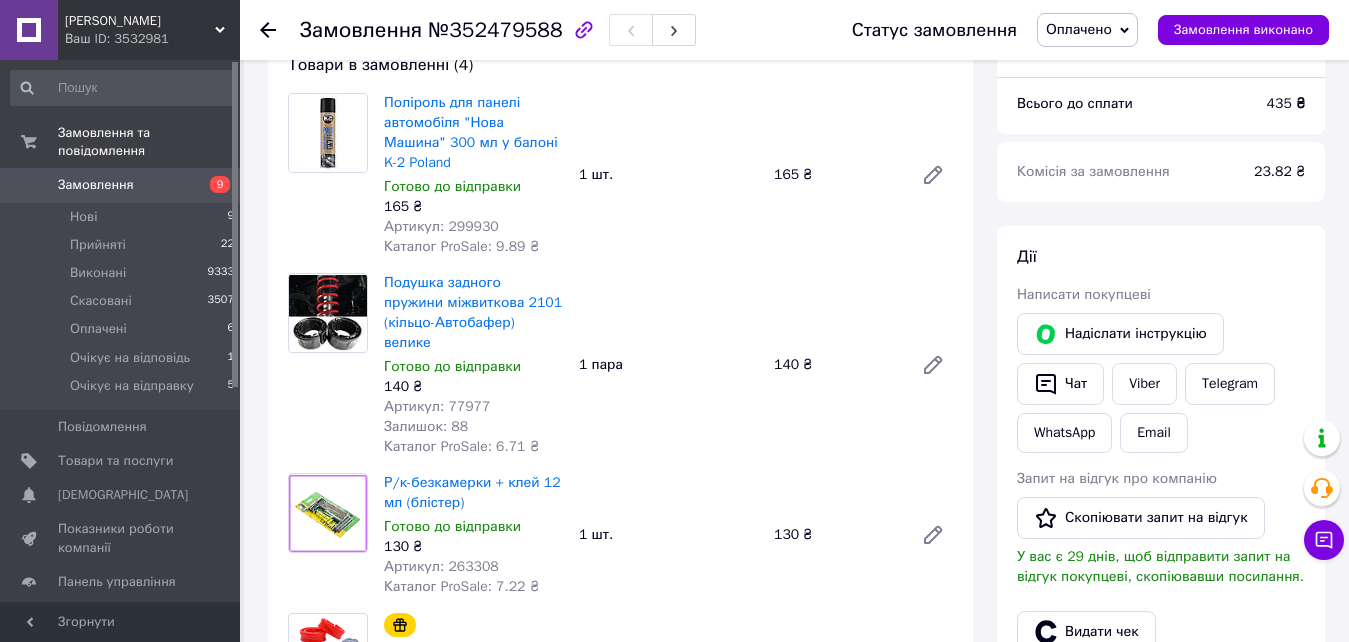 click on "Артикул: 263308" at bounding box center [441, 566] 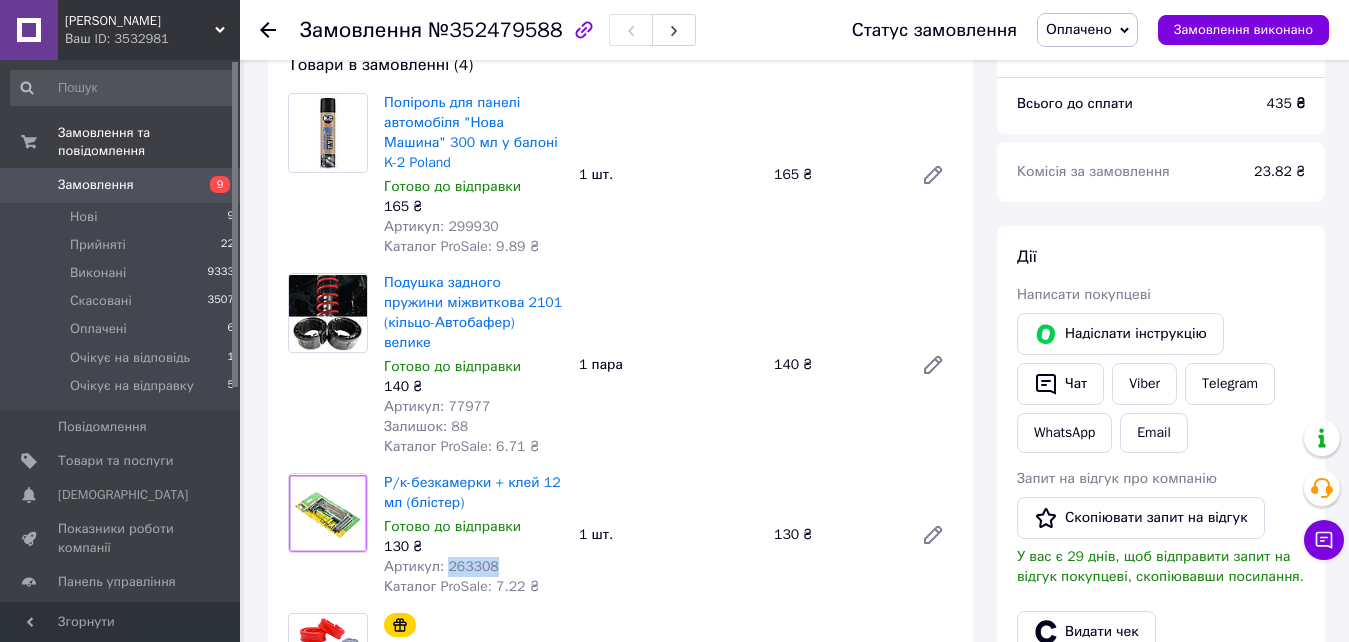 click on "Артикул: 263308" at bounding box center (441, 566) 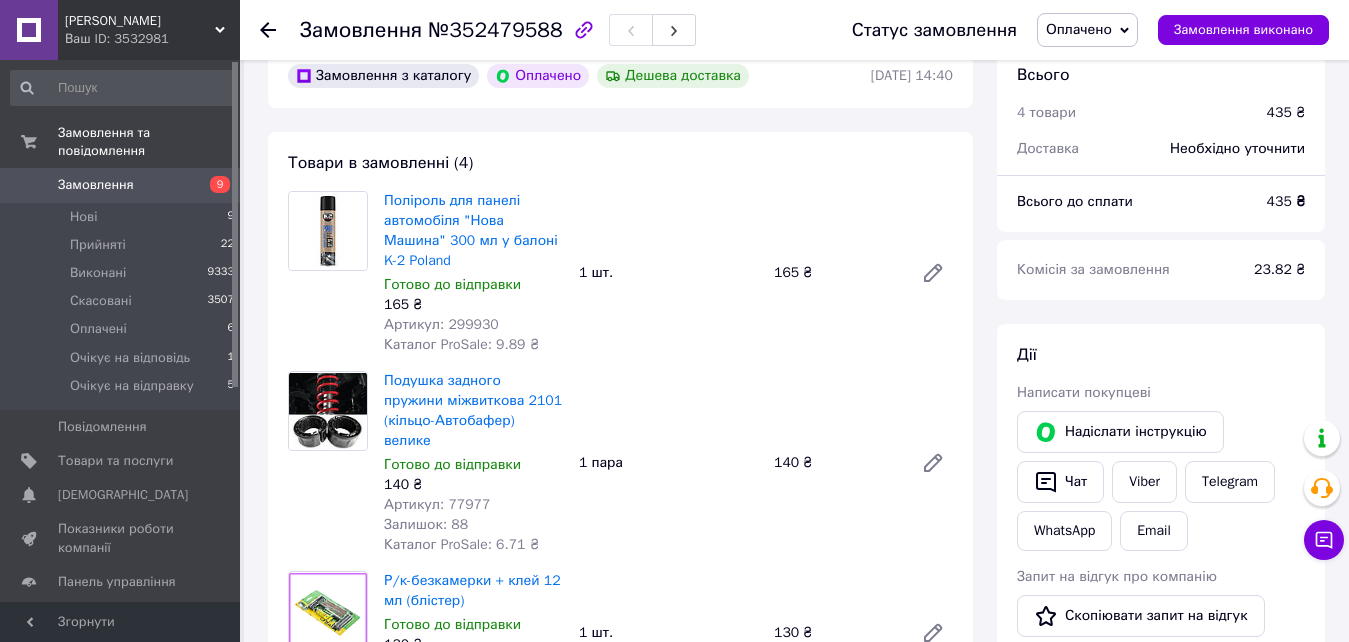 scroll, scrollTop: 100, scrollLeft: 0, axis: vertical 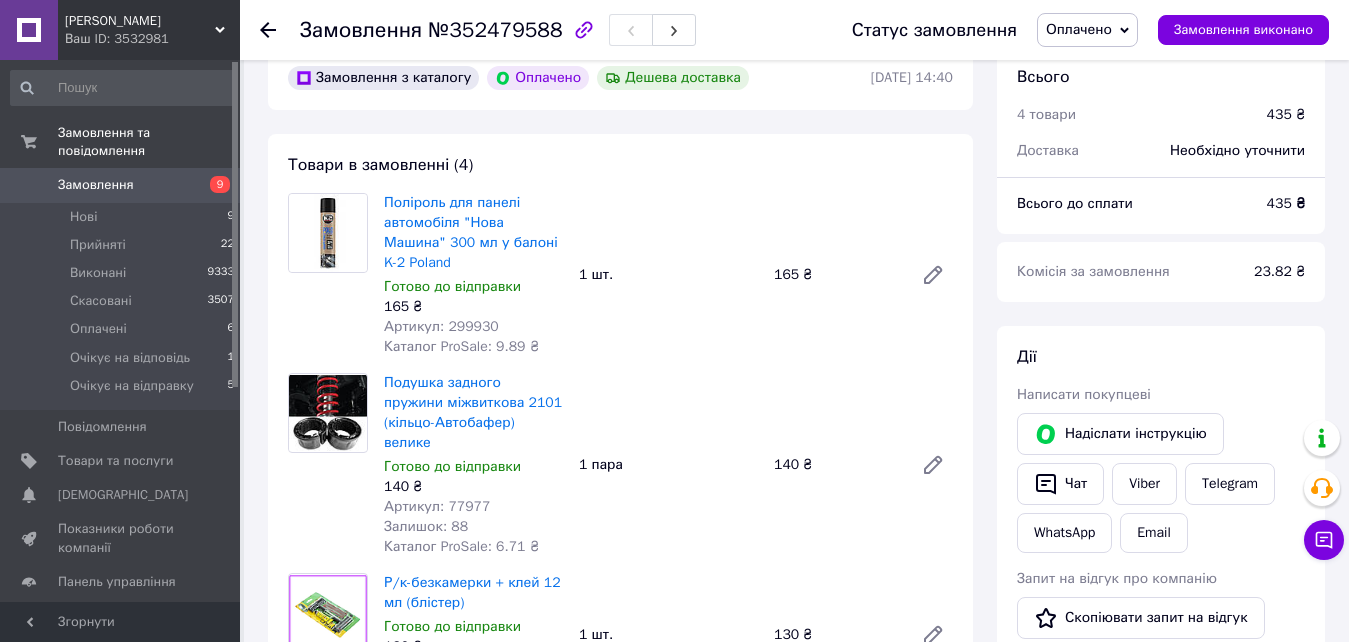 click on "Артикул: 77977" at bounding box center [437, 506] 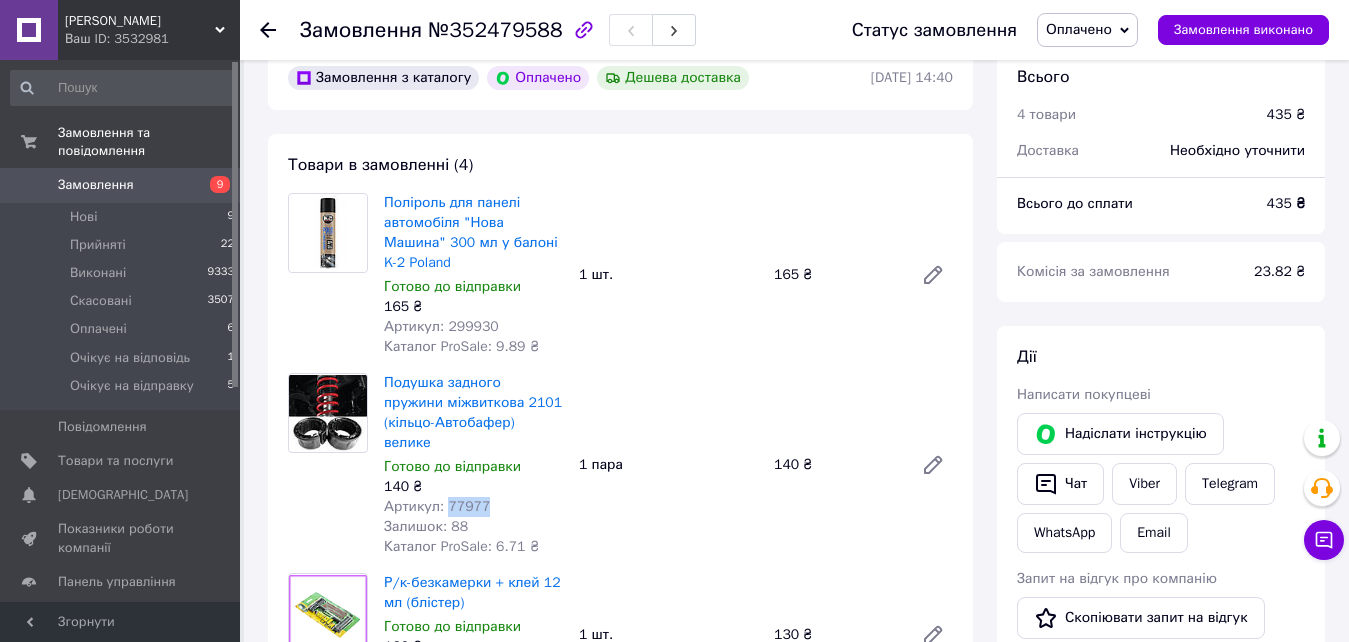 click on "Артикул: 77977" at bounding box center (437, 506) 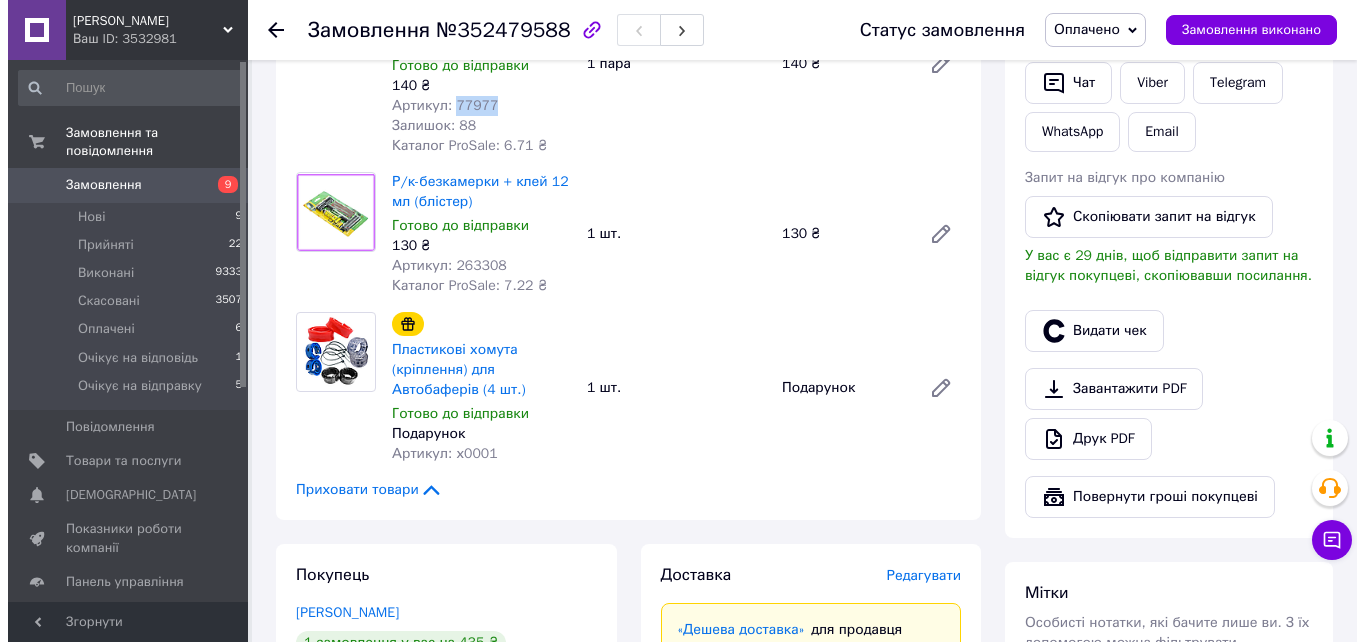 scroll, scrollTop: 700, scrollLeft: 0, axis: vertical 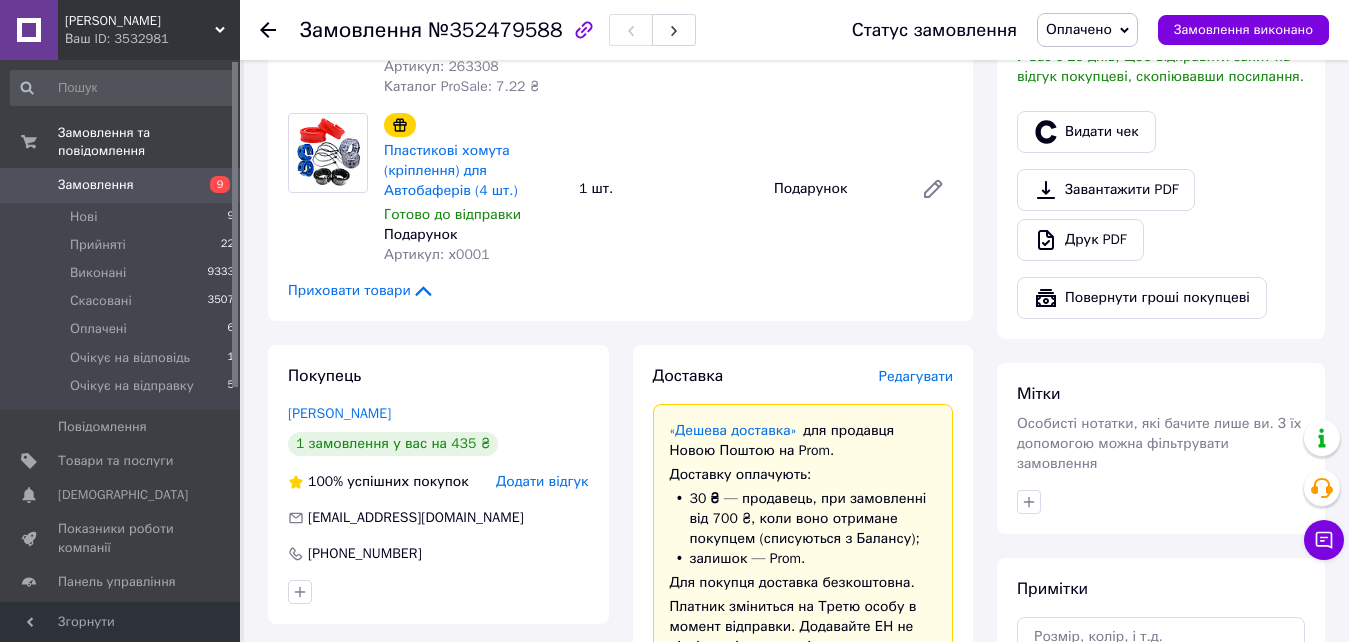 click on "Редагувати" at bounding box center (916, 376) 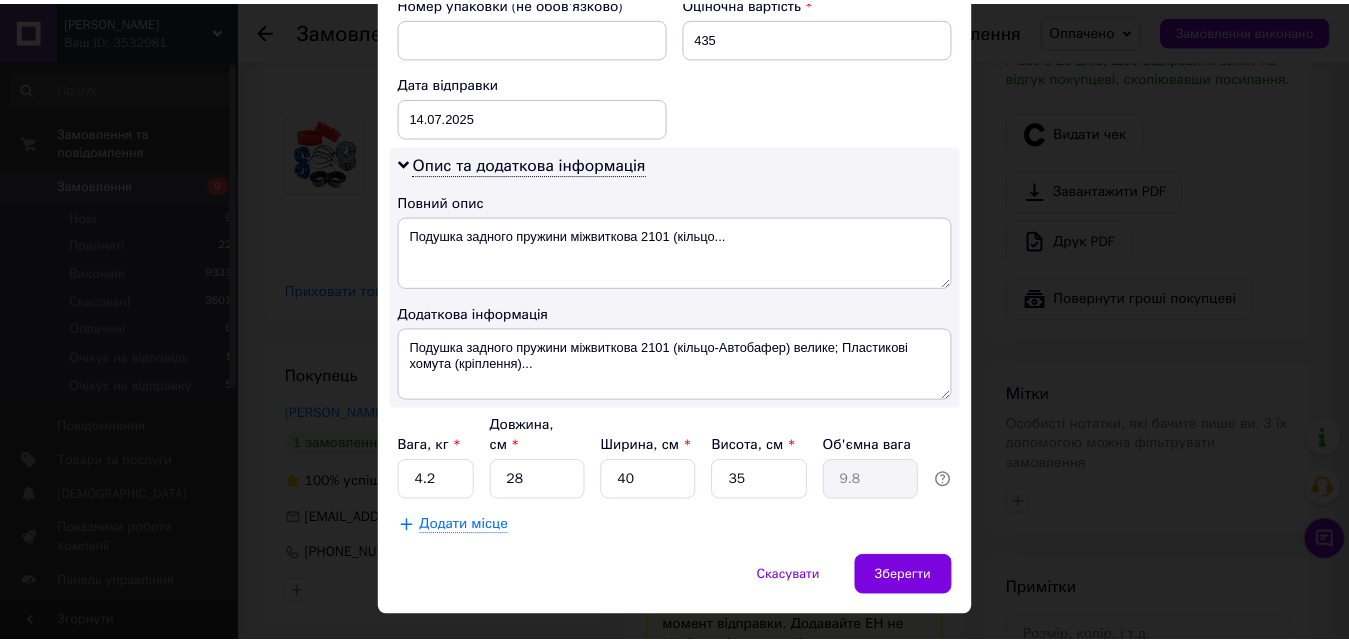 scroll, scrollTop: 910, scrollLeft: 0, axis: vertical 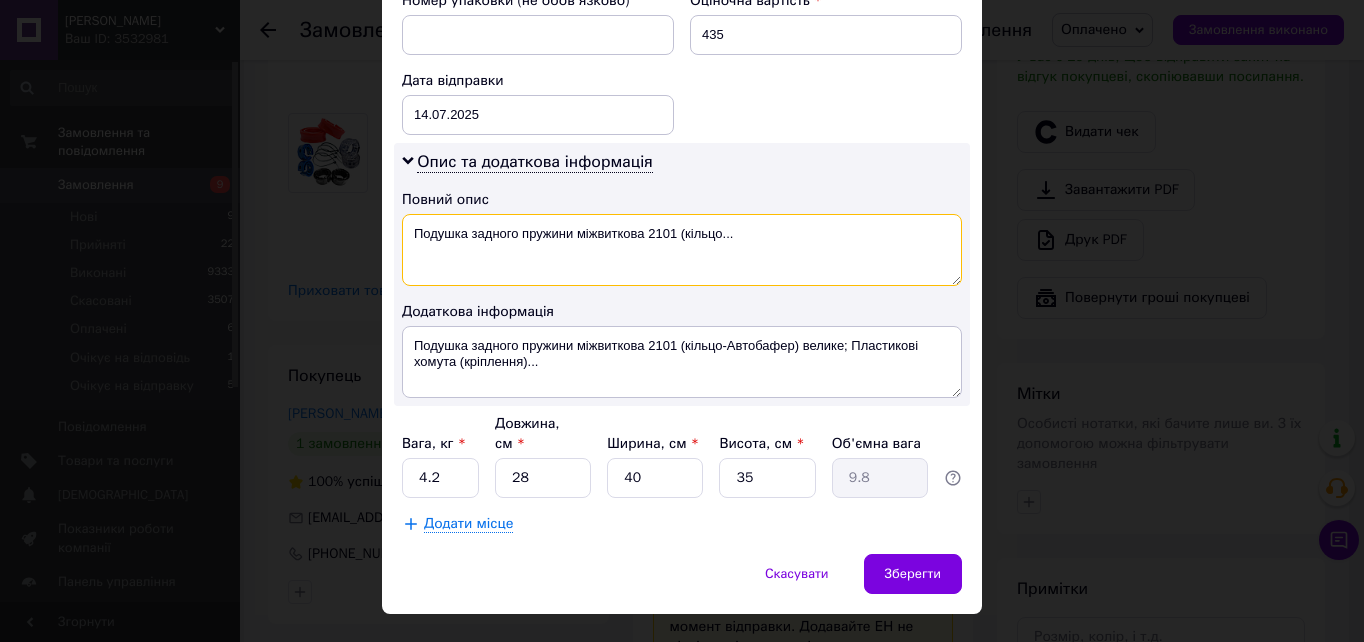click on "Подушка задного пружини міжвиткова 2101 (кільцо..." at bounding box center (682, 250) 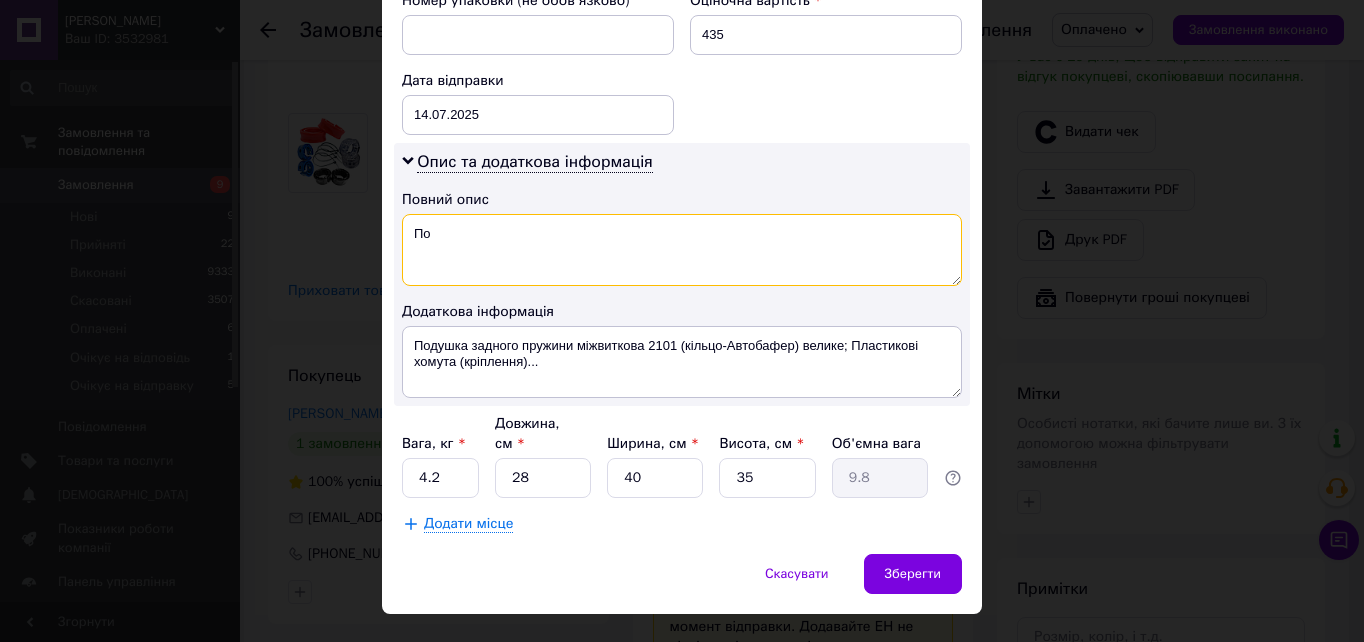 type on "П" 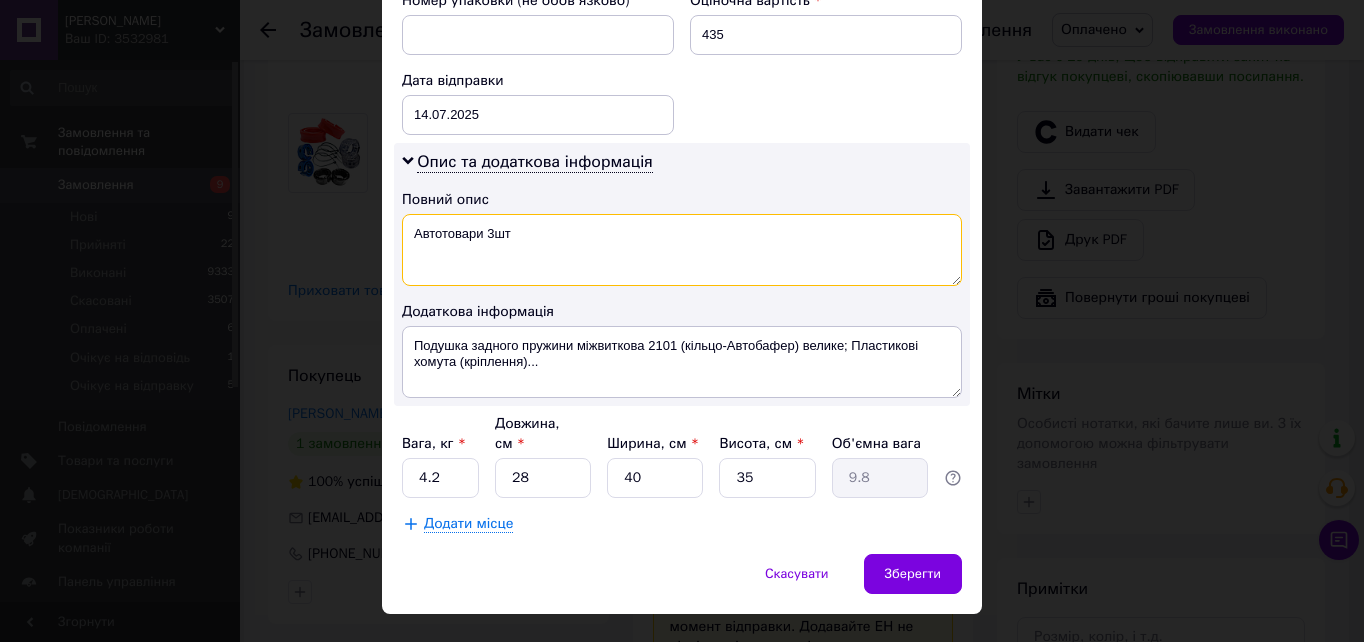 drag, startPoint x: 413, startPoint y: 210, endPoint x: 514, endPoint y: 212, distance: 101.0198 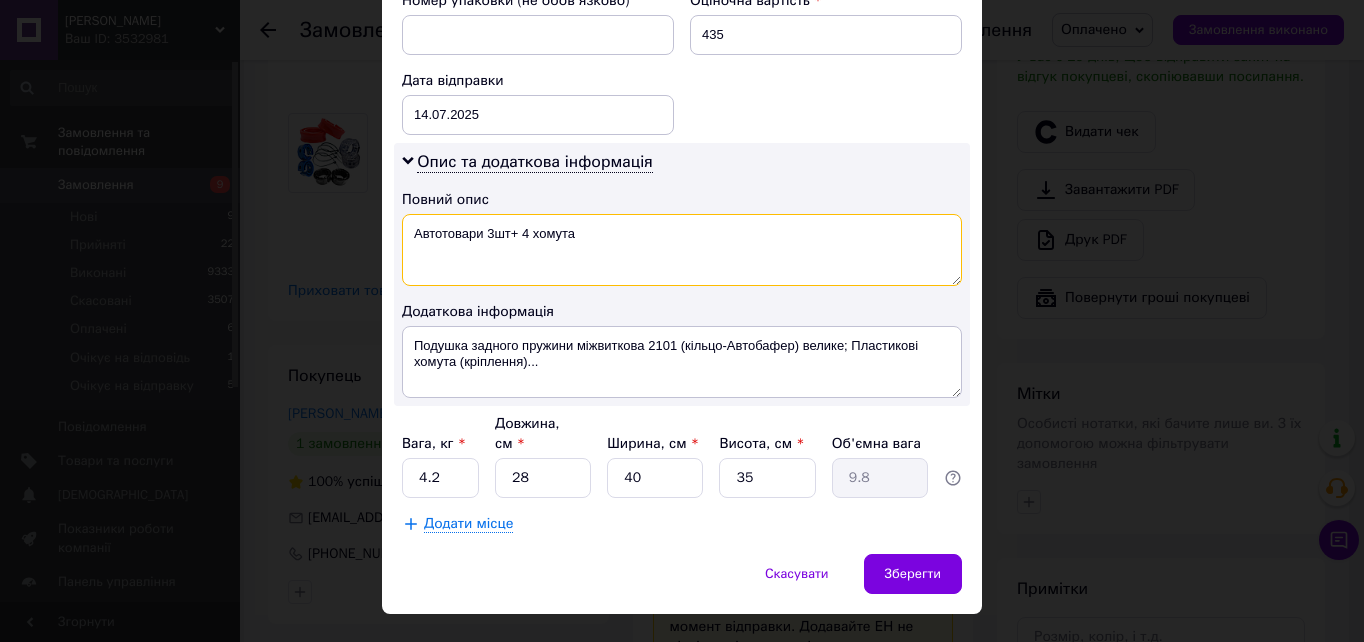 drag, startPoint x: 412, startPoint y: 211, endPoint x: 576, endPoint y: 209, distance: 164.01219 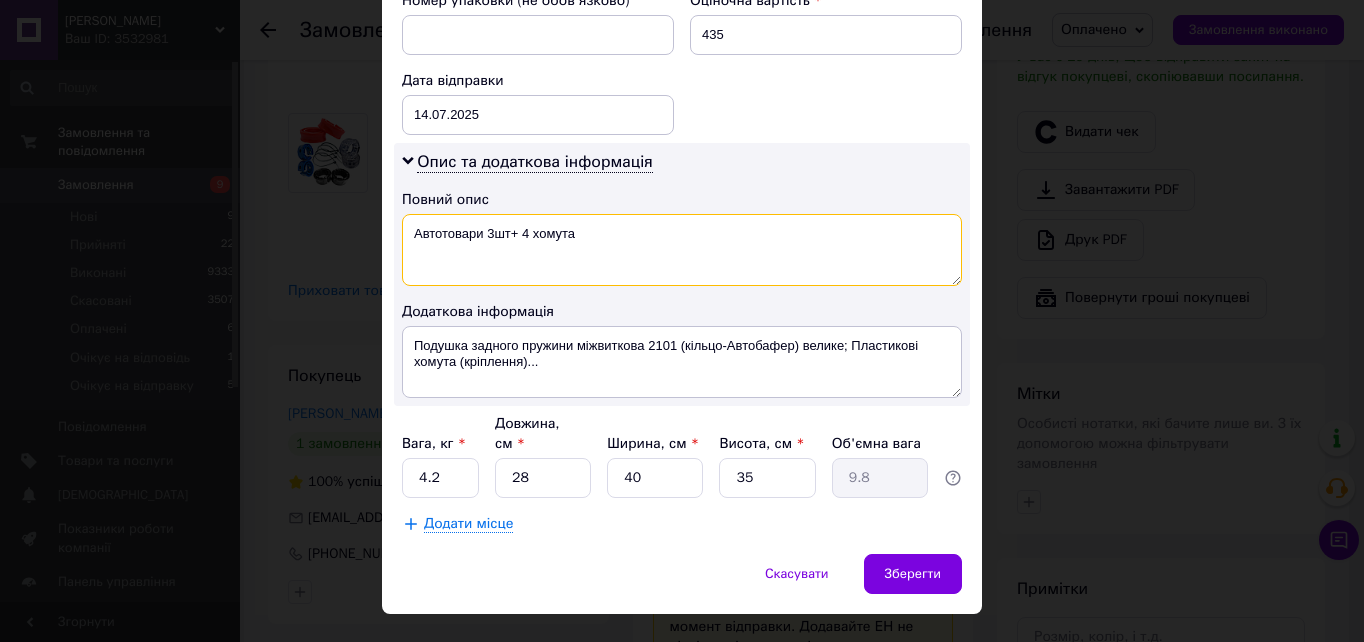 click on "Автотовари 3шт+ 4 хомута" at bounding box center (682, 250) 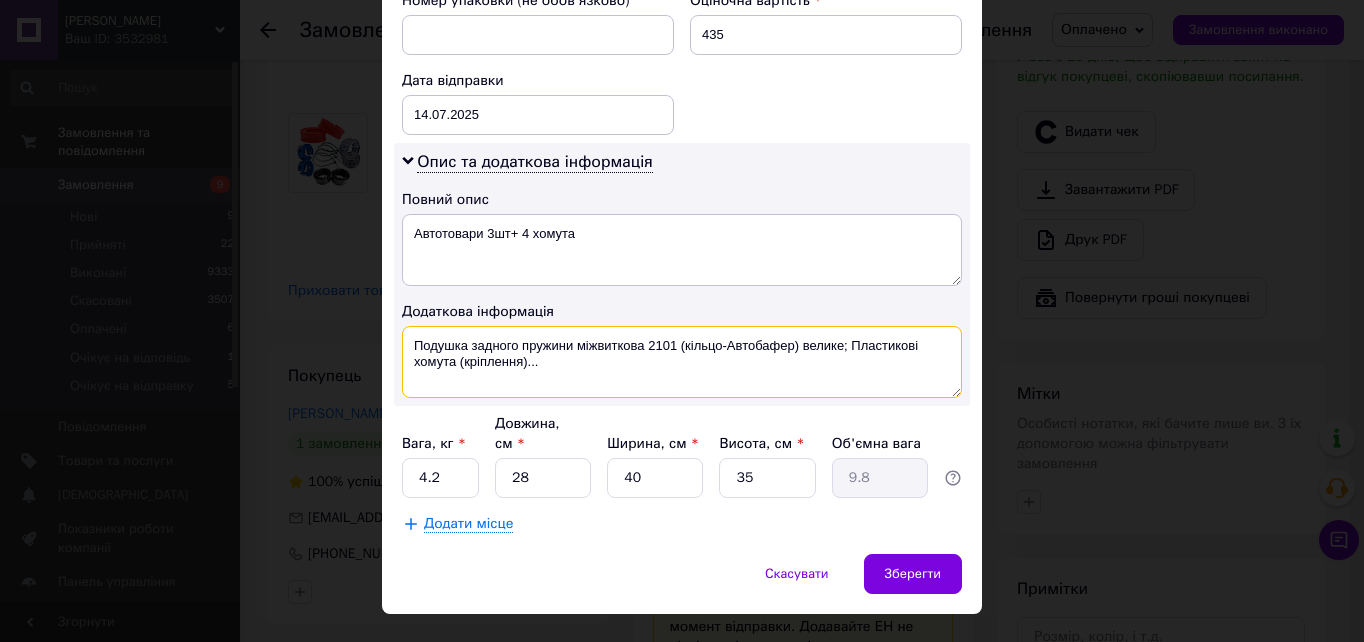 drag, startPoint x: 544, startPoint y: 344, endPoint x: 414, endPoint y: 323, distance: 131.68523 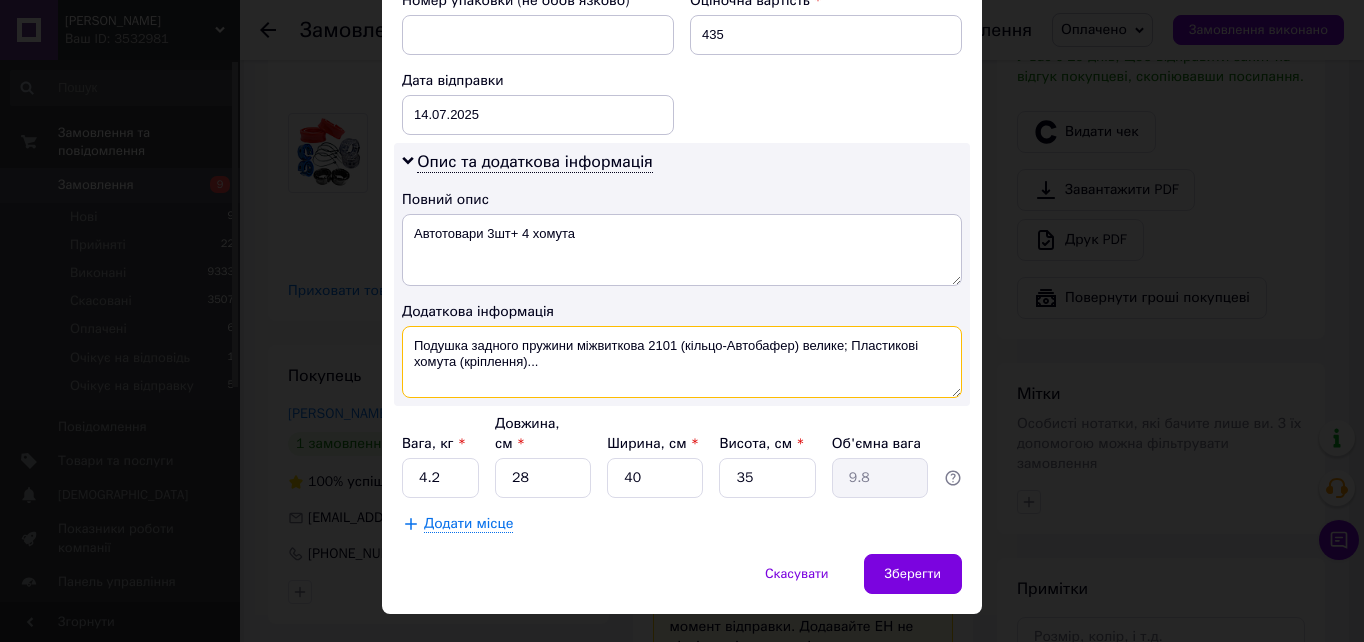 click on "Подушка задного пружини міжвиткова 2101 (кільцо-Автобафер) велике; Пластикові хомута (кріплення)..." at bounding box center [682, 362] 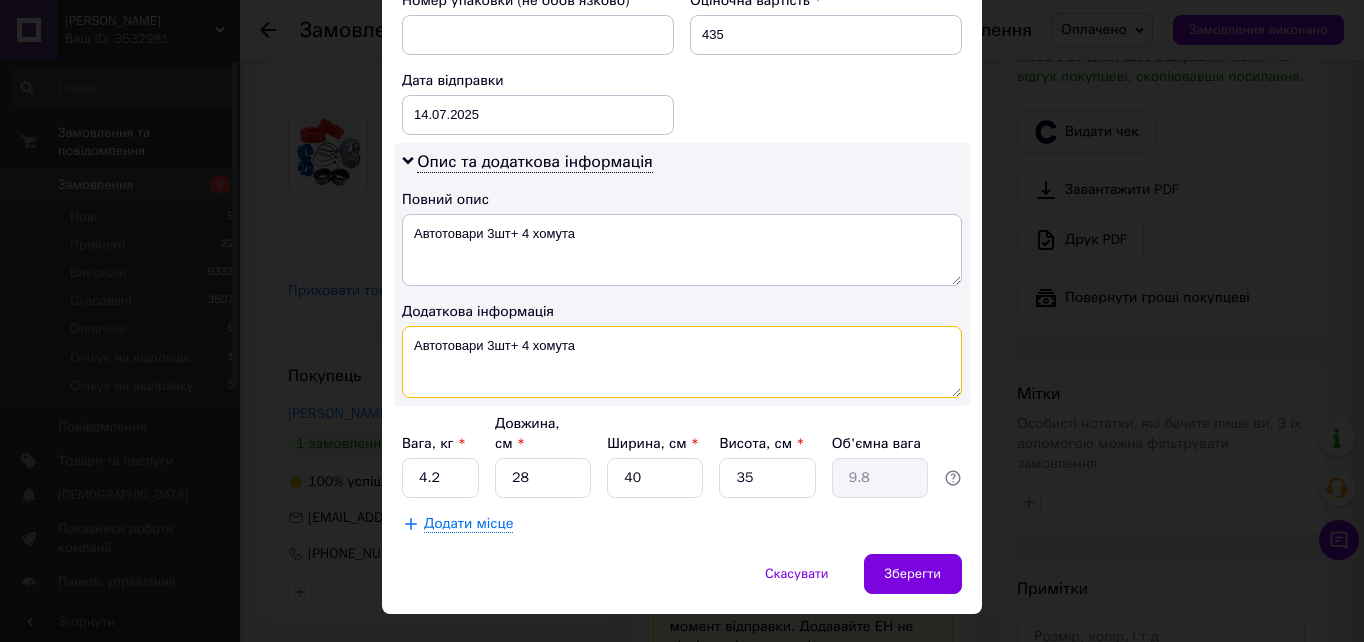 type on "Автотовари 3шт+ 4 хомута" 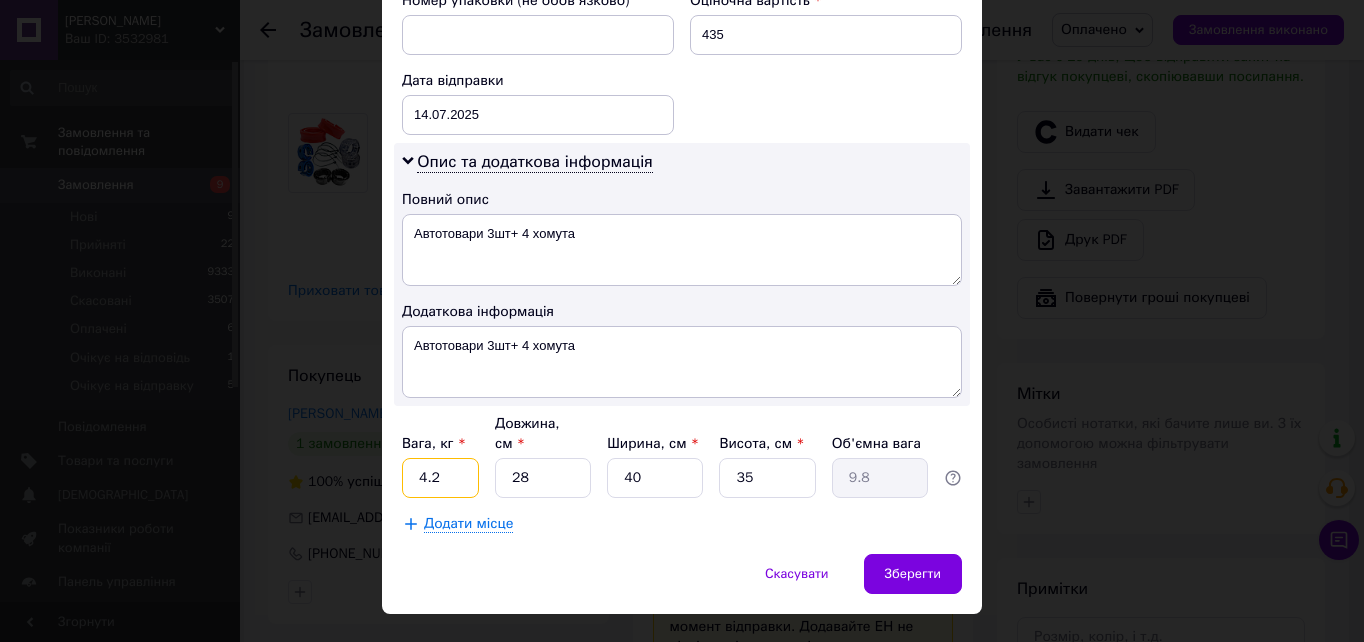 click on "4.2" at bounding box center (440, 478) 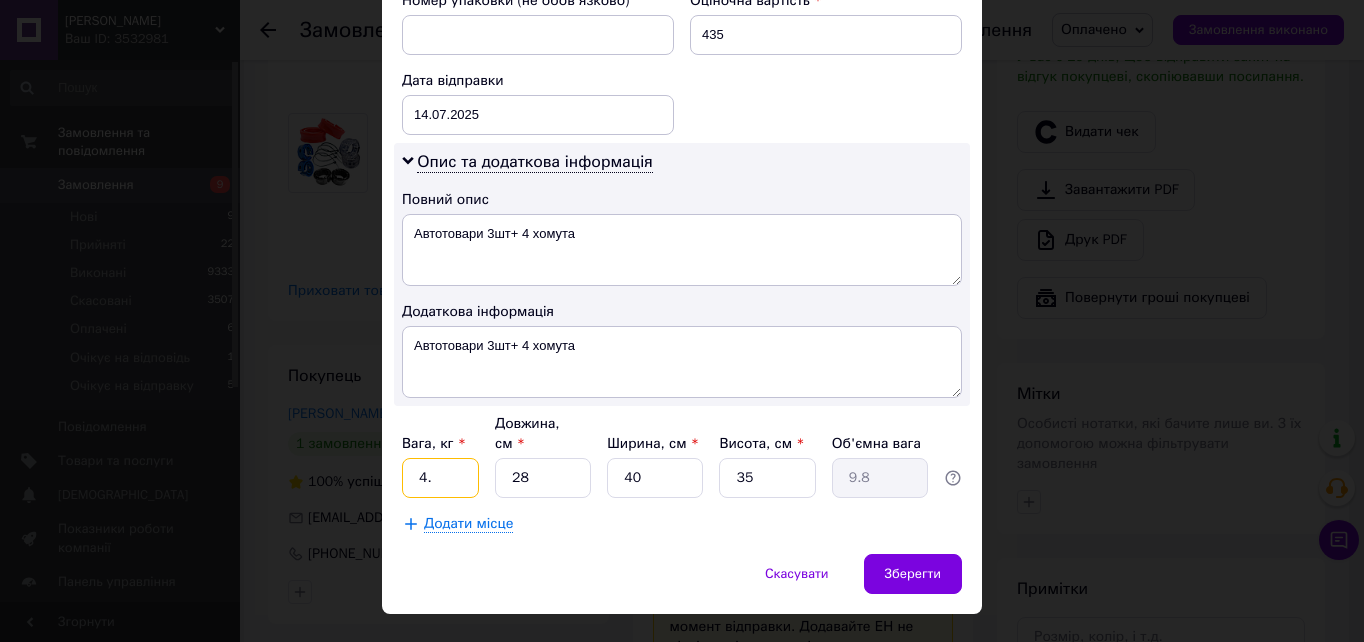 type on "4" 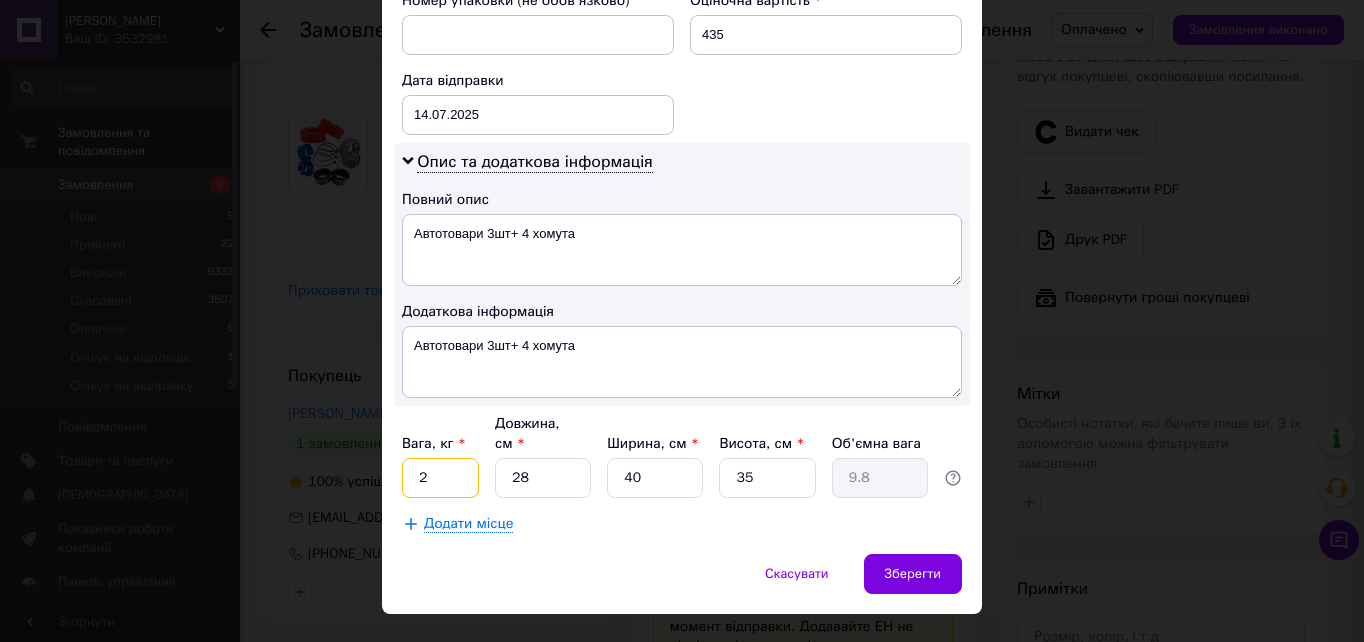 type on "2" 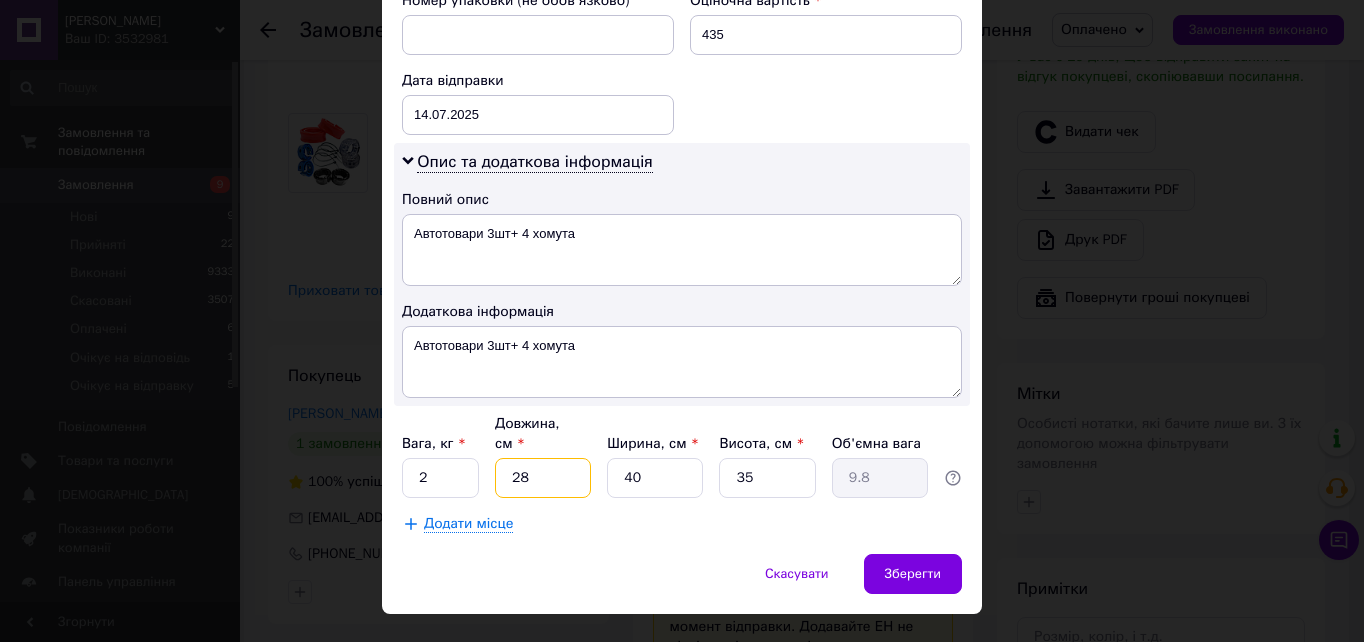 click on "28" at bounding box center [543, 478] 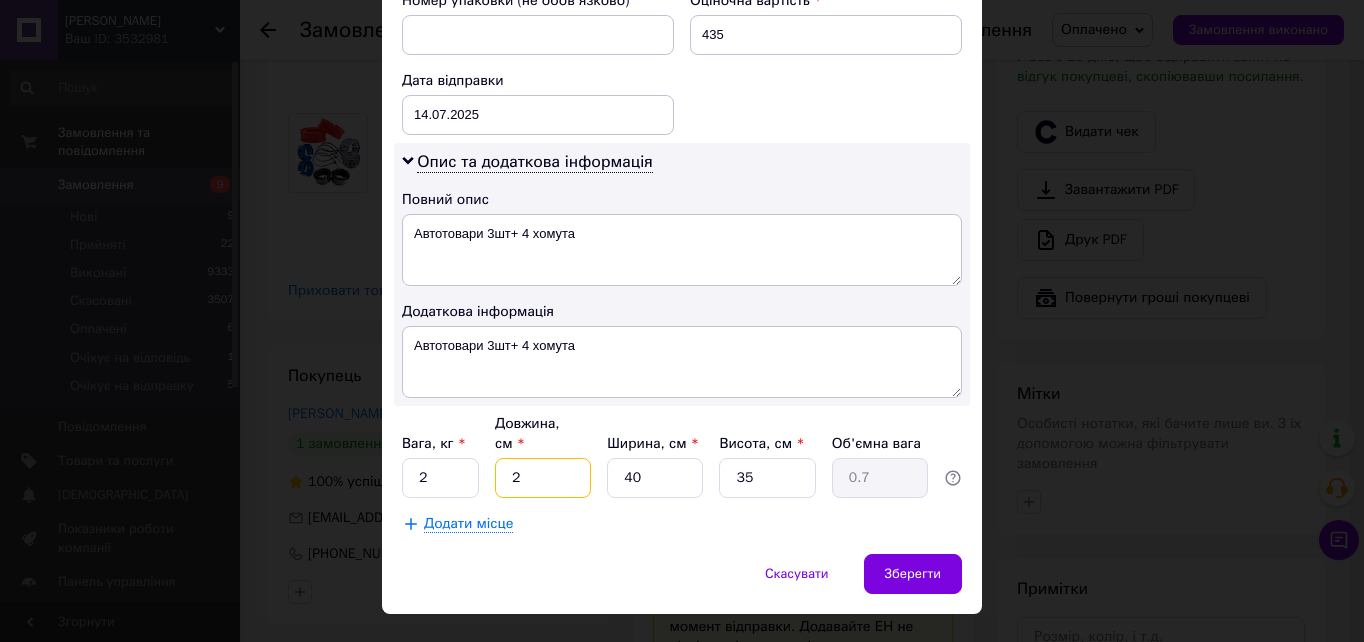 type on "20" 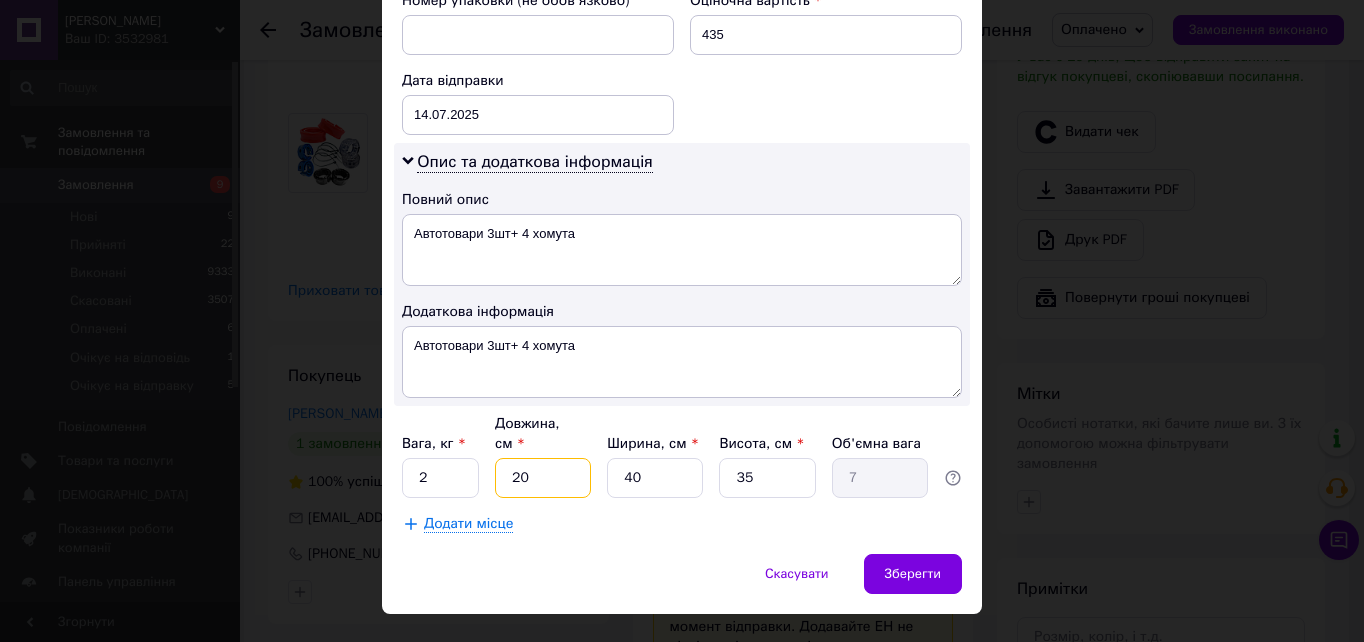type on "20" 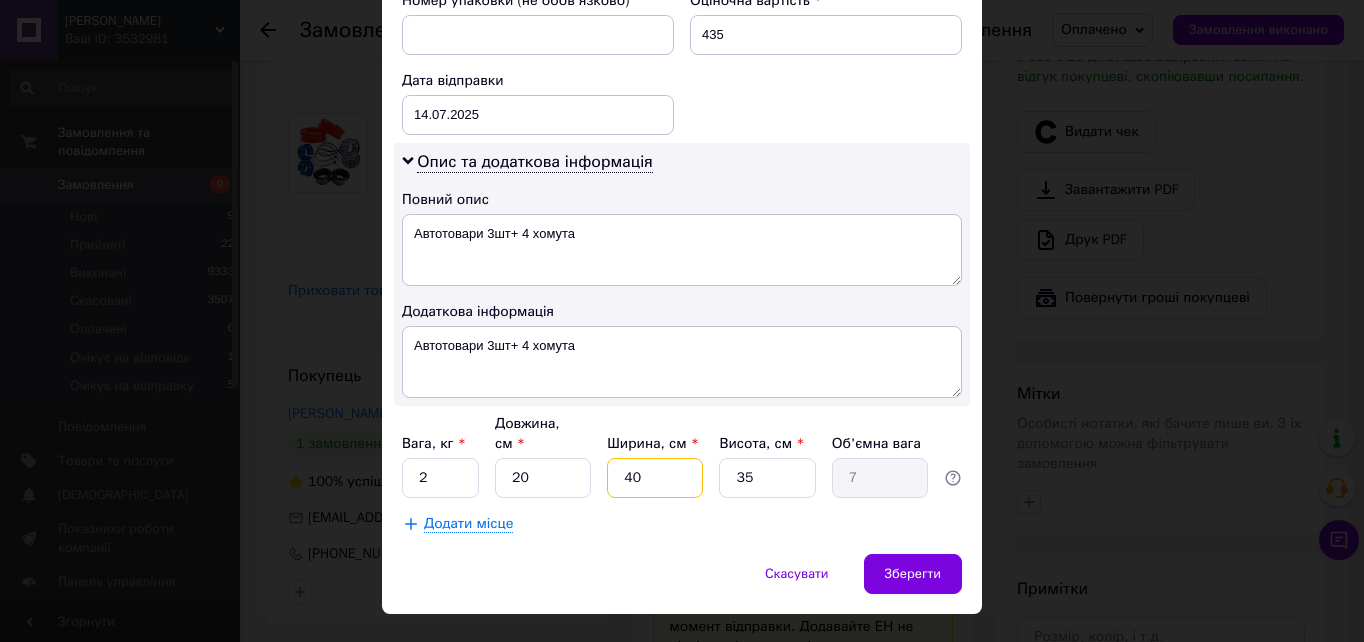type on "4" 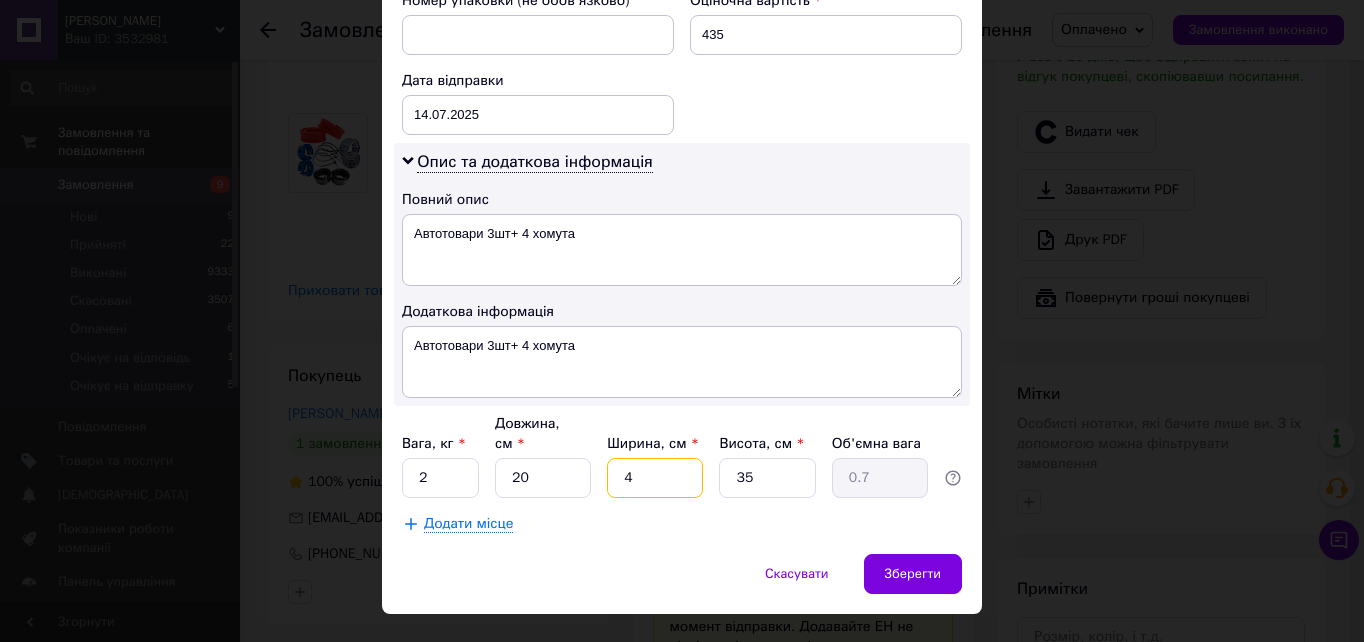 click on "4" at bounding box center (655, 478) 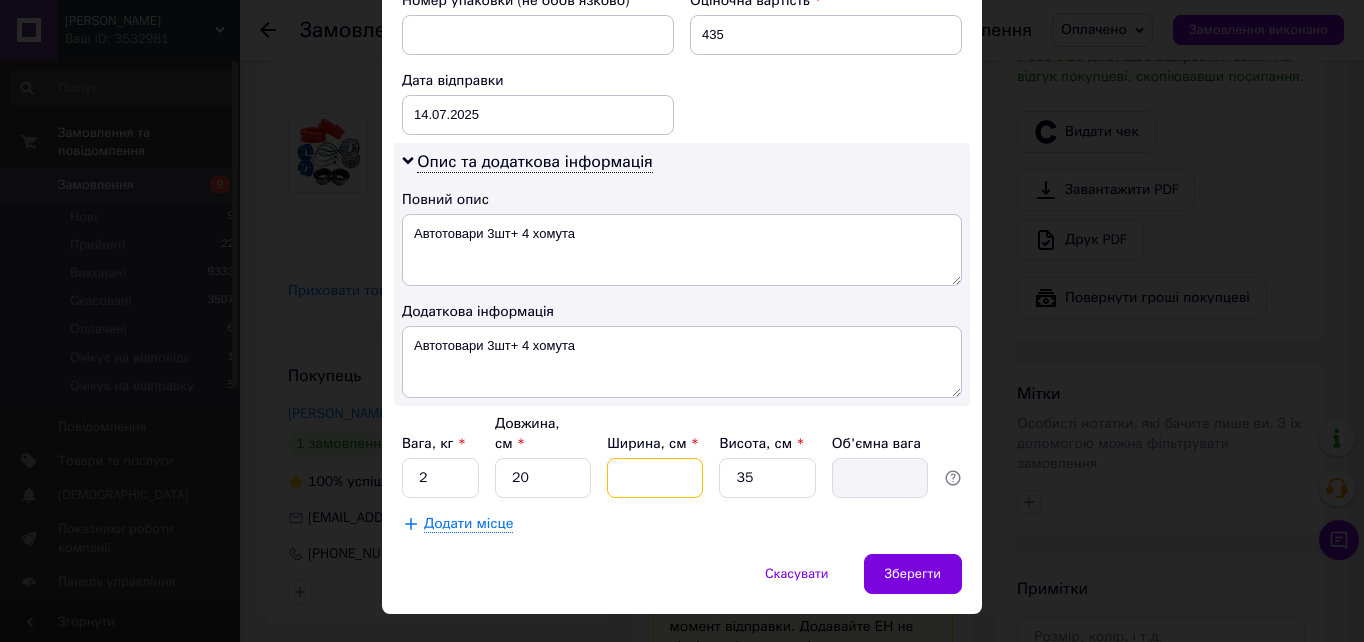 type on "2" 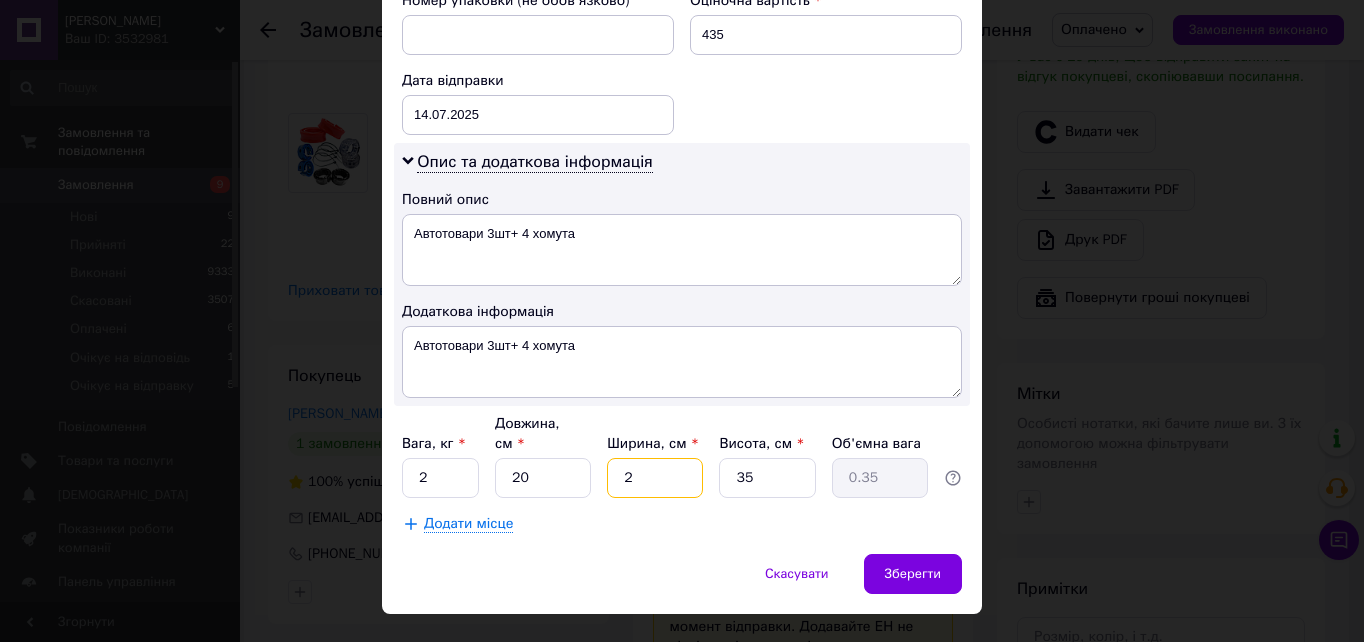 type on "20" 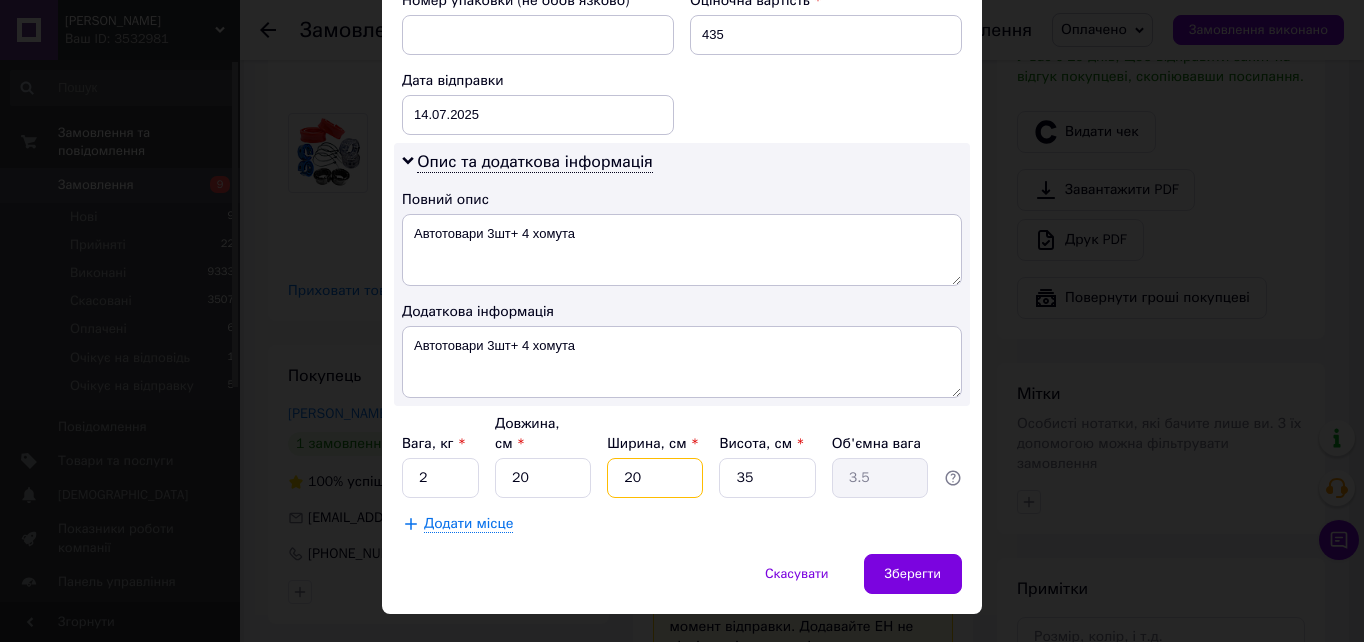 type on "20" 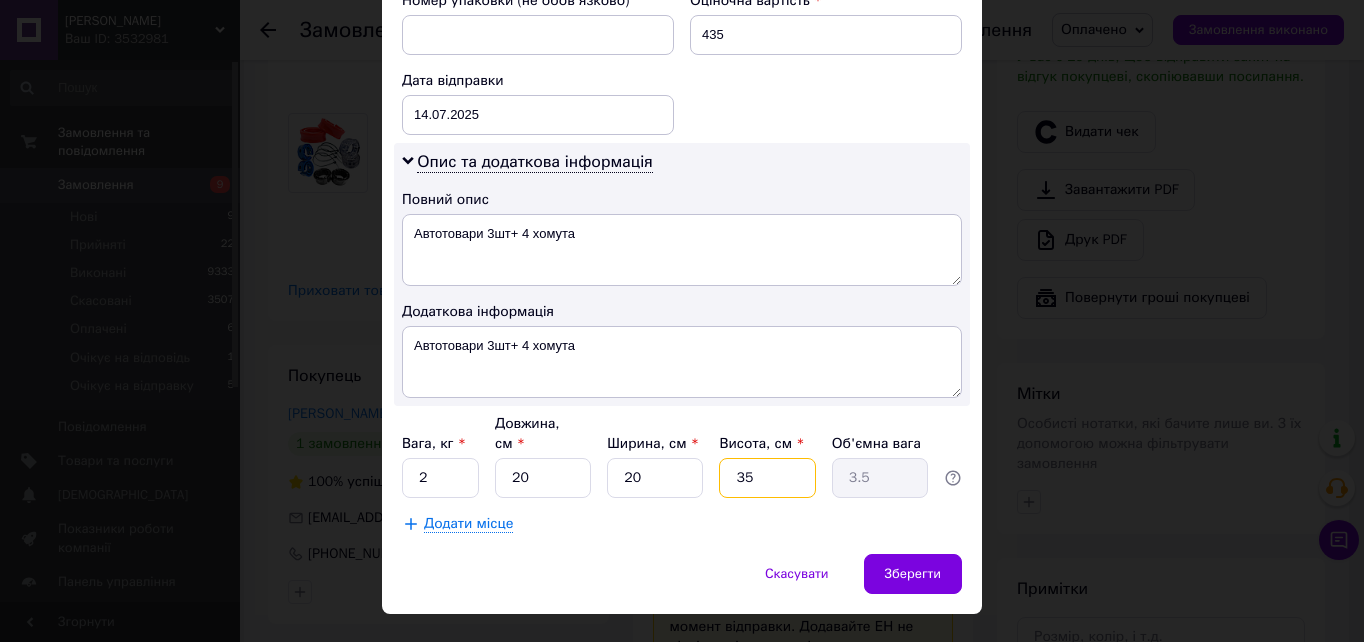 type on "3" 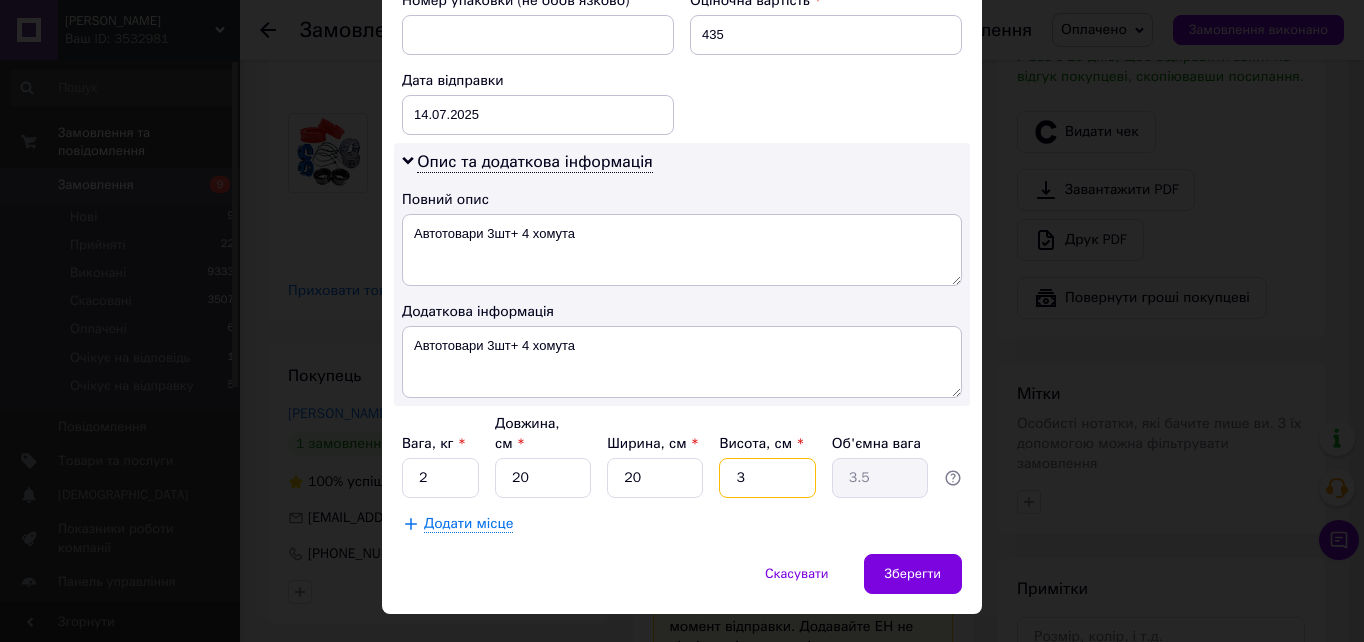 type on "0.3" 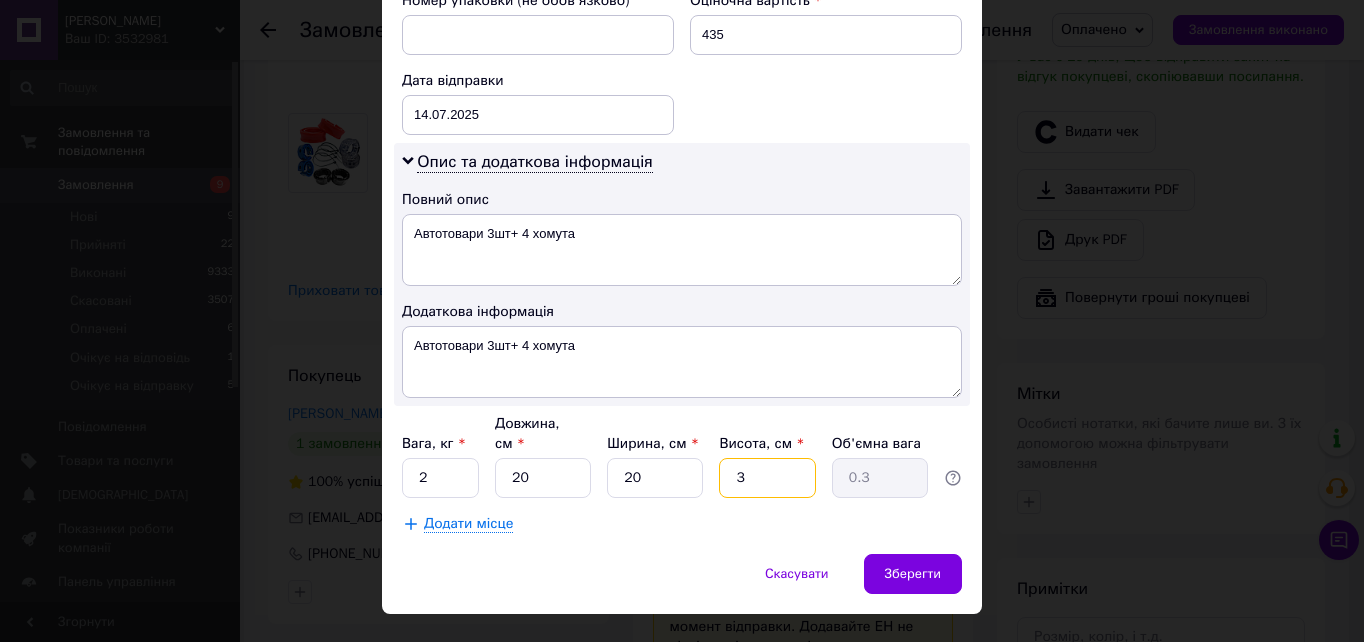 click on "3" at bounding box center [767, 478] 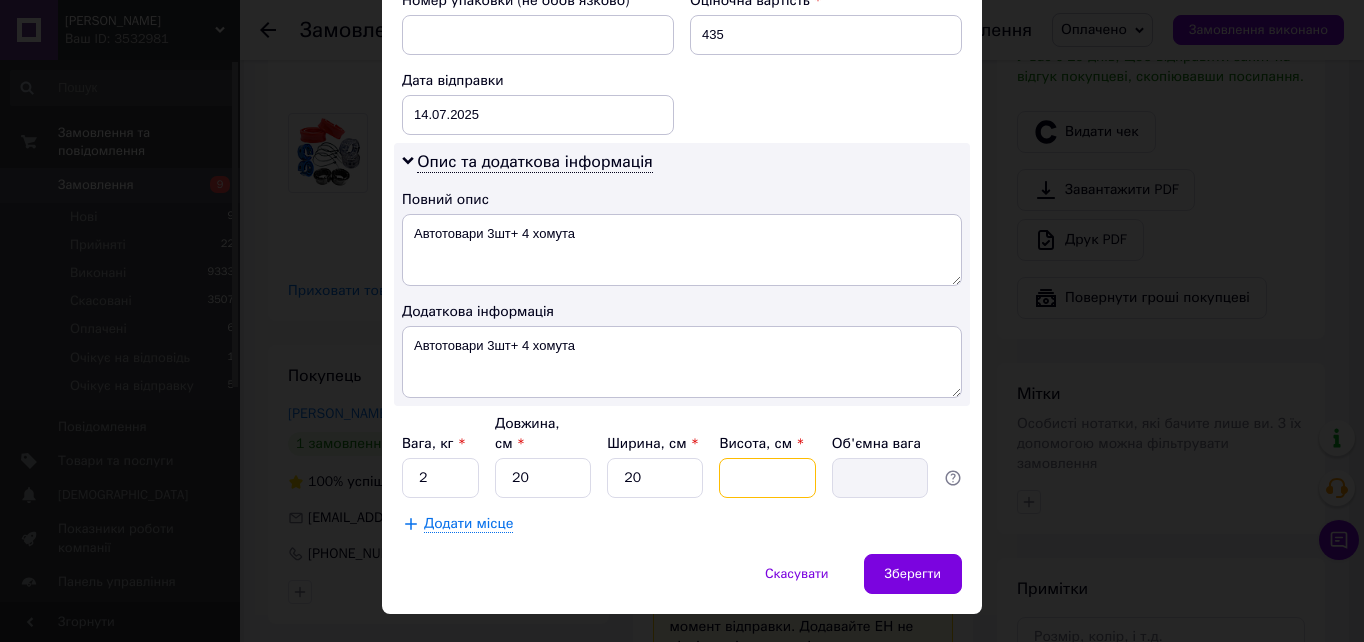 type on "2" 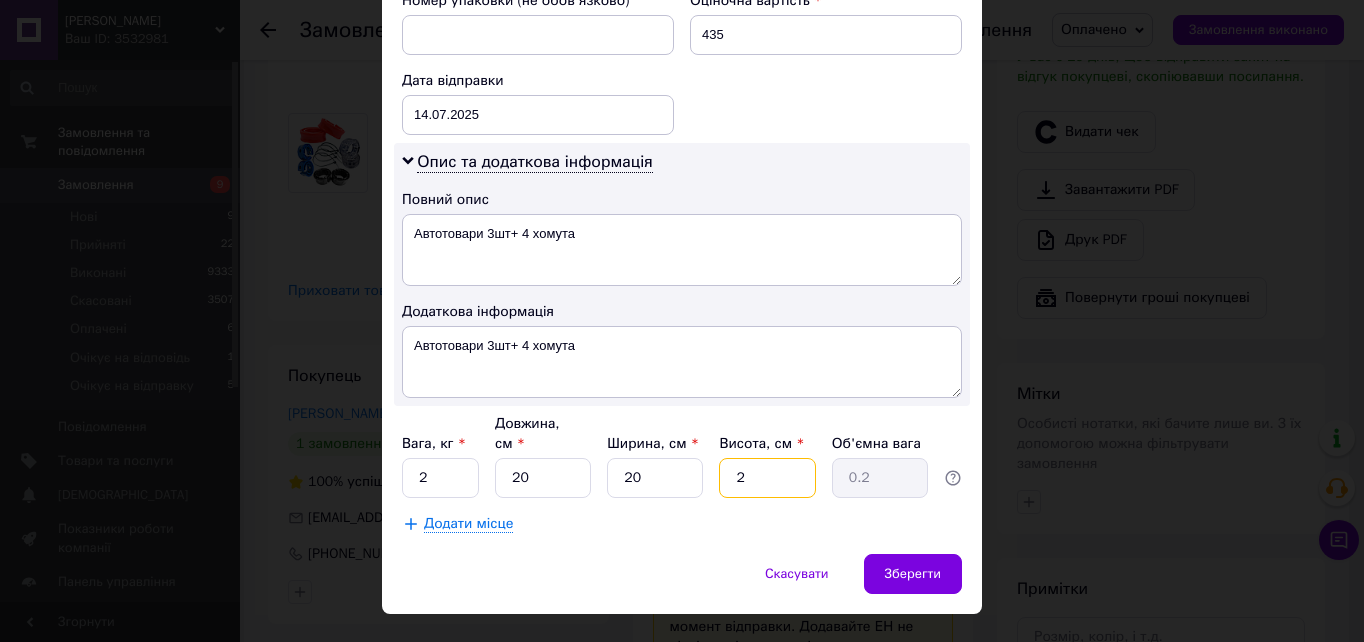type on "20" 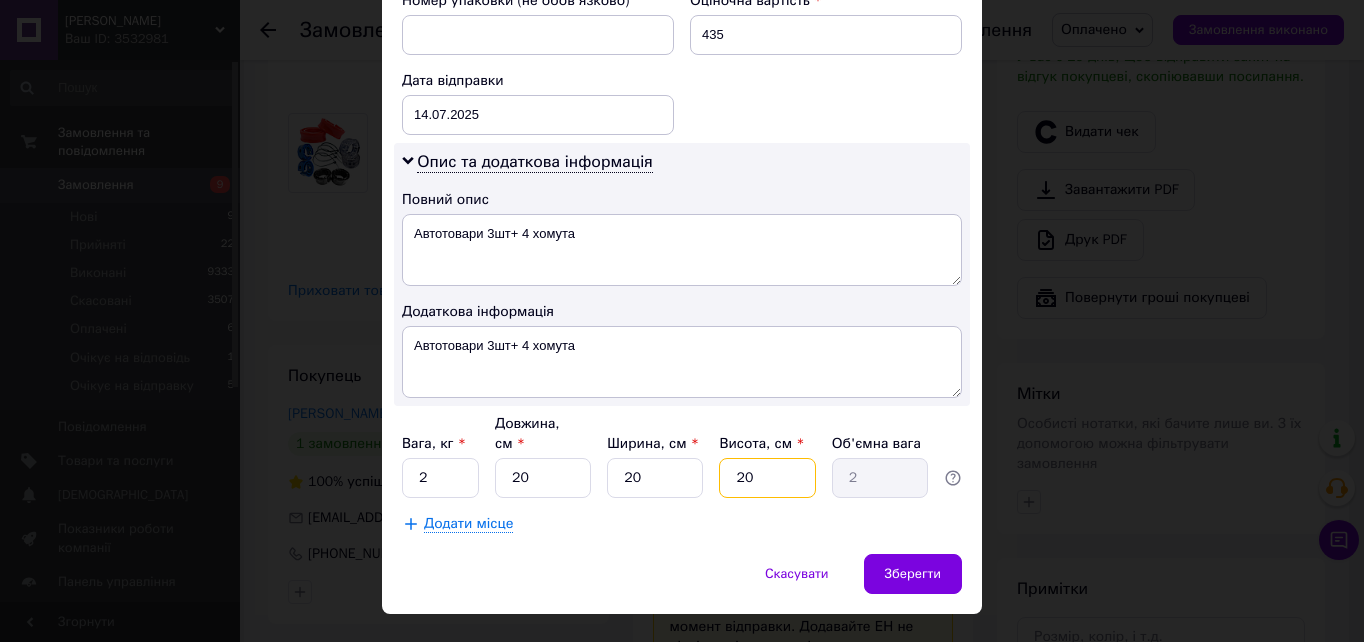 type on "20" 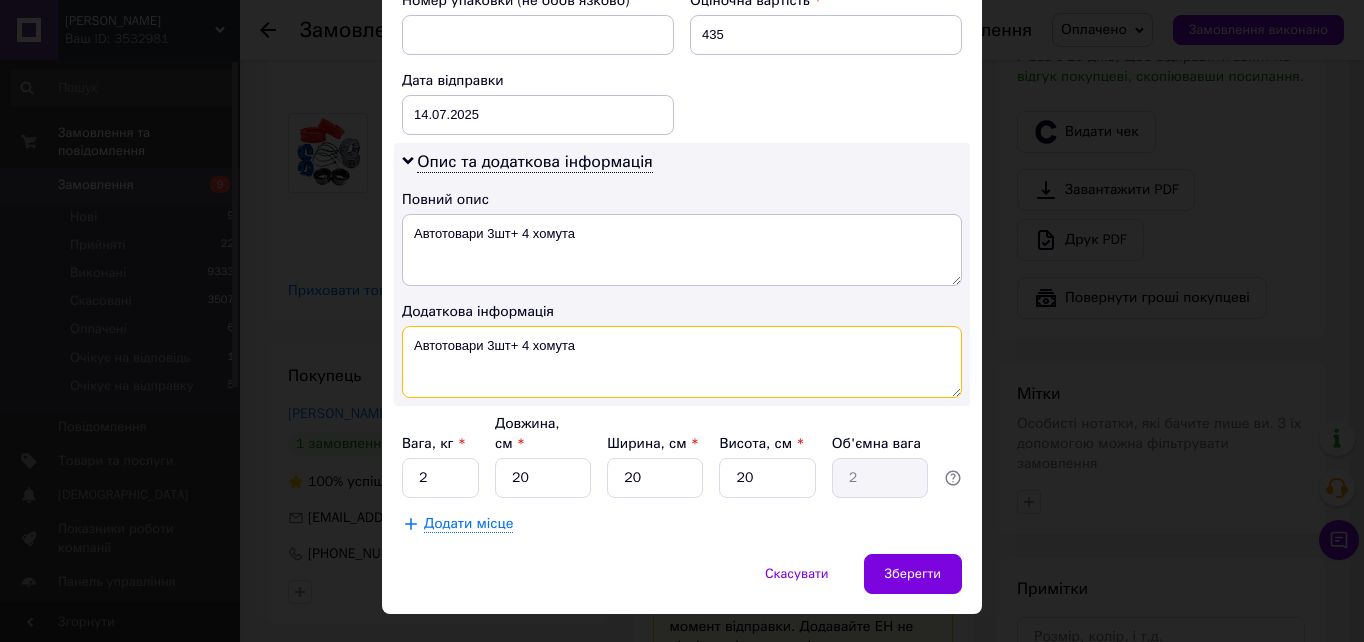 drag, startPoint x: 409, startPoint y: 321, endPoint x: 592, endPoint y: 330, distance: 183.22118 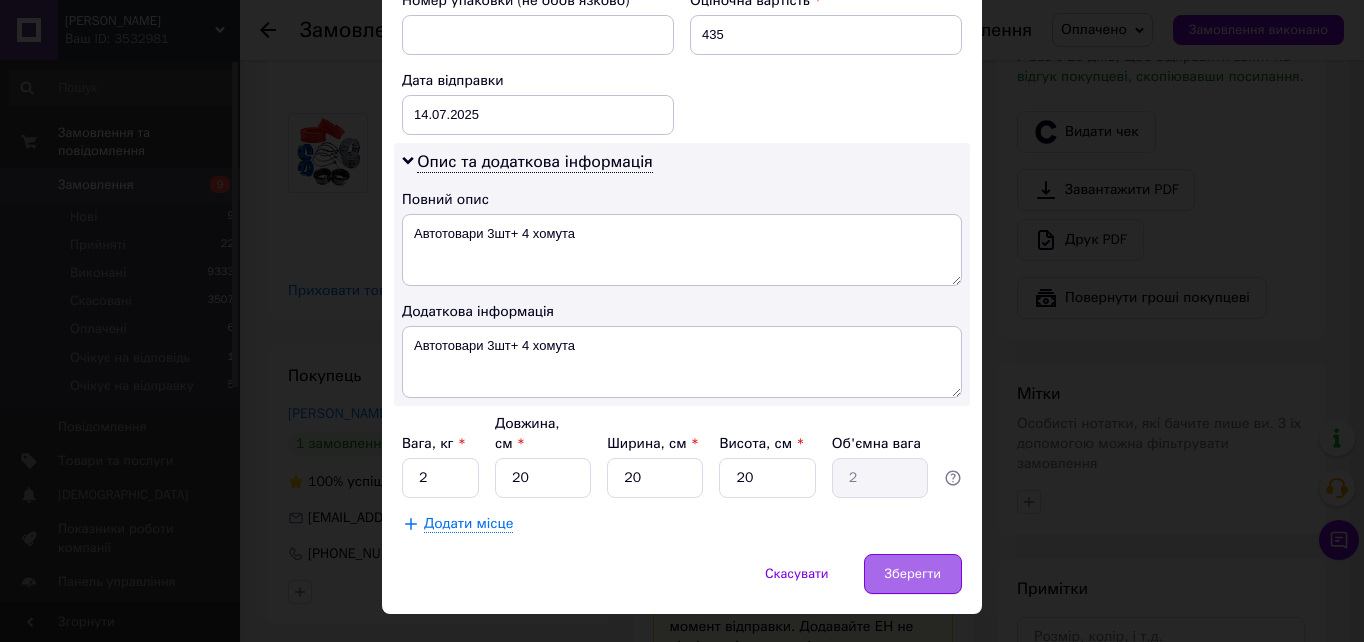 click on "Зберегти" at bounding box center [913, 574] 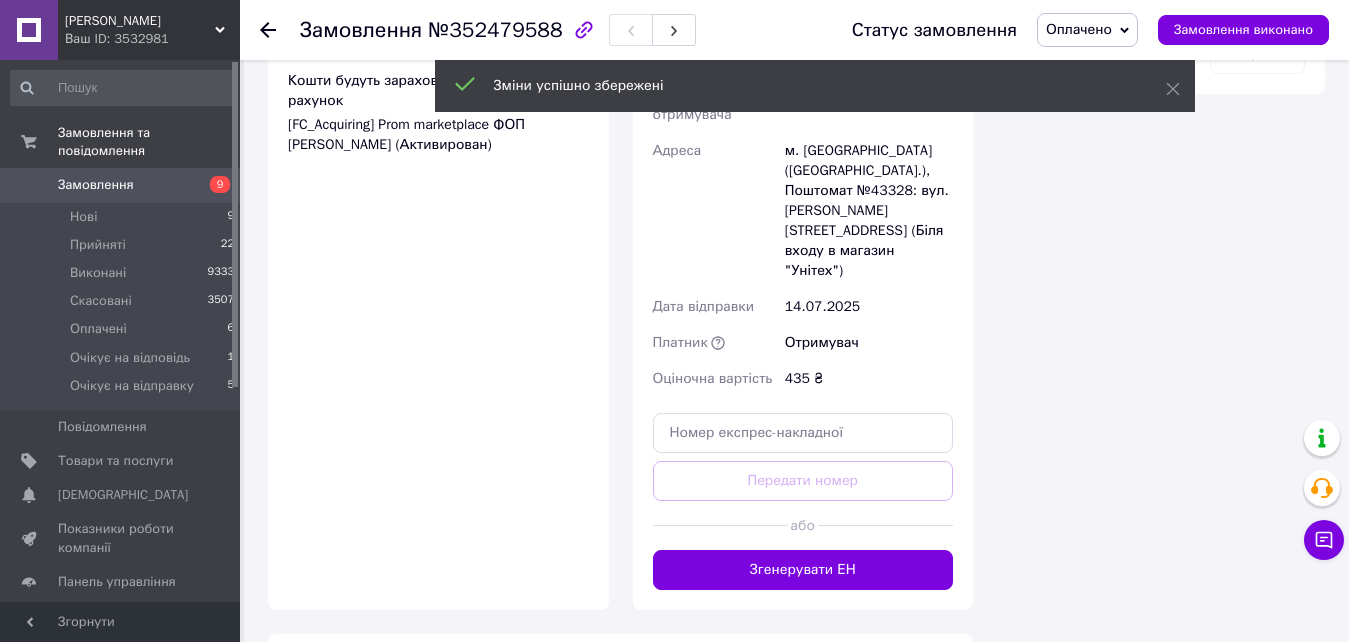 scroll, scrollTop: 1500, scrollLeft: 0, axis: vertical 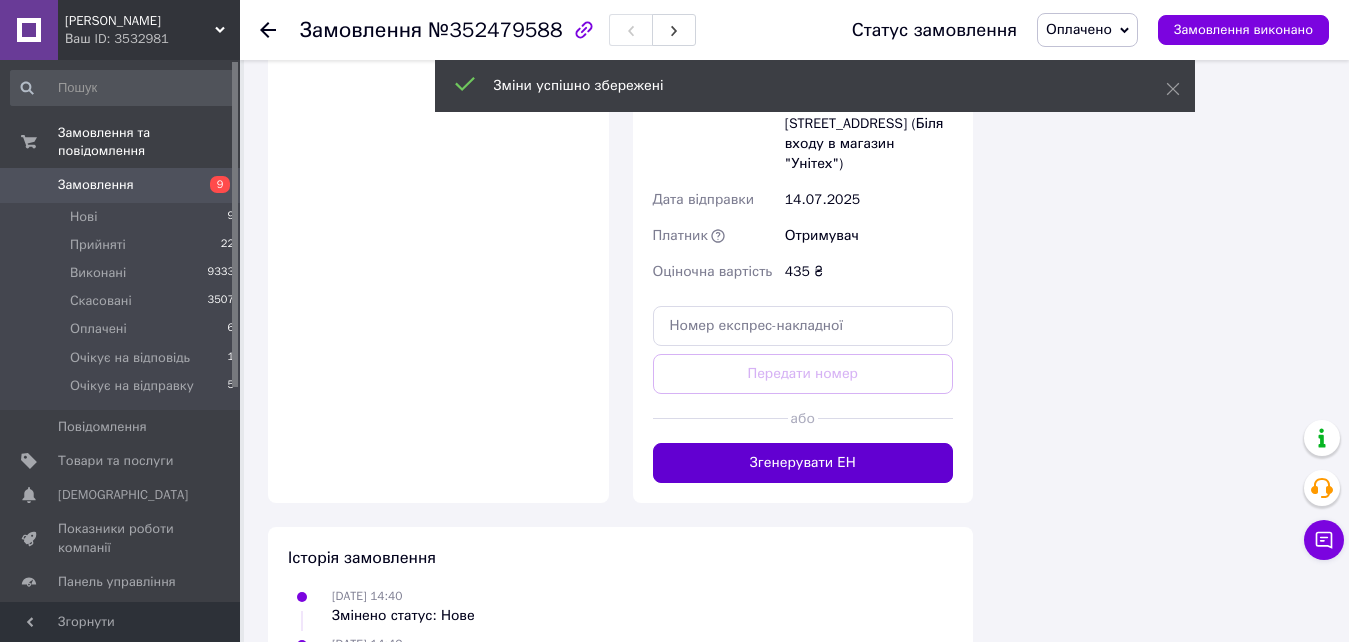 click on "Згенерувати ЕН" at bounding box center [803, 463] 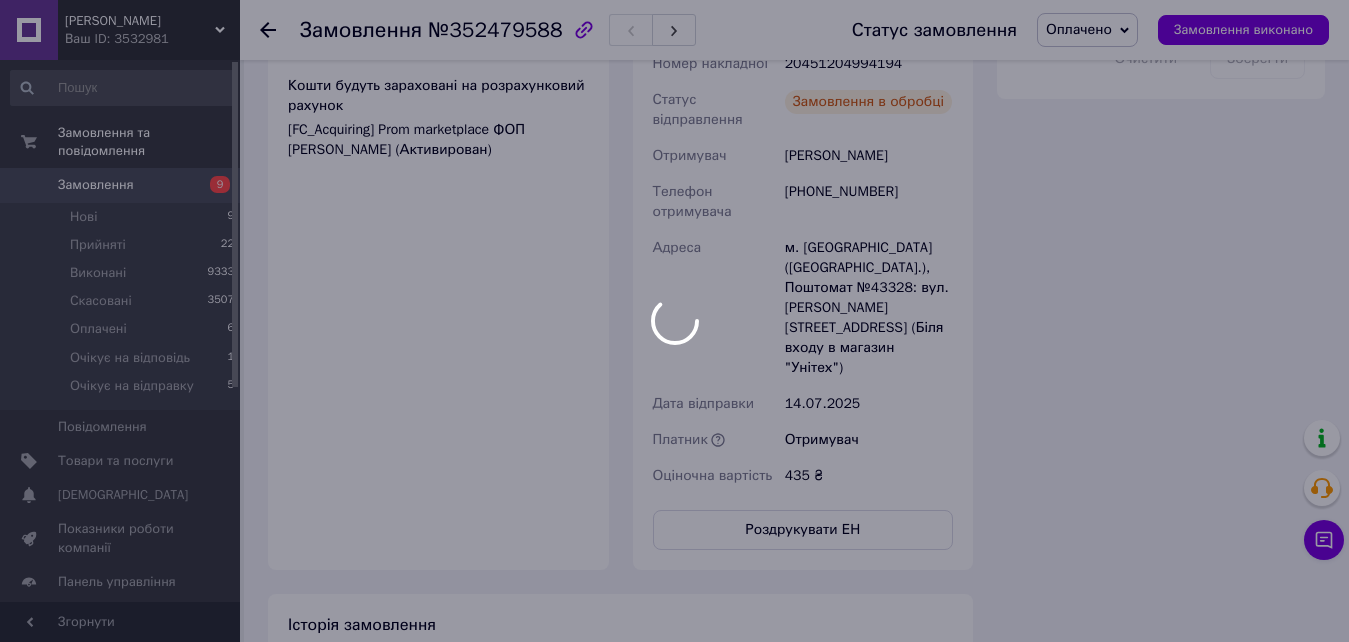 scroll, scrollTop: 1300, scrollLeft: 0, axis: vertical 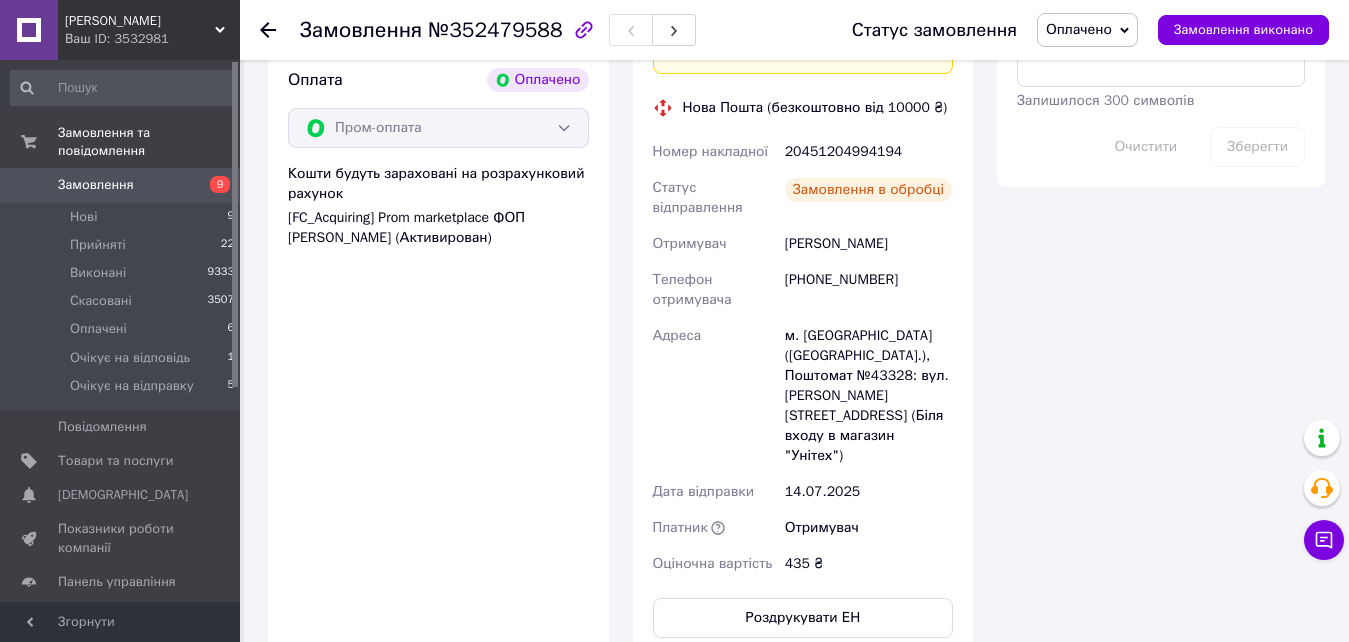 click on "Оплачено" at bounding box center (1087, 30) 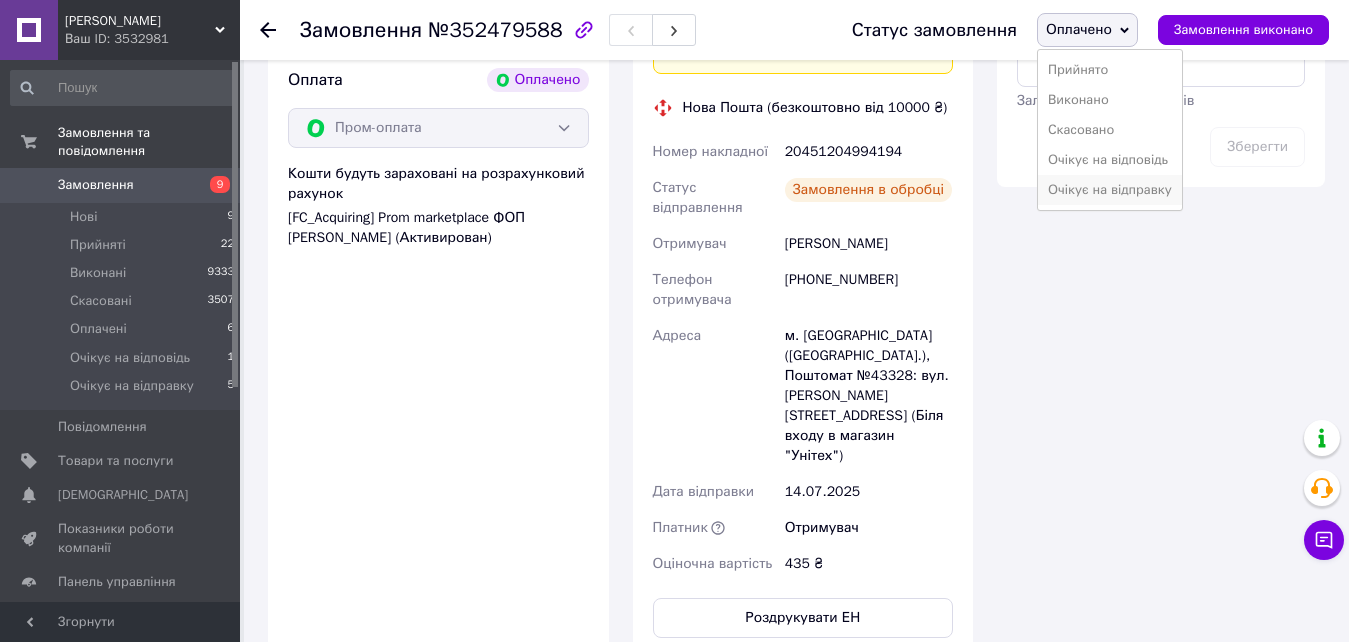 click on "Очікує на відправку" at bounding box center [1110, 190] 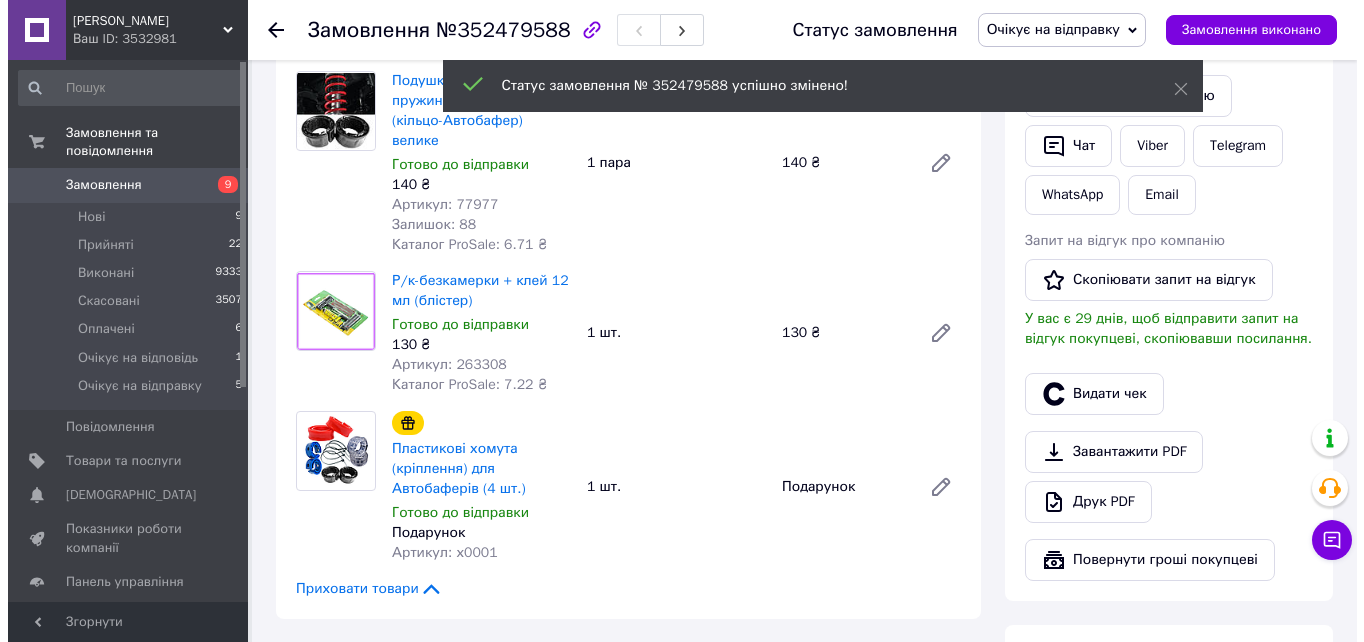 scroll, scrollTop: 400, scrollLeft: 0, axis: vertical 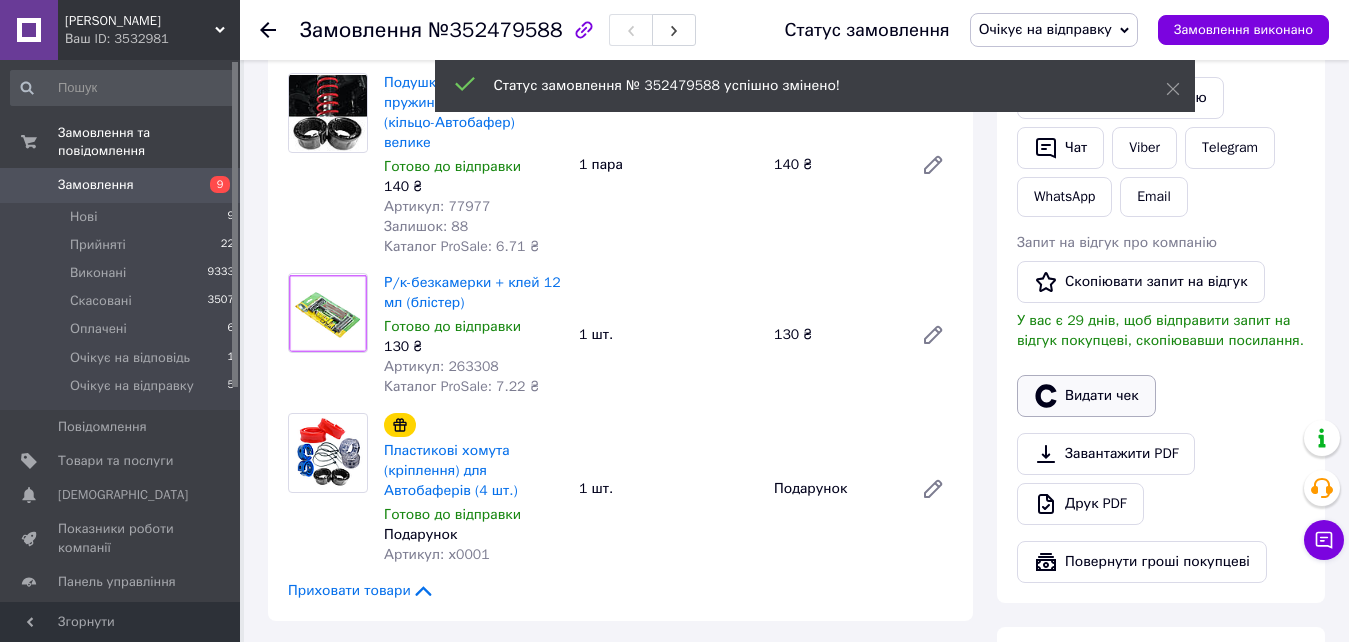 click on "Видати чек" at bounding box center [1086, 396] 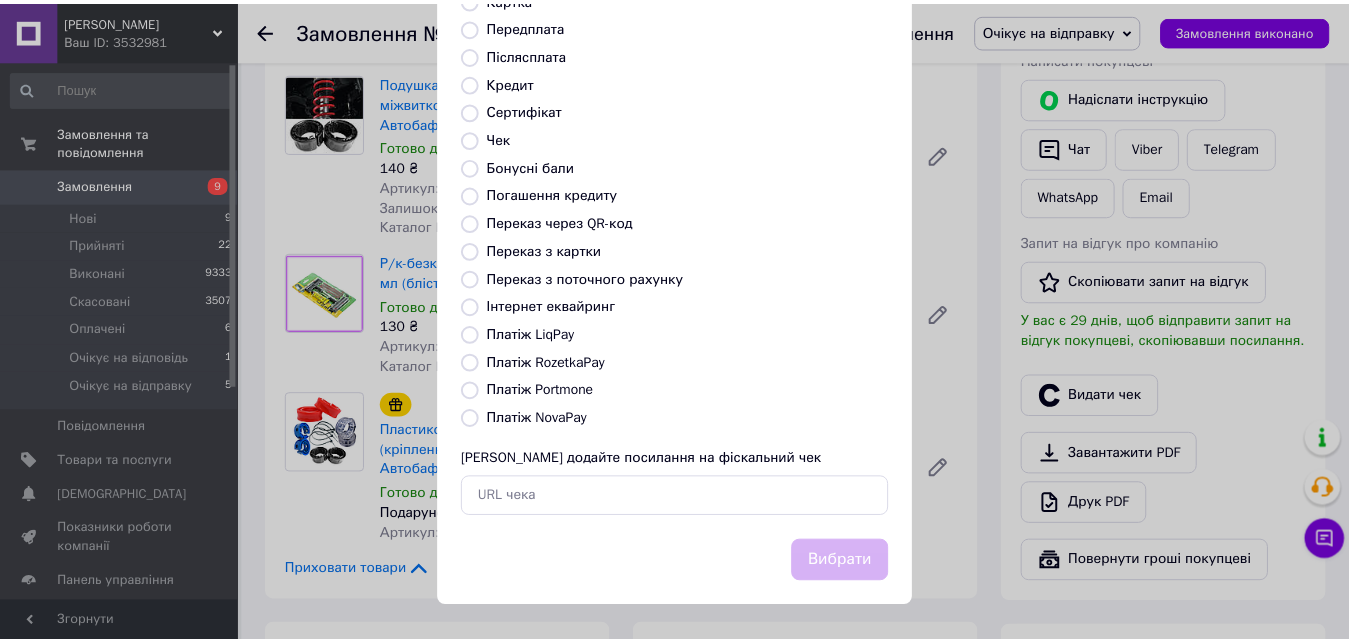 scroll, scrollTop: 217, scrollLeft: 0, axis: vertical 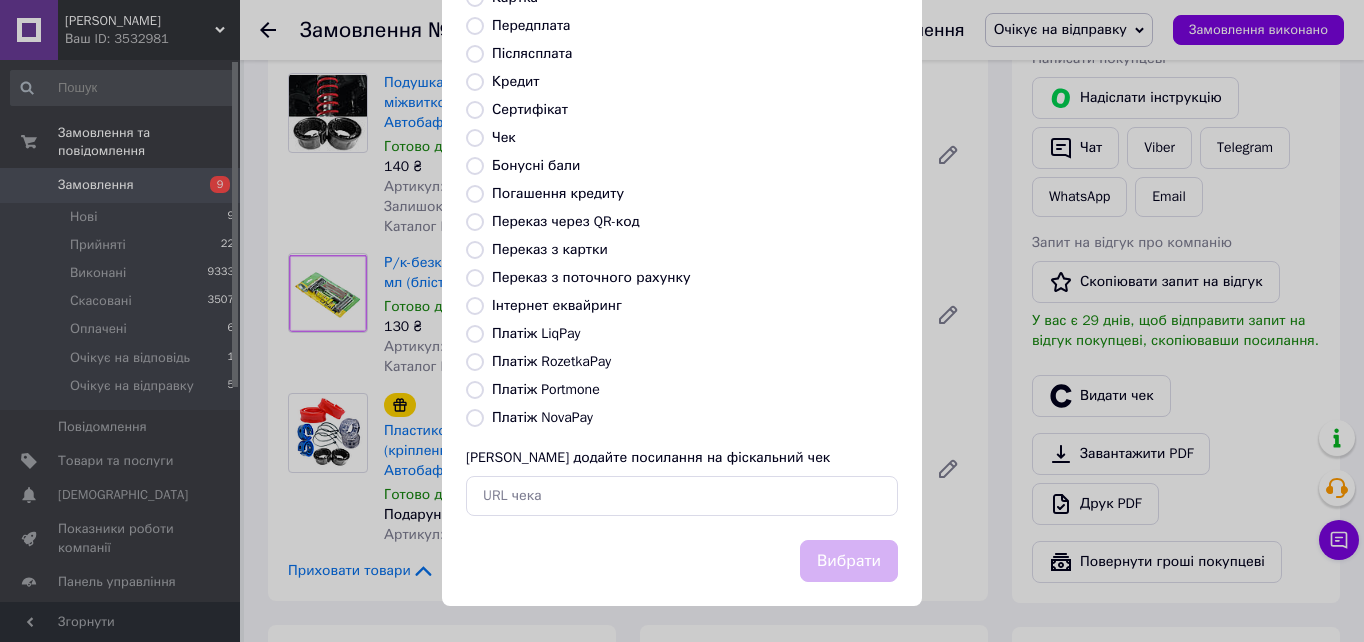 click on "Платіж RozetkaPay" at bounding box center (475, 362) 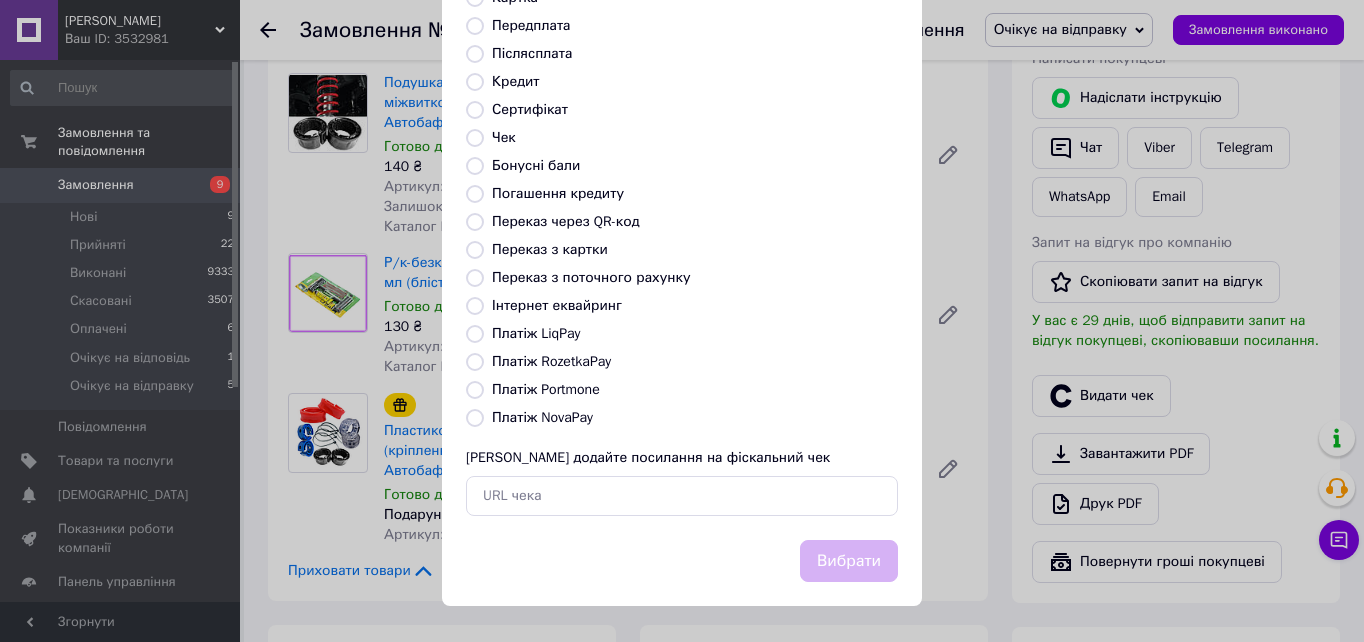 radio on "true" 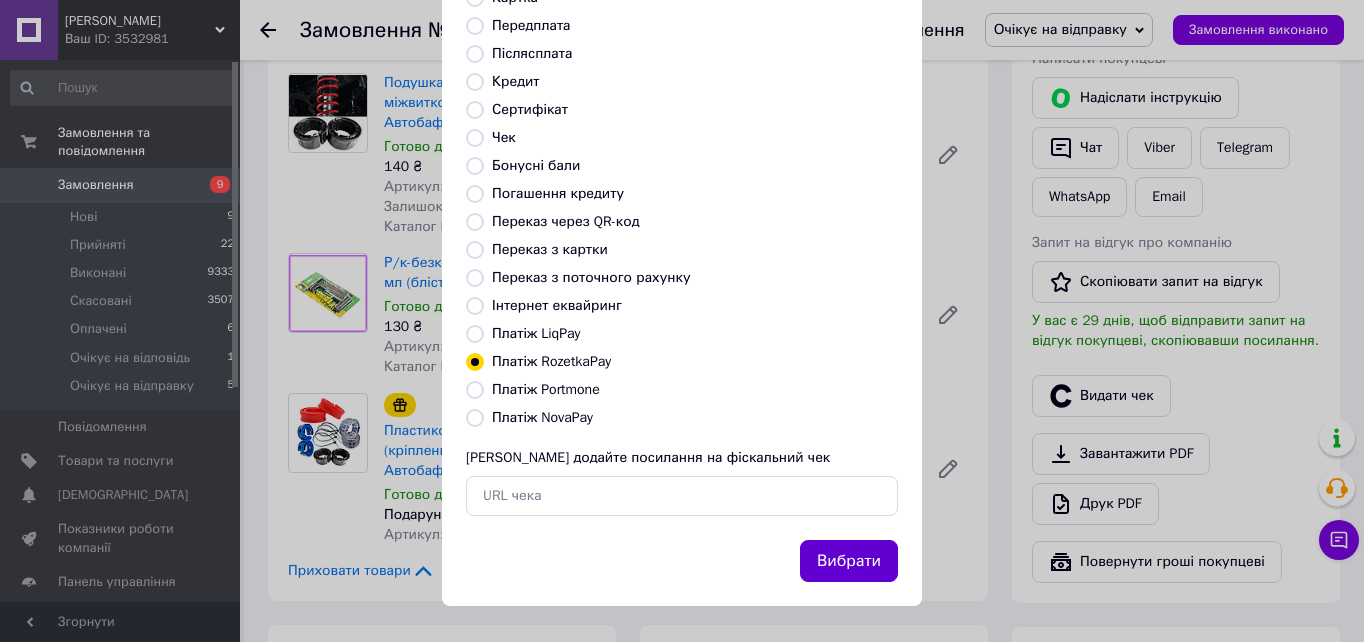 click on "Вибрати" at bounding box center (849, 561) 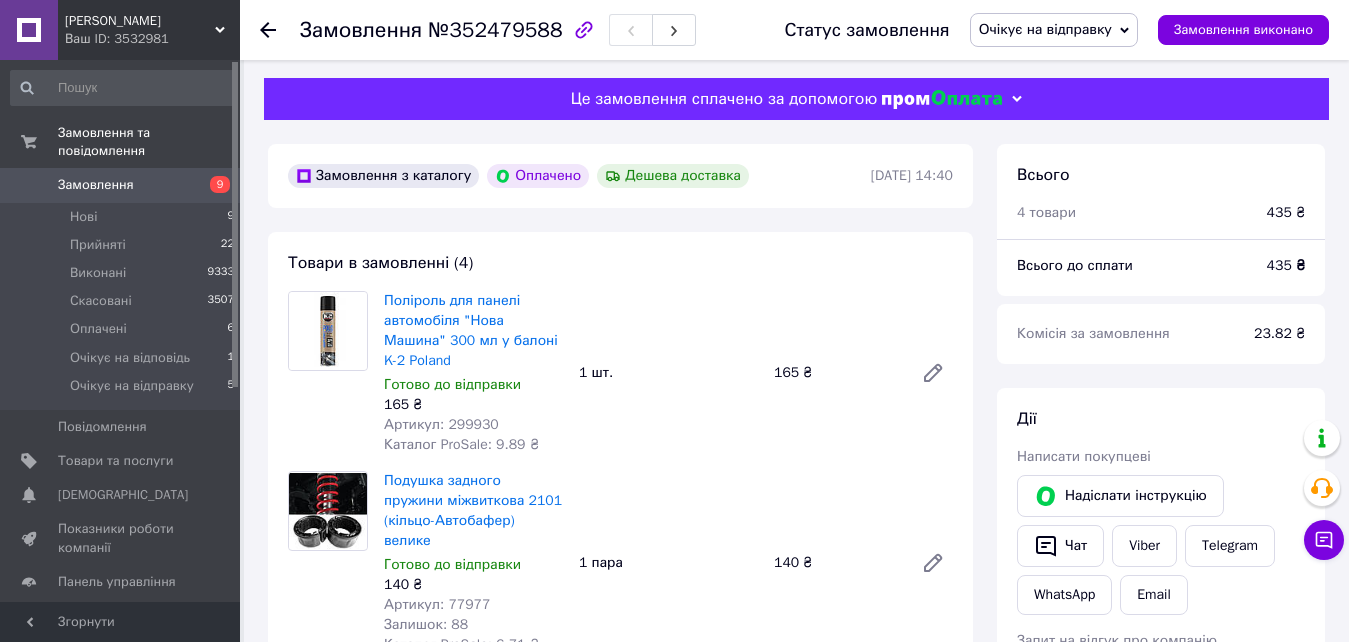 scroll, scrollTop: 0, scrollLeft: 0, axis: both 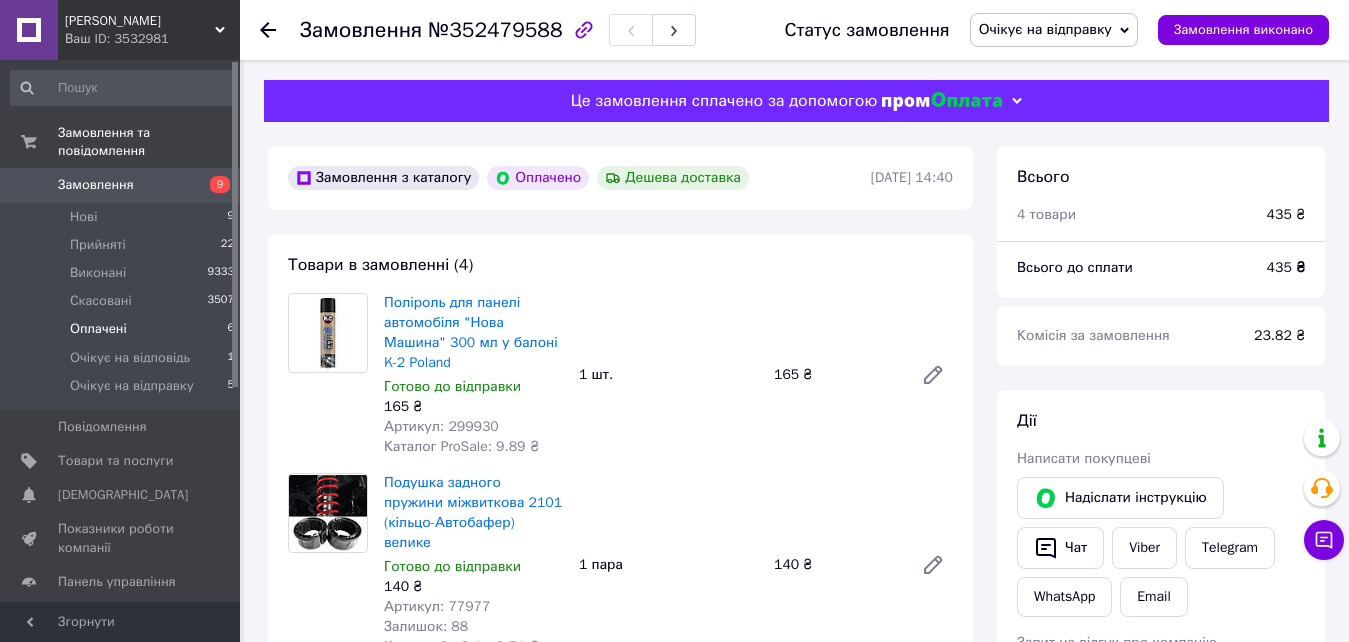 click on "Оплачені" at bounding box center (98, 329) 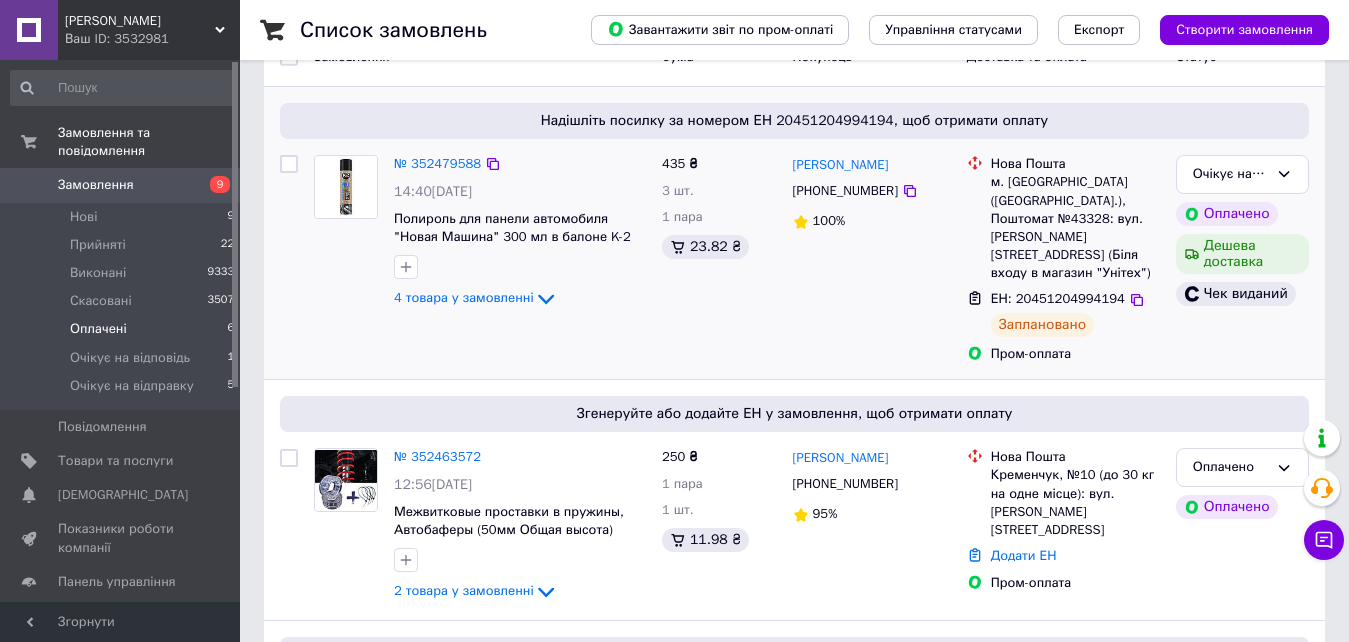 scroll, scrollTop: 300, scrollLeft: 0, axis: vertical 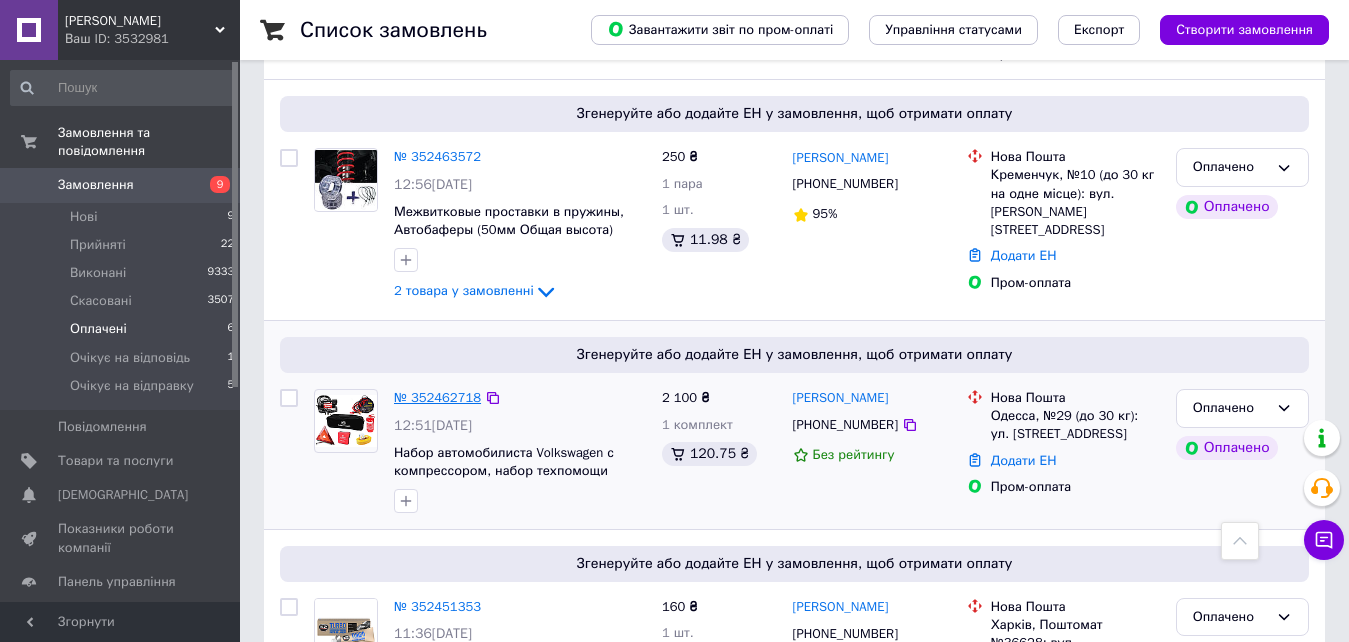 click on "№ 352462718" at bounding box center [437, 397] 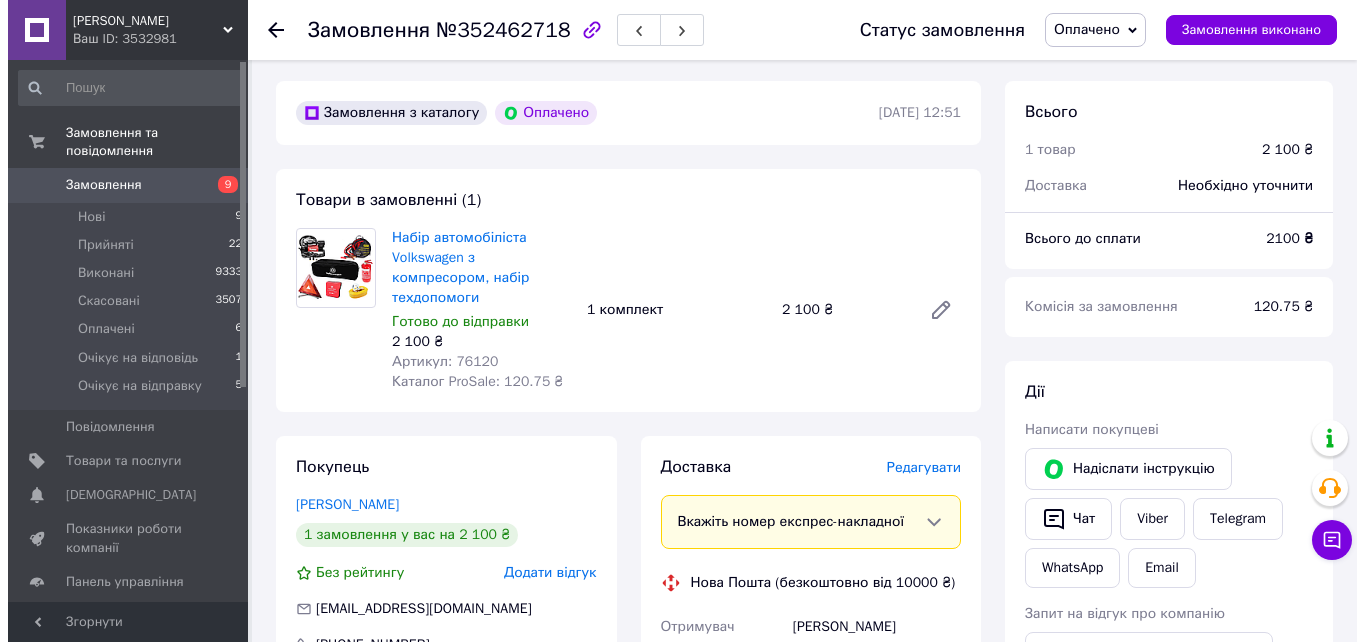 scroll, scrollTop: 100, scrollLeft: 0, axis: vertical 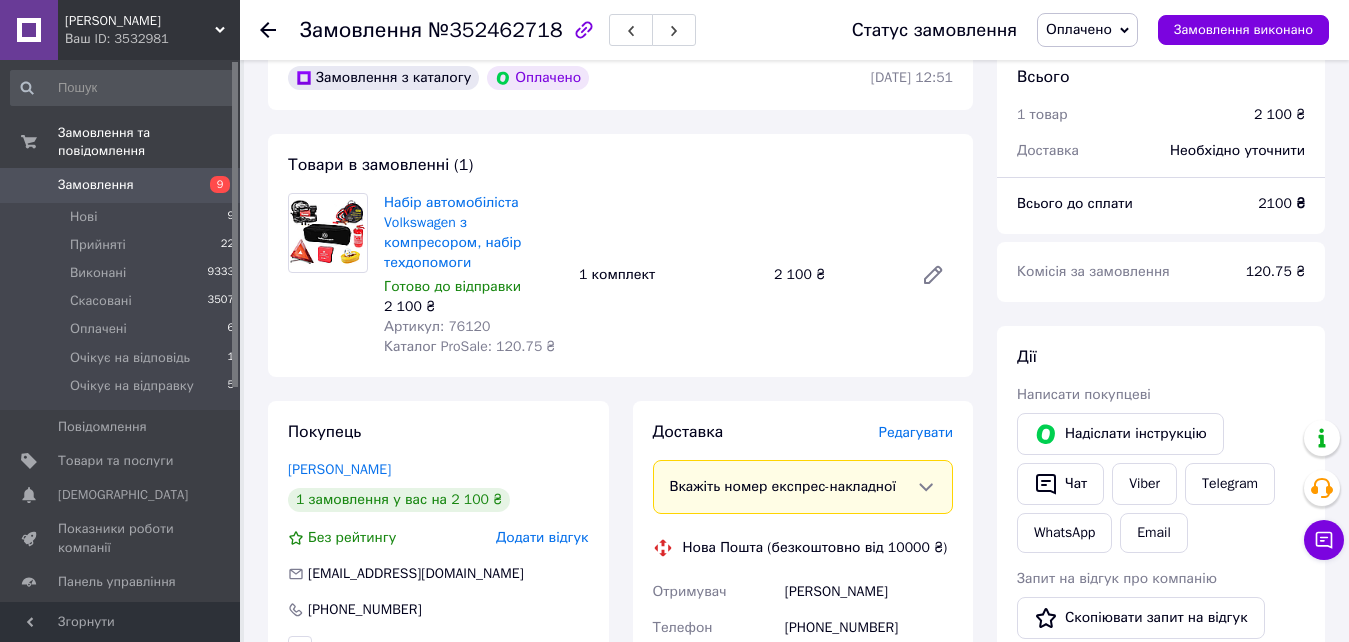 click on "Редагувати" at bounding box center (916, 432) 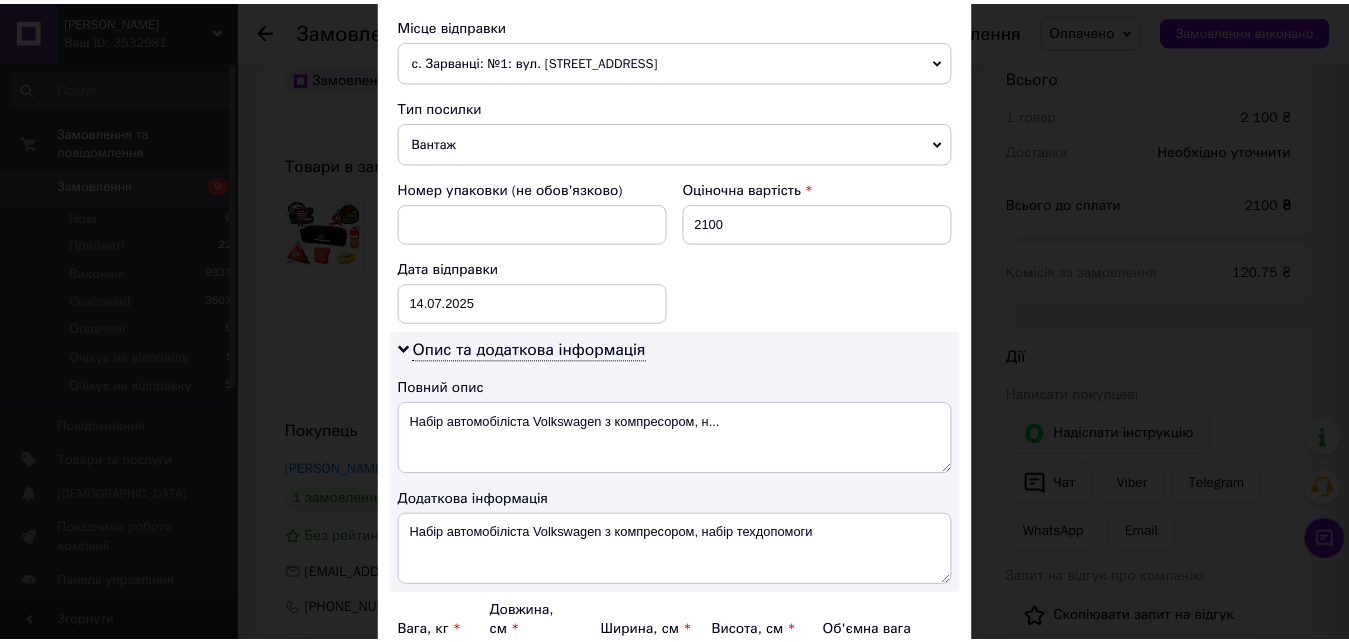 scroll, scrollTop: 910, scrollLeft: 0, axis: vertical 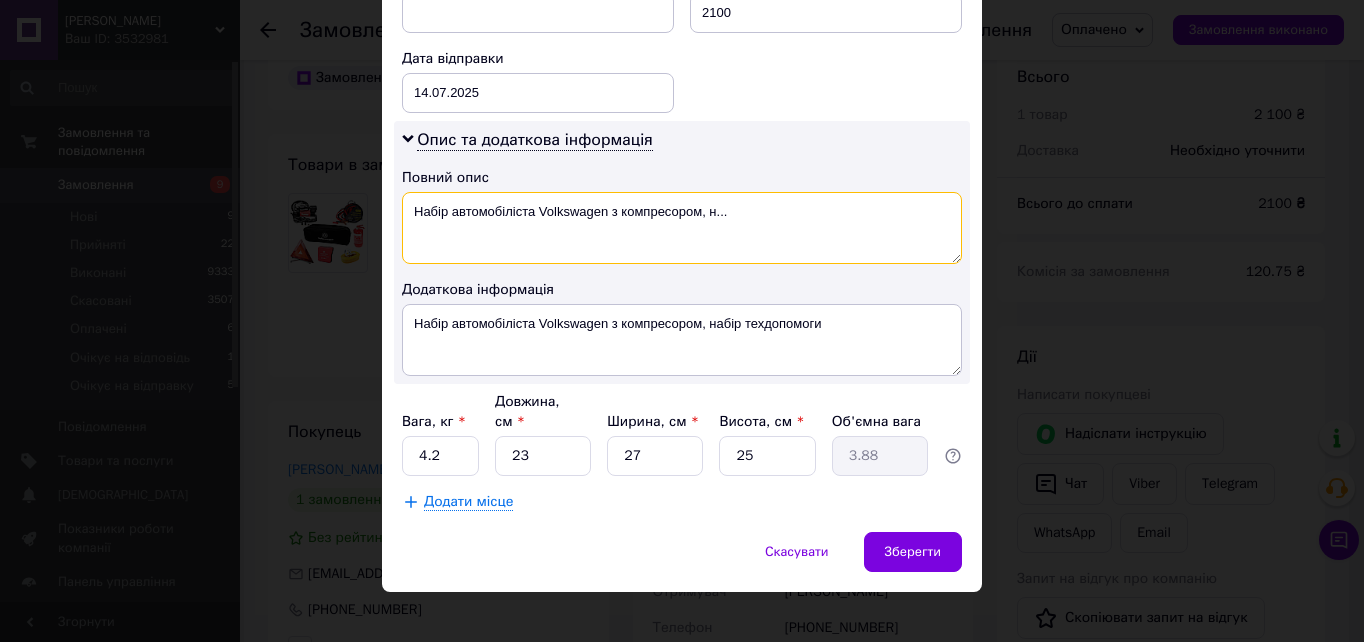 click on "Набір автомобіліста Volkswagen з компресором, н..." at bounding box center [682, 228] 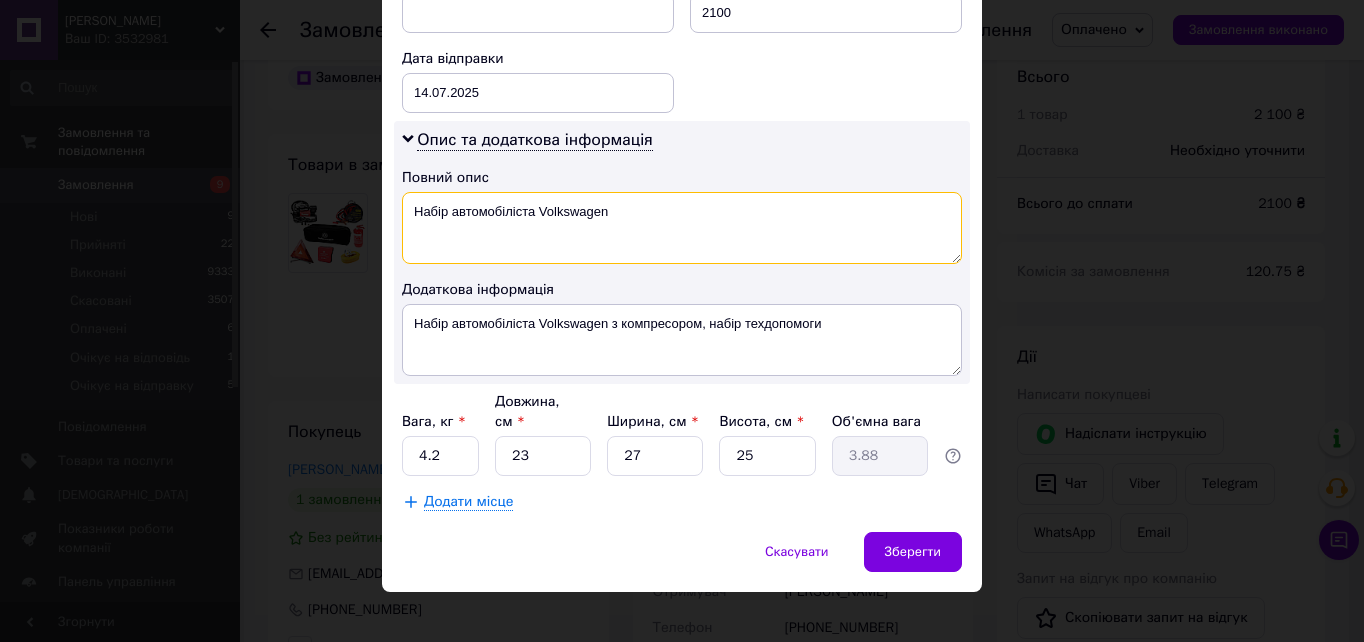 type on "Набір автомобіліста Volkswagen" 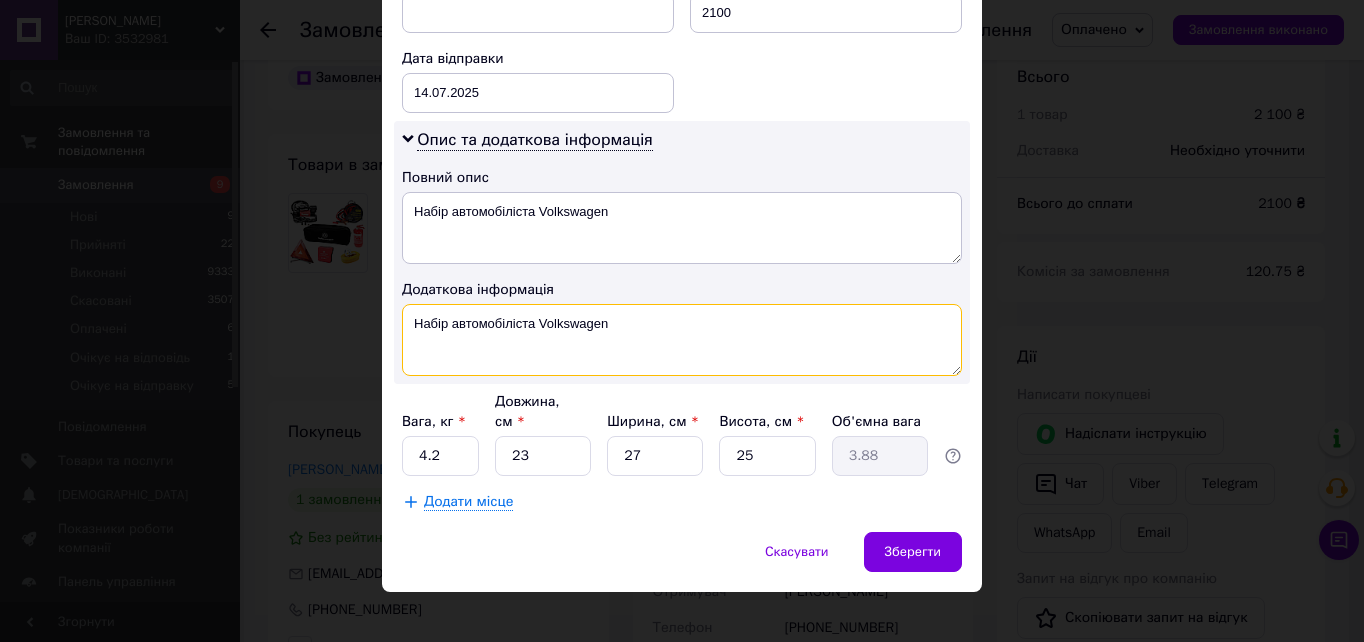 drag, startPoint x: 409, startPoint y: 320, endPoint x: 611, endPoint y: 319, distance: 202.00247 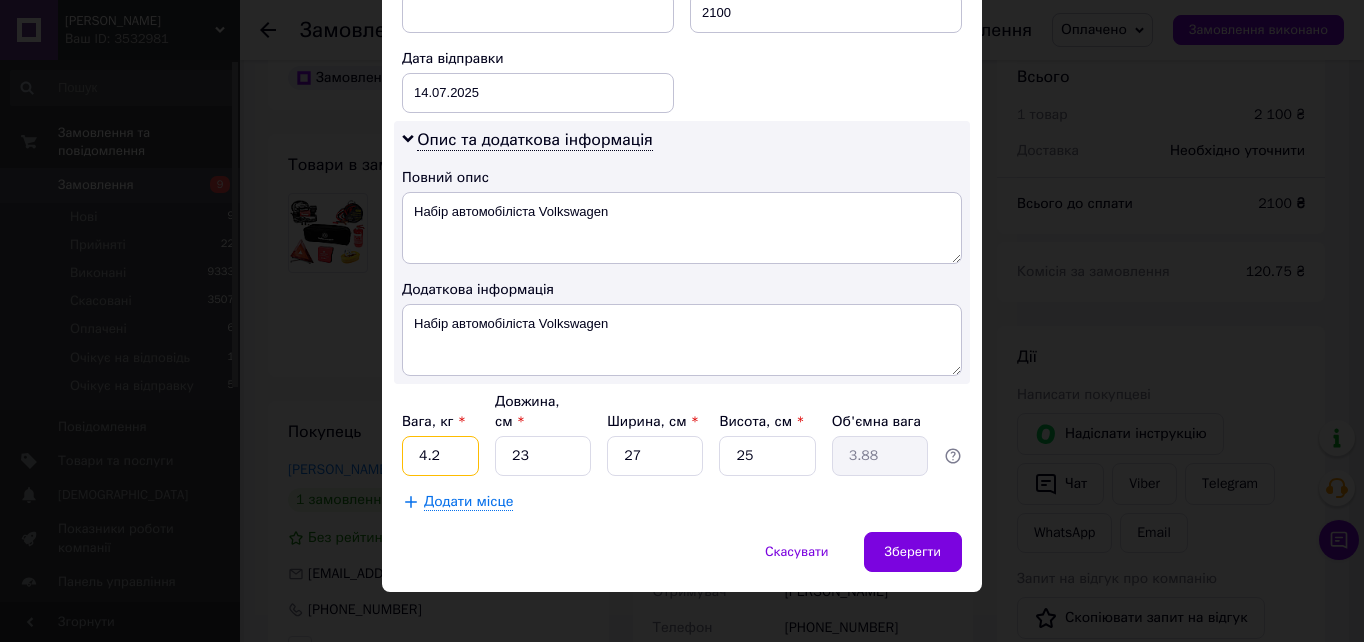click on "4.2" at bounding box center (440, 456) 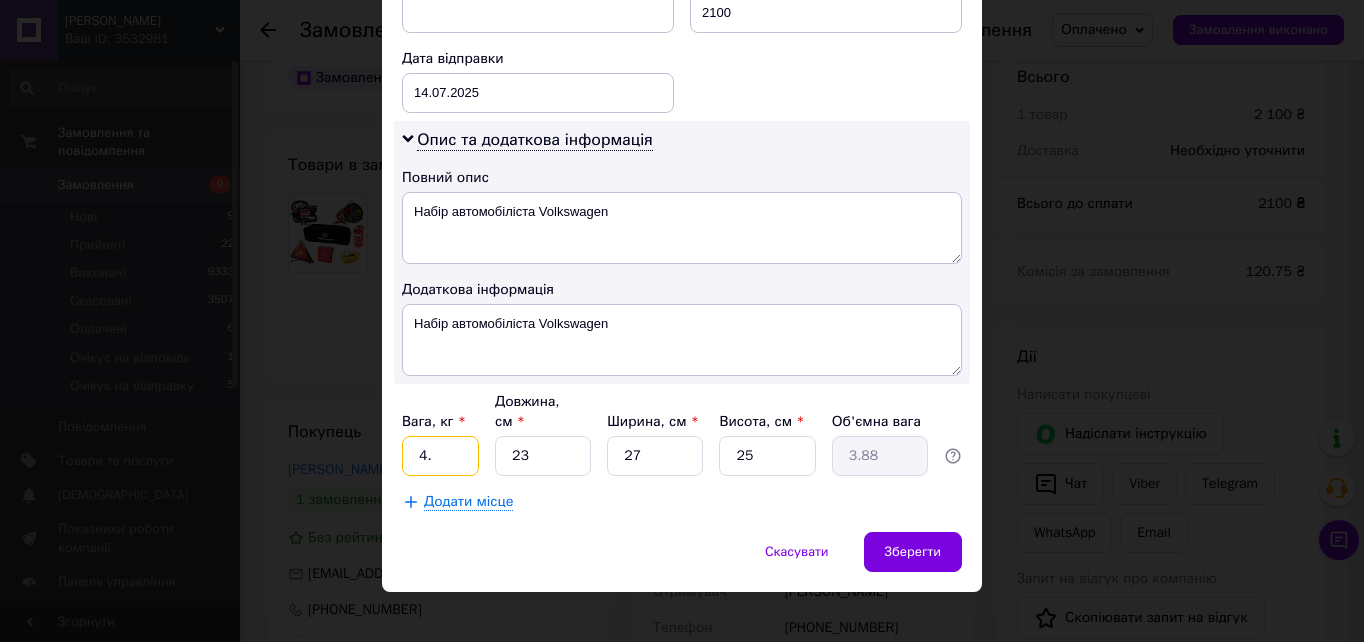 type on "4" 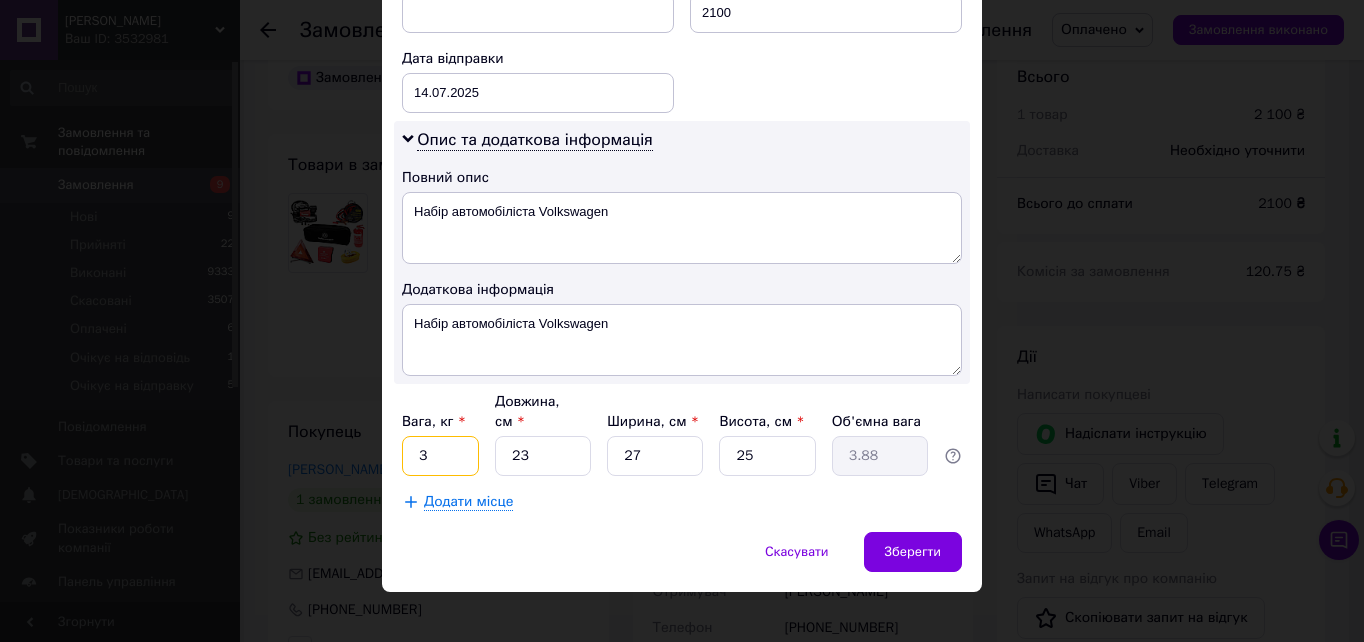 type on "3" 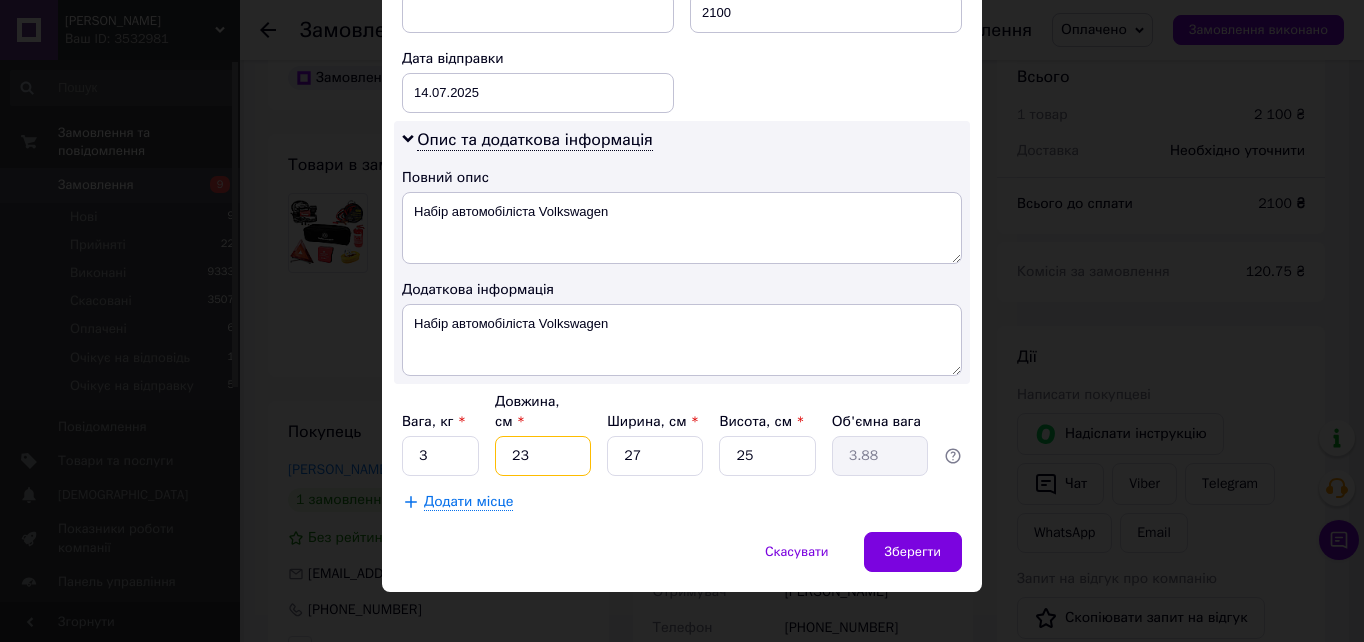type on "2" 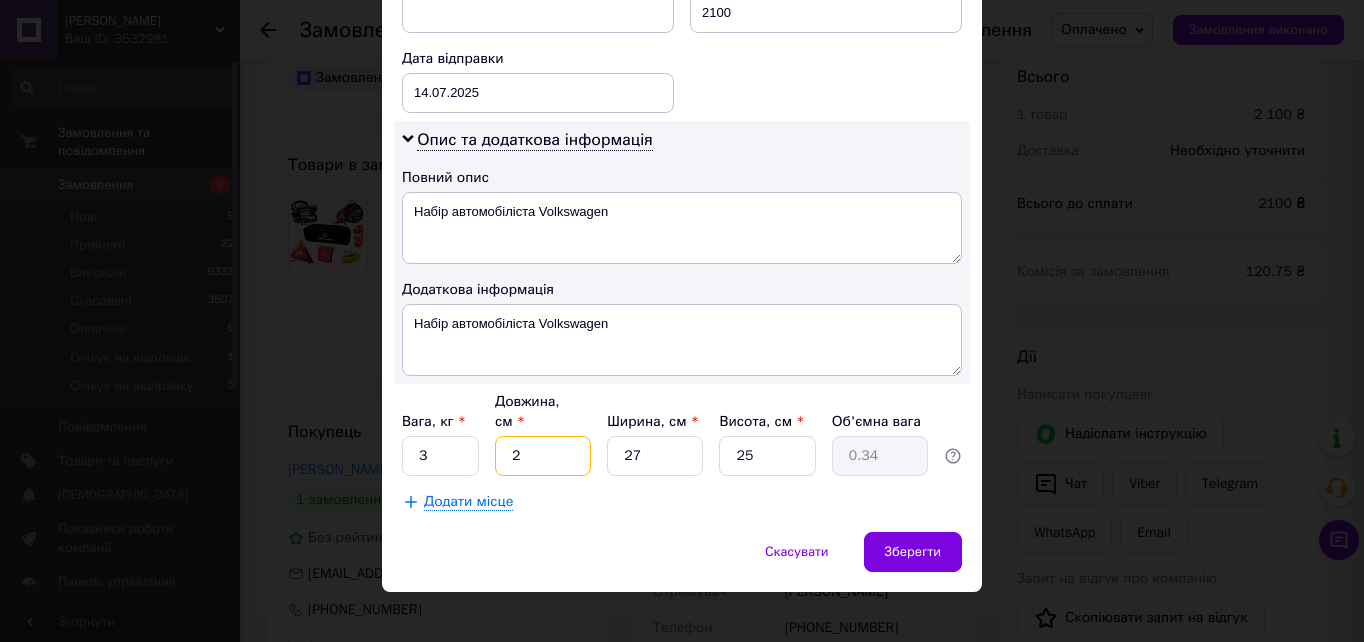 click on "2" at bounding box center (543, 456) 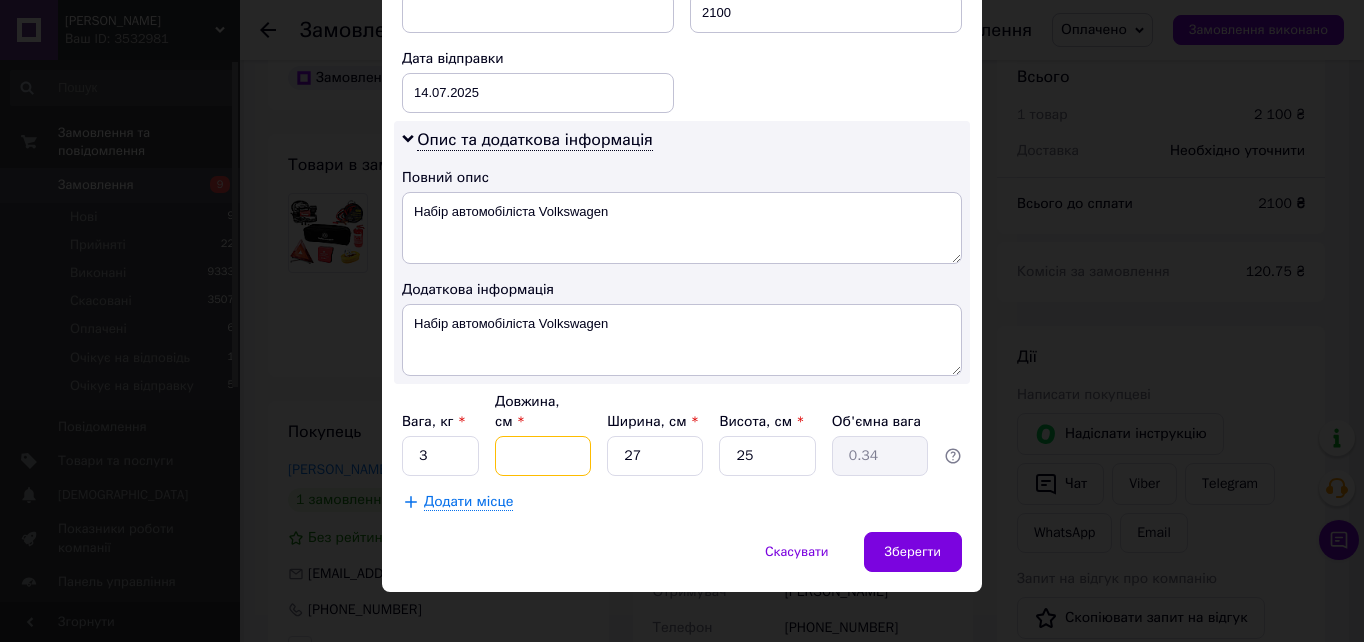 type 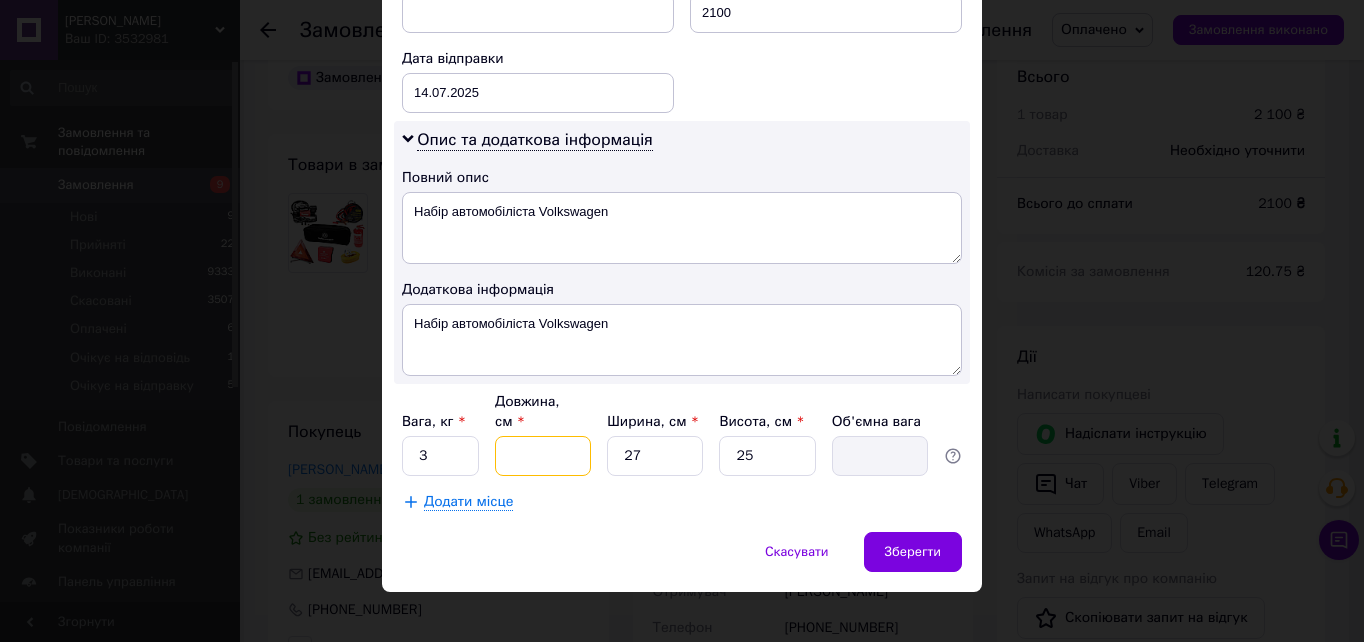 type on "4" 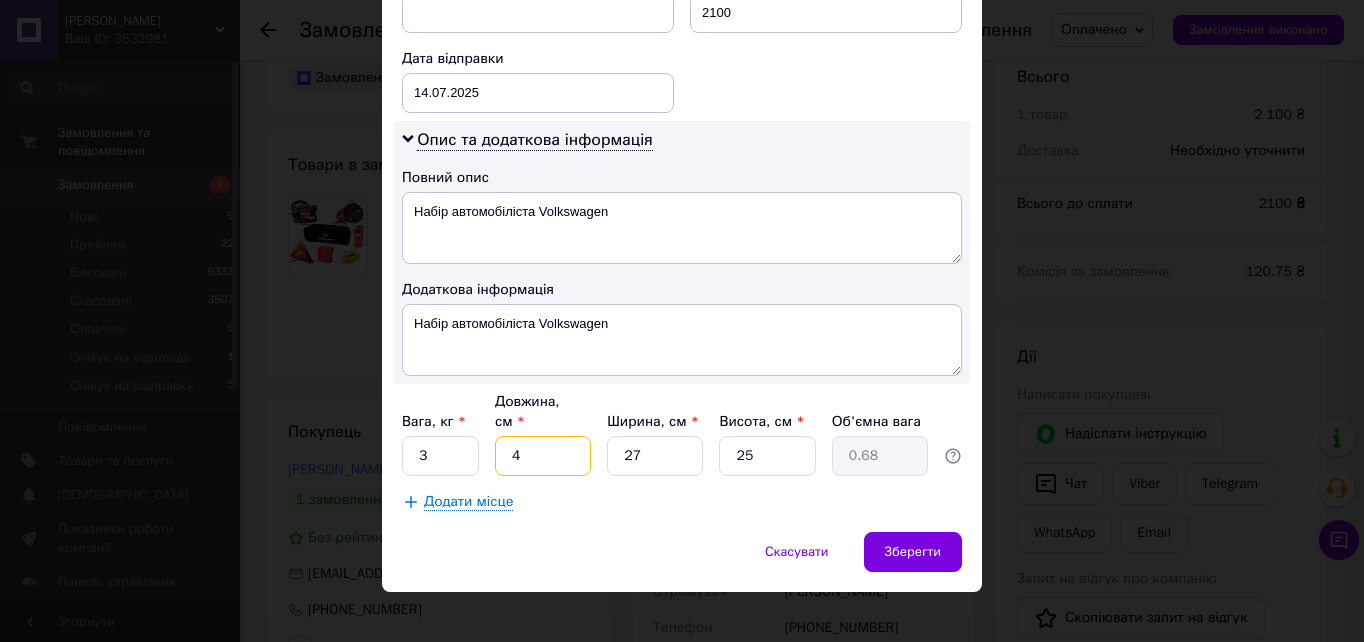 type on "40" 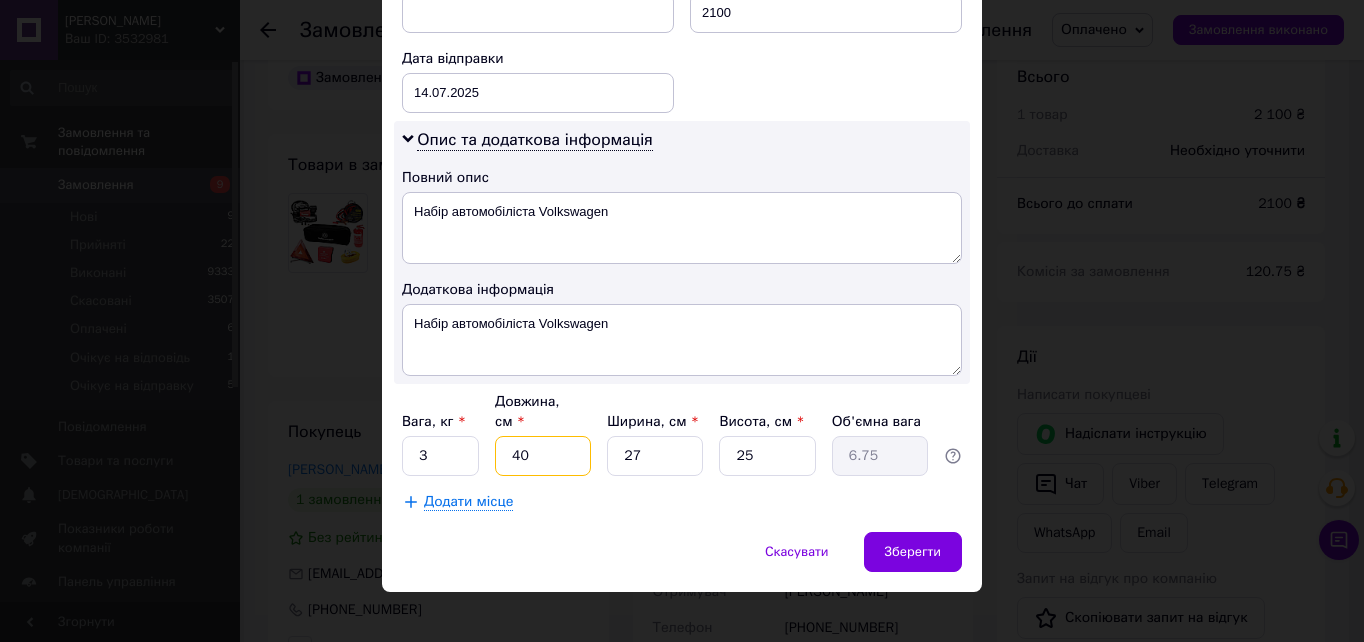 type on "40" 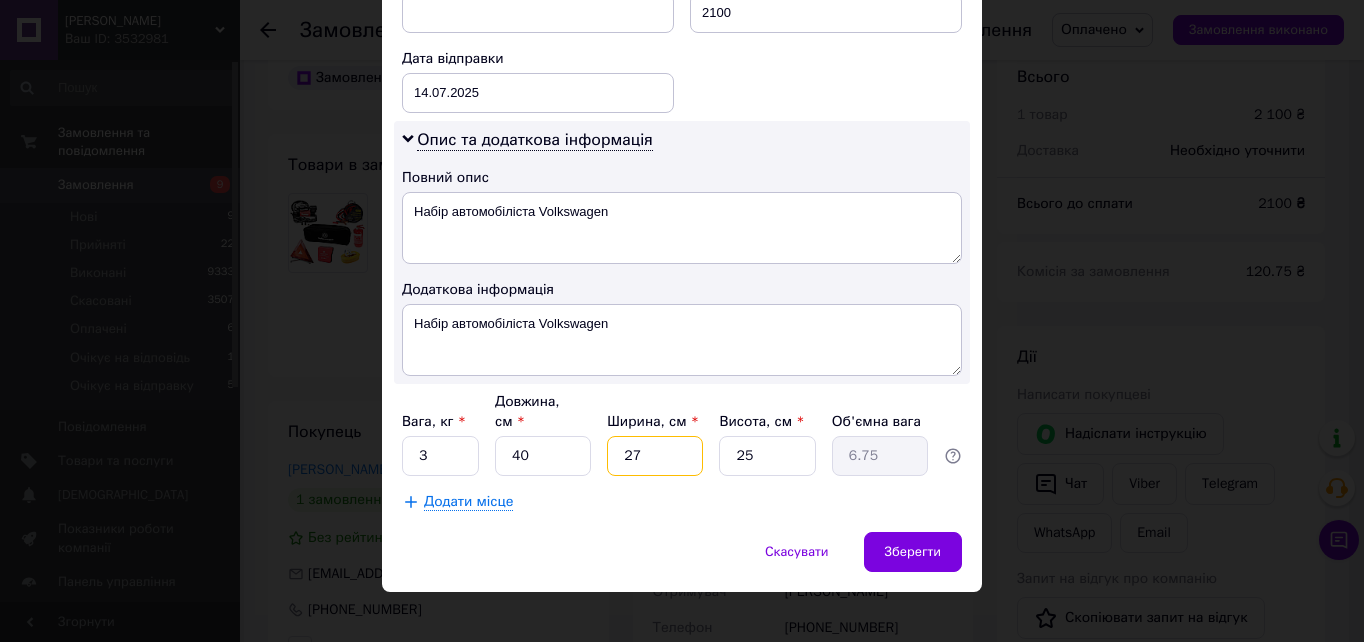 type on "2" 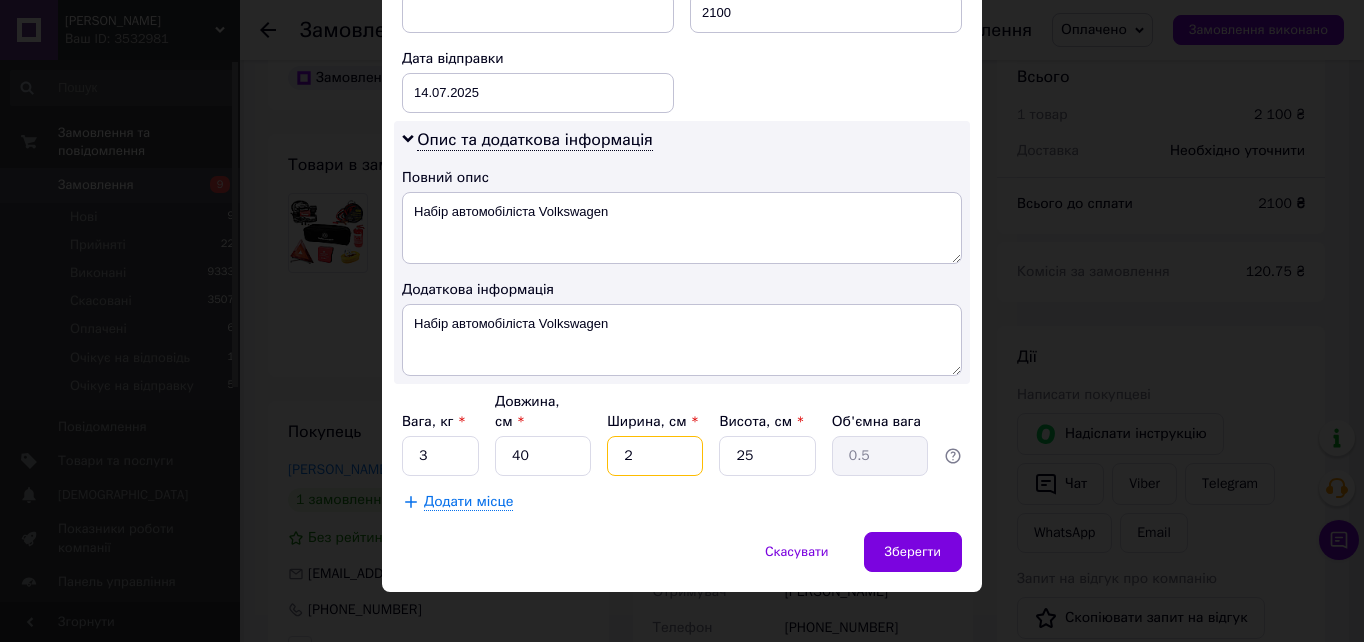 click on "2" at bounding box center [655, 456] 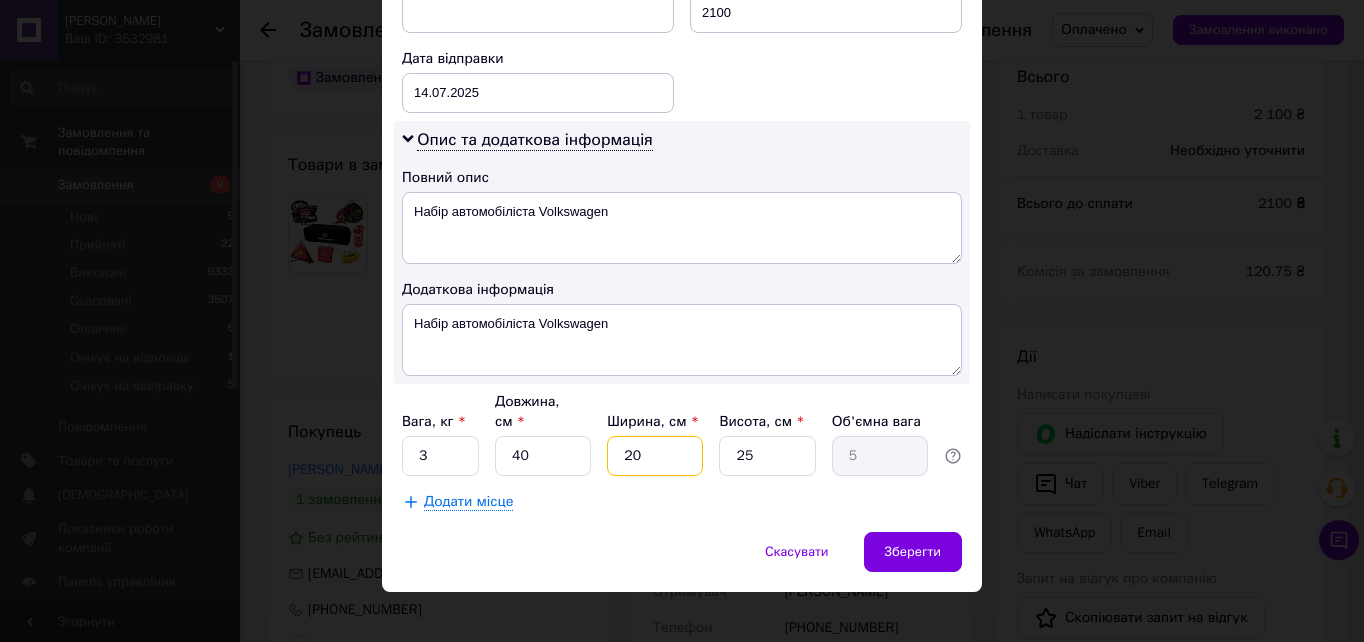 type on "20" 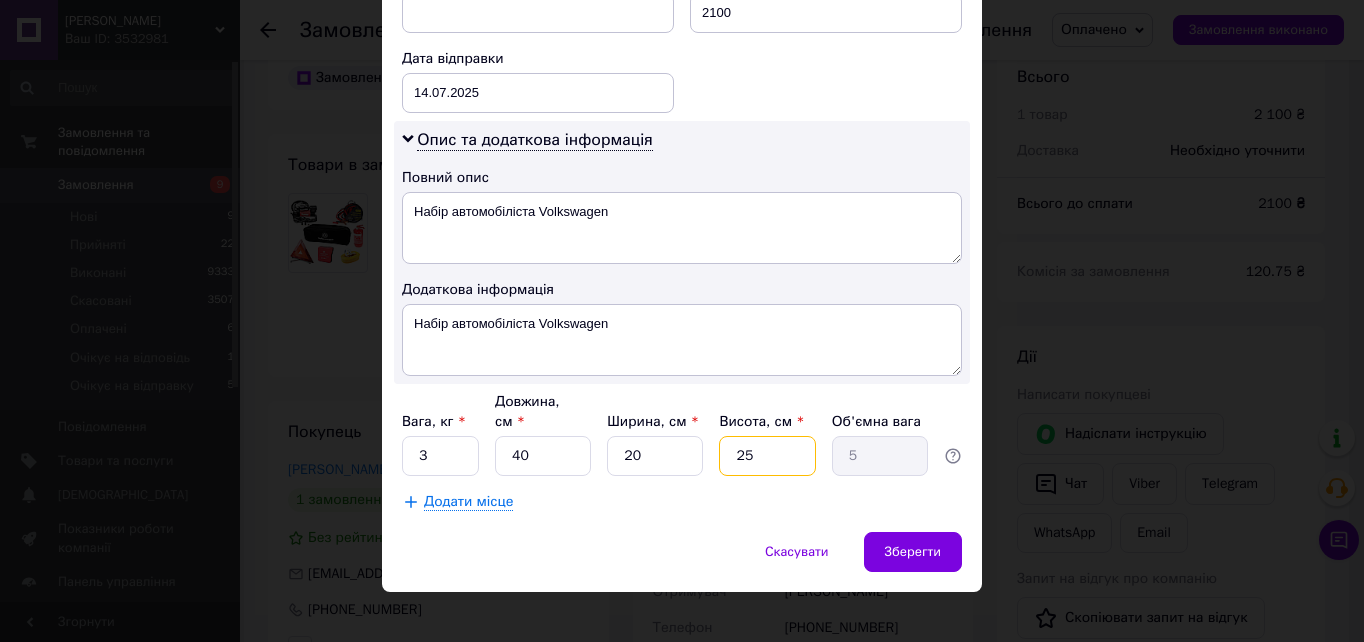 type on "2" 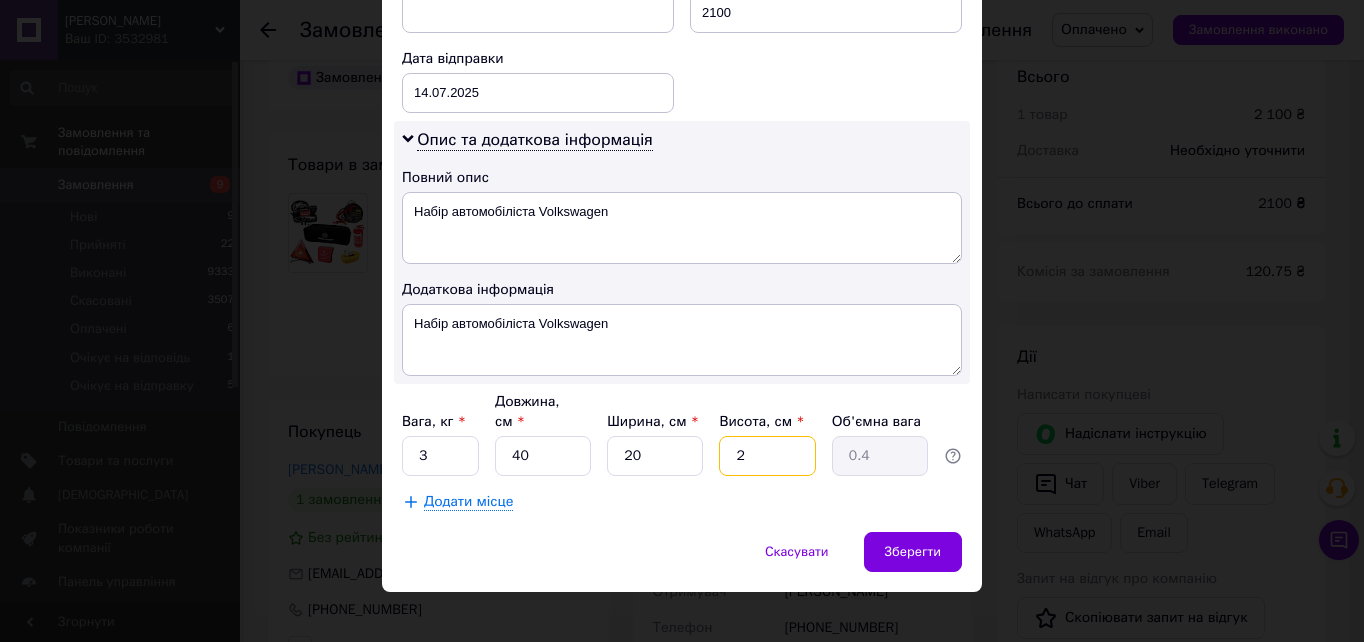 click on "2" at bounding box center [767, 456] 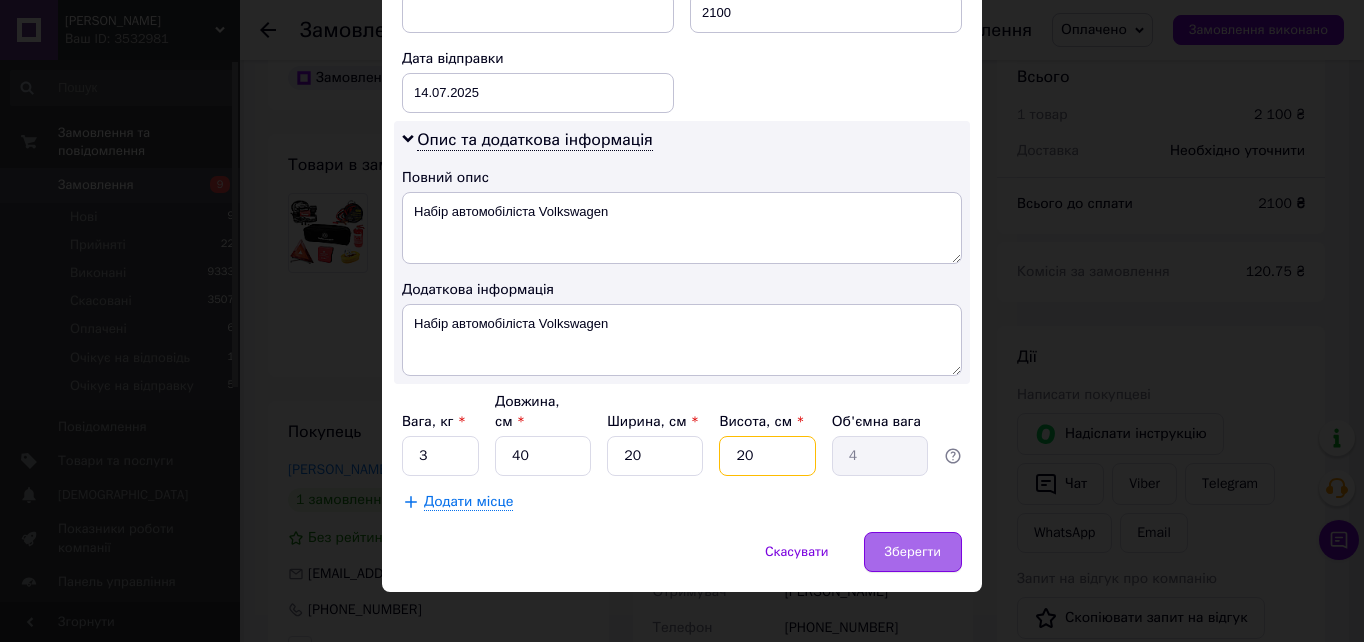 type on "20" 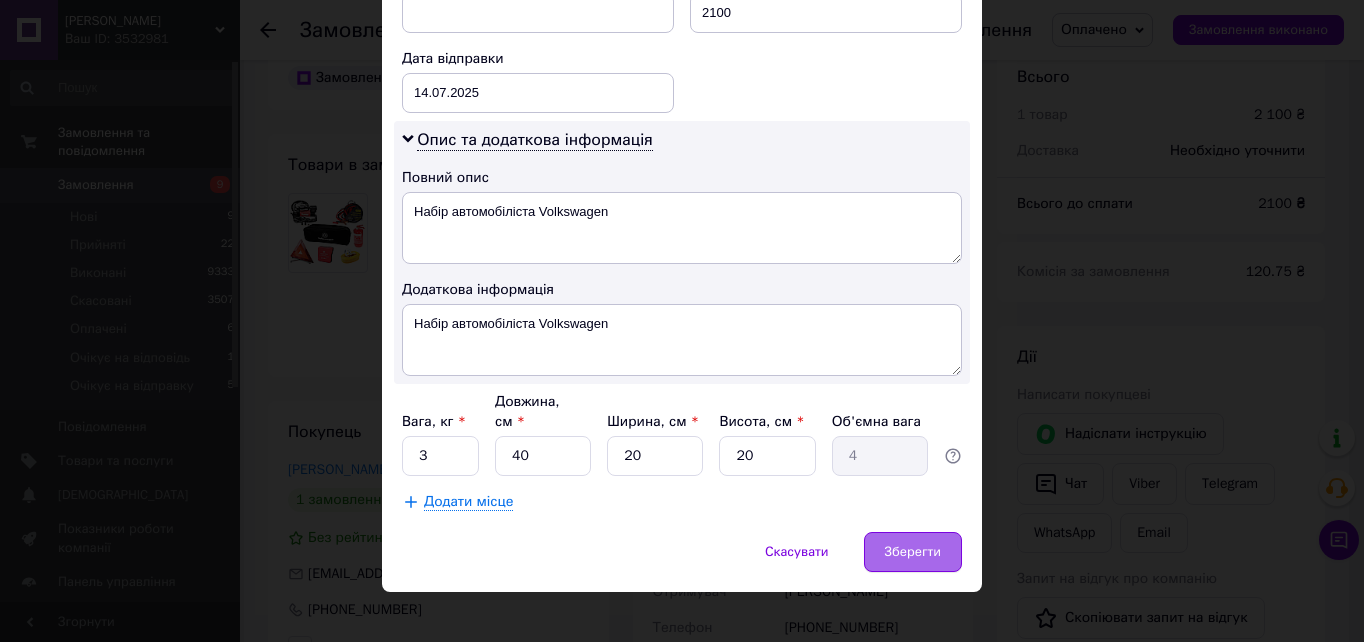 click on "Зберегти" at bounding box center [913, 552] 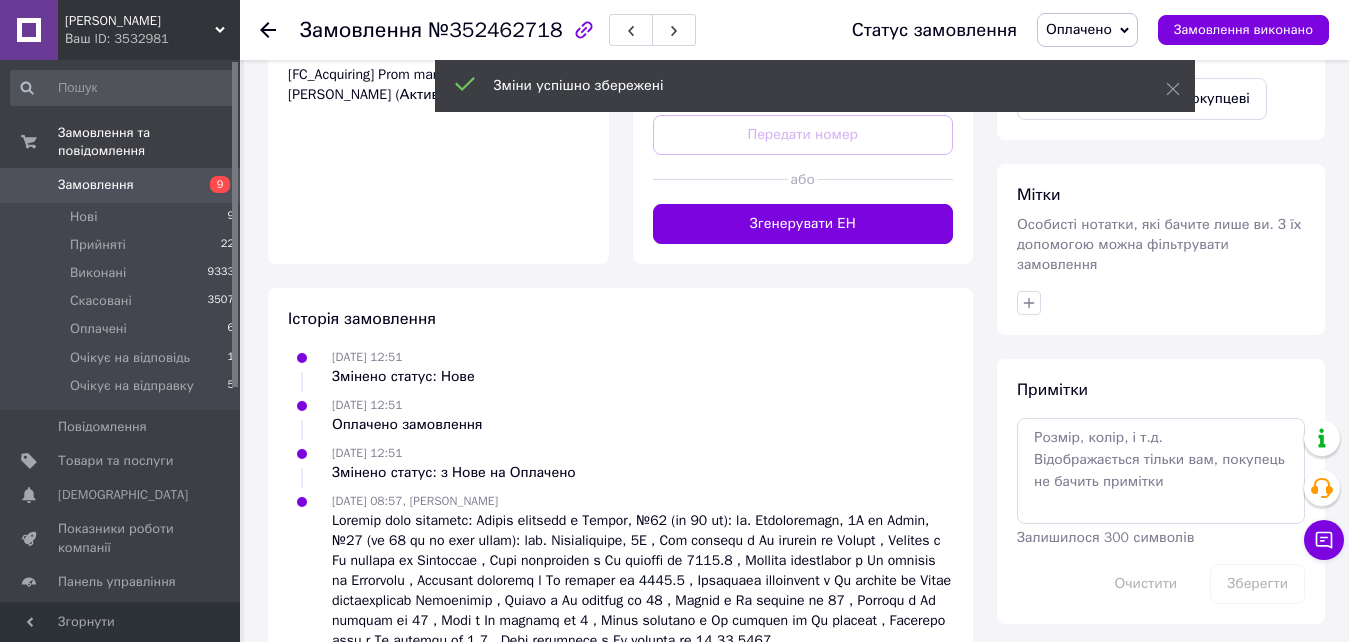 scroll, scrollTop: 900, scrollLeft: 0, axis: vertical 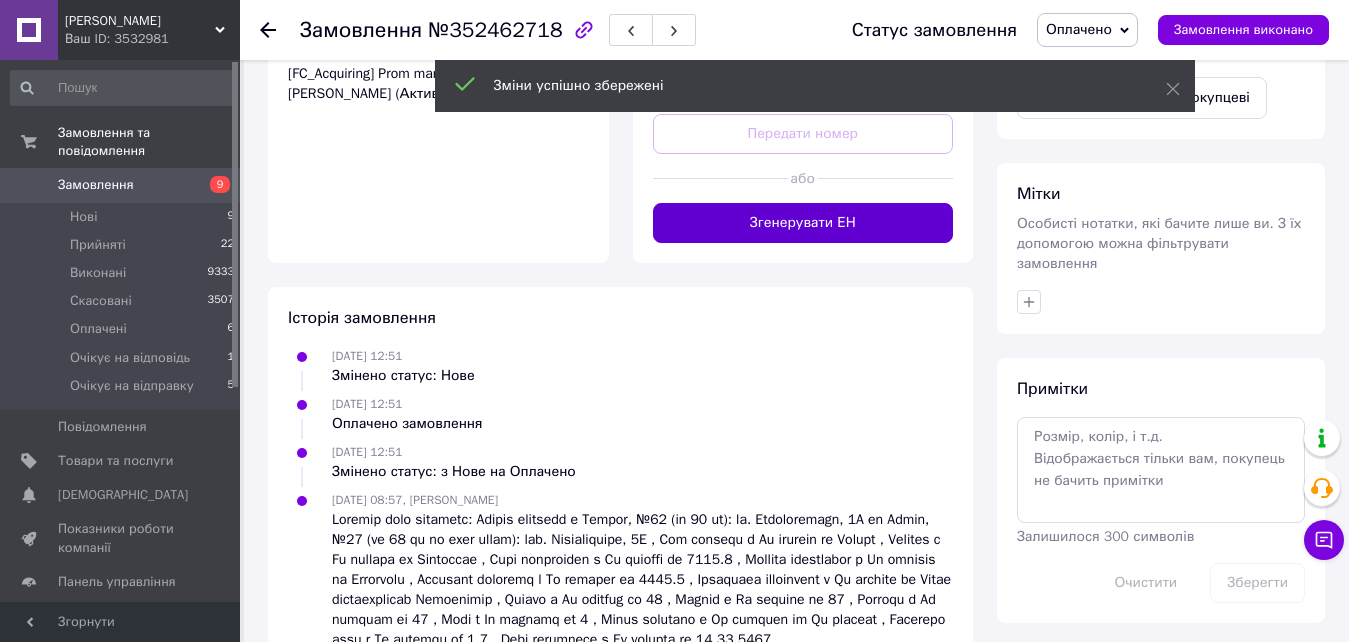 click on "Згенерувати ЕН" at bounding box center (803, 223) 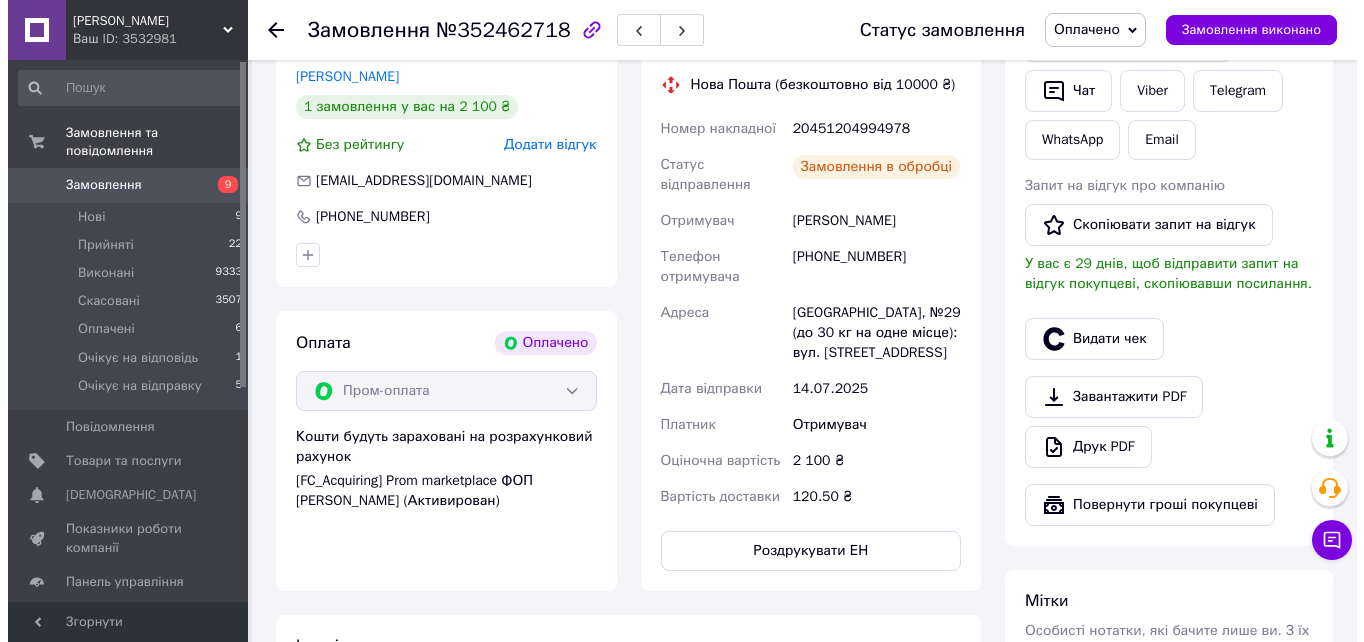 scroll, scrollTop: 393, scrollLeft: 0, axis: vertical 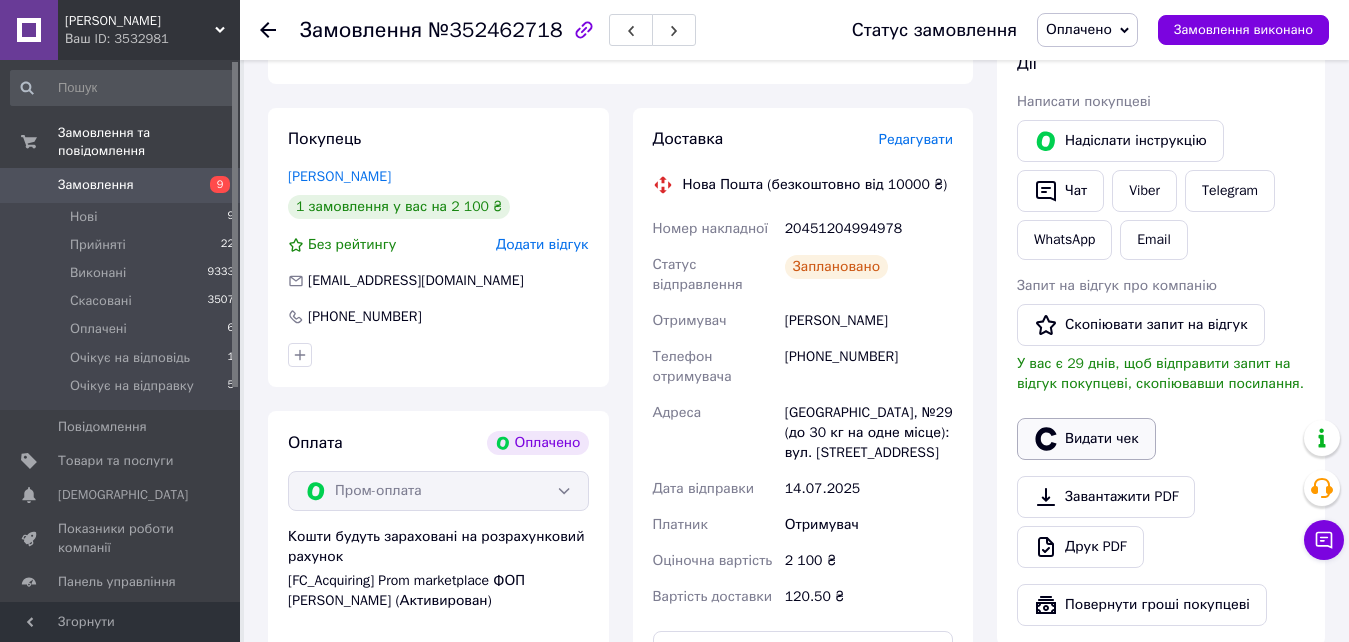 click on "Видати чек" at bounding box center (1086, 439) 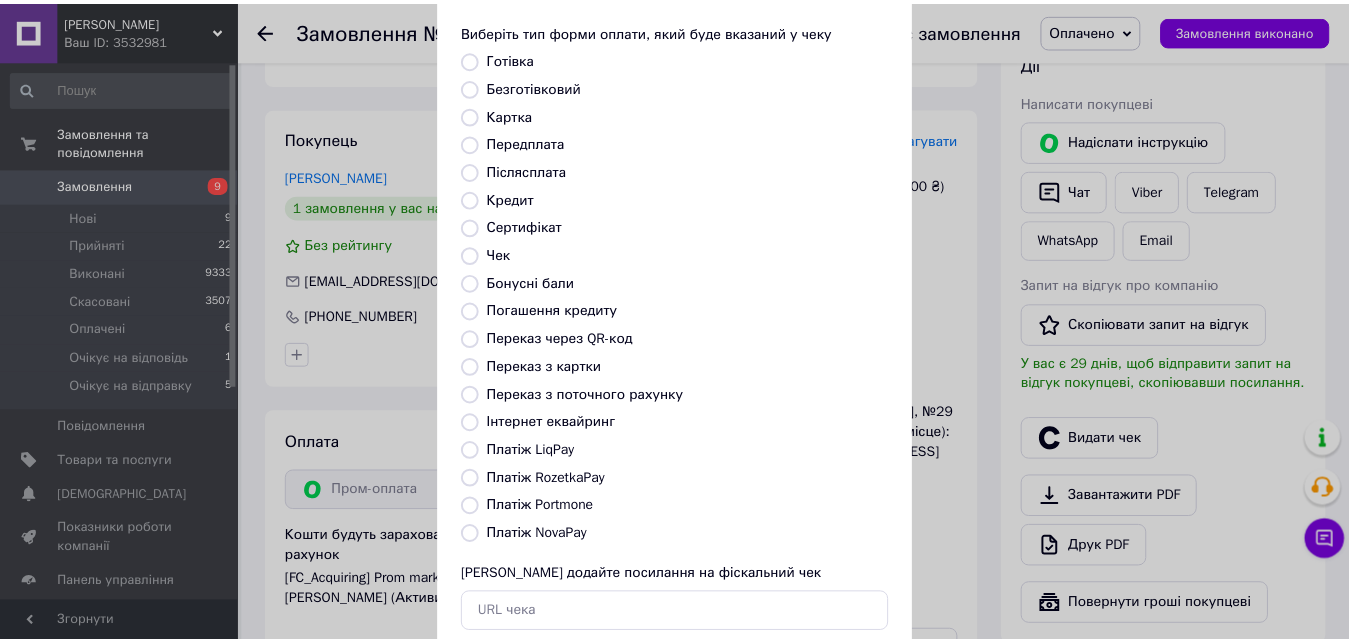 scroll, scrollTop: 217, scrollLeft: 0, axis: vertical 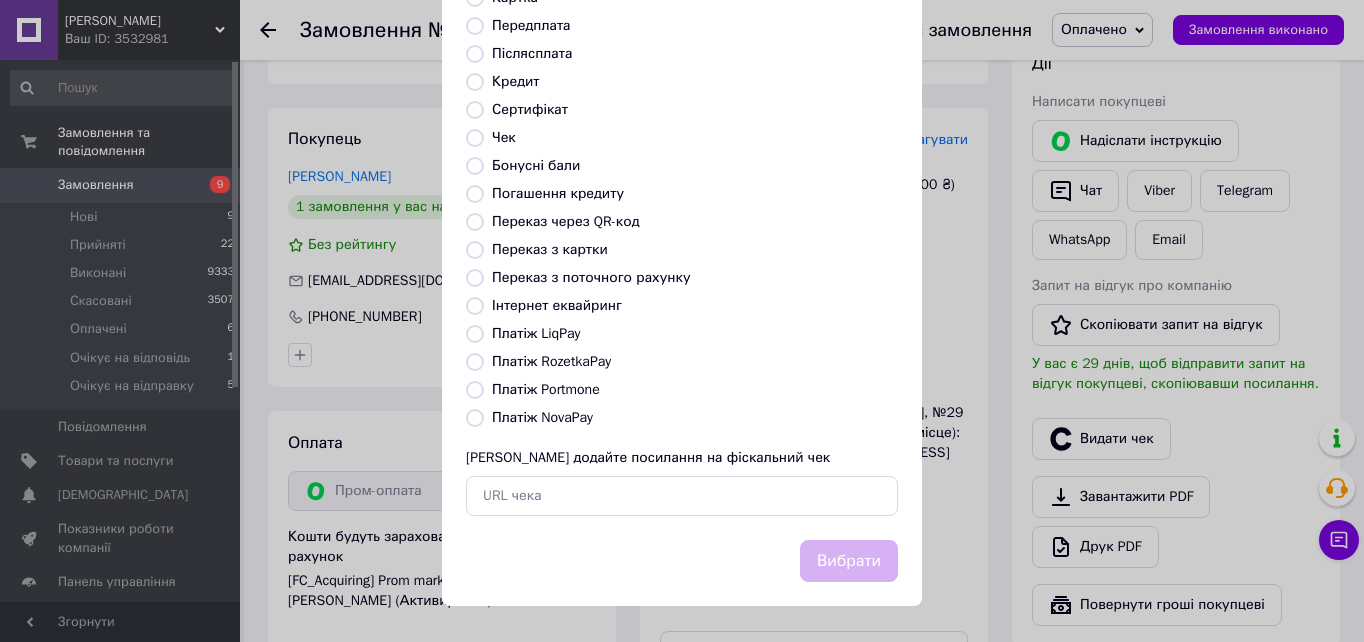 drag, startPoint x: 468, startPoint y: 358, endPoint x: 511, endPoint y: 382, distance: 49.24429 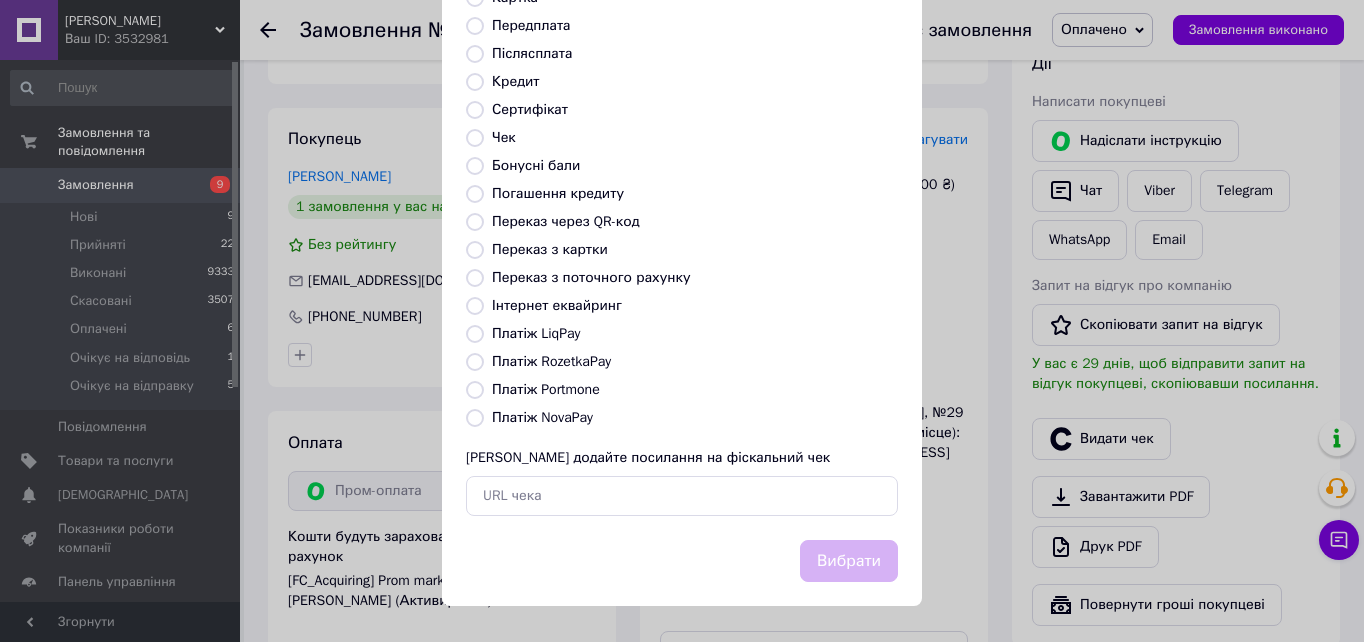 radio on "true" 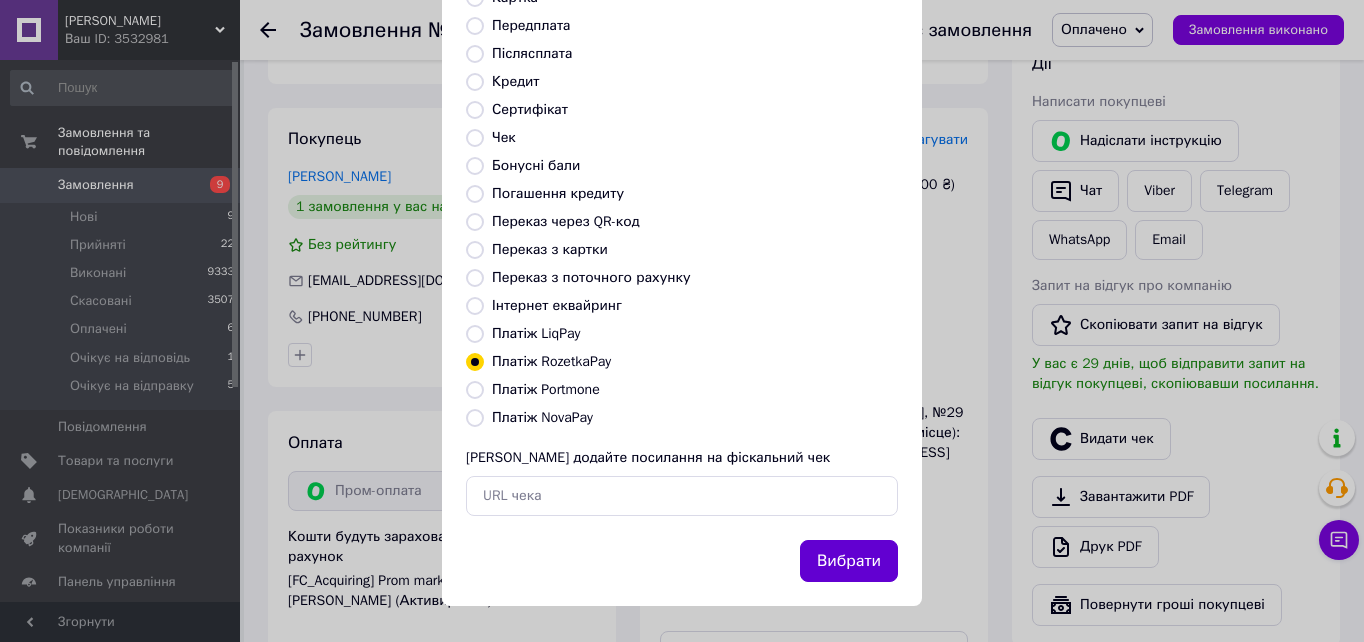 click on "Вибрати" at bounding box center [849, 561] 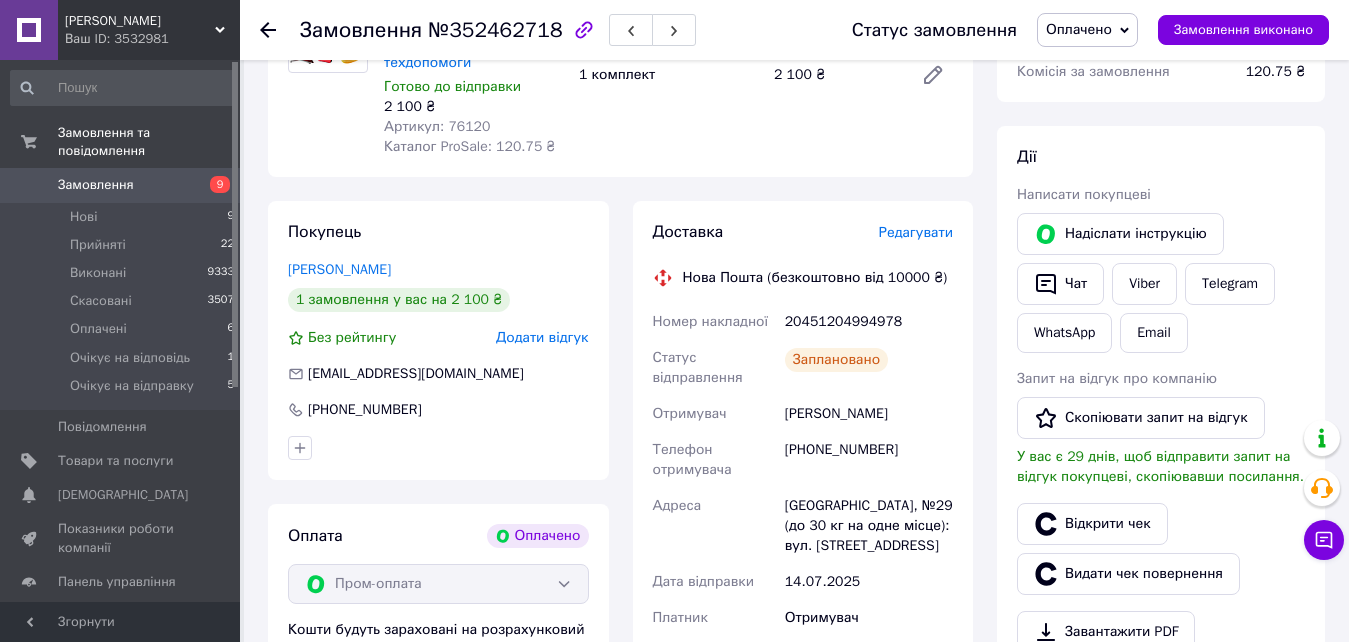 scroll, scrollTop: 0, scrollLeft: 0, axis: both 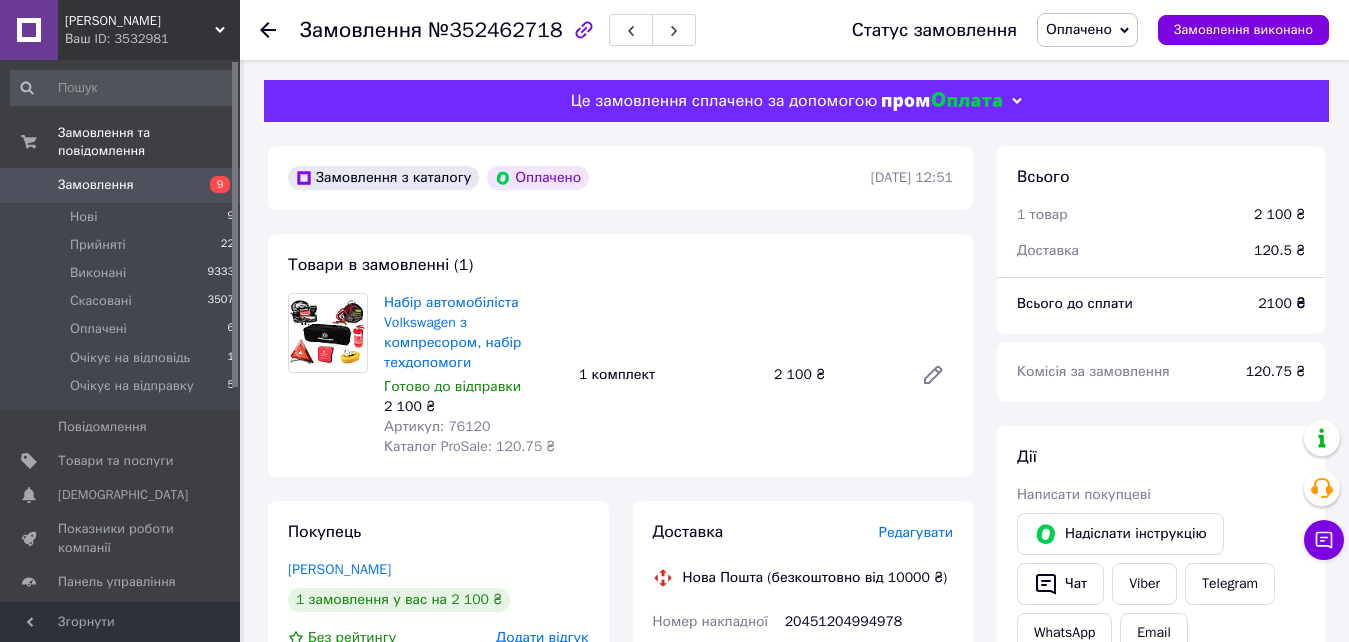 click on "Оплачено" at bounding box center (1079, 29) 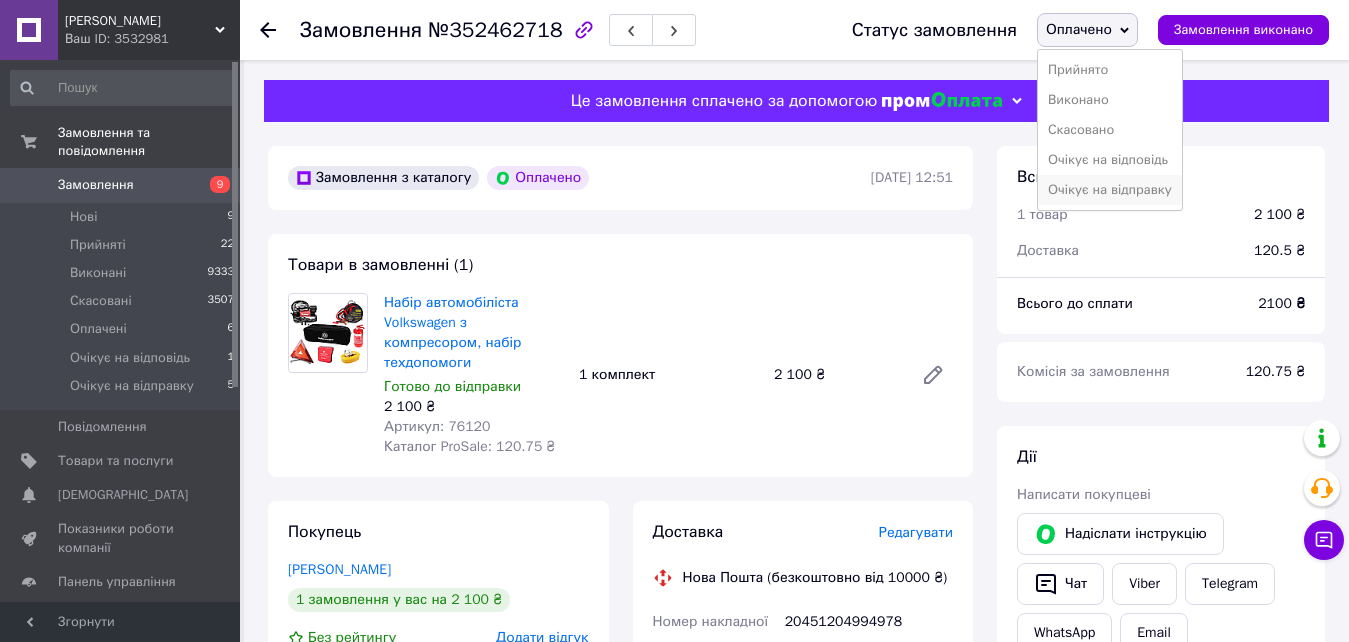 click on "Очікує на відправку" at bounding box center (1110, 190) 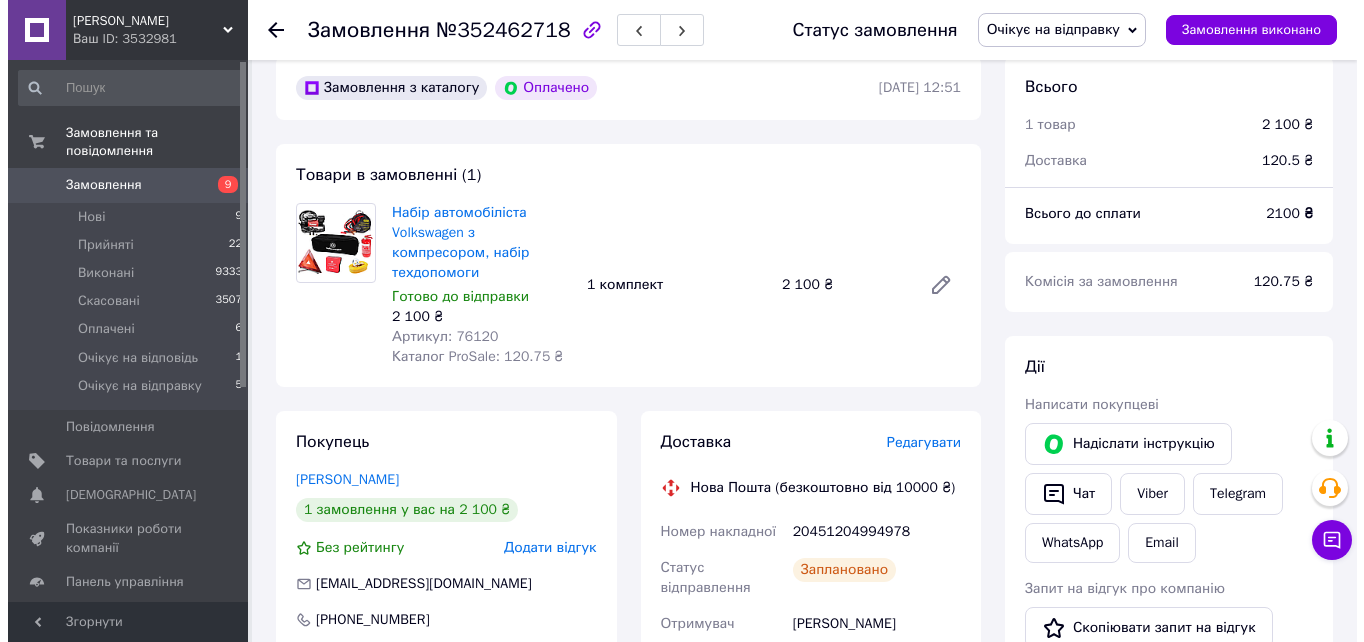 scroll, scrollTop: 0, scrollLeft: 0, axis: both 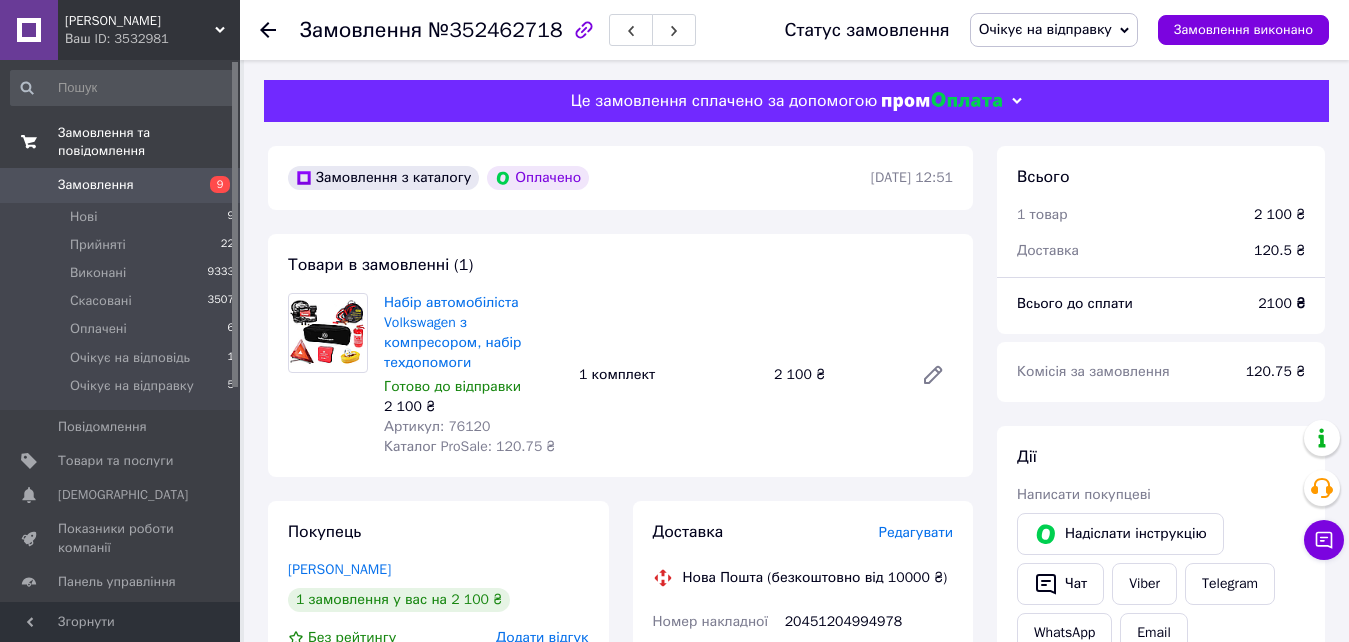 drag, startPoint x: 82, startPoint y: 196, endPoint x: 100, endPoint y: 146, distance: 53.14132 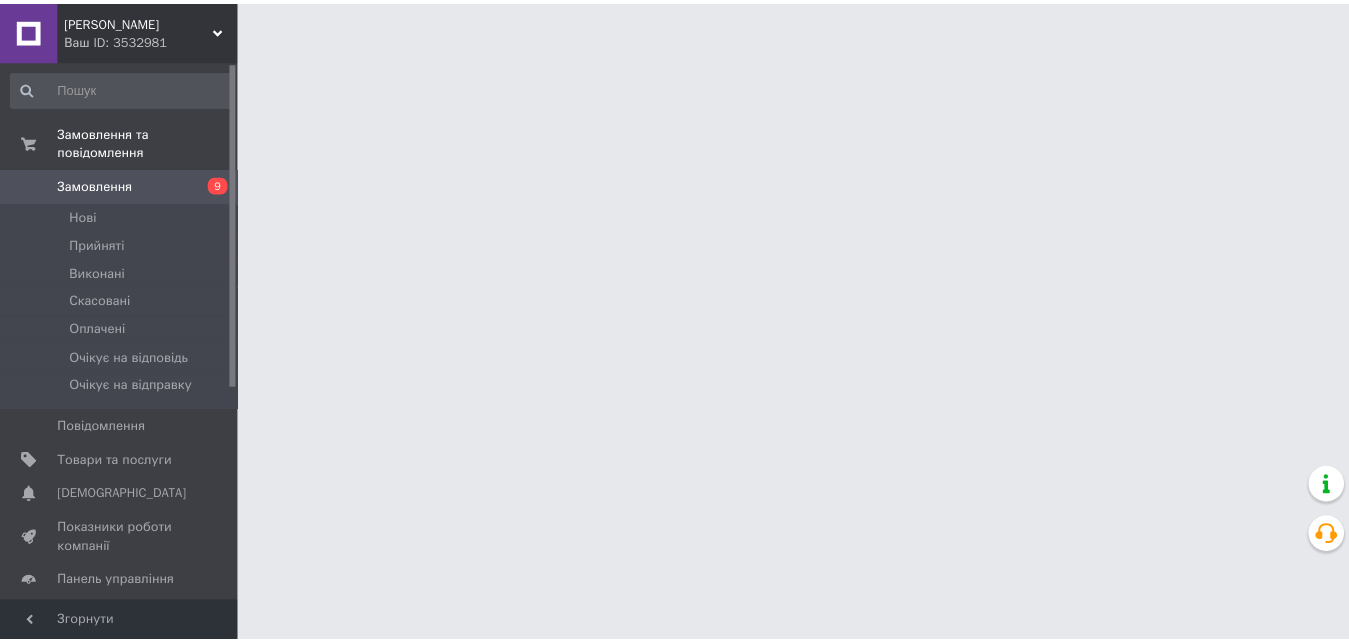 scroll, scrollTop: 0, scrollLeft: 0, axis: both 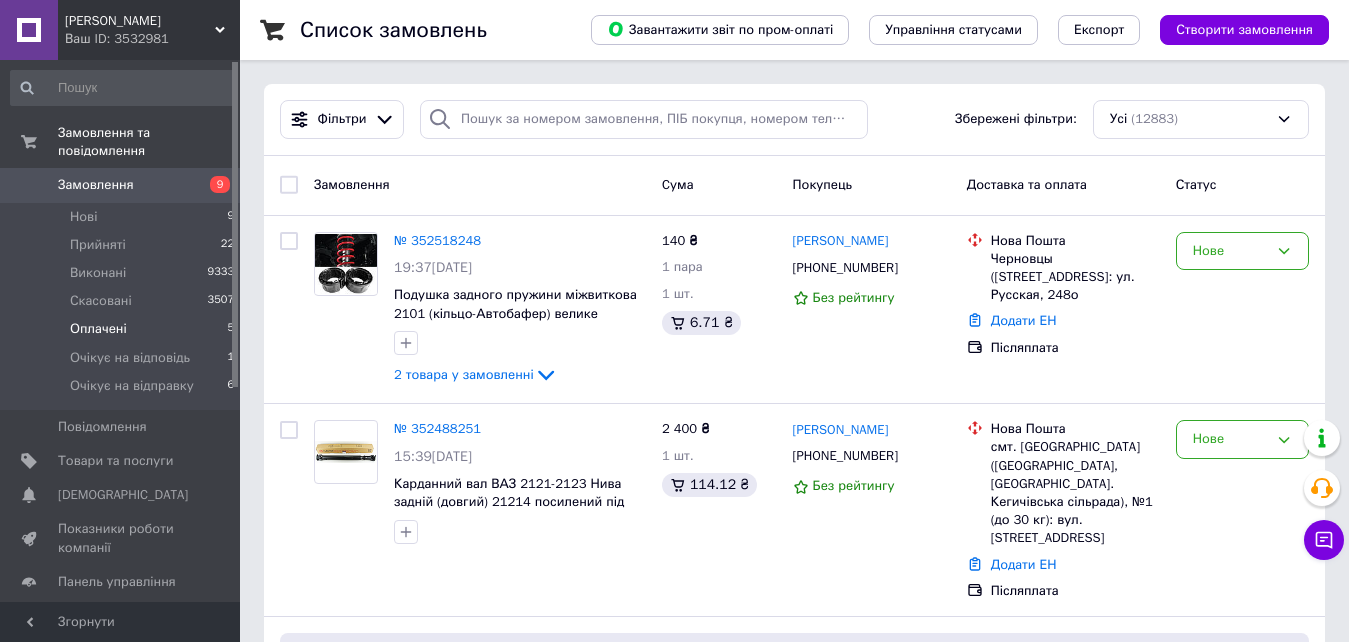 click on "Оплачені" at bounding box center (98, 329) 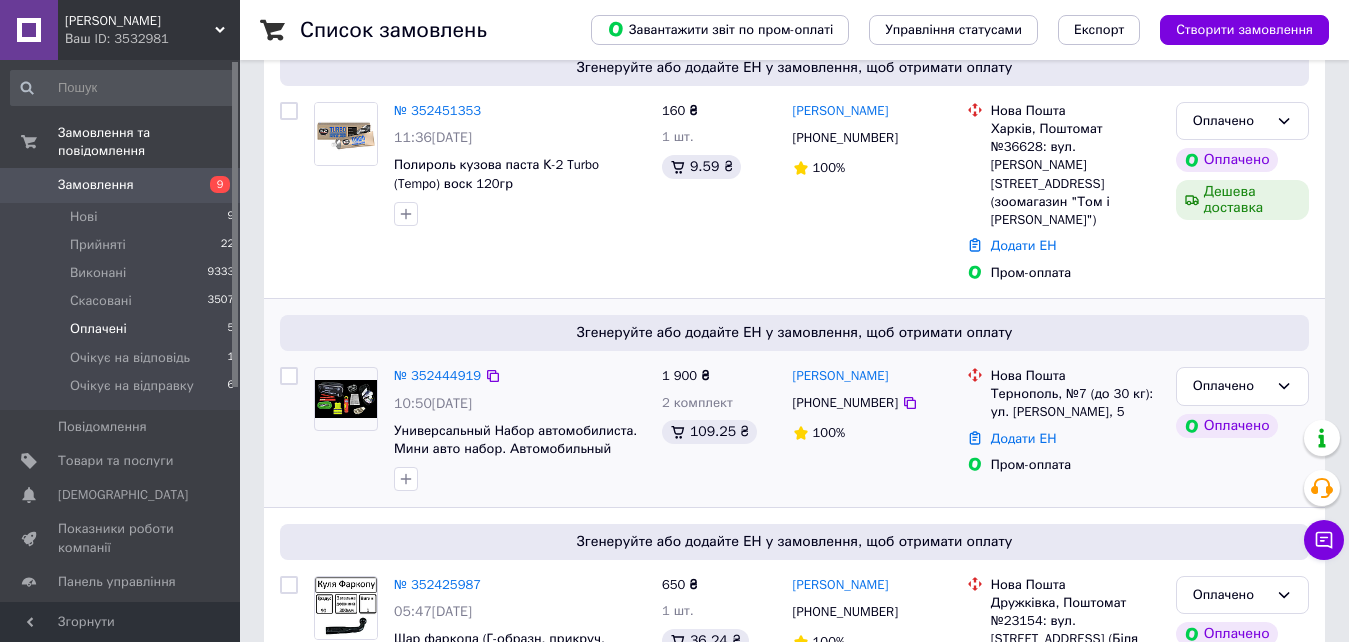 scroll, scrollTop: 500, scrollLeft: 0, axis: vertical 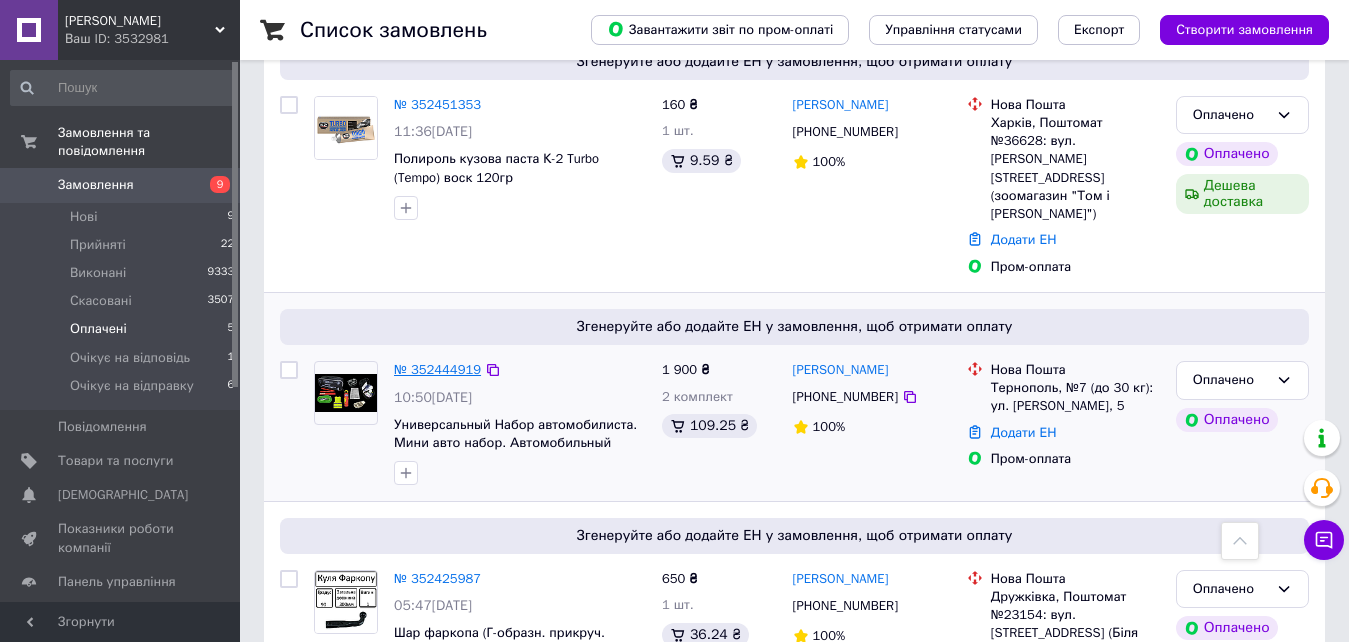 click on "№ 352444919" at bounding box center (437, 369) 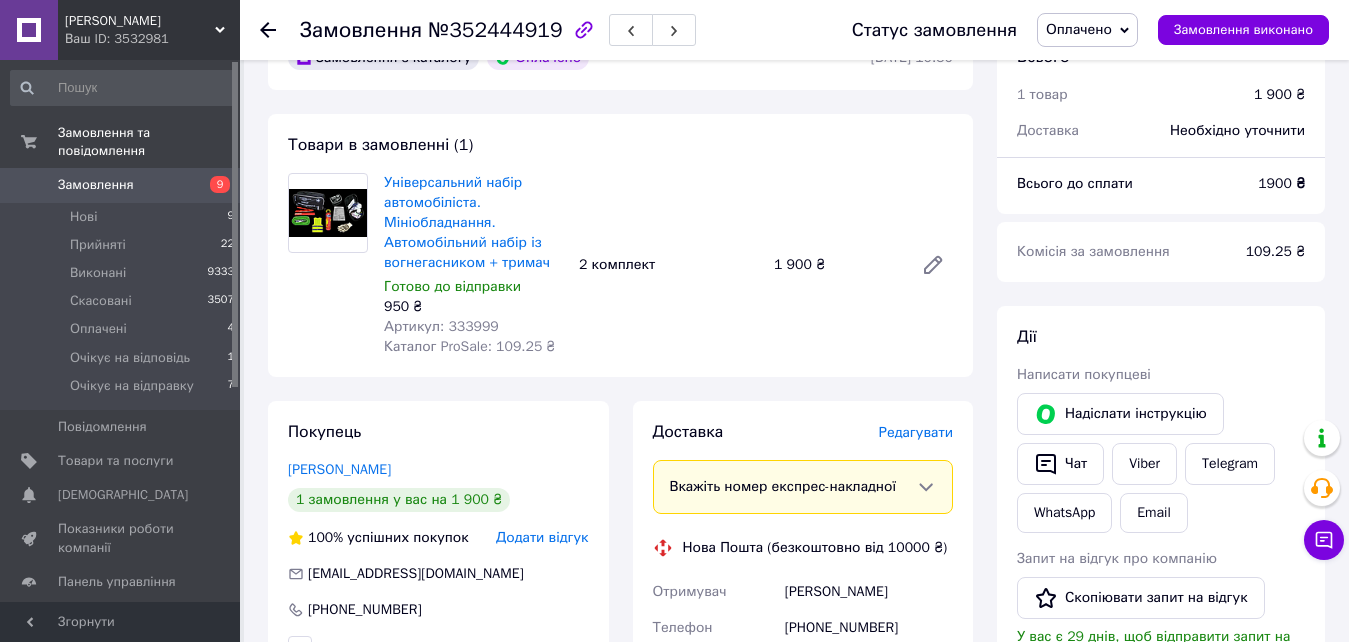 scroll, scrollTop: 0, scrollLeft: 0, axis: both 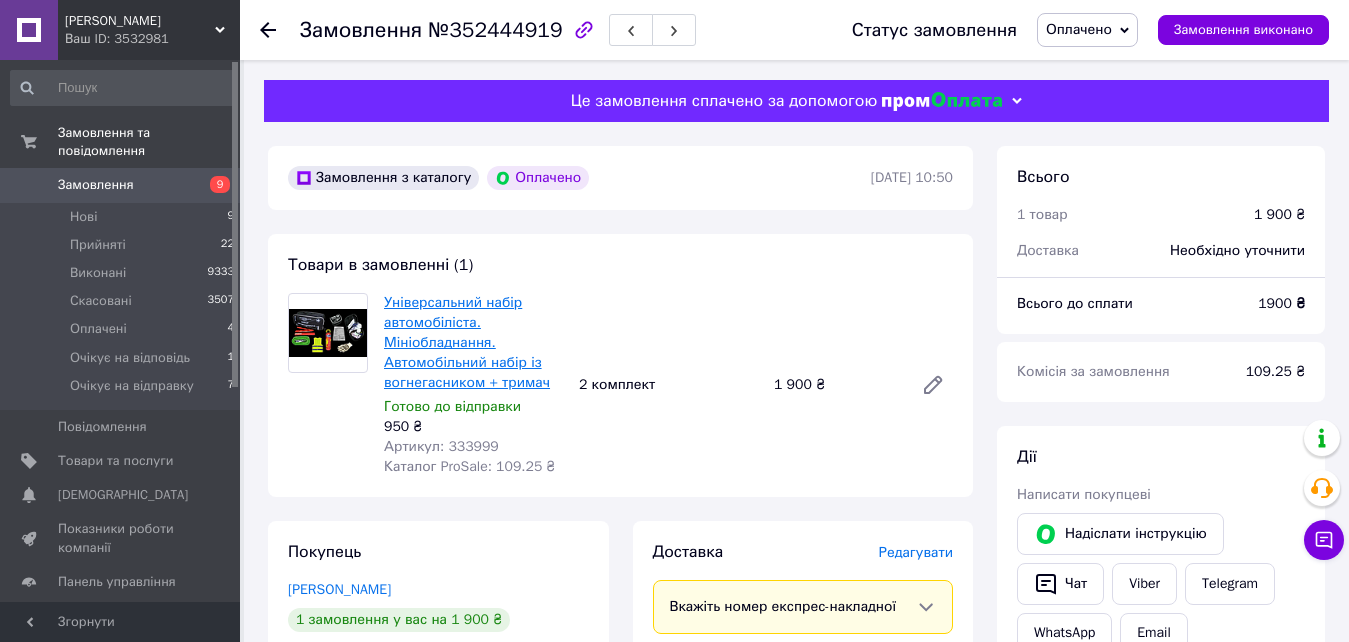 click on "Універсальний набір автомобіліста. Мініобладнання. Автомобільний набір із вогнегасником + тримач" at bounding box center (467, 342) 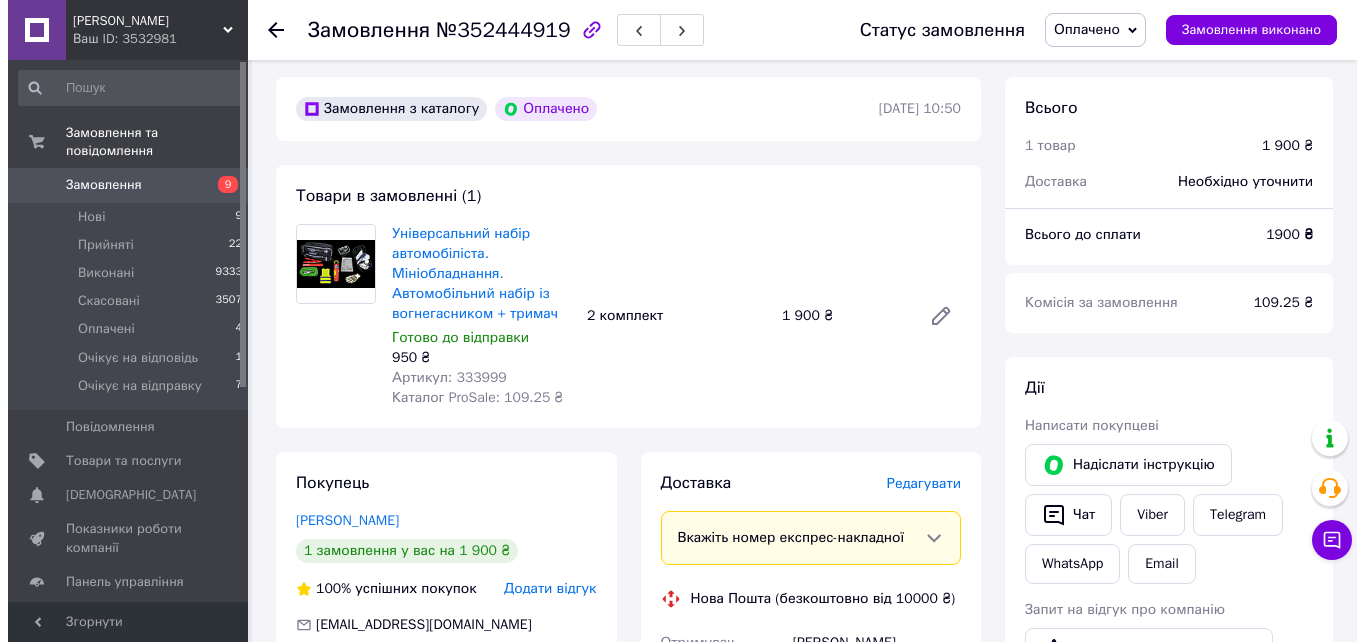 scroll, scrollTop: 200, scrollLeft: 0, axis: vertical 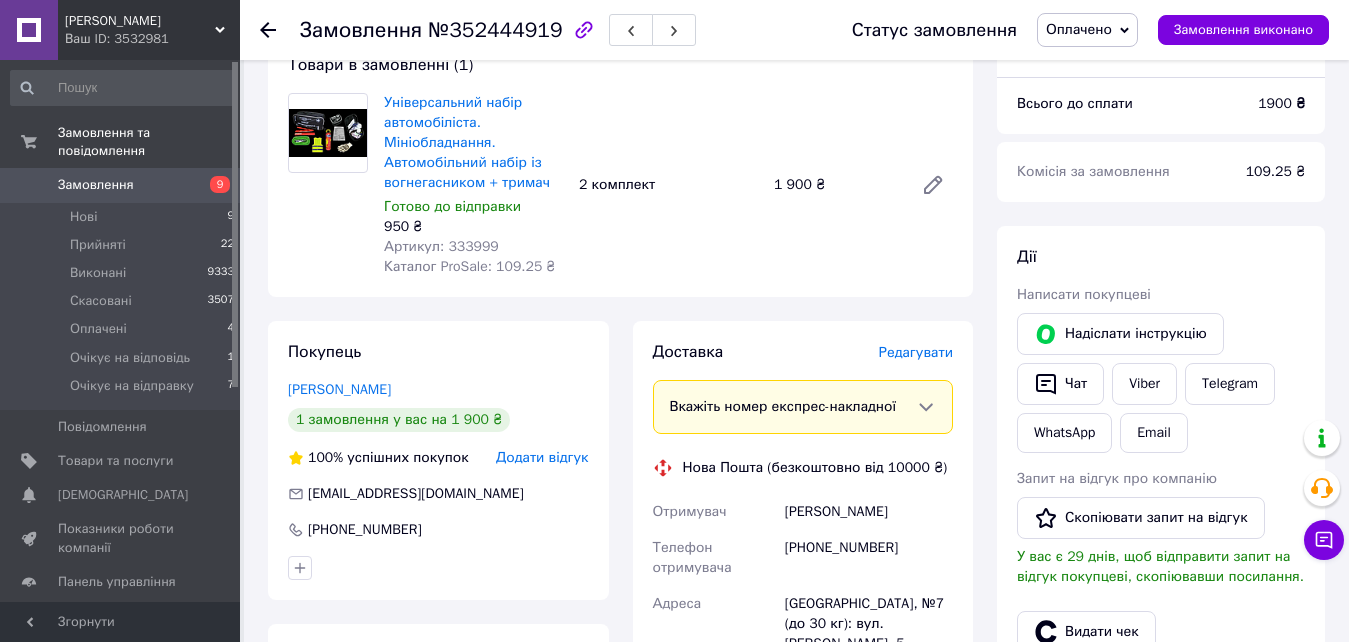 click on "Редагувати" at bounding box center (916, 352) 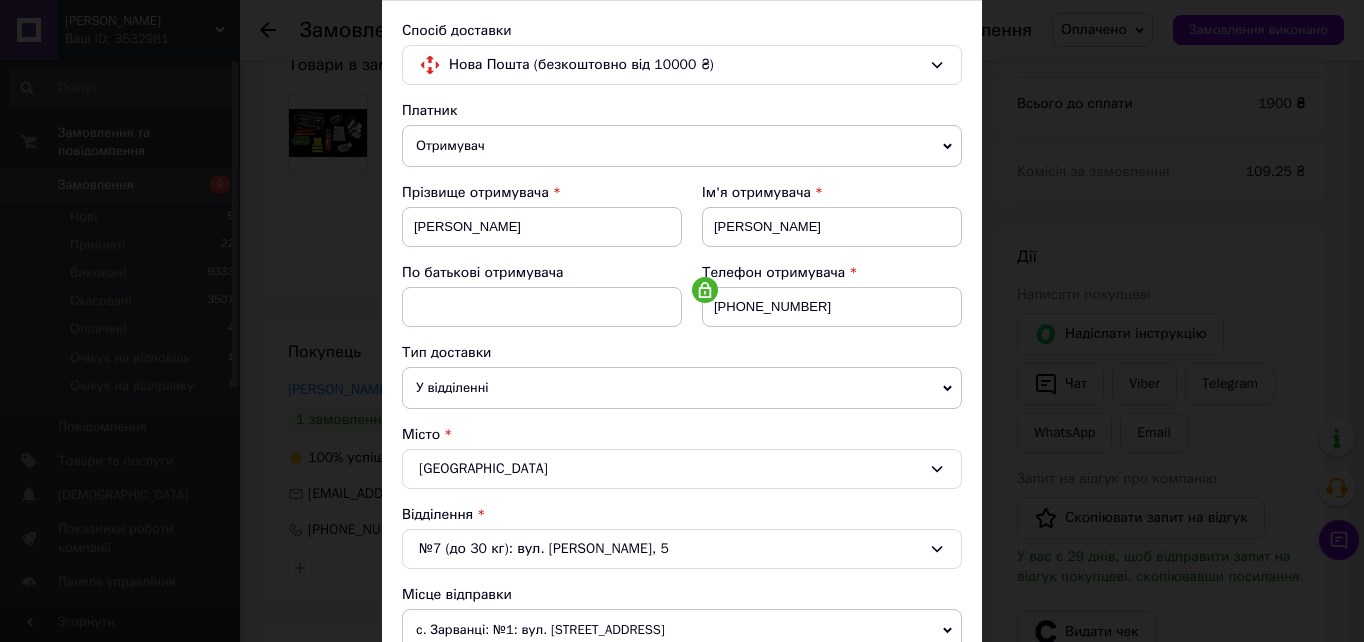 scroll, scrollTop: 0, scrollLeft: 0, axis: both 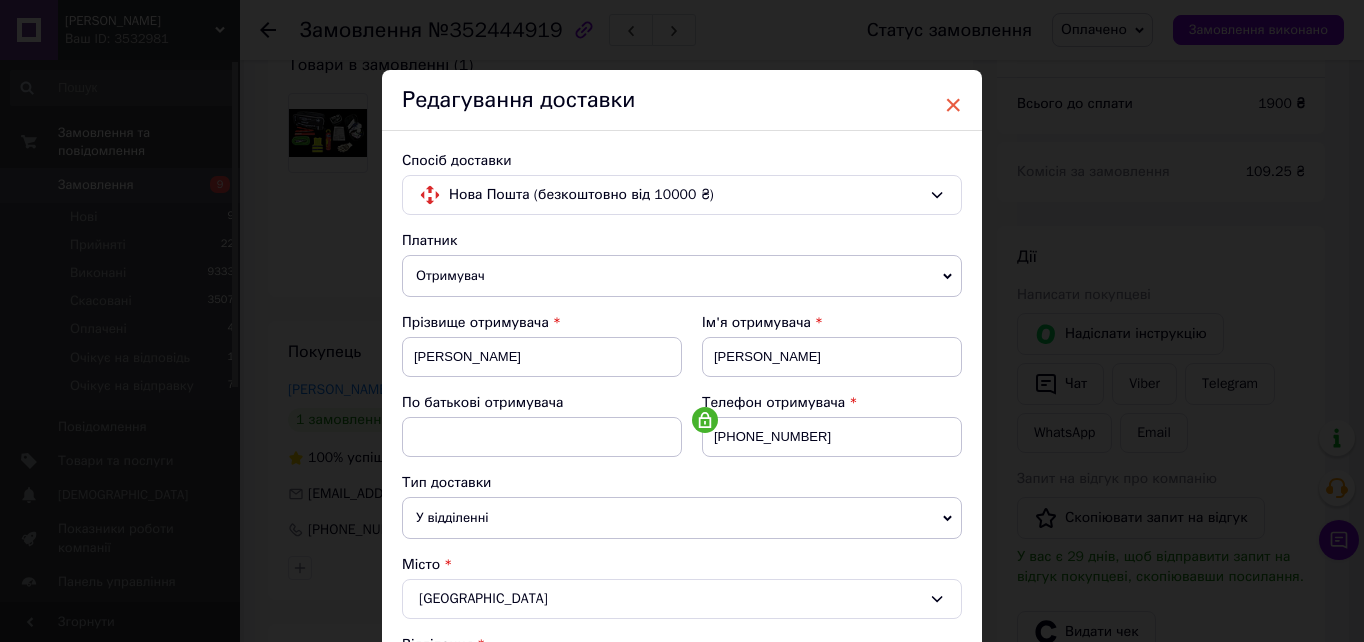 click on "×" at bounding box center [953, 105] 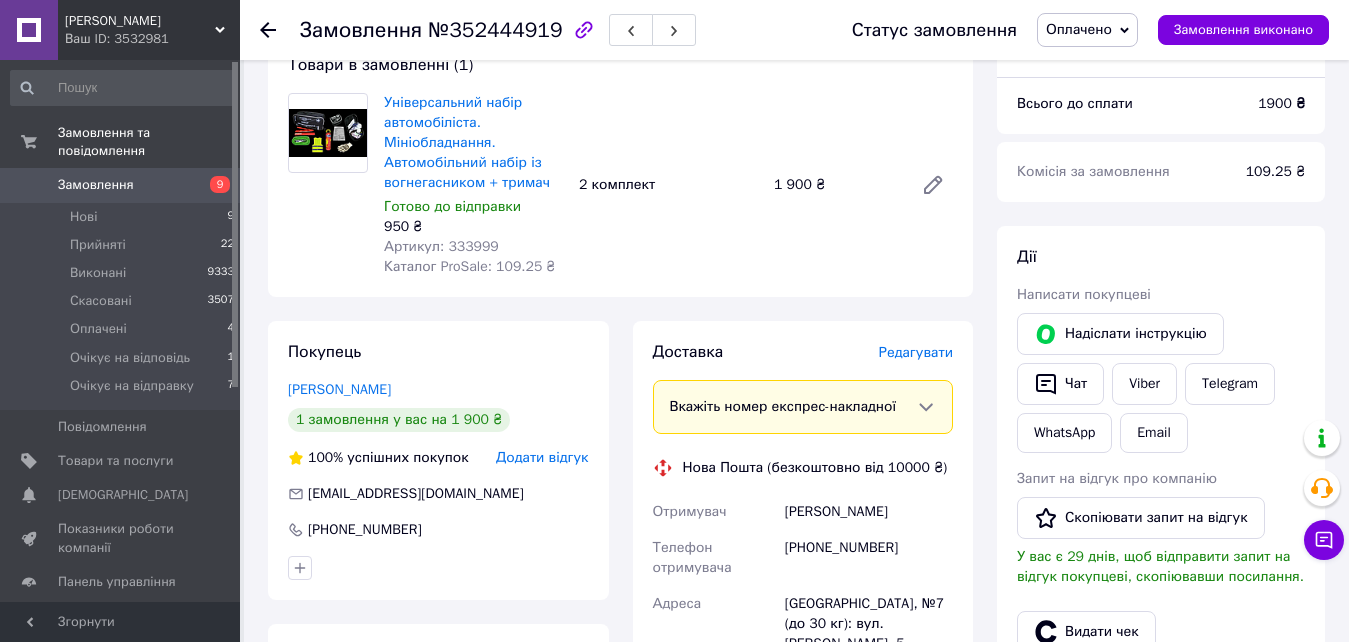 click on "Редагувати" at bounding box center [916, 353] 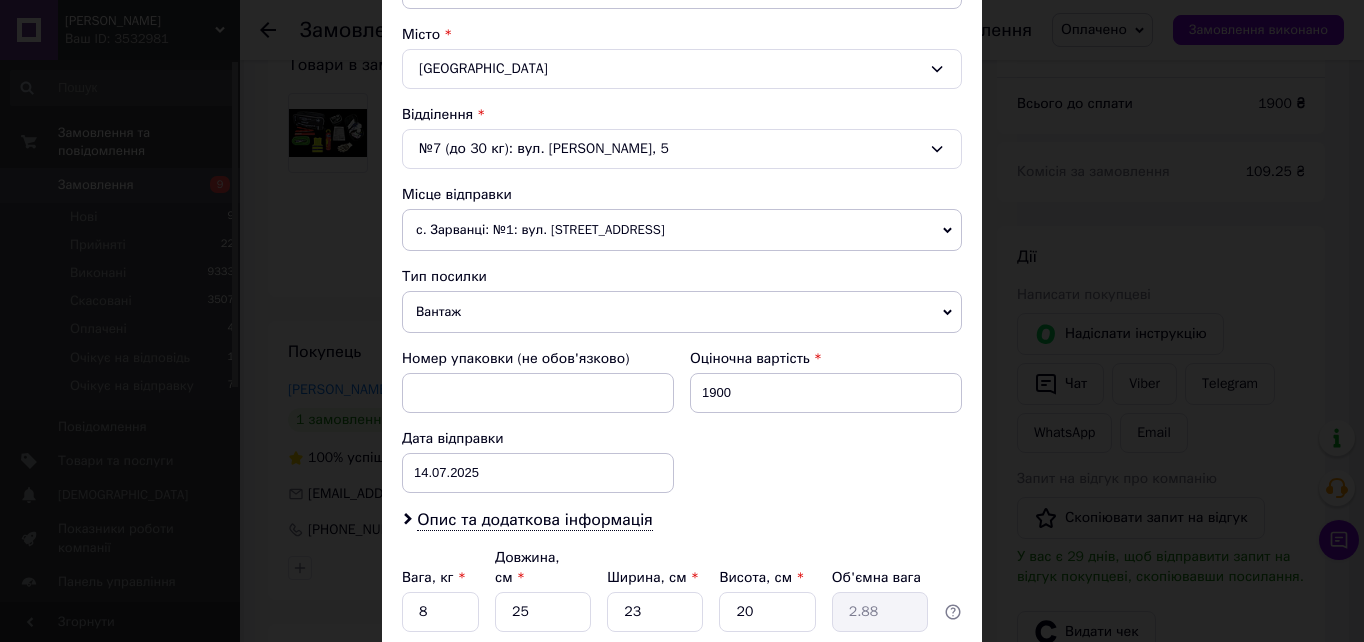 scroll, scrollTop: 686, scrollLeft: 0, axis: vertical 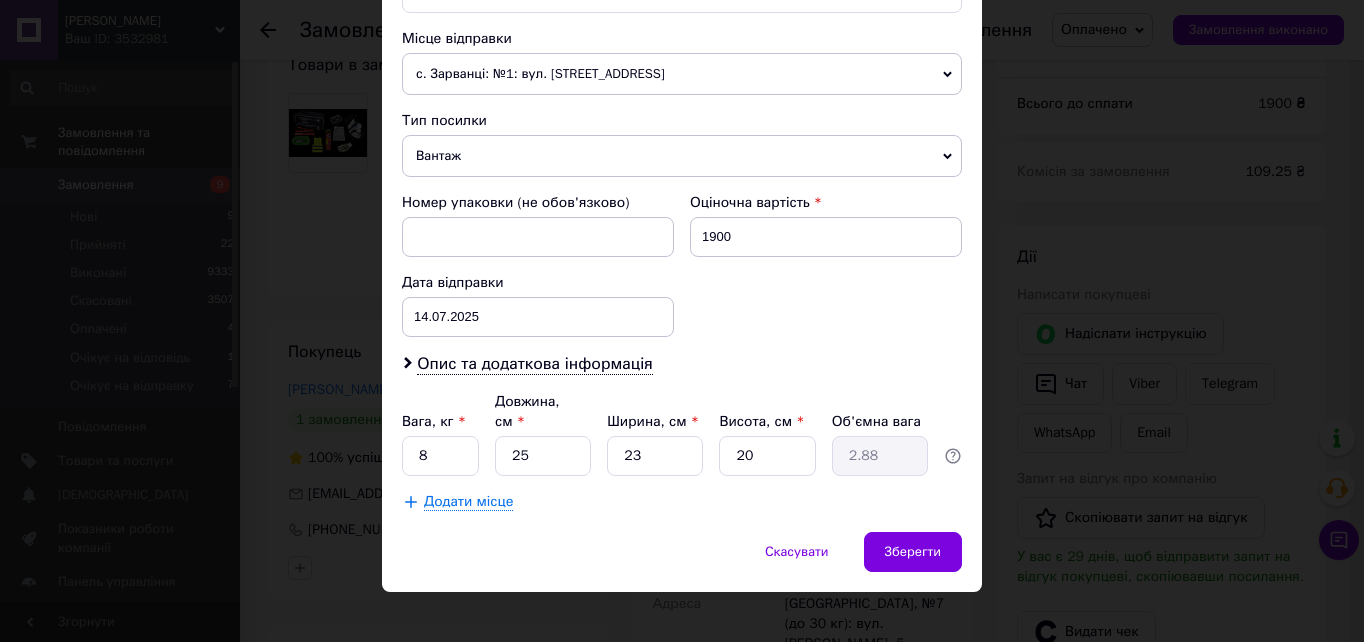 click on "Платник Отримувач Відправник Прізвище отримувача [PERSON_NAME] Ім'я отримувача [PERSON_NAME] батькові отримувача Телефон отримувача [PHONE_NUMBER] Тип доставки У відділенні Кур'єром В поштоматі Місто [GEOGRAPHIC_DATA] Відділення №7 (до 30 кг): вул. [PERSON_NAME], 5 Місце відправки с. Зарванці: №1: вул. [STREET_ADDRESS]-а Немає збігів. Спробуйте змінити умови пошуку Додати ще місце відправки Тип посилки Вантаж Документи Номер упаковки (не обов'язково) Оціночна вартість 1900 Дата відправки [DATE] < 2025 > < Июль > Пн Вт Ср Чт Пт Сб Вс 30 1 2 3 4 5 6 7 8 9 10 11 12 13 14 15 16 17 18 19 20 21 22 23 24 25 26 27 28 29 30 31 1 2 3 4 5 6 7 8 9 10     *" at bounding box center [682, 28] 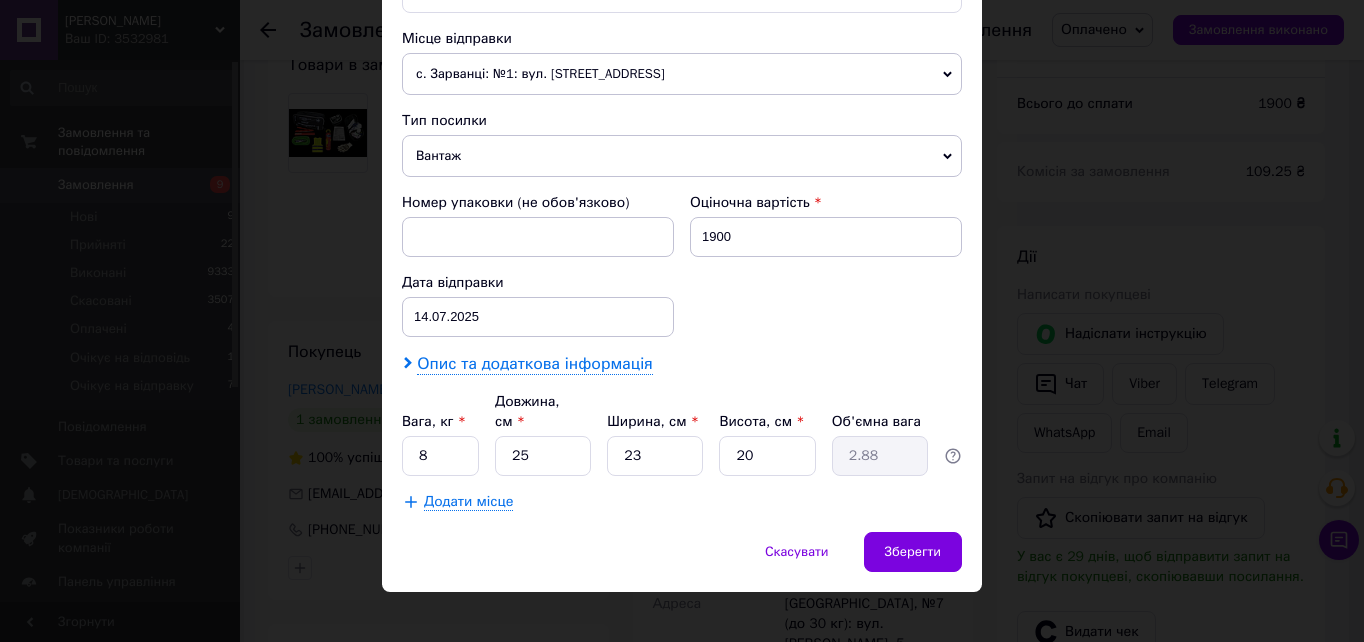 click on "Опис та додаткова інформація" at bounding box center (534, 364) 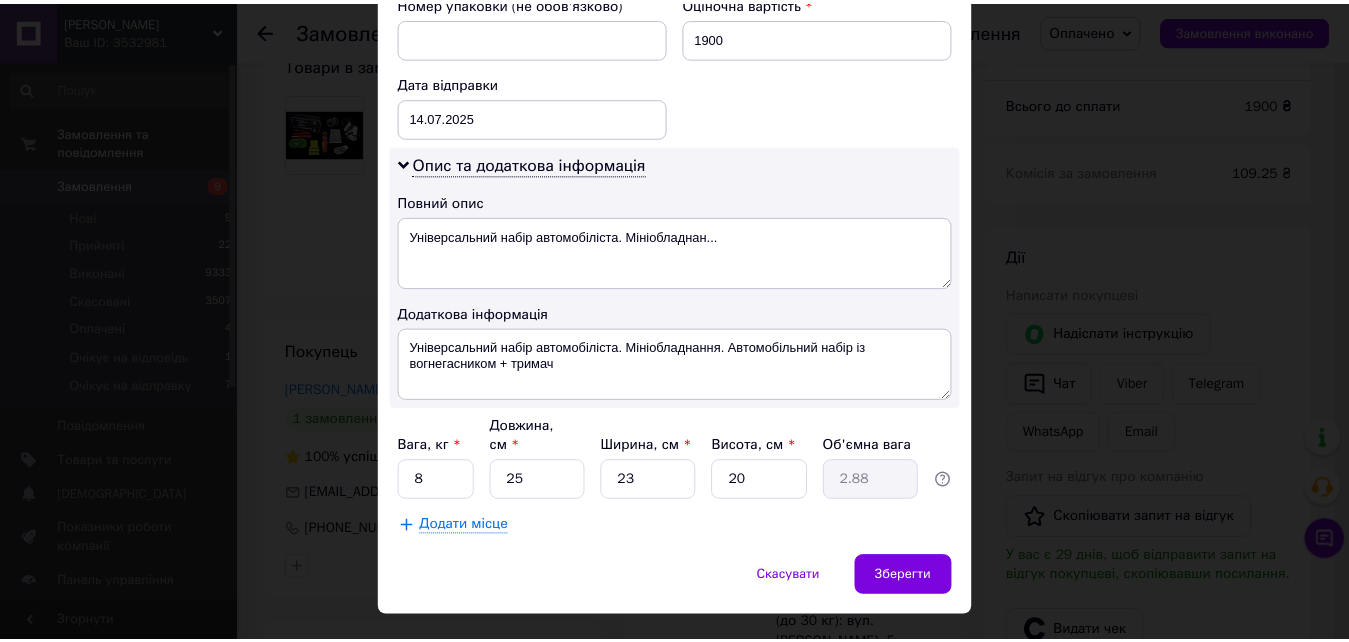 scroll, scrollTop: 910, scrollLeft: 0, axis: vertical 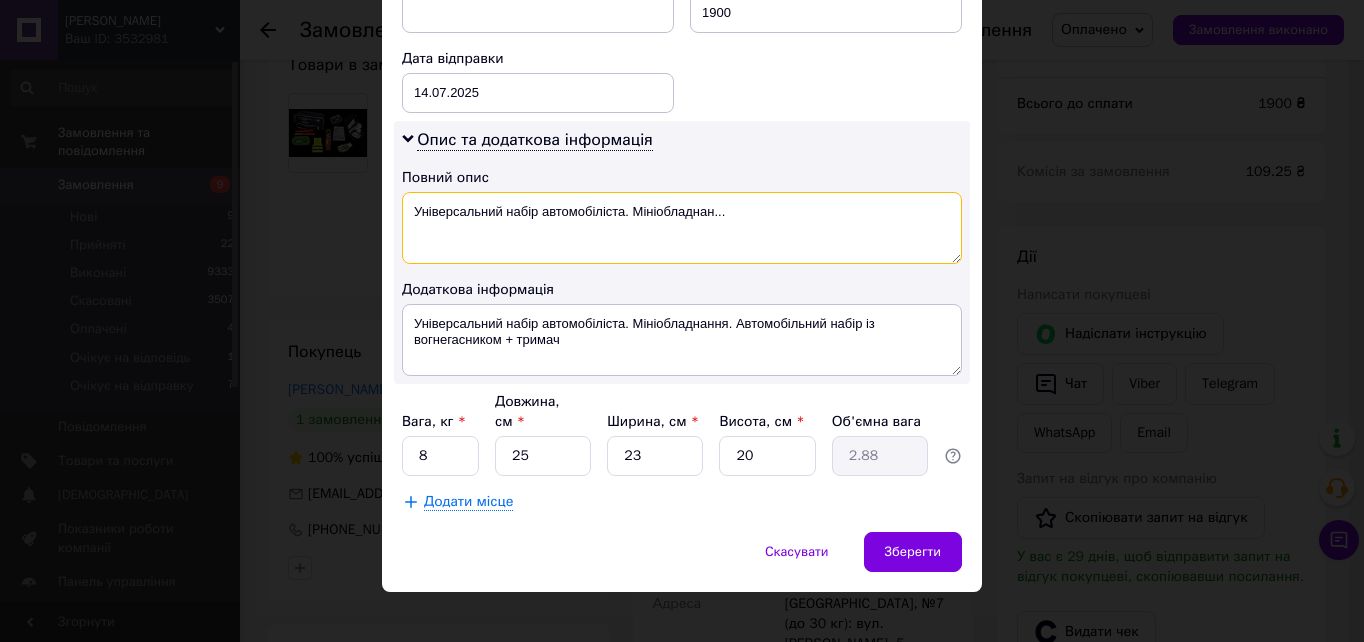 click on "Універсальний набір автомобіліста. Мініобладнан..." at bounding box center [682, 228] 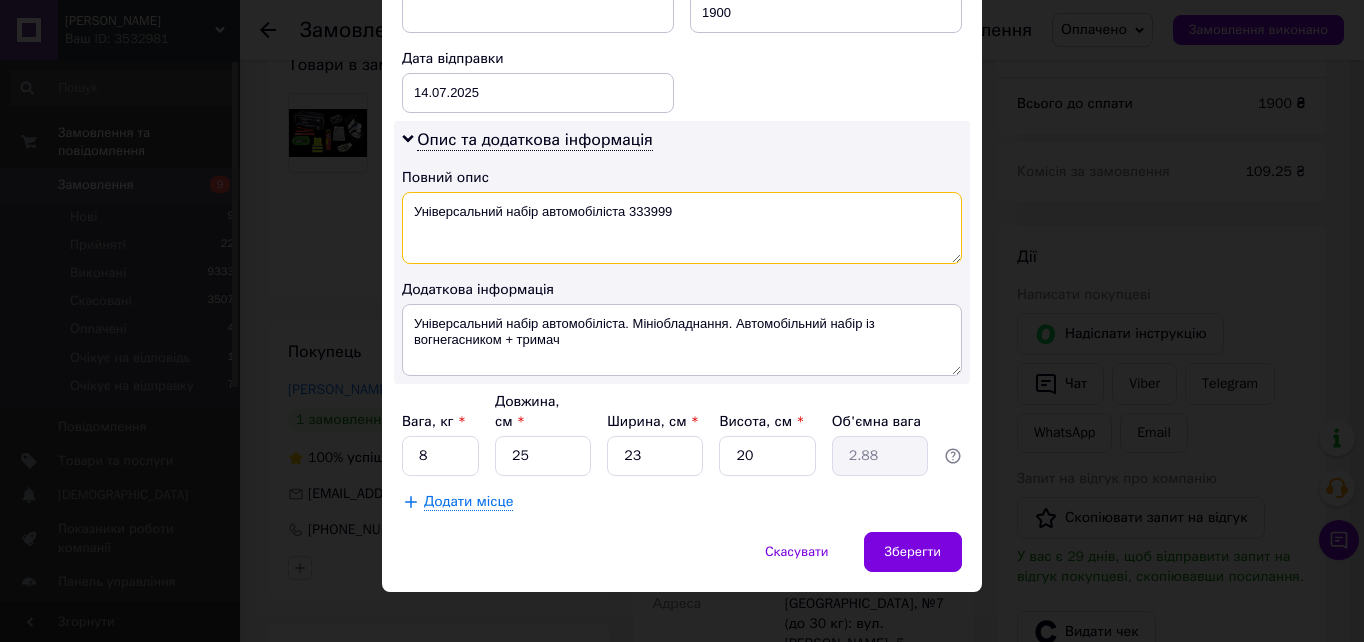 type on "Універсальний набір автомобіліста 333999" 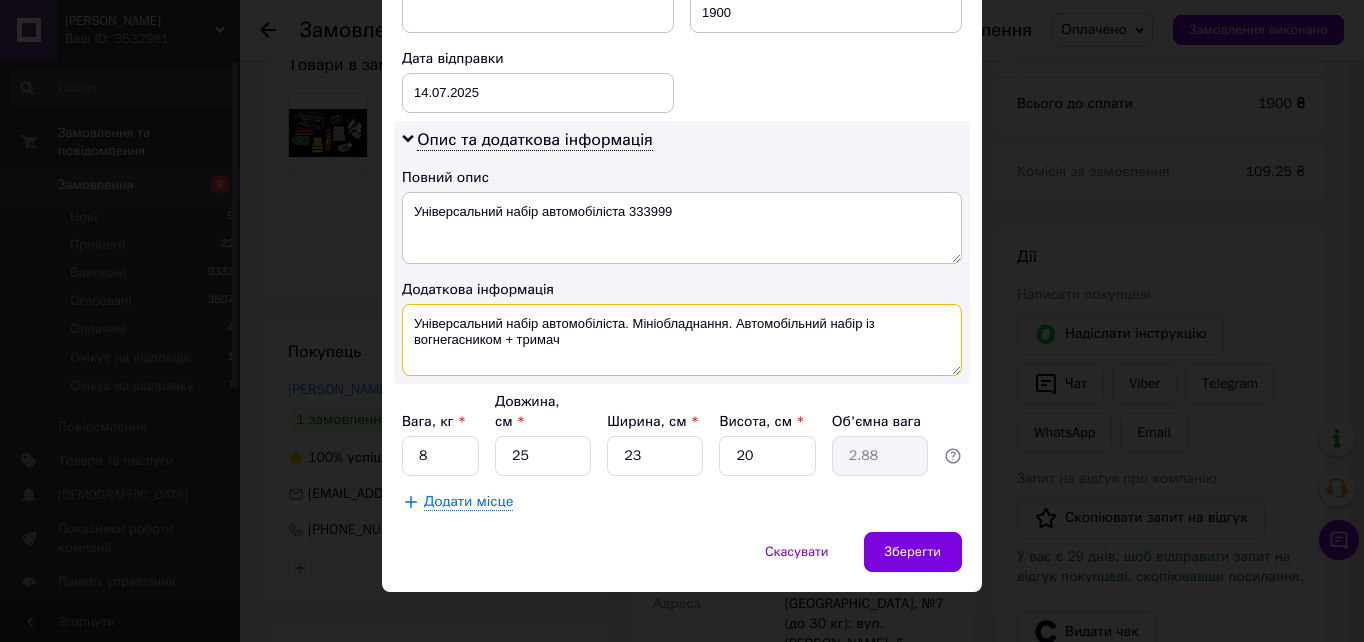 click on "Універсальний набір автомобіліста. Мініобладнання. Автомобільний набір із вогнегасником + тримач" at bounding box center [682, 340] 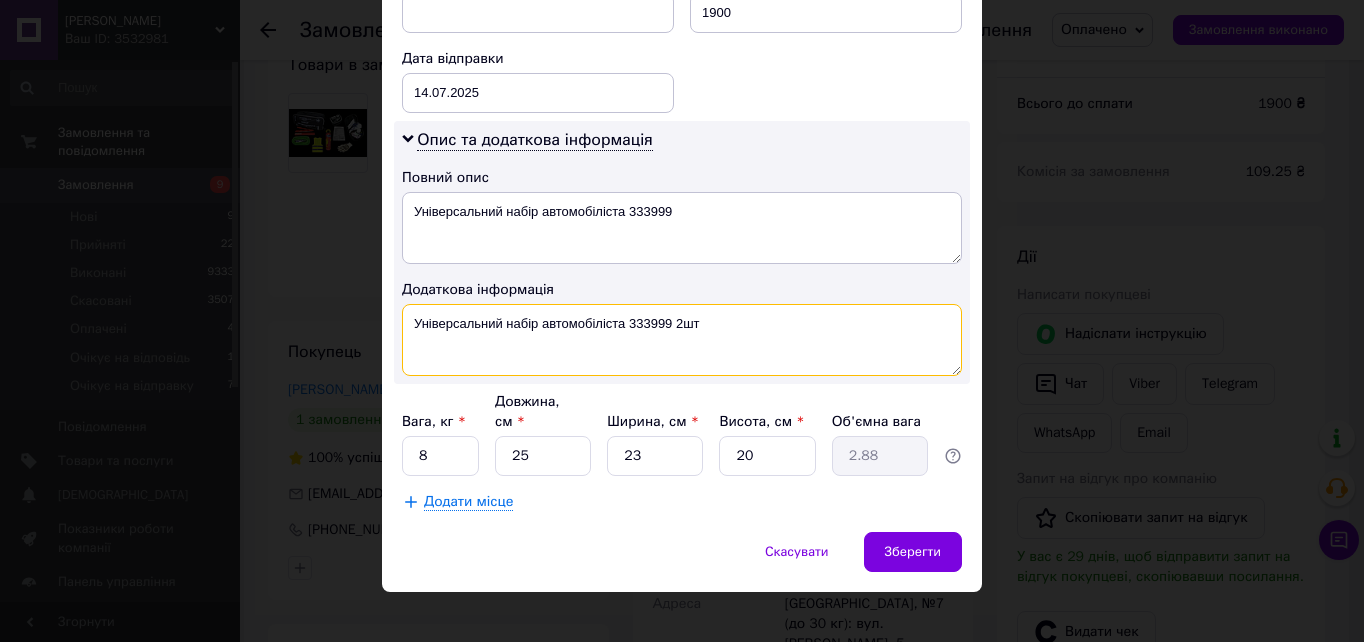 type on "Універсальний набір автомобіліста 333999 2шт" 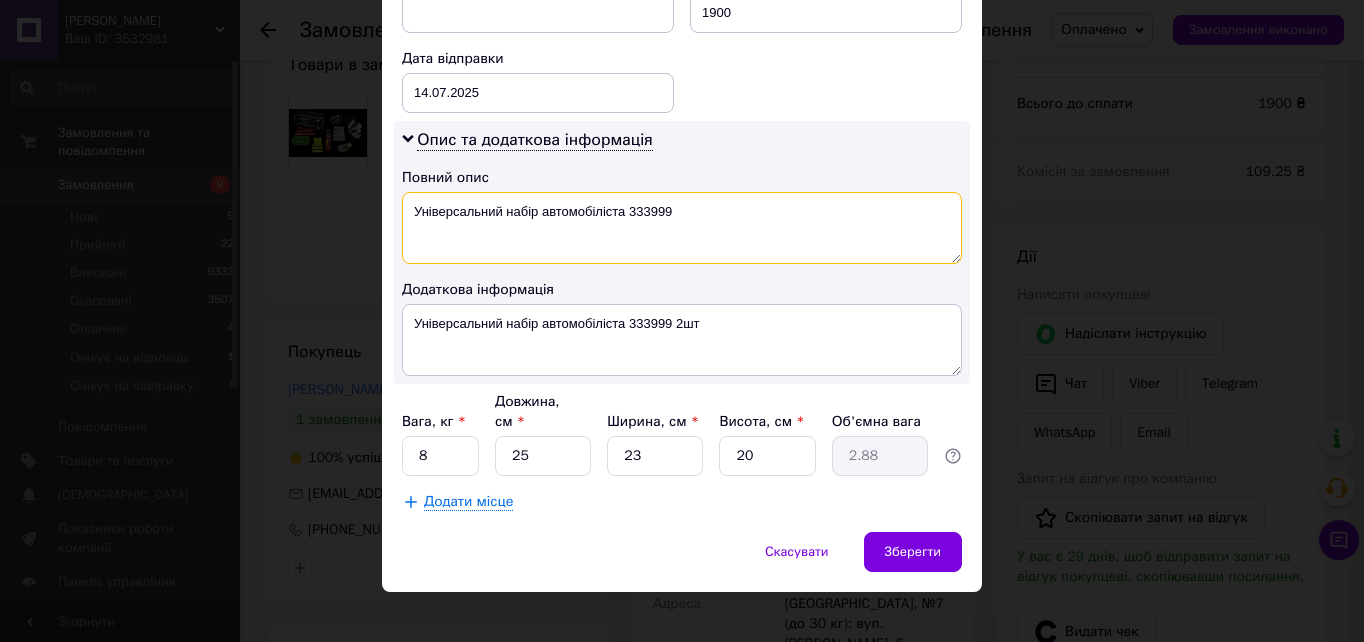 click on "Універсальний набір автомобіліста 333999" at bounding box center [682, 228] 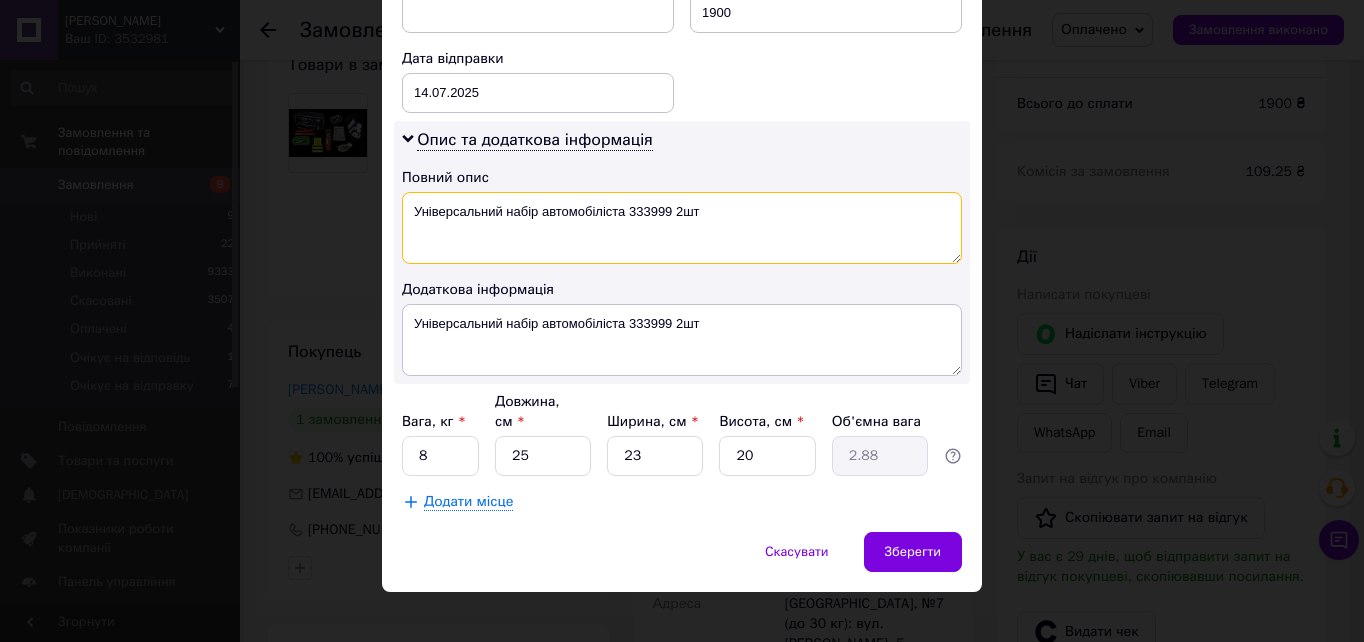 type on "Універсальний набір автомобіліста 333999 2шт" 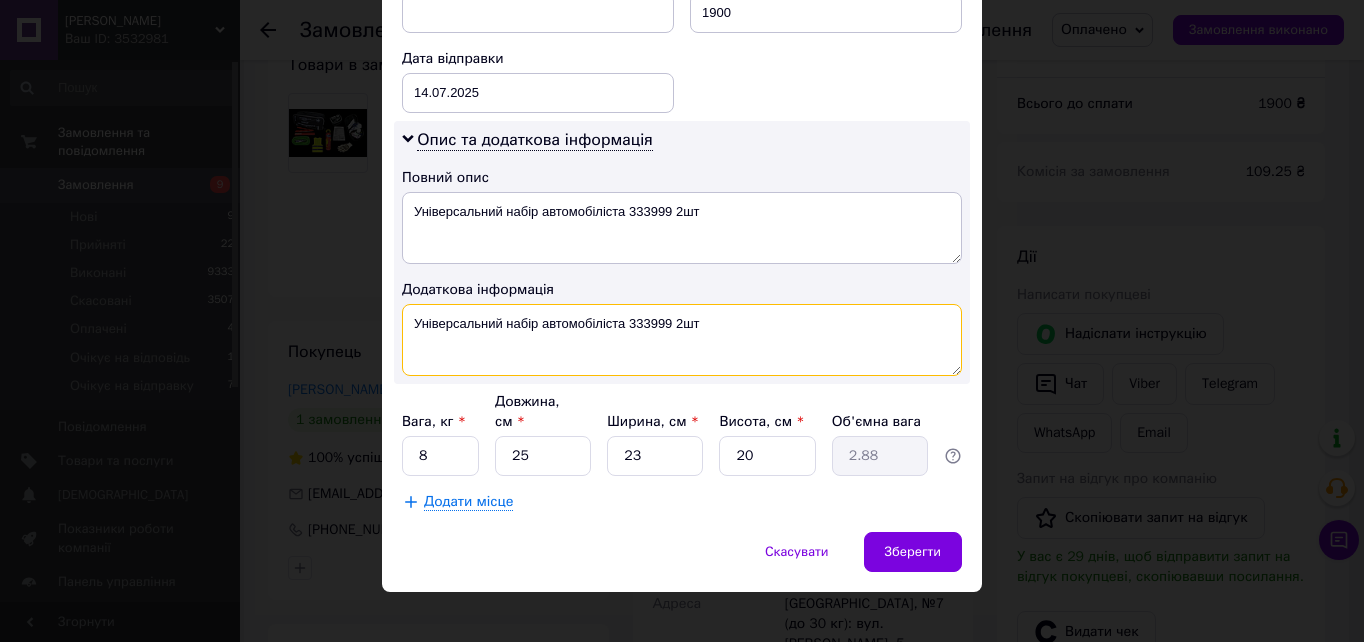 drag, startPoint x: 412, startPoint y: 319, endPoint x: 705, endPoint y: 325, distance: 293.06143 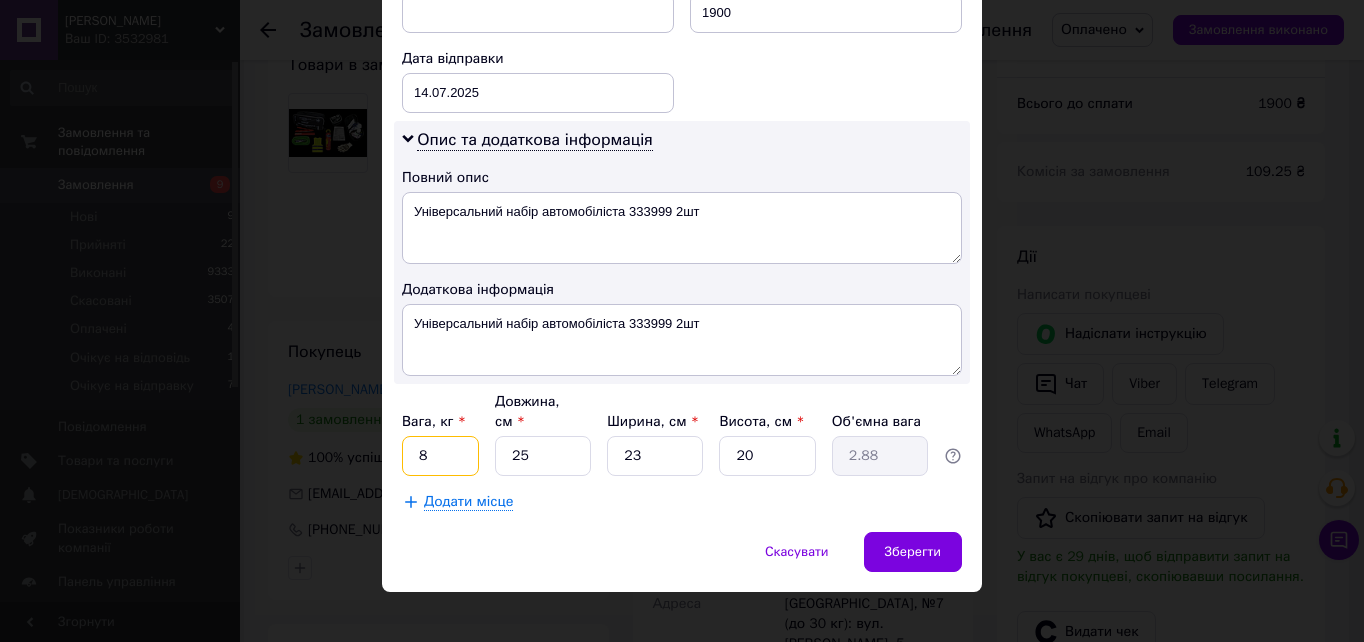 click on "8" at bounding box center [440, 456] 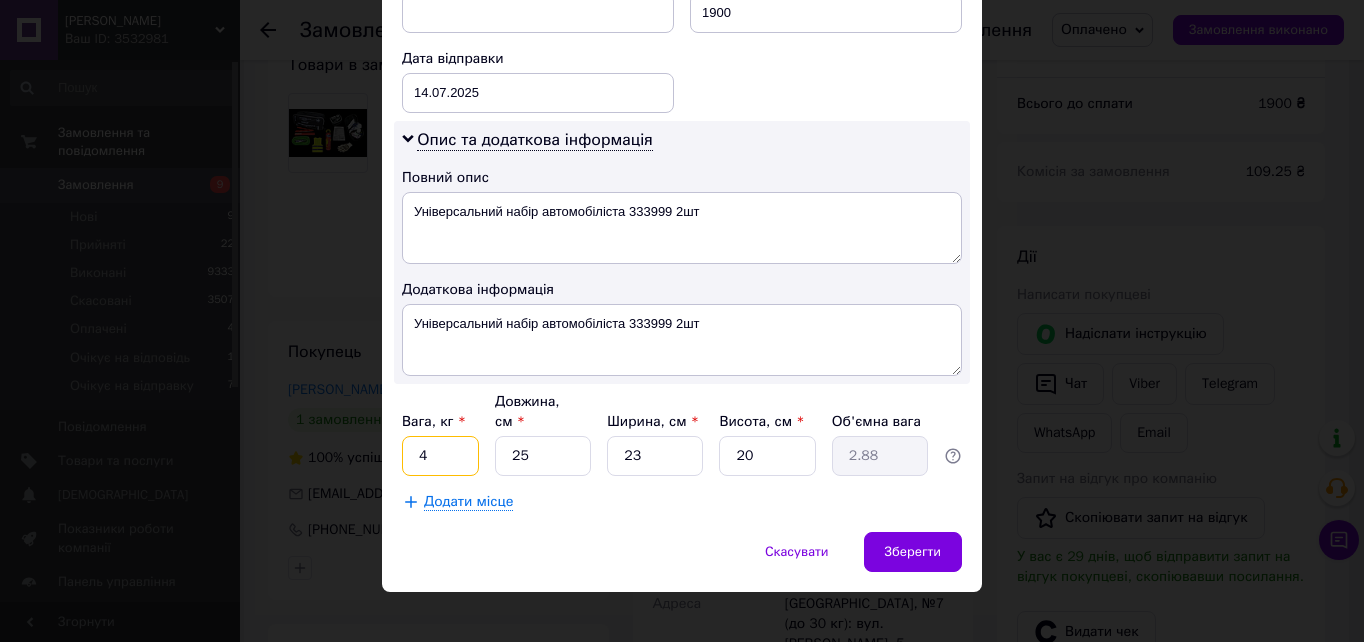 type on "4" 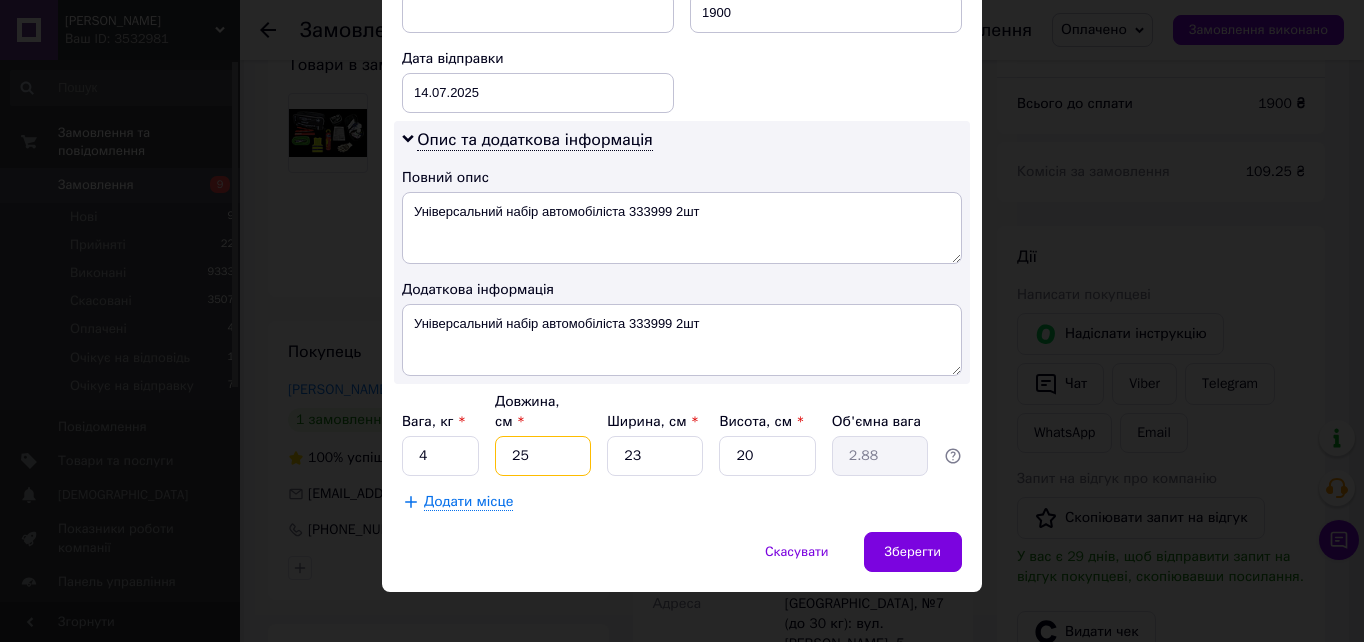 type on "2" 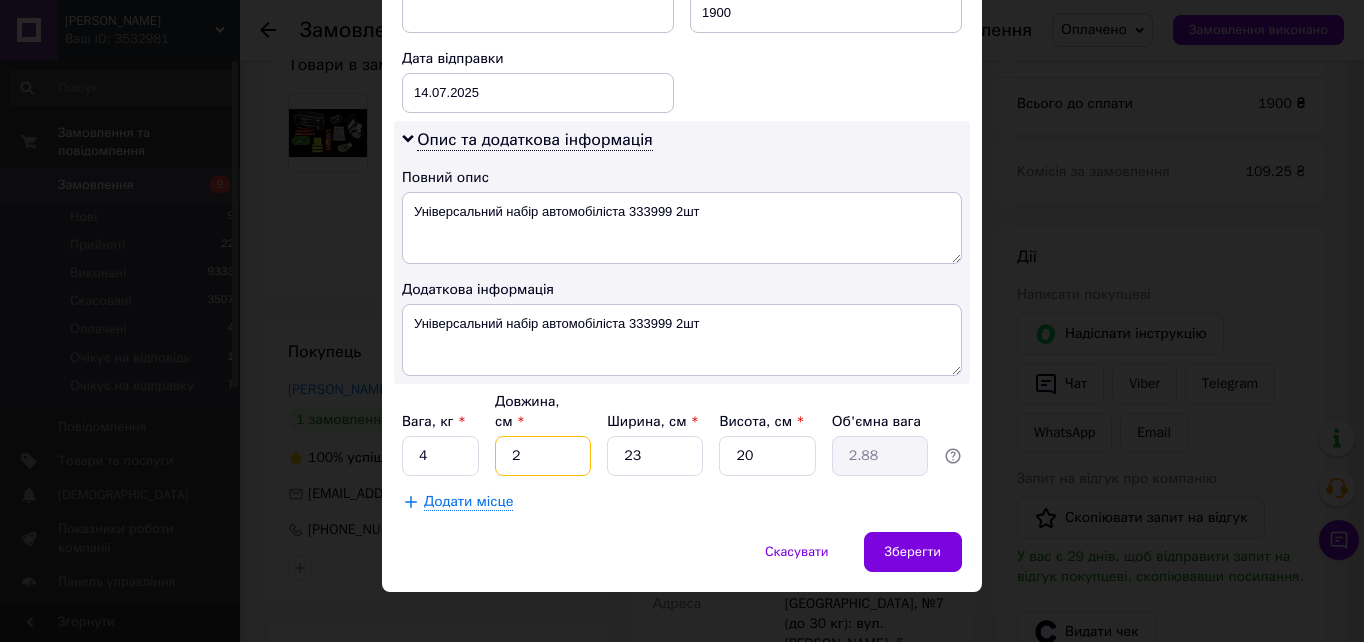 type on "0.23" 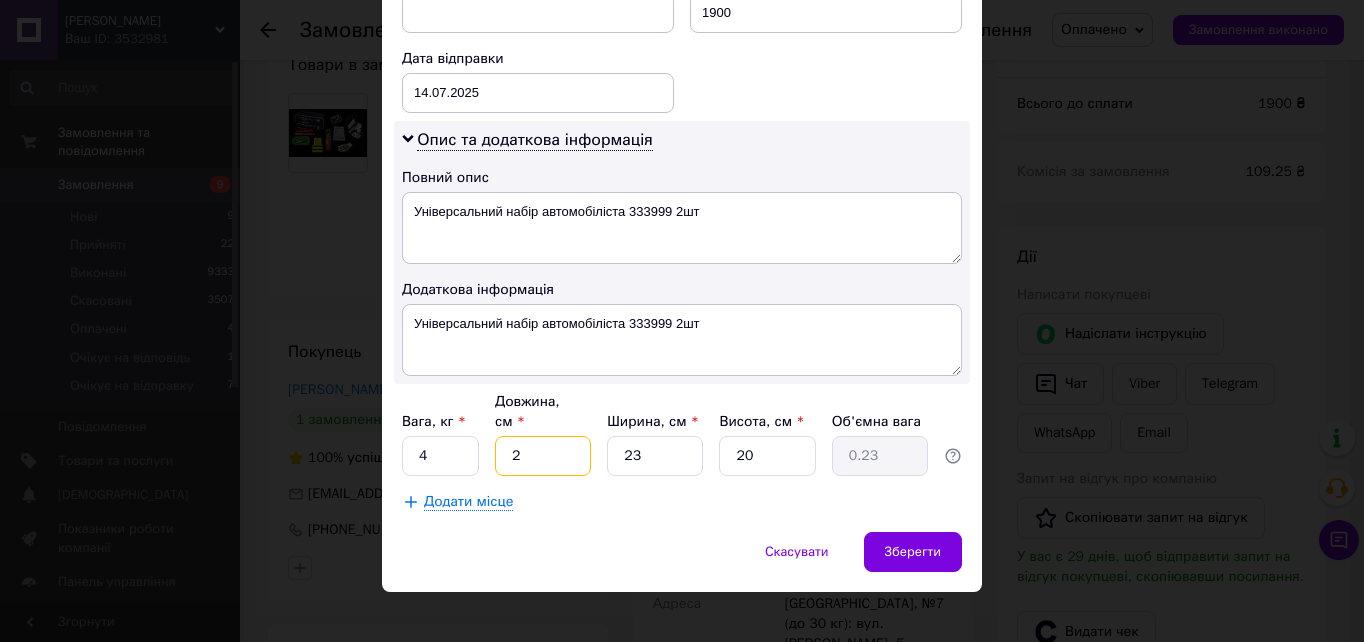 click on "2" at bounding box center (543, 456) 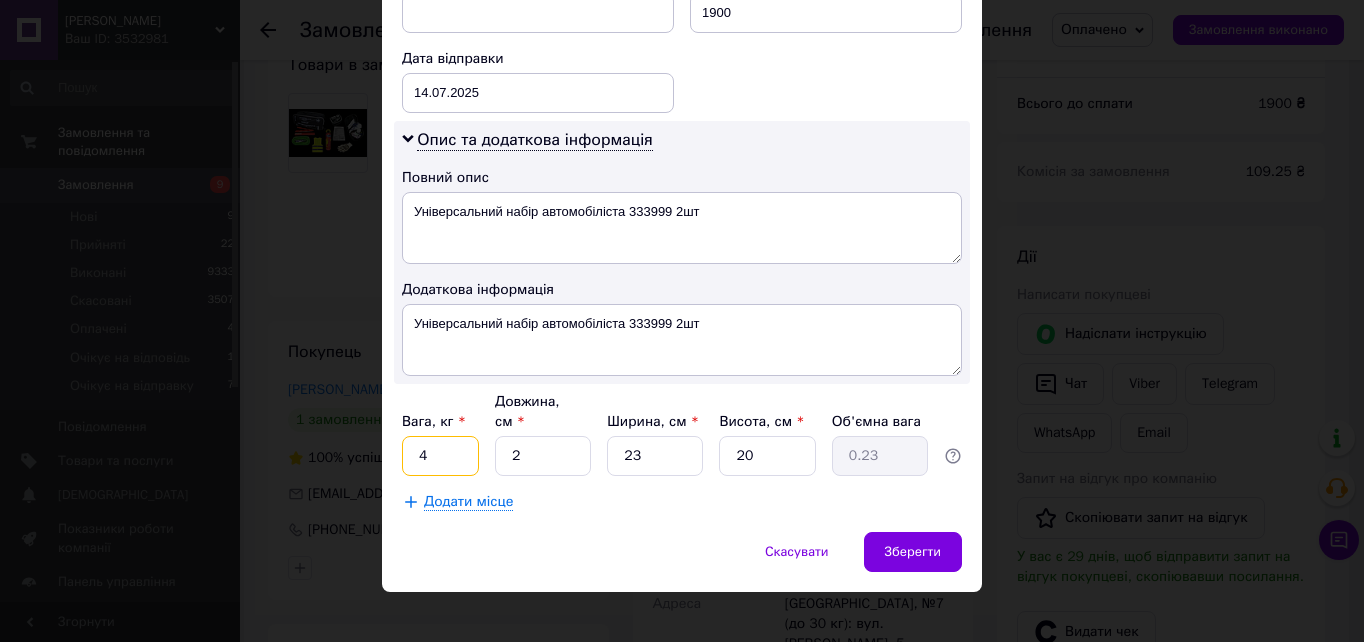 click on "4" at bounding box center [440, 456] 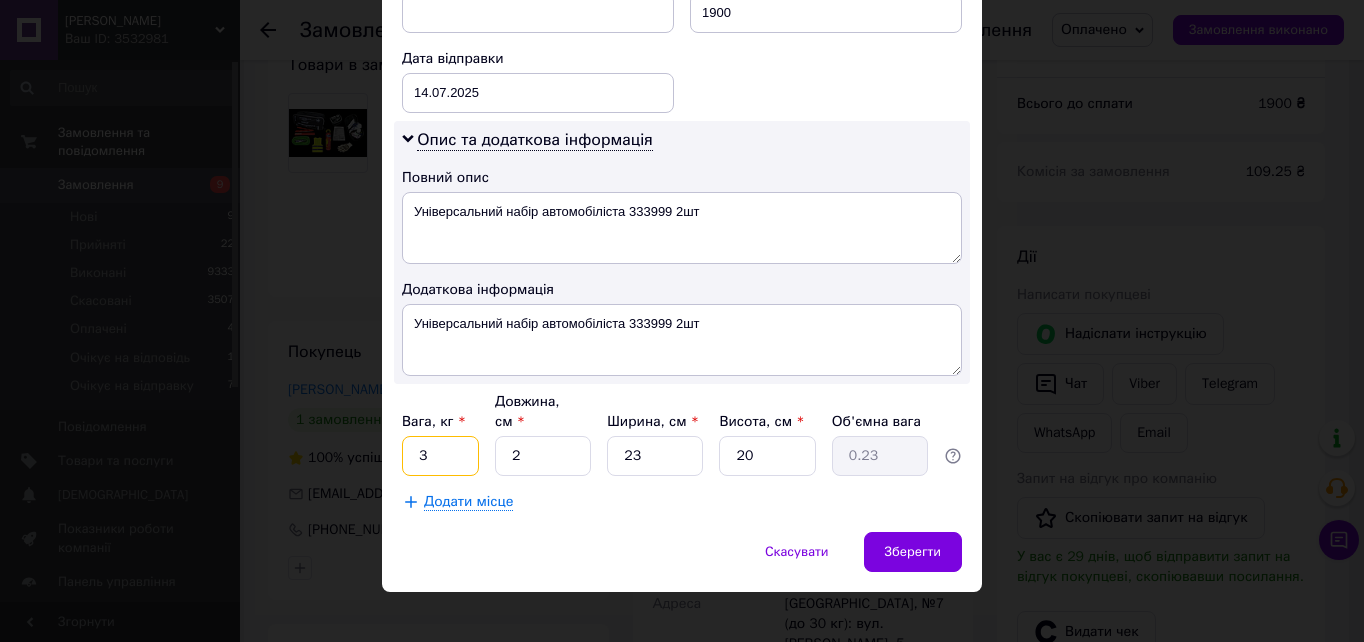 type on "3" 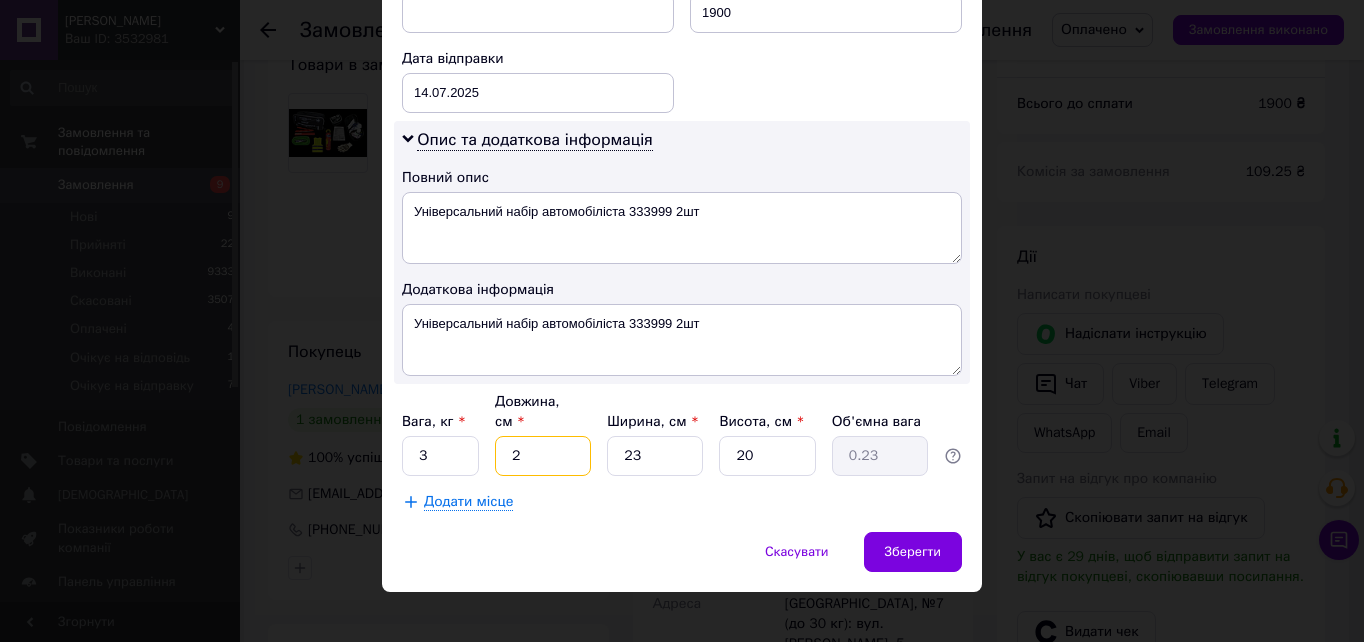 click on "2" at bounding box center [543, 456] 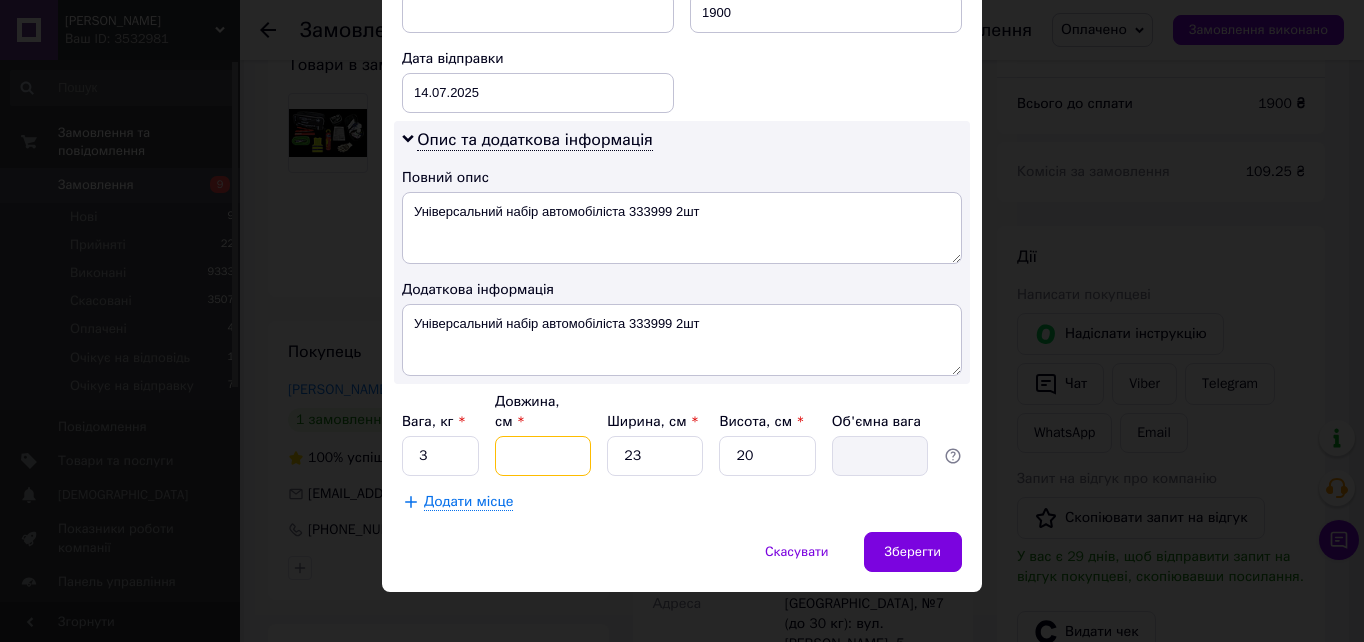 type on "4" 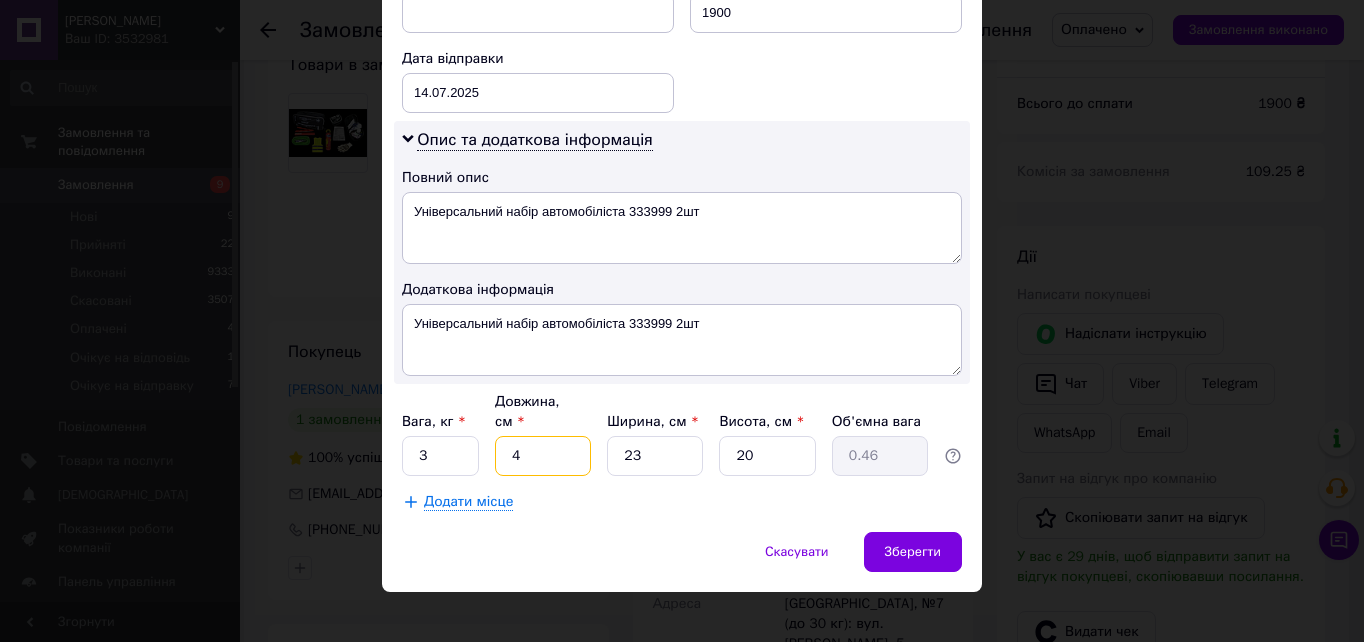 type on "40" 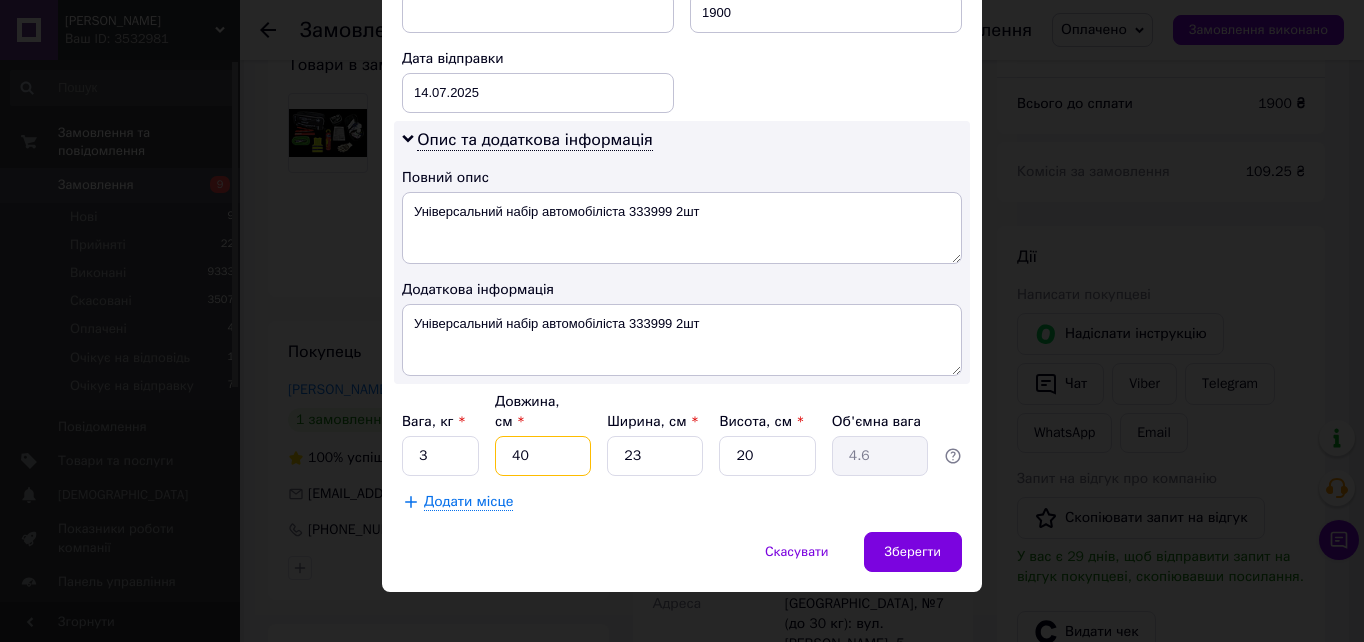 type on "4" 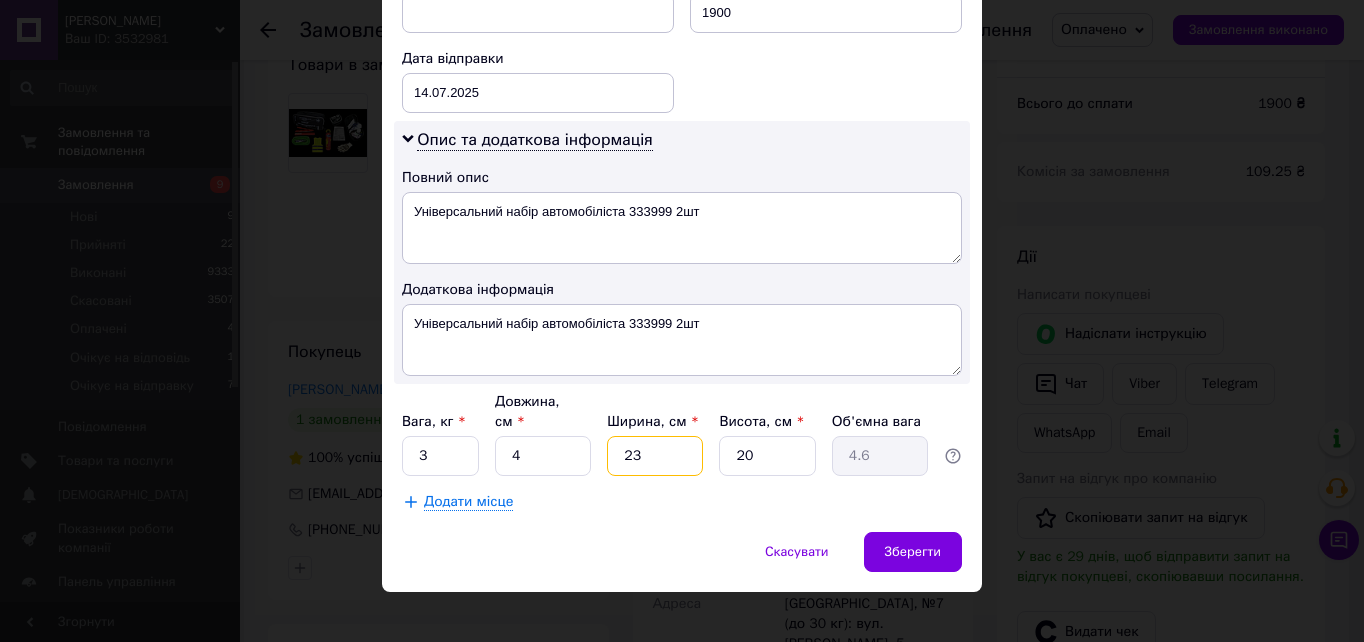 type on "0.46" 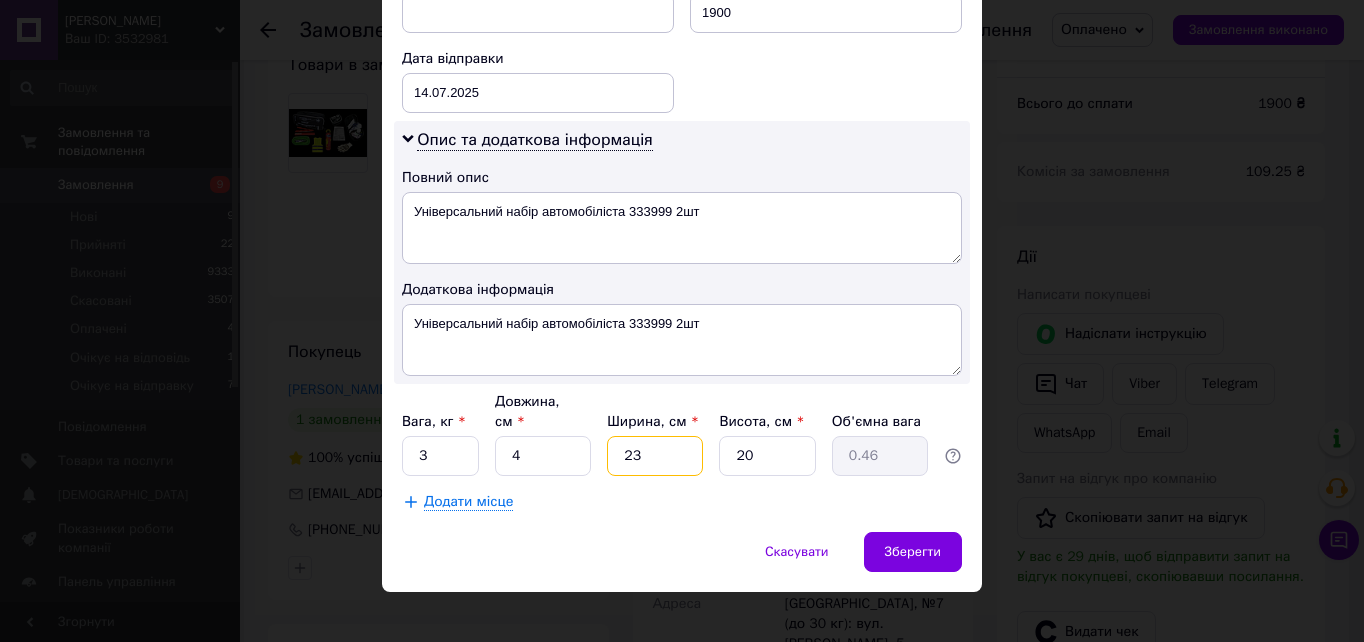click on "23" at bounding box center (655, 456) 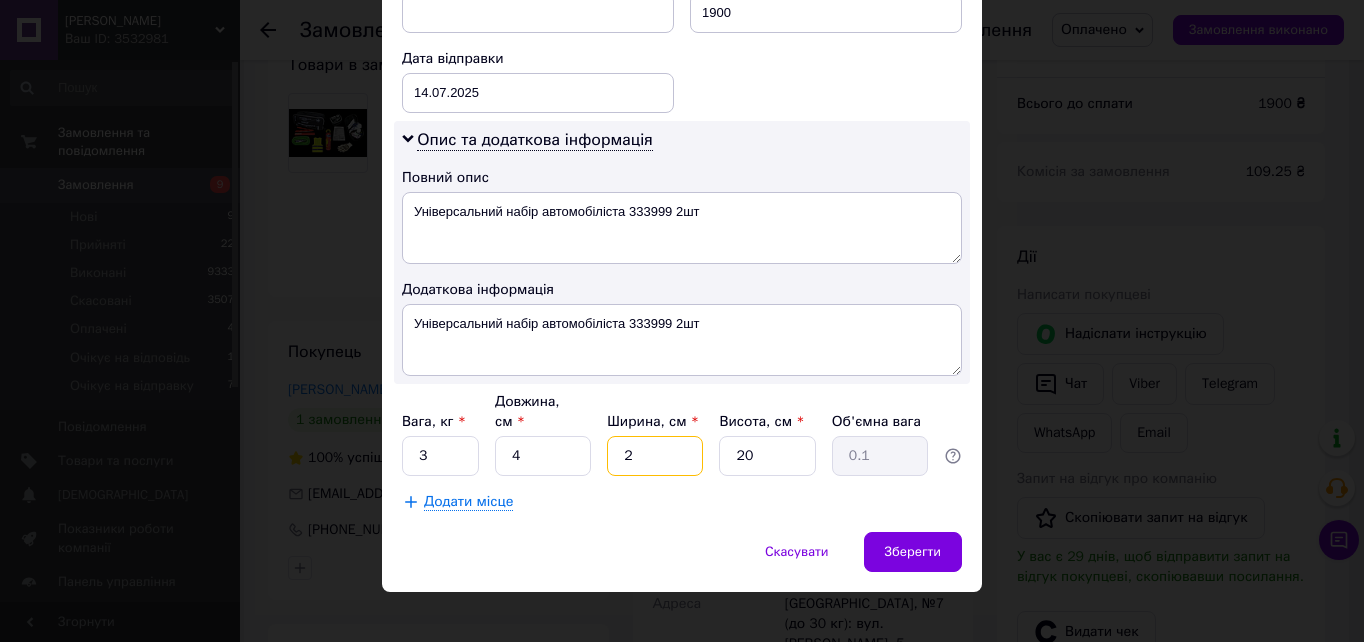 type 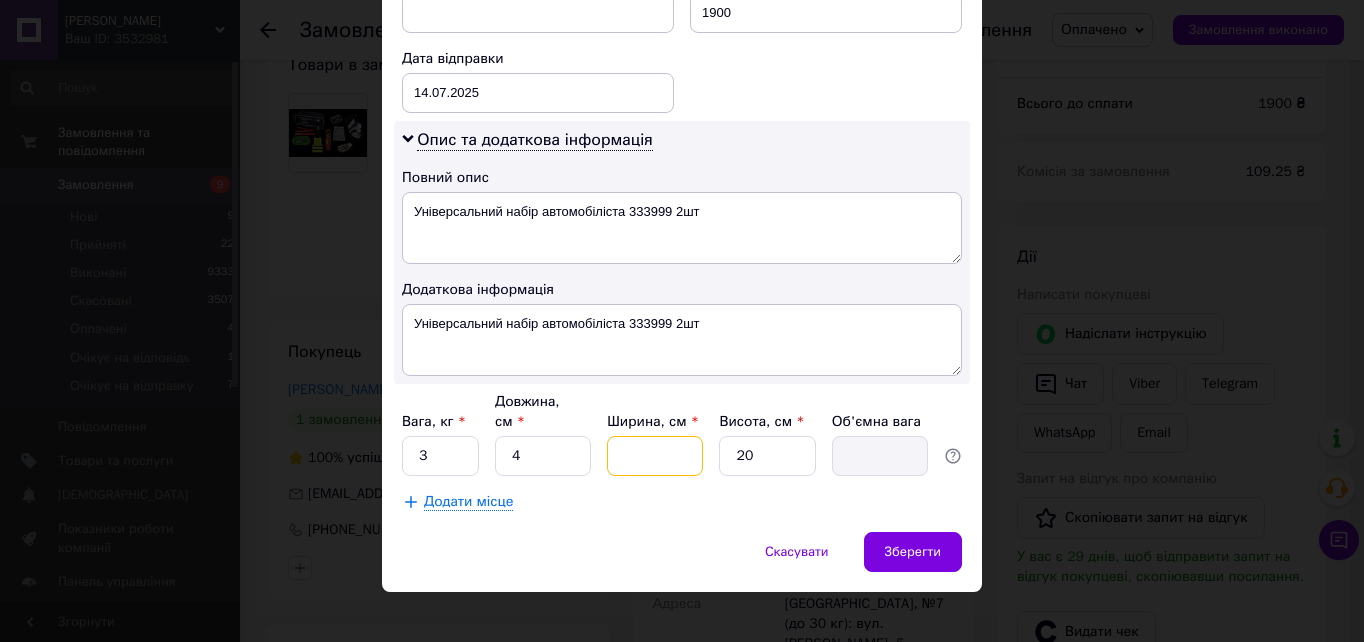 type 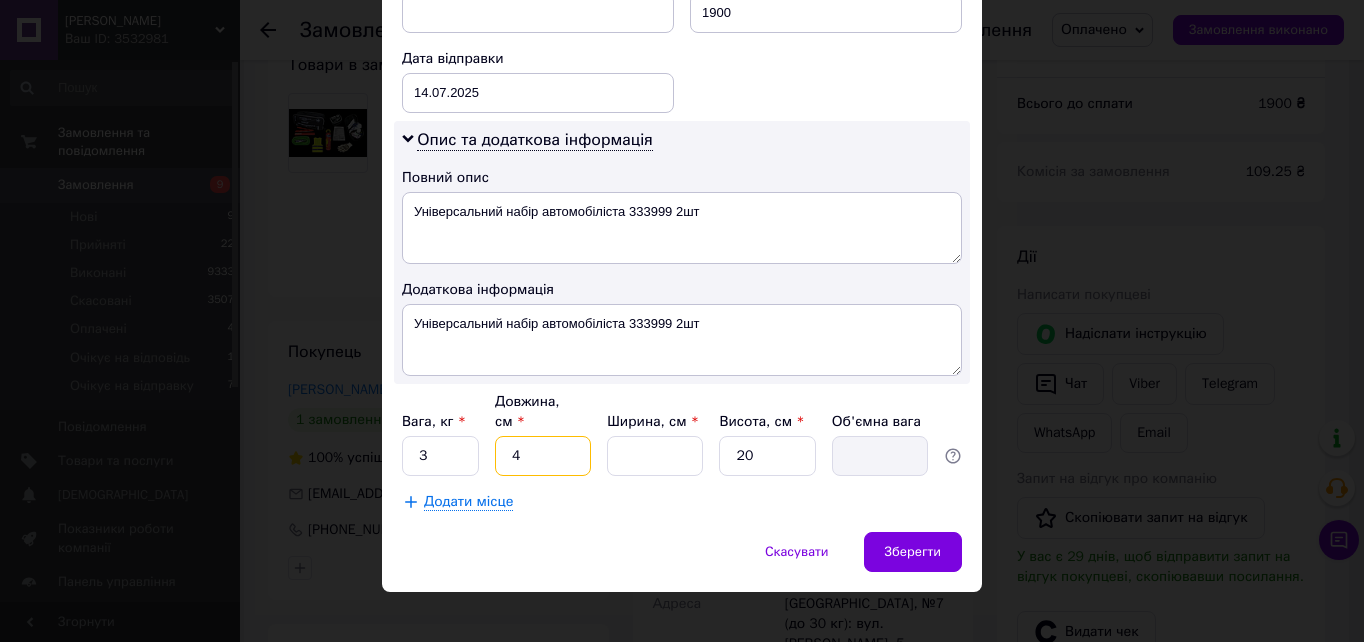 click on "4" at bounding box center [543, 456] 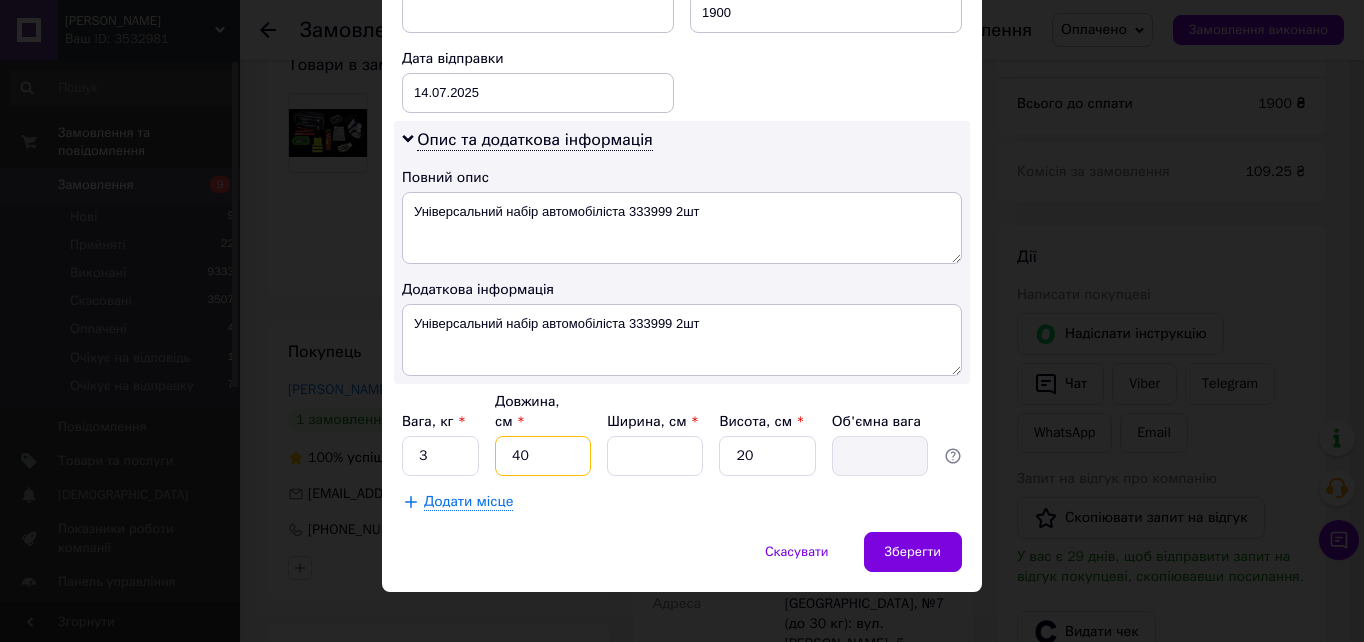 type on "40" 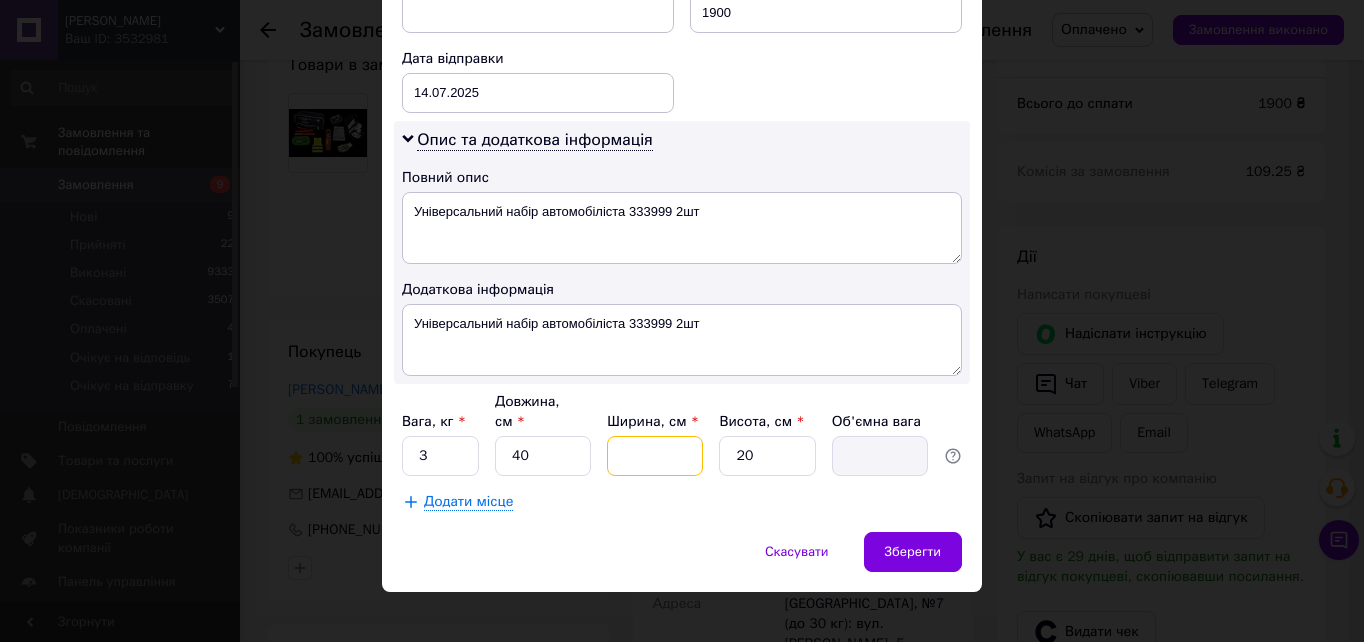 click on "Ширина, см   *" at bounding box center [655, 456] 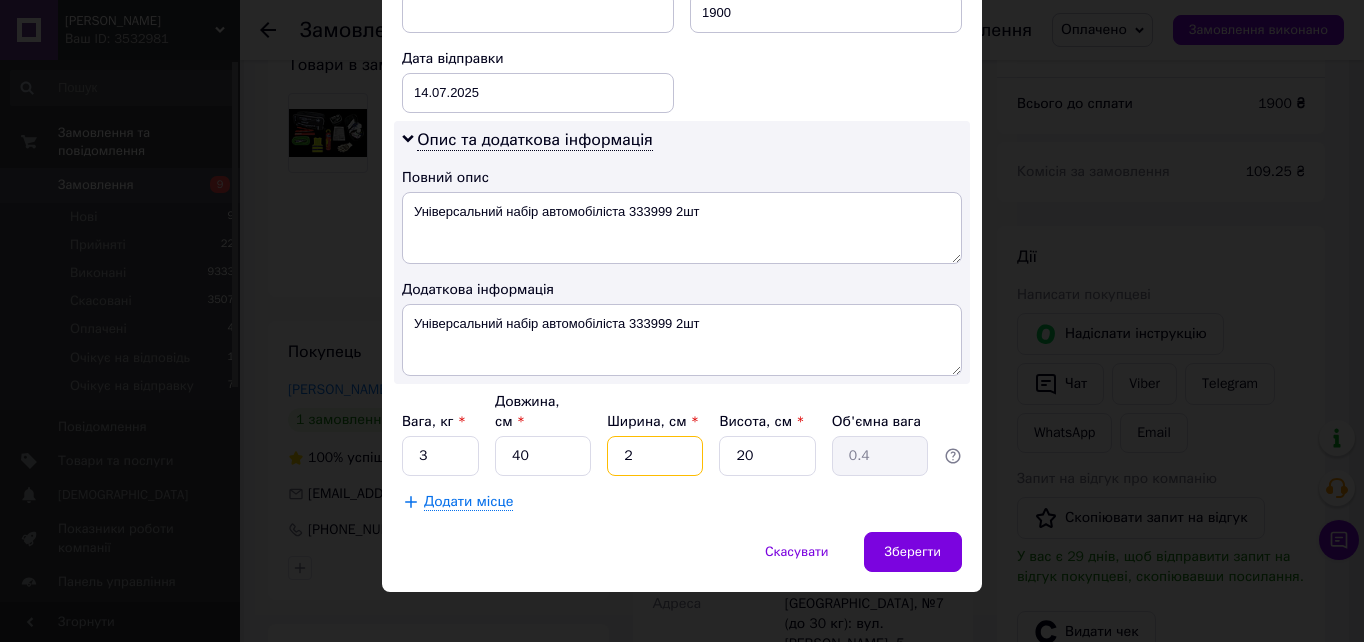 type on "20" 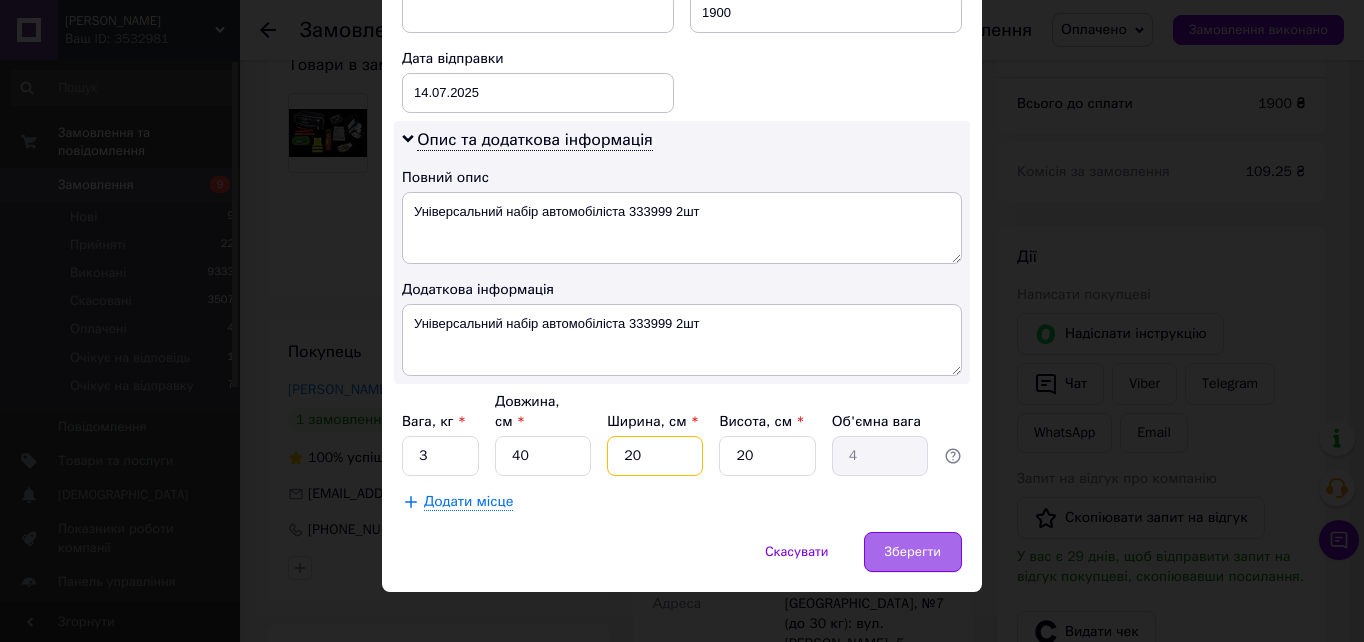 type on "20" 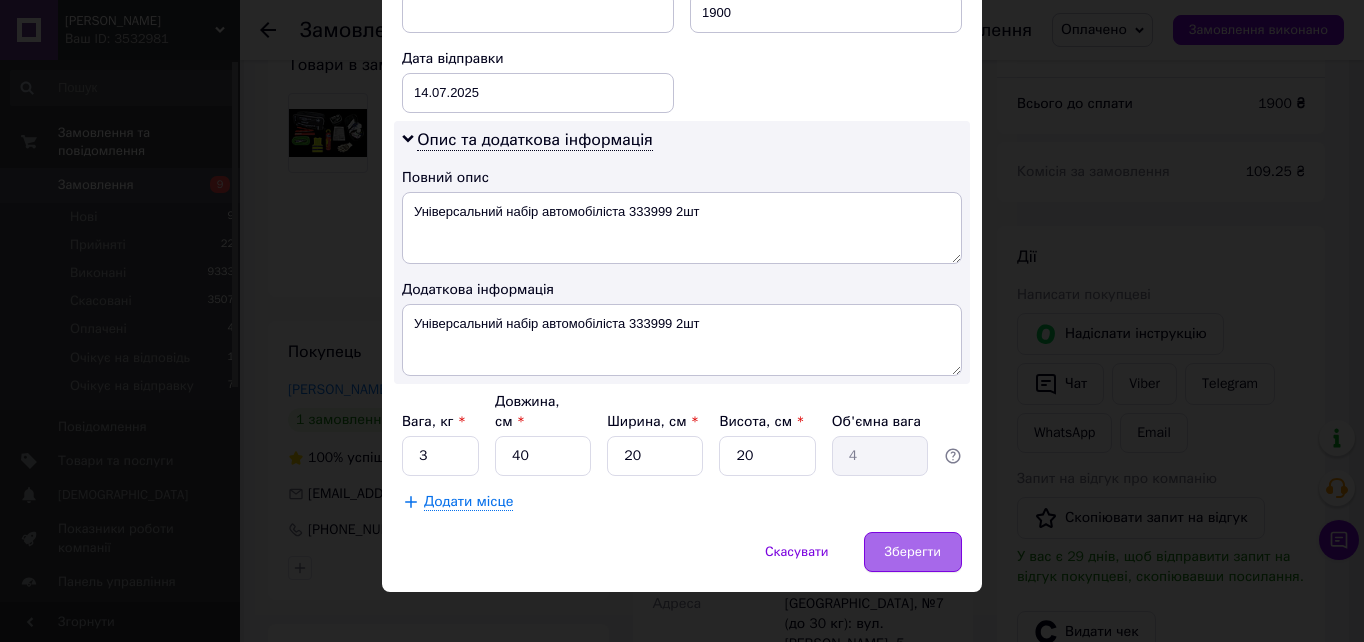 click on "Зберегти" at bounding box center (913, 552) 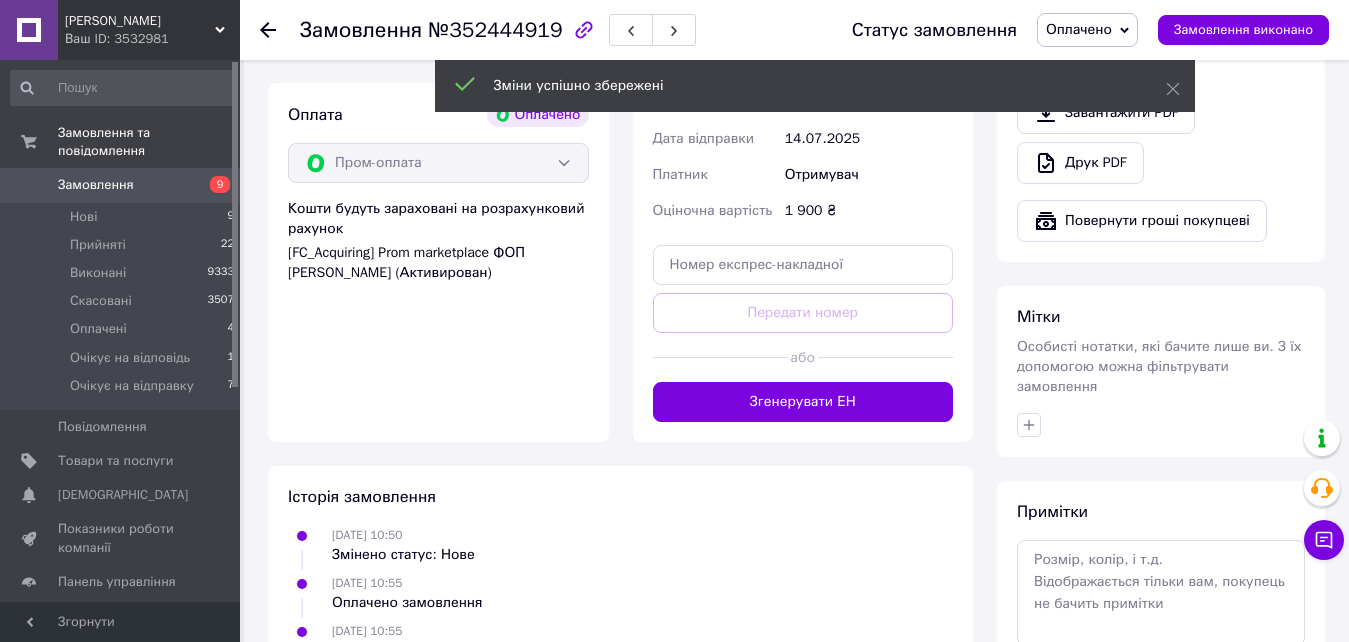 scroll, scrollTop: 800, scrollLeft: 0, axis: vertical 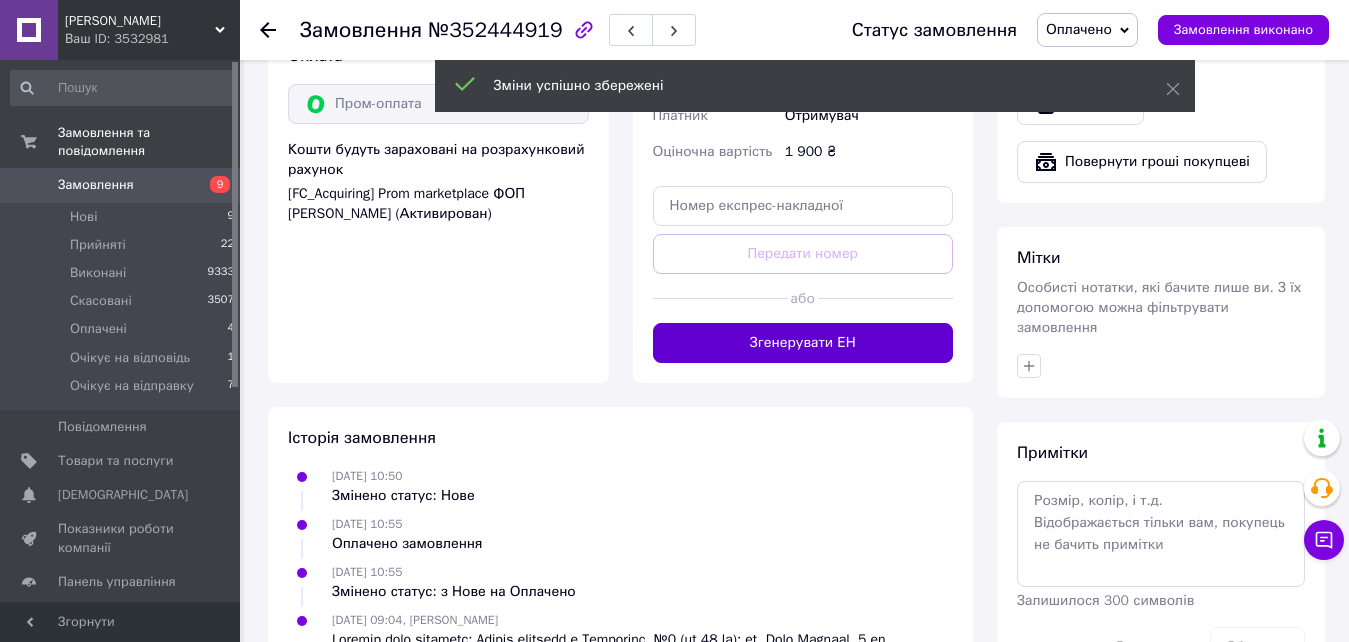 click on "Згенерувати ЕН" at bounding box center (803, 343) 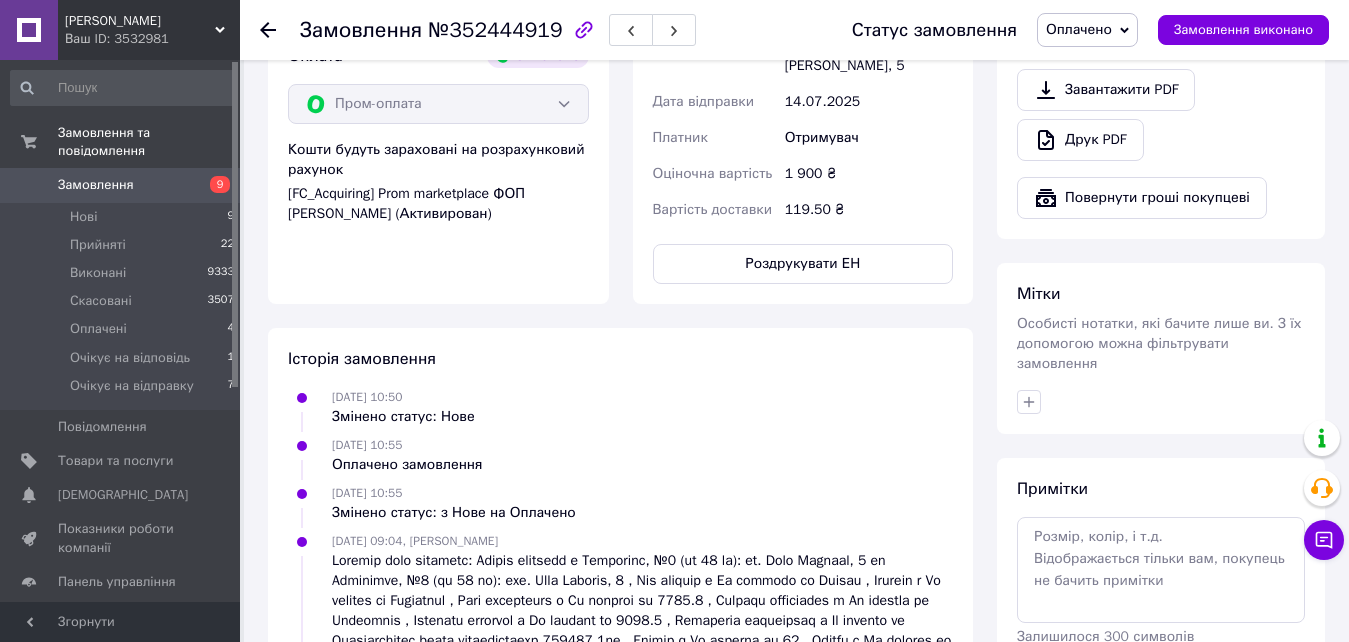 scroll, scrollTop: 400, scrollLeft: 0, axis: vertical 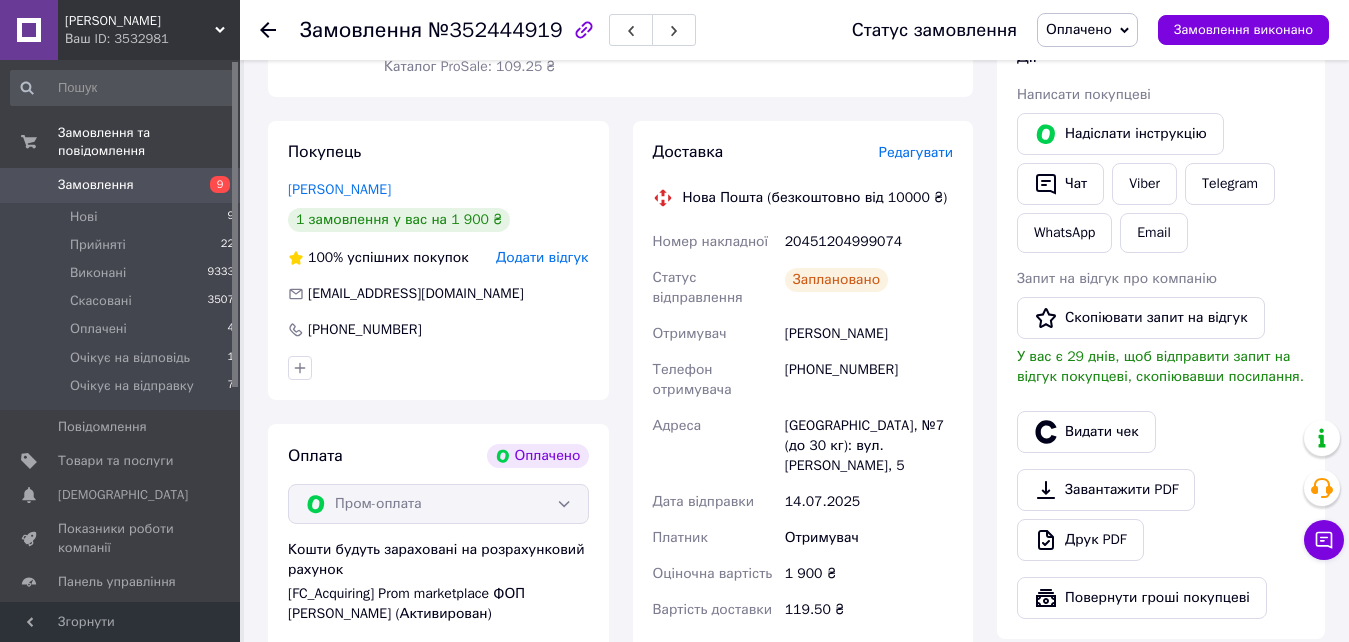 click on "Оплачено" at bounding box center (1079, 29) 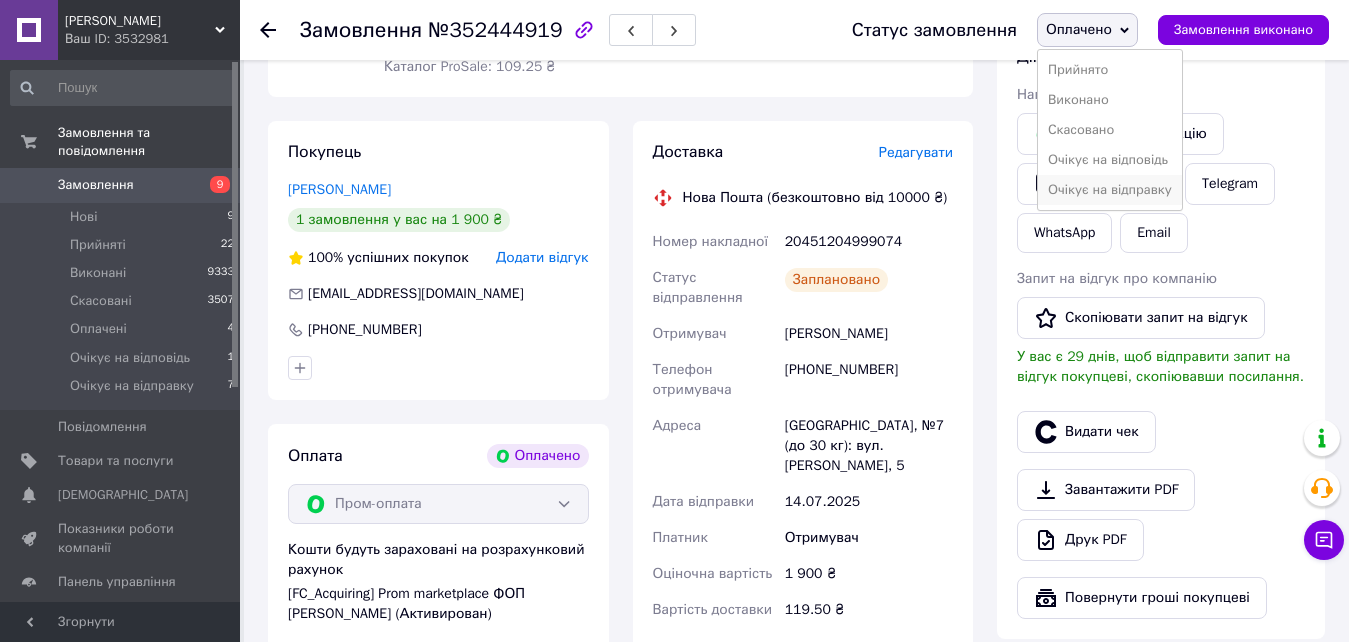 click on "Очікує на відправку" at bounding box center (1110, 190) 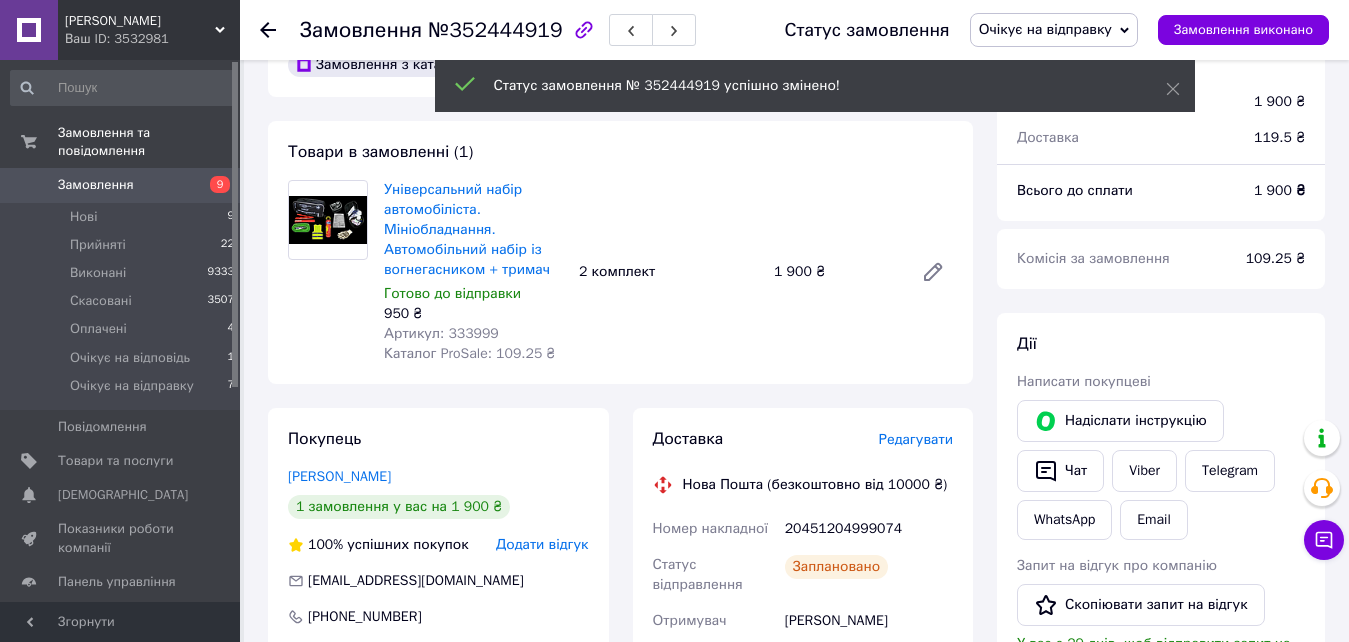 scroll, scrollTop: 0, scrollLeft: 0, axis: both 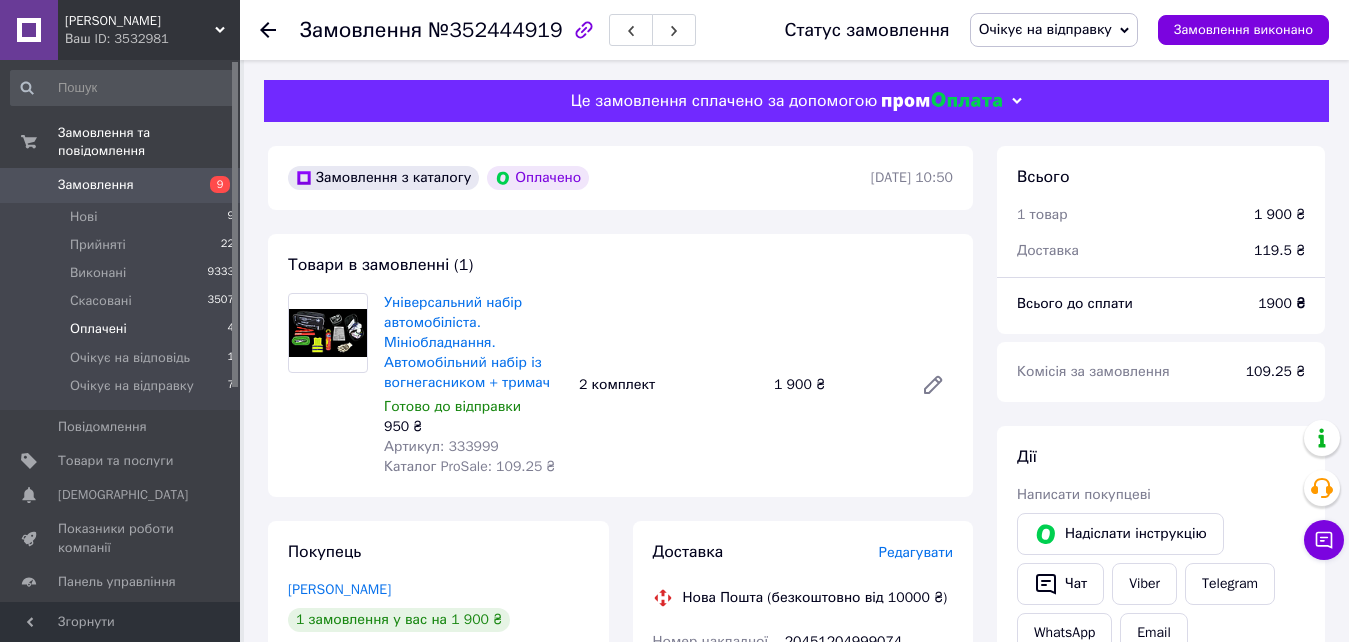 click on "Оплачені" at bounding box center (98, 329) 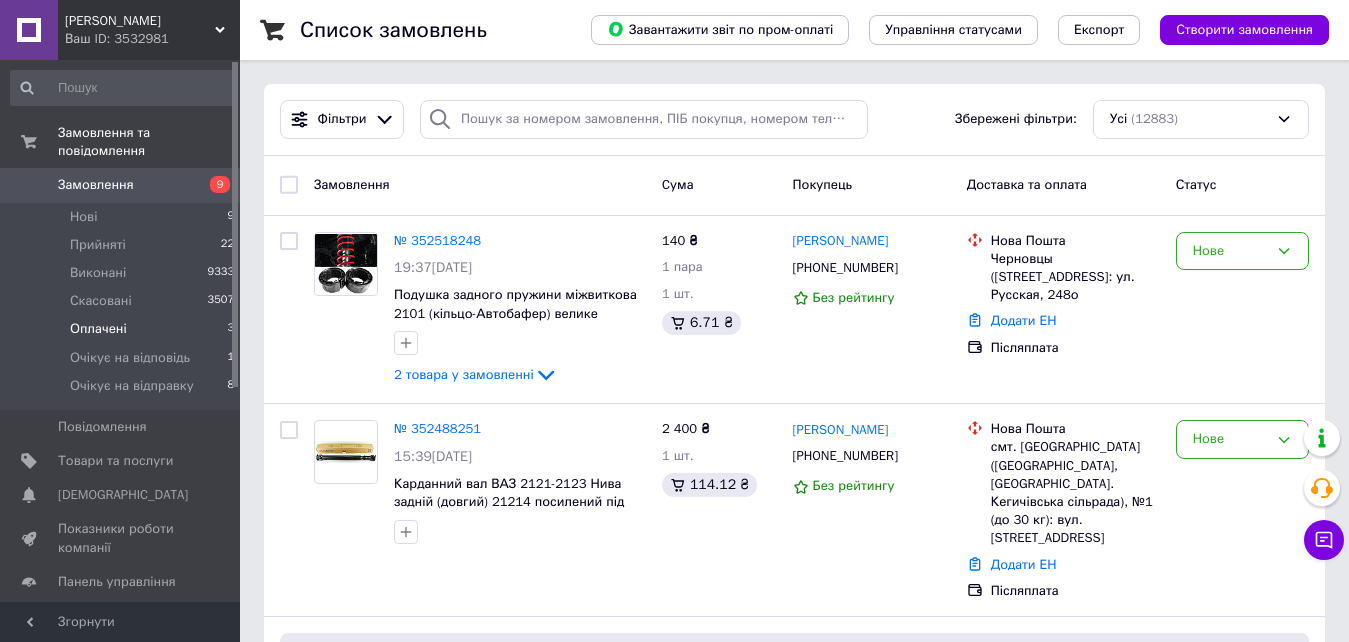 click on "Оплачені" at bounding box center (98, 329) 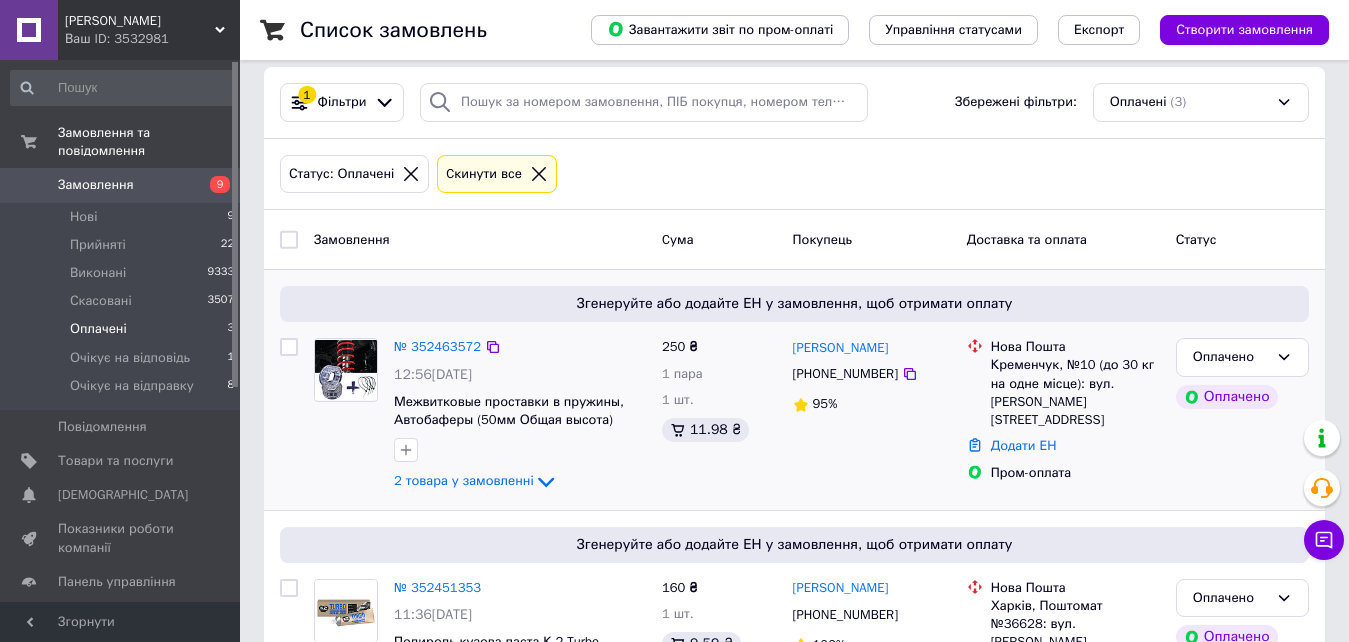 scroll, scrollTop: 0, scrollLeft: 0, axis: both 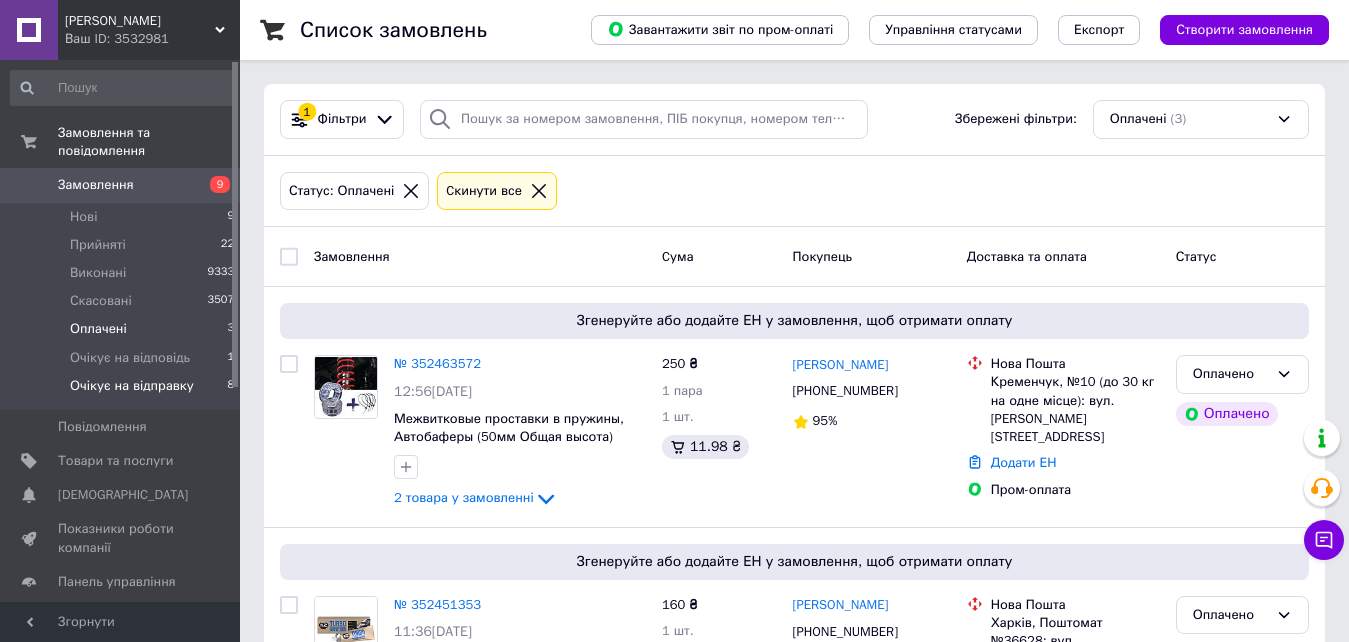 click on "Очікує на відправку" at bounding box center [132, 386] 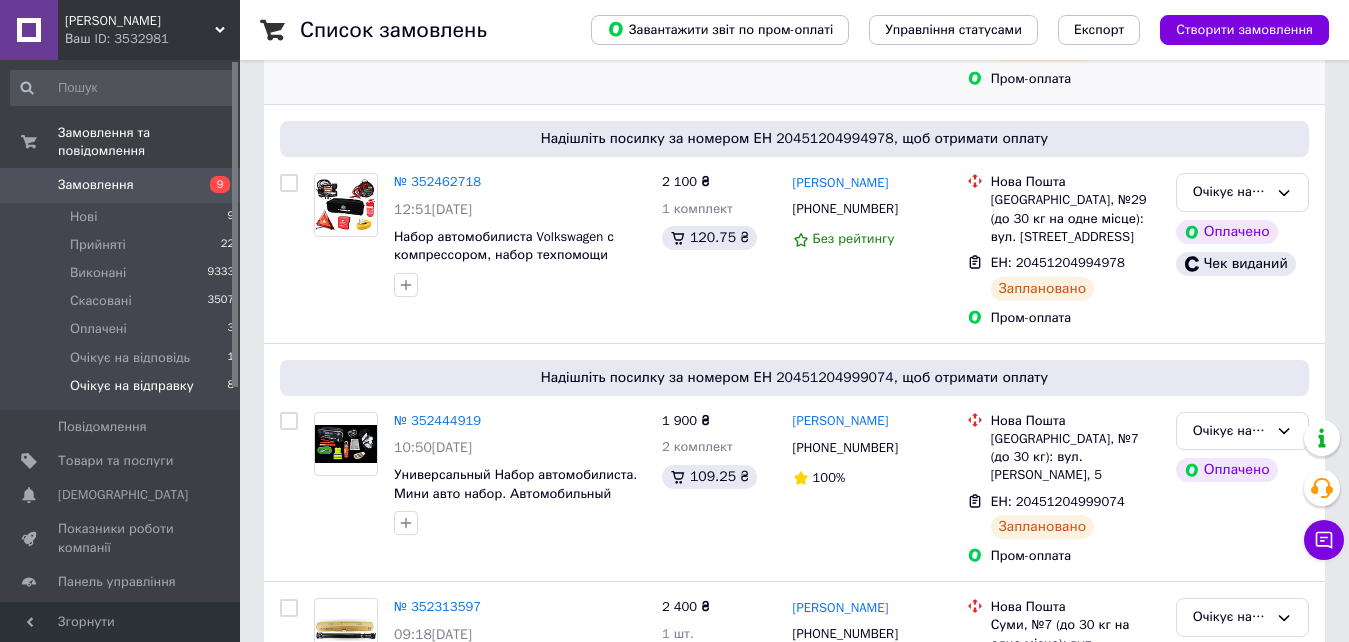 scroll, scrollTop: 500, scrollLeft: 0, axis: vertical 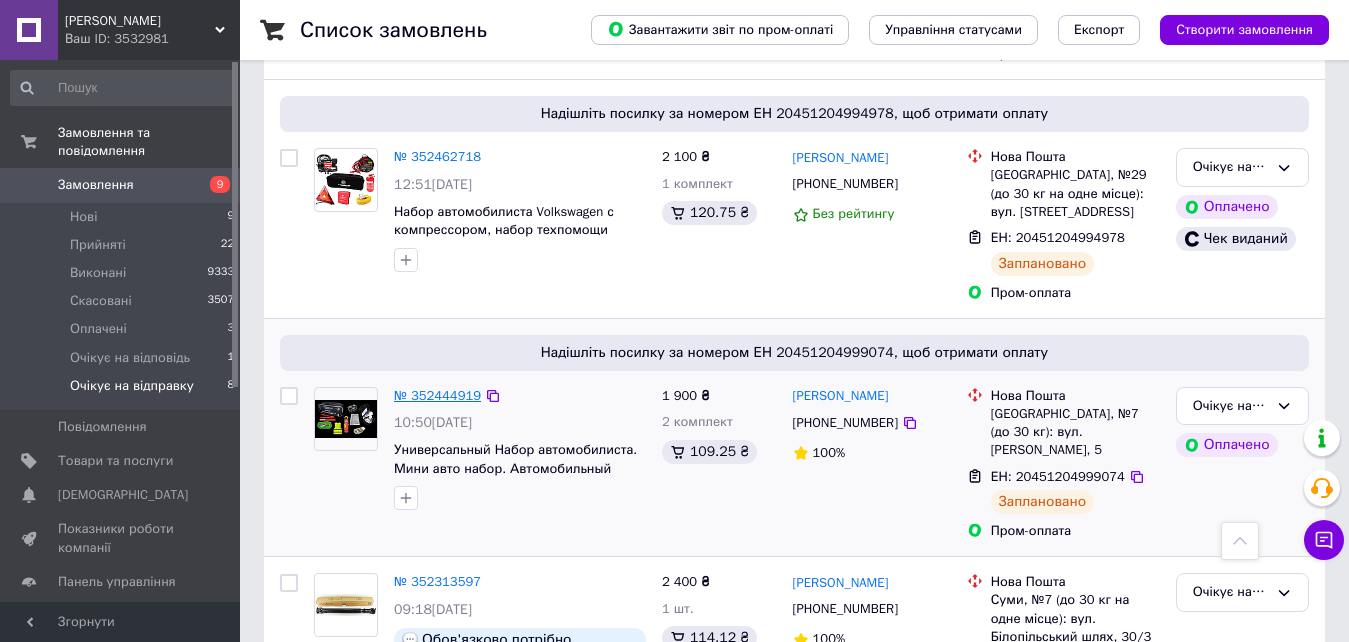 click on "№ 352444919" at bounding box center [437, 395] 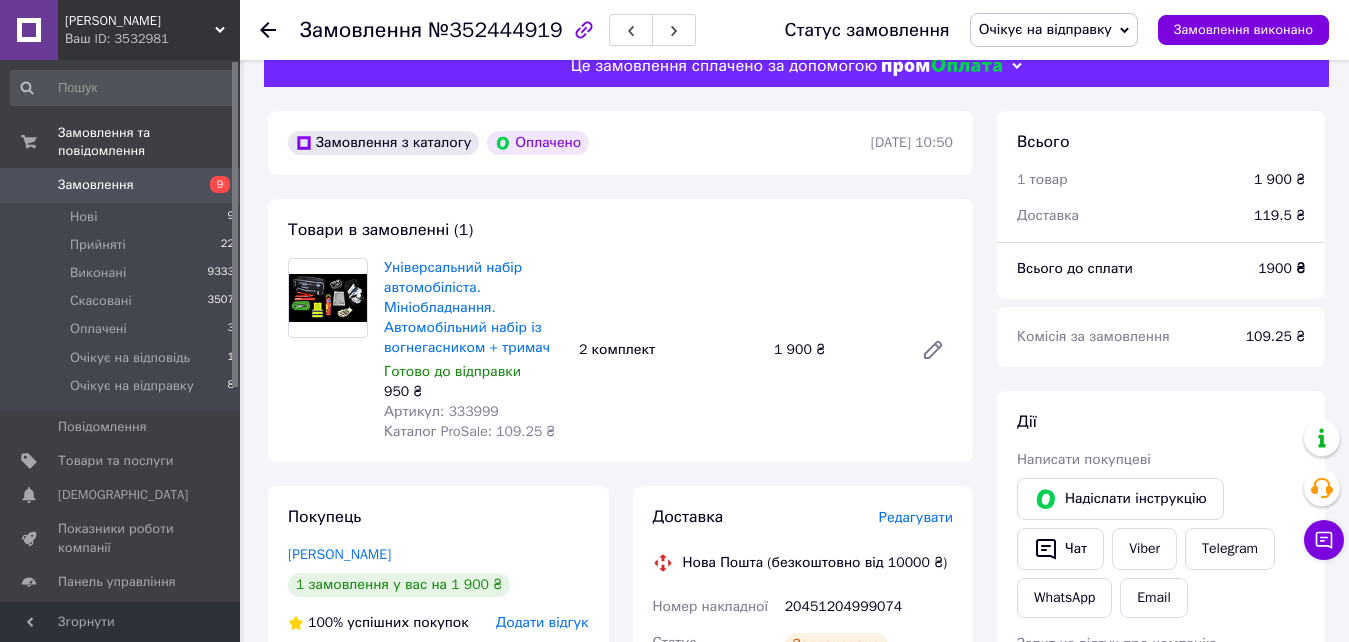 scroll, scrollTop: 0, scrollLeft: 0, axis: both 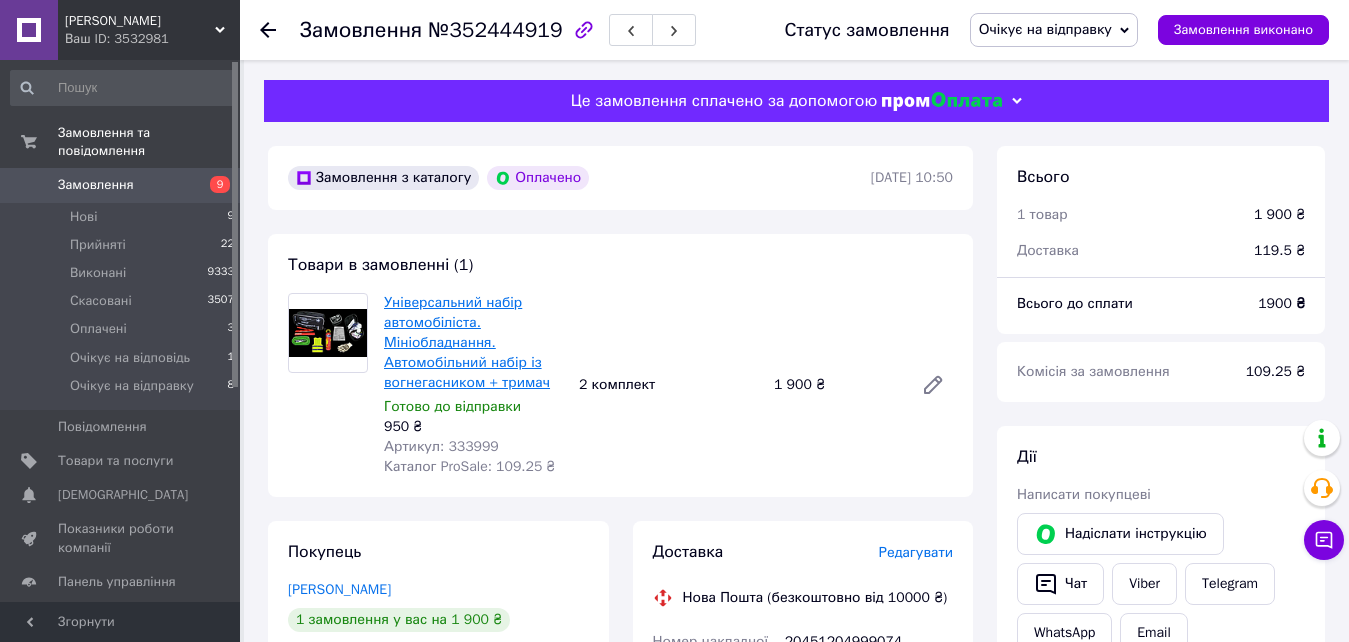 click on "Універсальний набір автомобіліста. Мініобладнання. Автомобільний набір із вогнегасником + тримач" at bounding box center [467, 342] 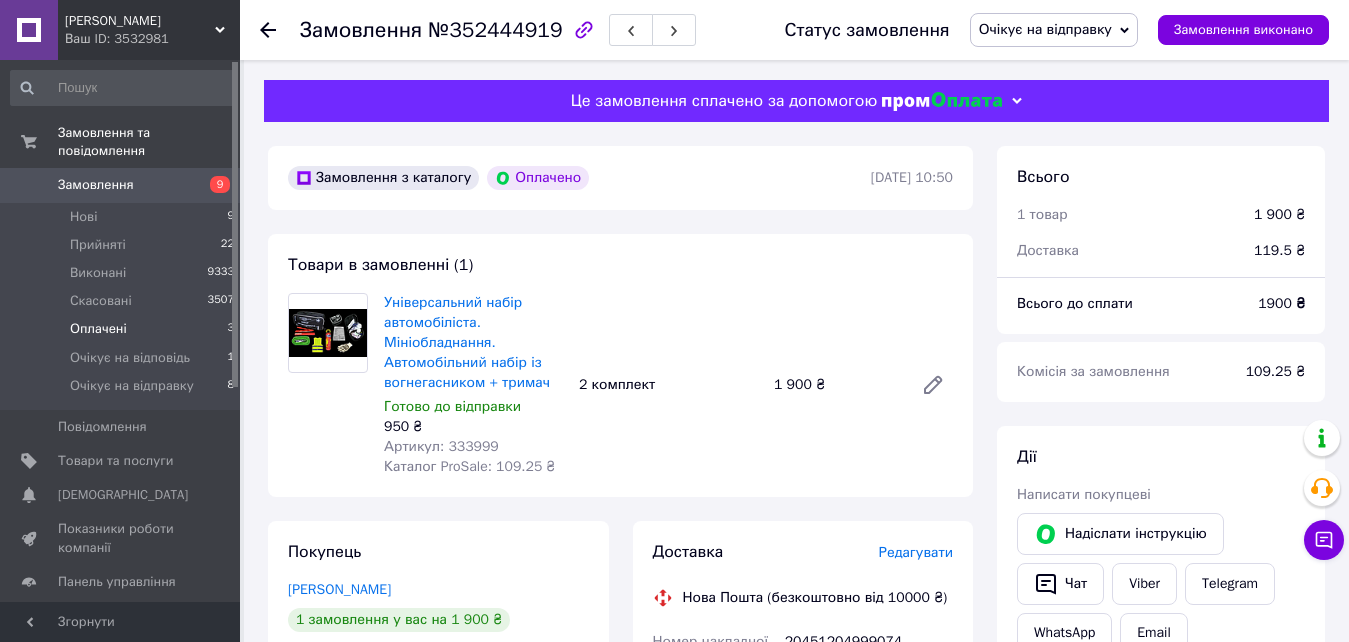 click on "Оплачені" at bounding box center [98, 329] 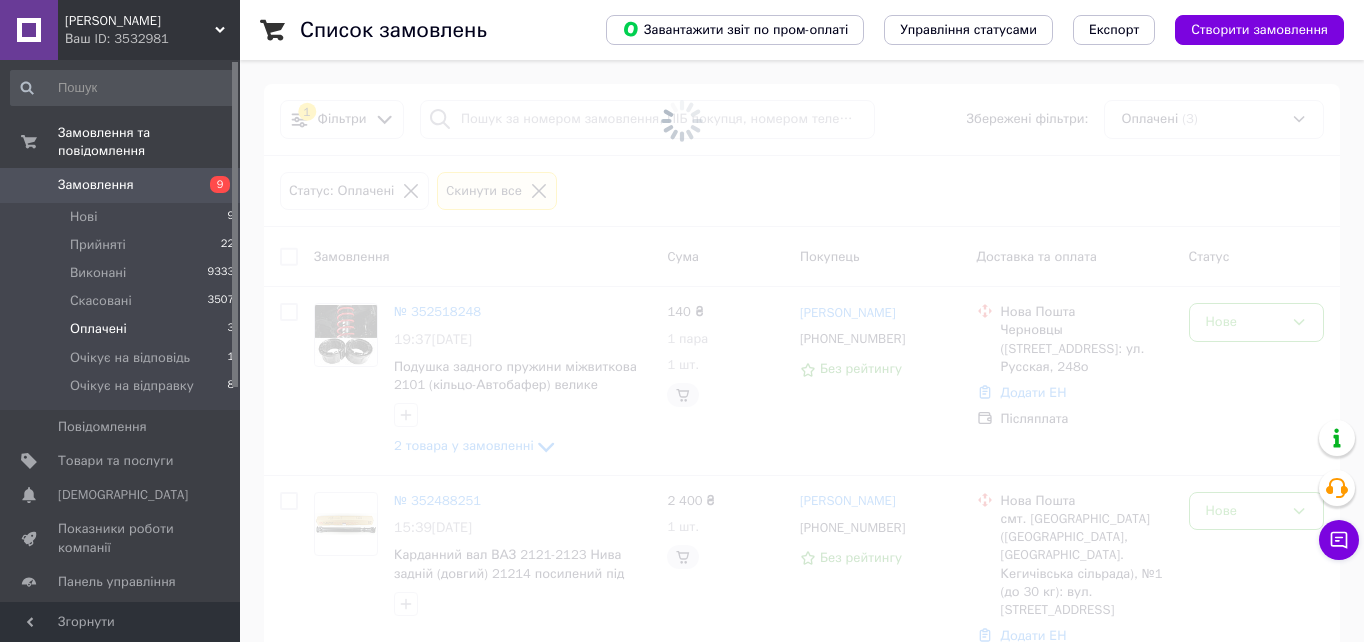 click on "Оплачені" at bounding box center [98, 329] 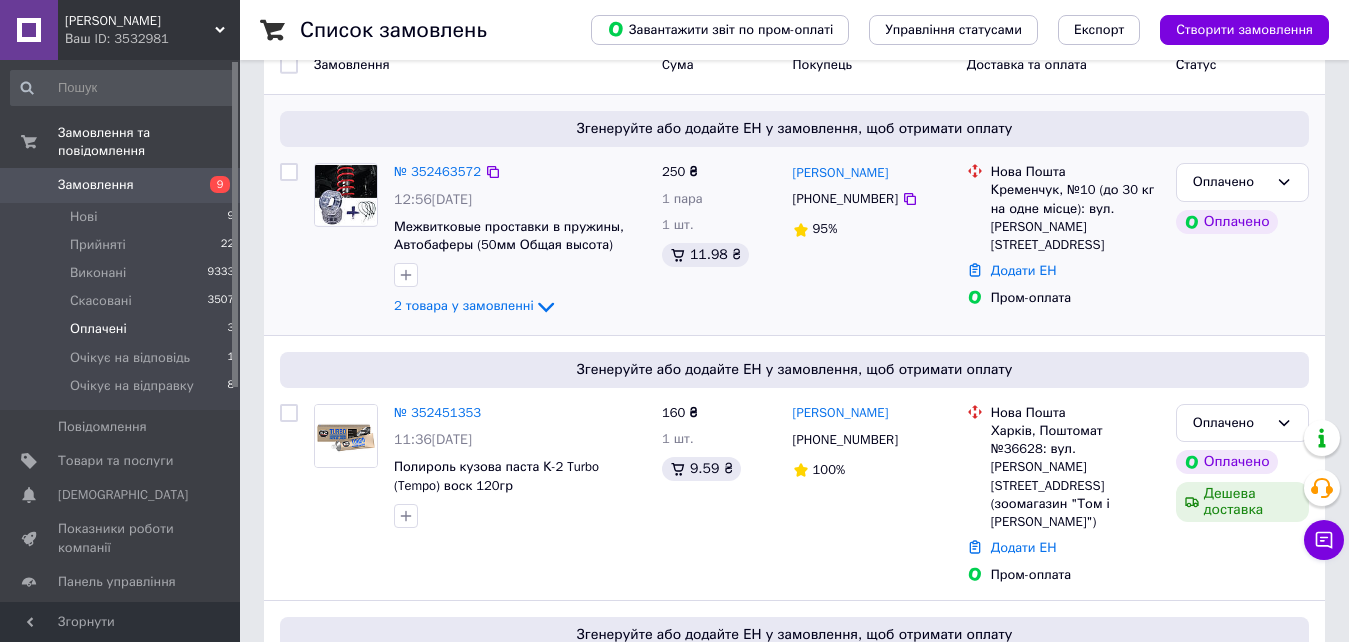 scroll, scrollTop: 200, scrollLeft: 0, axis: vertical 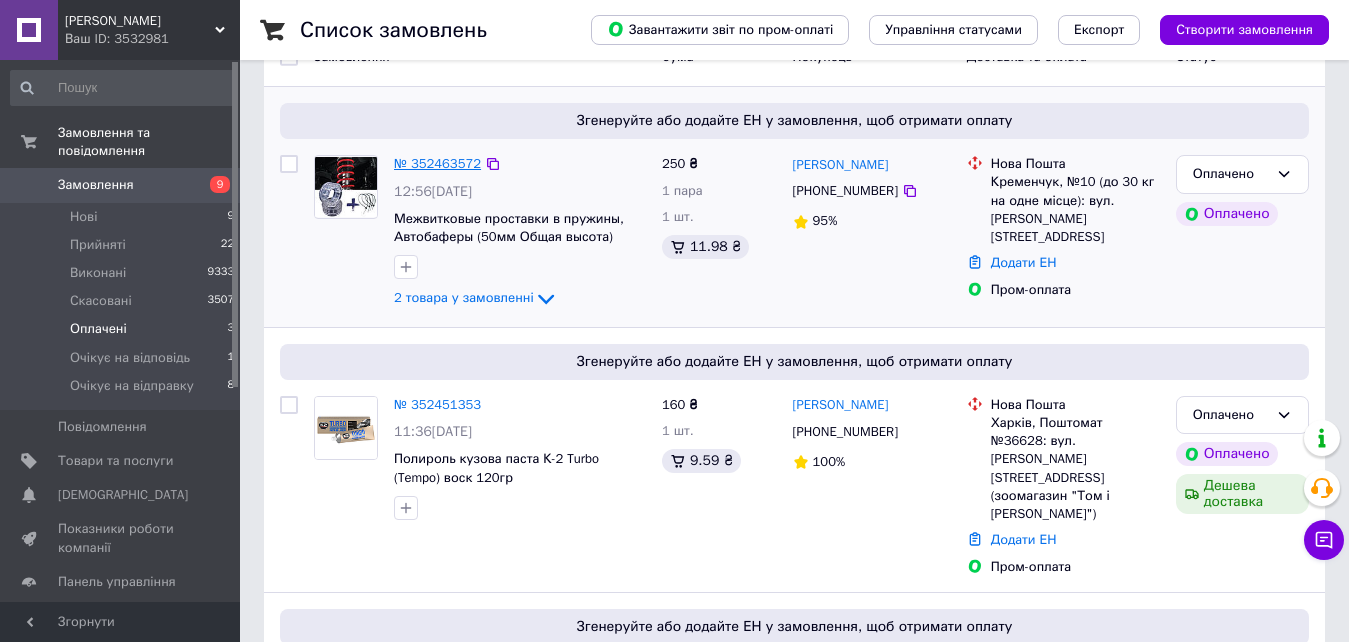 click on "№ 352463572" at bounding box center (437, 163) 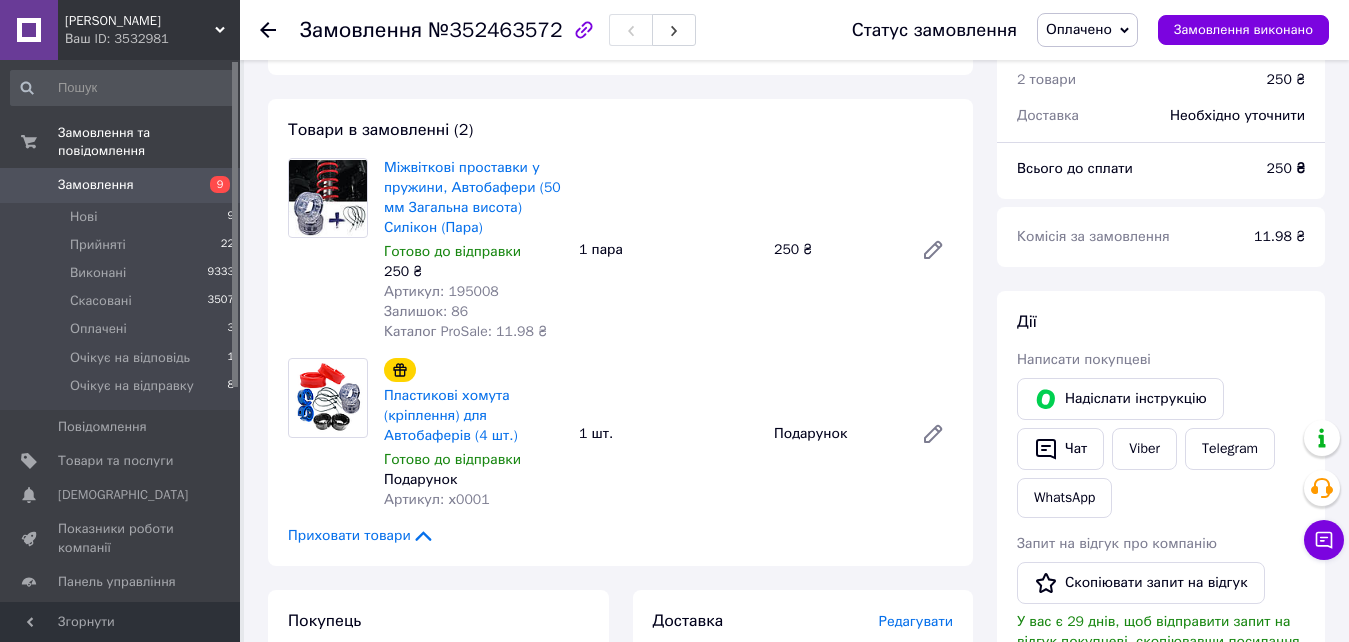 scroll, scrollTop: 0, scrollLeft: 0, axis: both 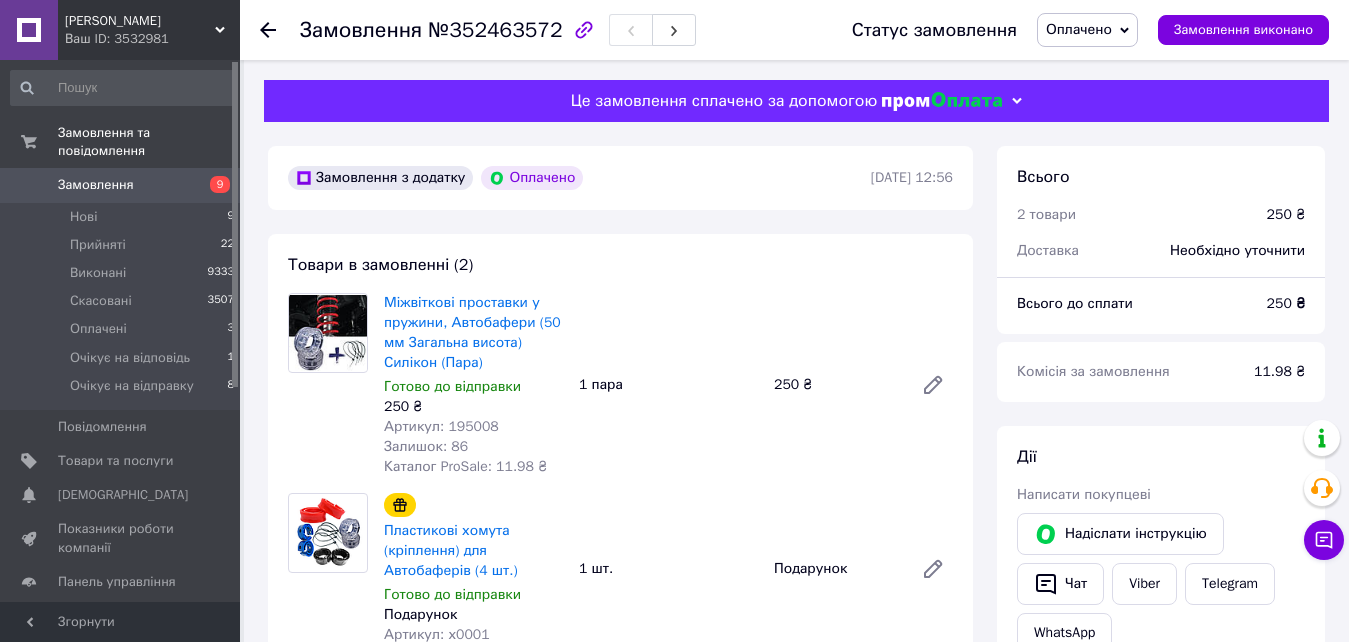 click on "Артикул: 195008" at bounding box center (441, 426) 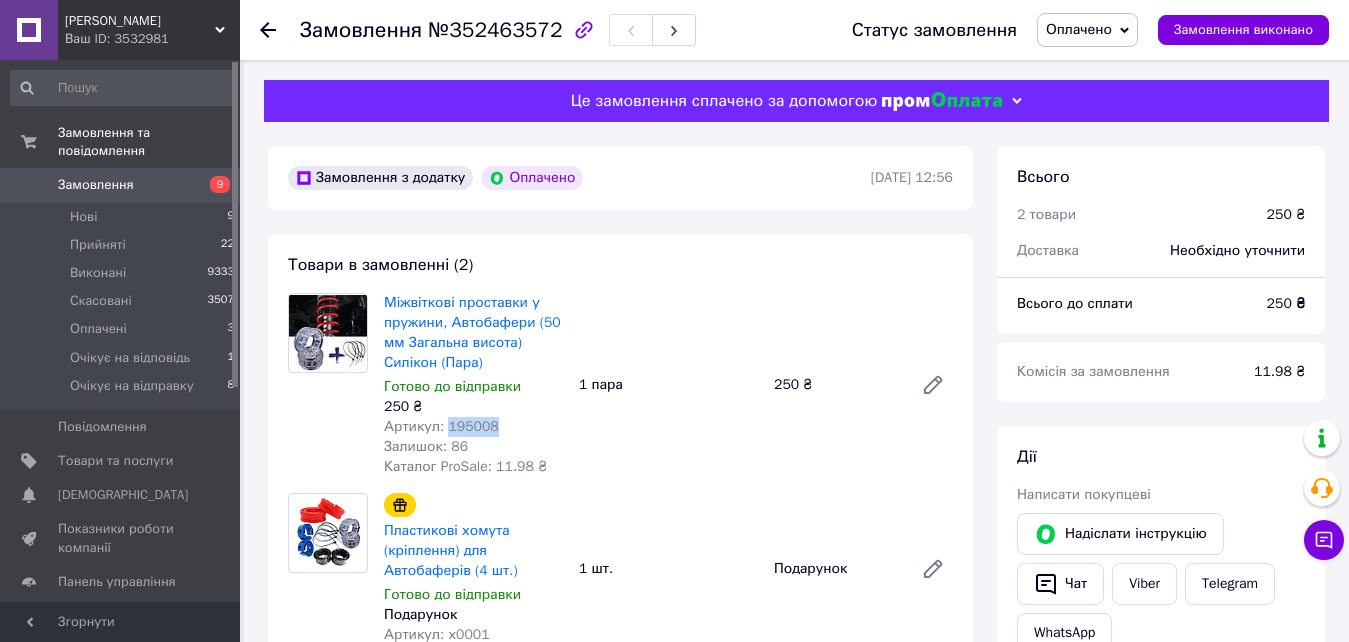copy on "195008" 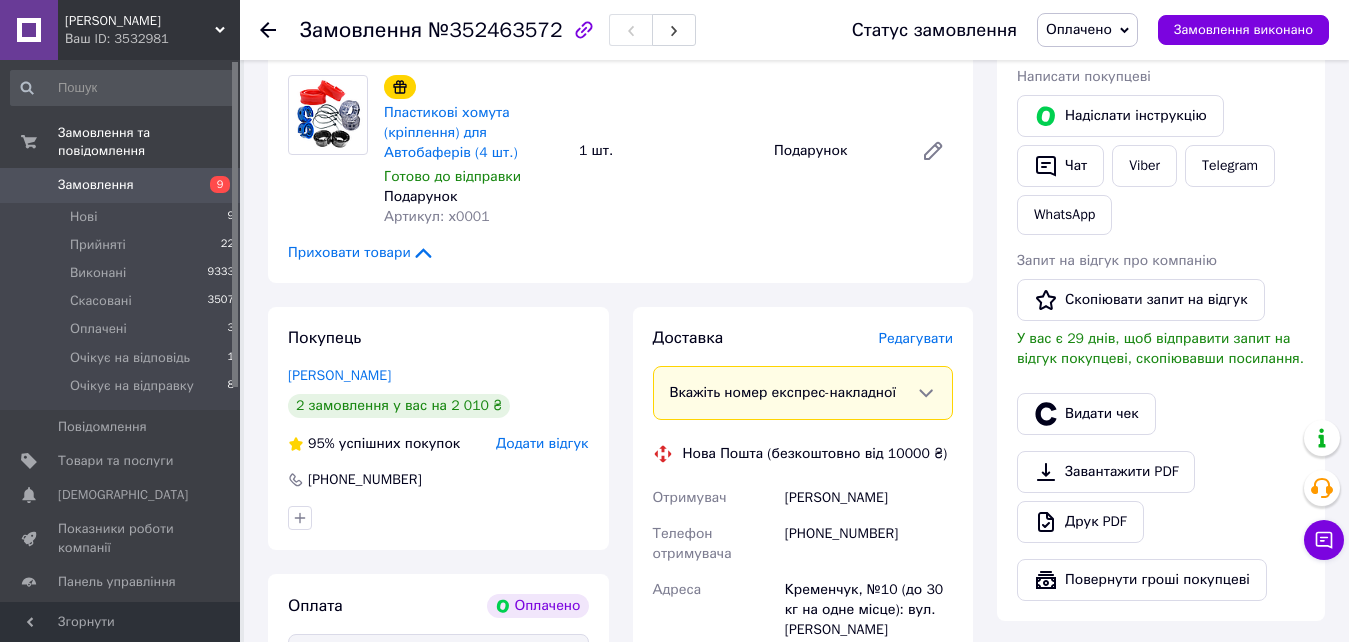 scroll, scrollTop: 500, scrollLeft: 0, axis: vertical 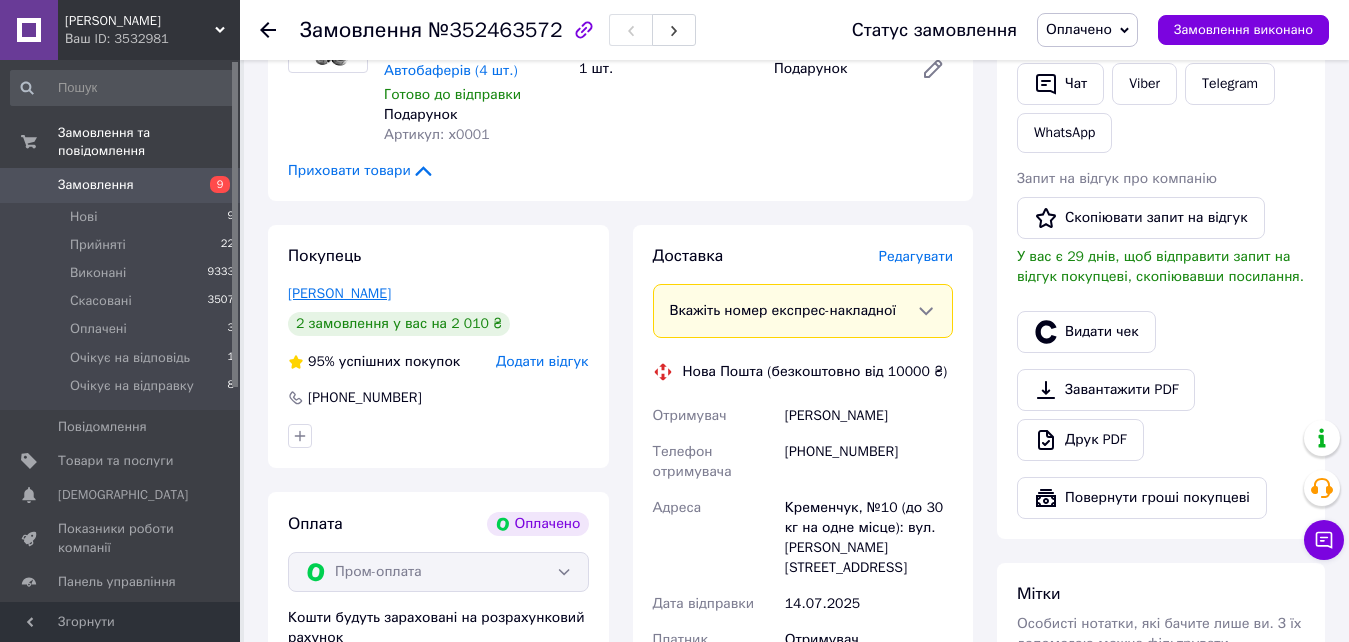 click on "[PERSON_NAME]" at bounding box center (339, 293) 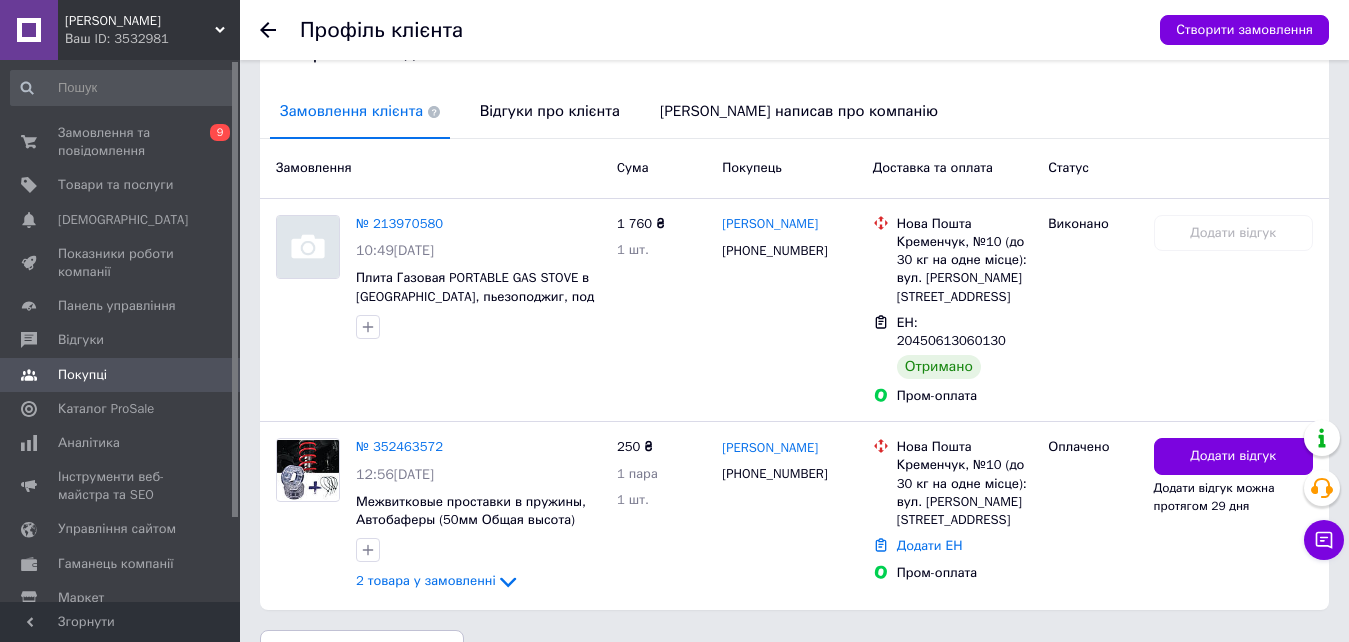 scroll, scrollTop: 500, scrollLeft: 0, axis: vertical 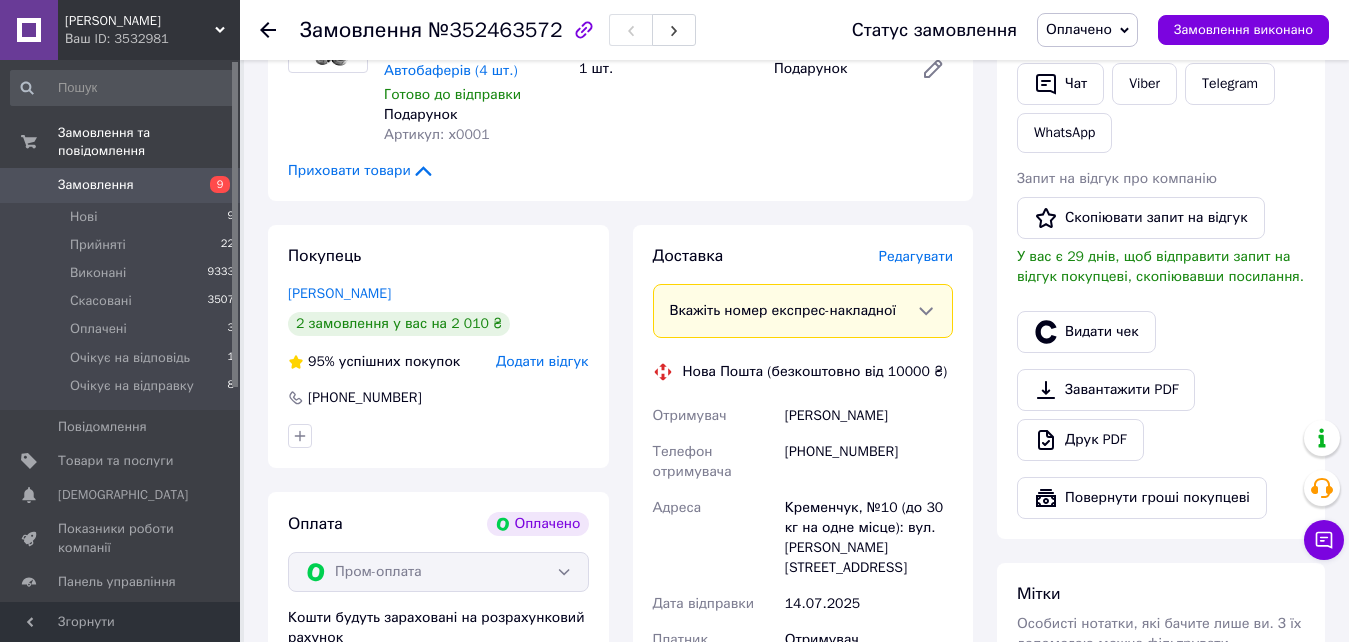 click on "Редагувати" at bounding box center [916, 256] 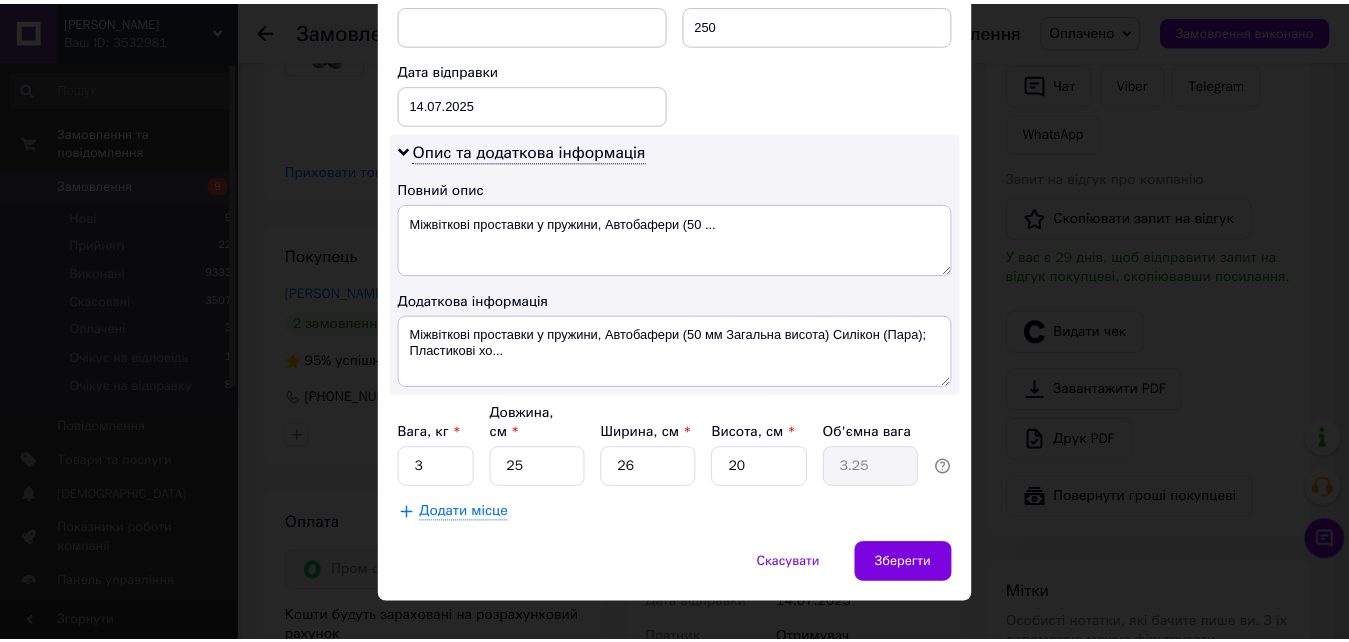 scroll, scrollTop: 900, scrollLeft: 0, axis: vertical 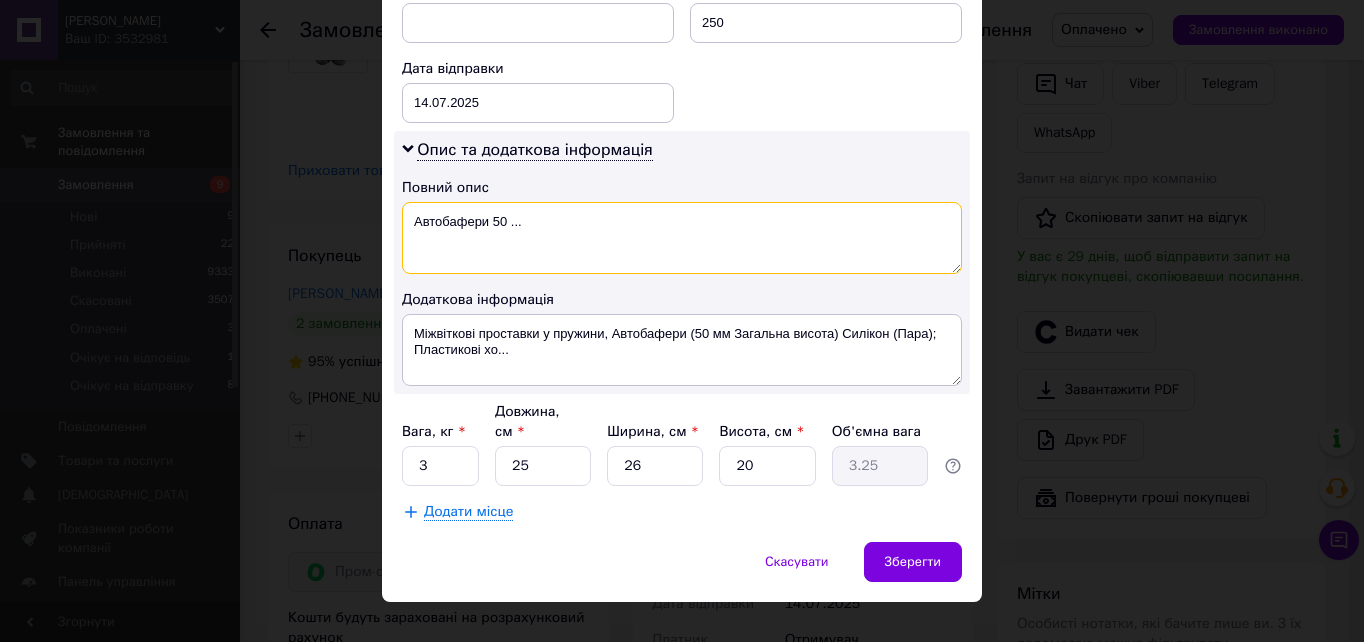 click on "Автобафери 50 ..." at bounding box center (682, 238) 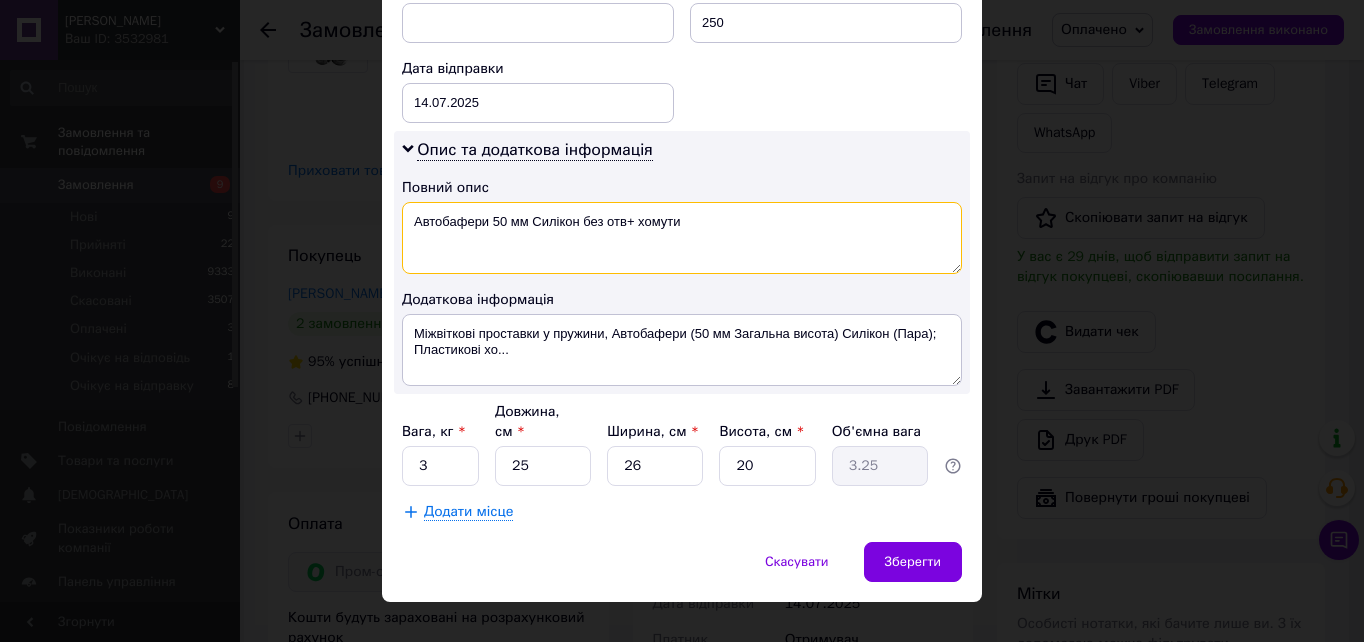 drag, startPoint x: 407, startPoint y: 219, endPoint x: 675, endPoint y: 218, distance: 268.00186 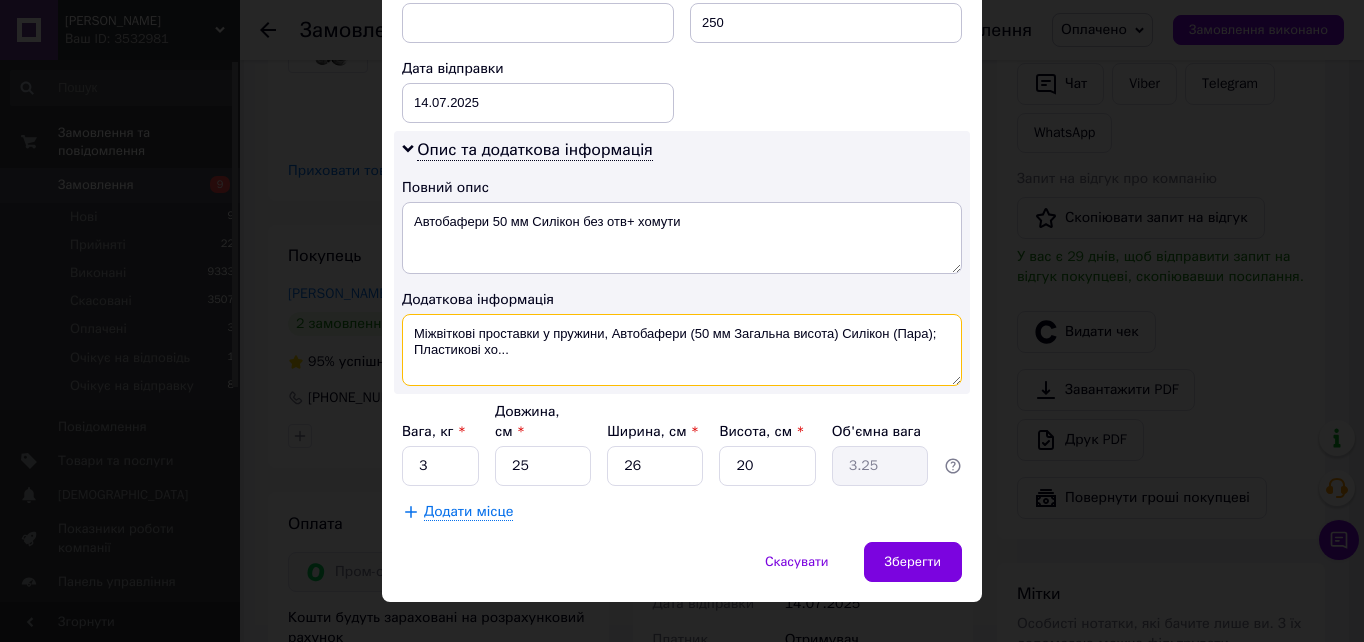 drag, startPoint x: 506, startPoint y: 357, endPoint x: 406, endPoint y: 331, distance: 103.32473 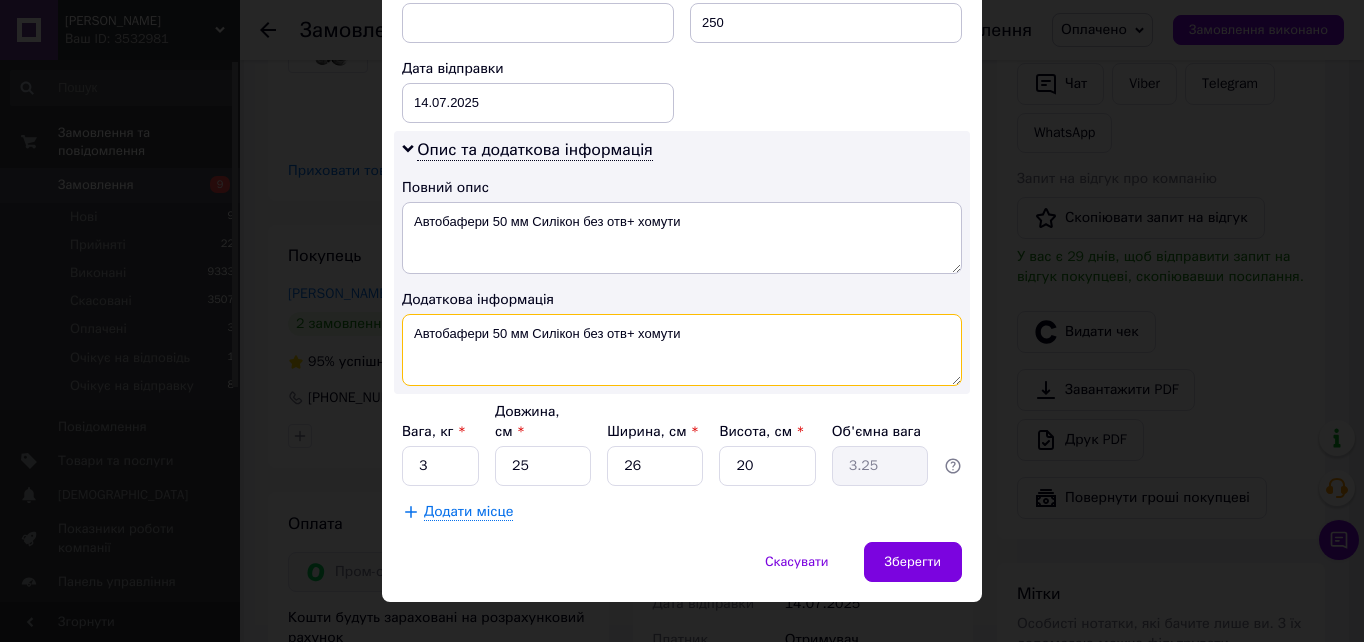 type on "Автобафери 50 мм Силікон без отв+ хомути" 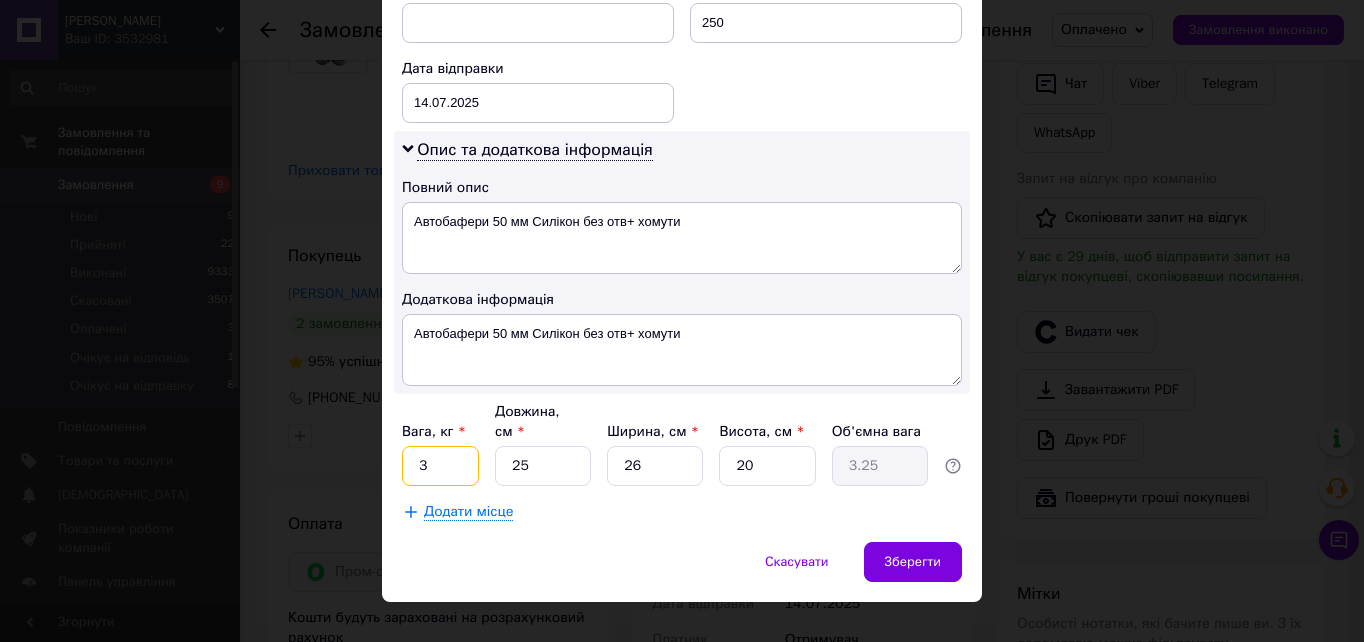click on "3" at bounding box center [440, 466] 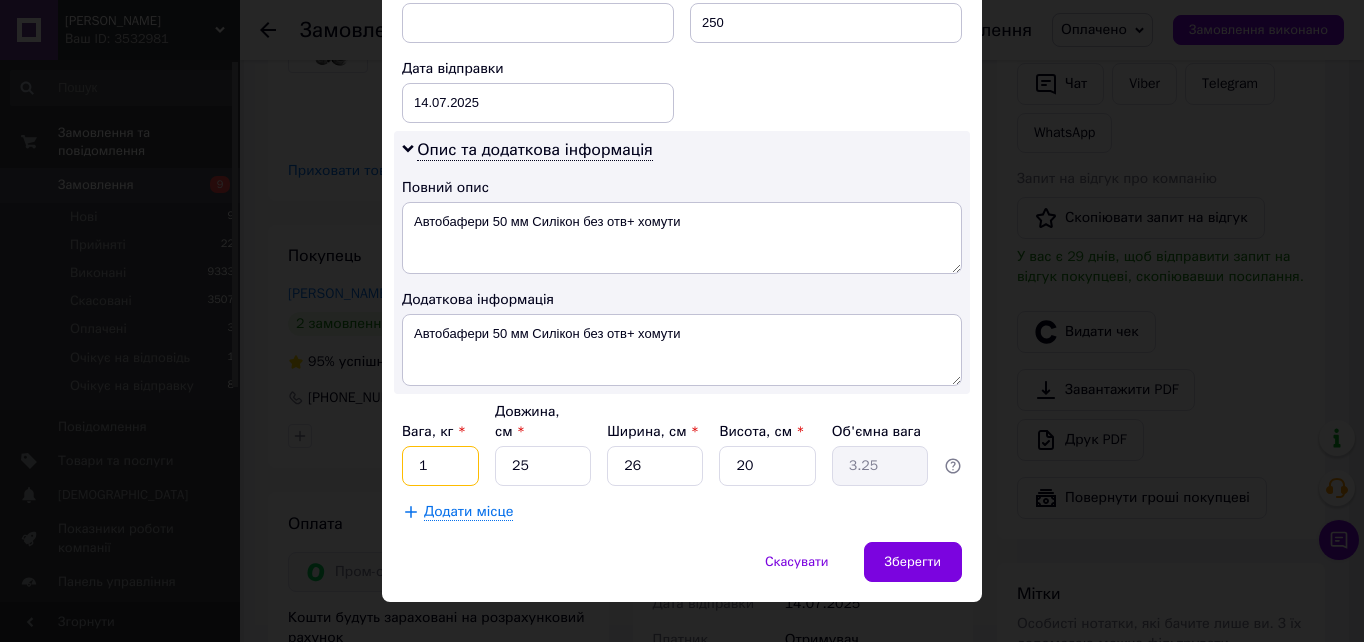 type on "1" 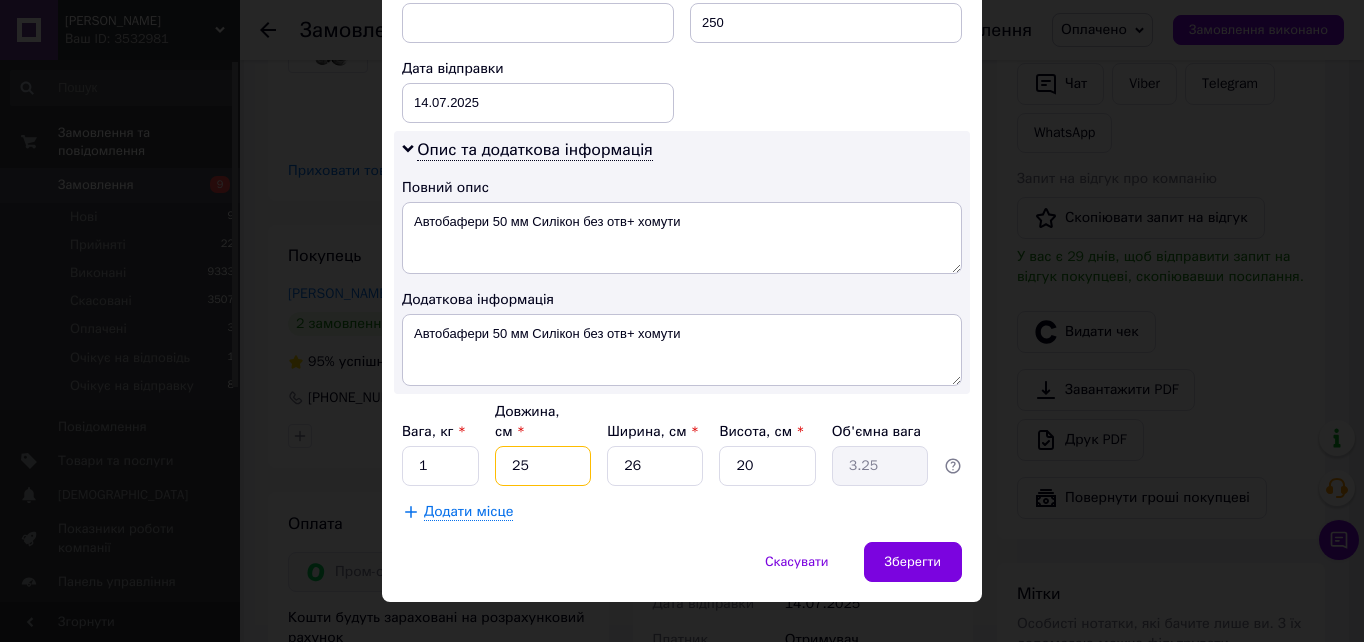 click on "25" at bounding box center (543, 466) 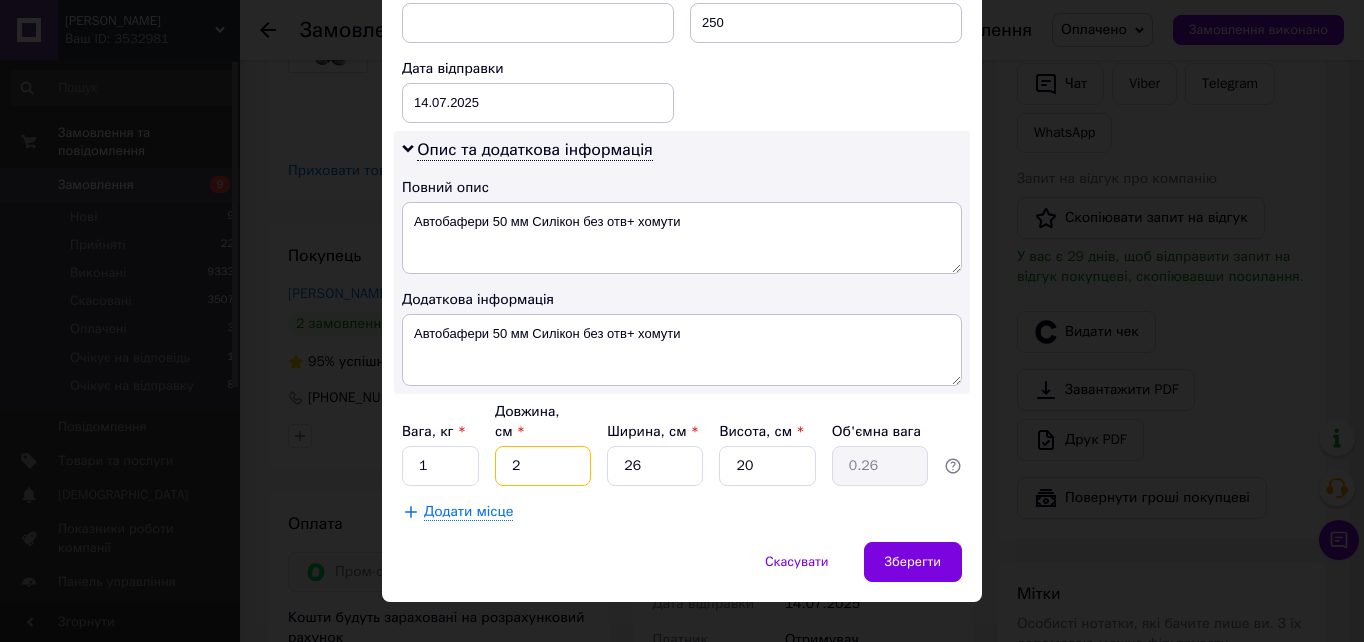 type on "20" 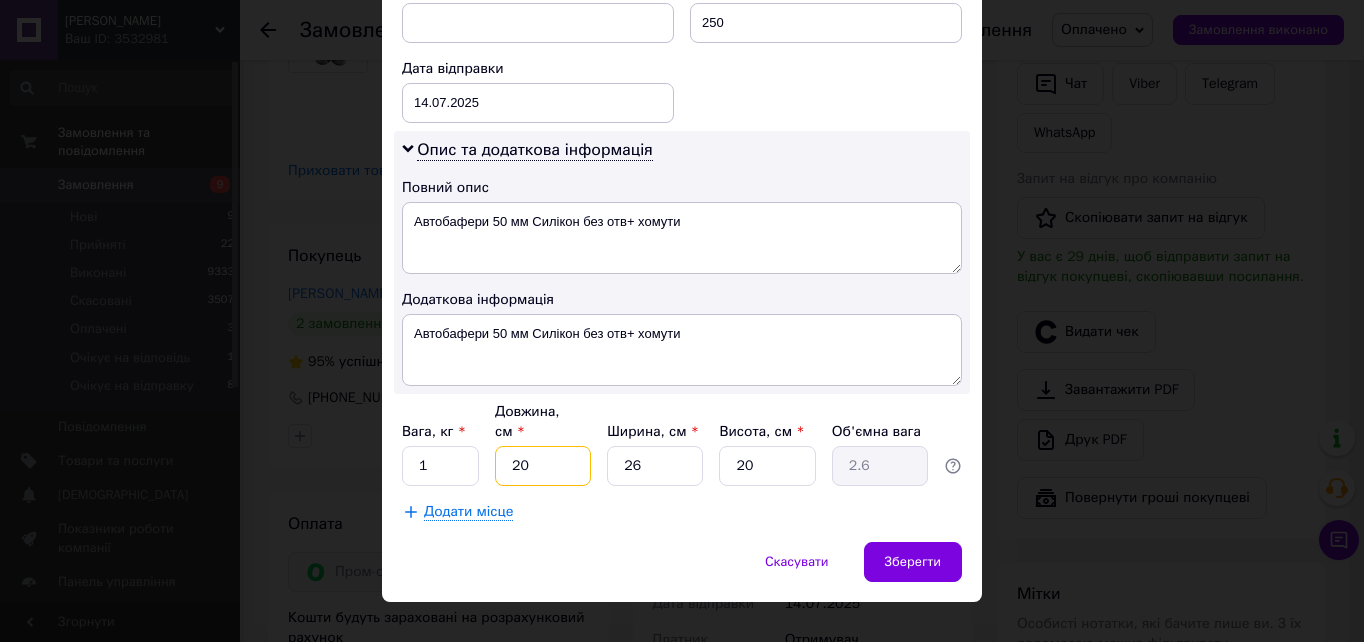 type on "20" 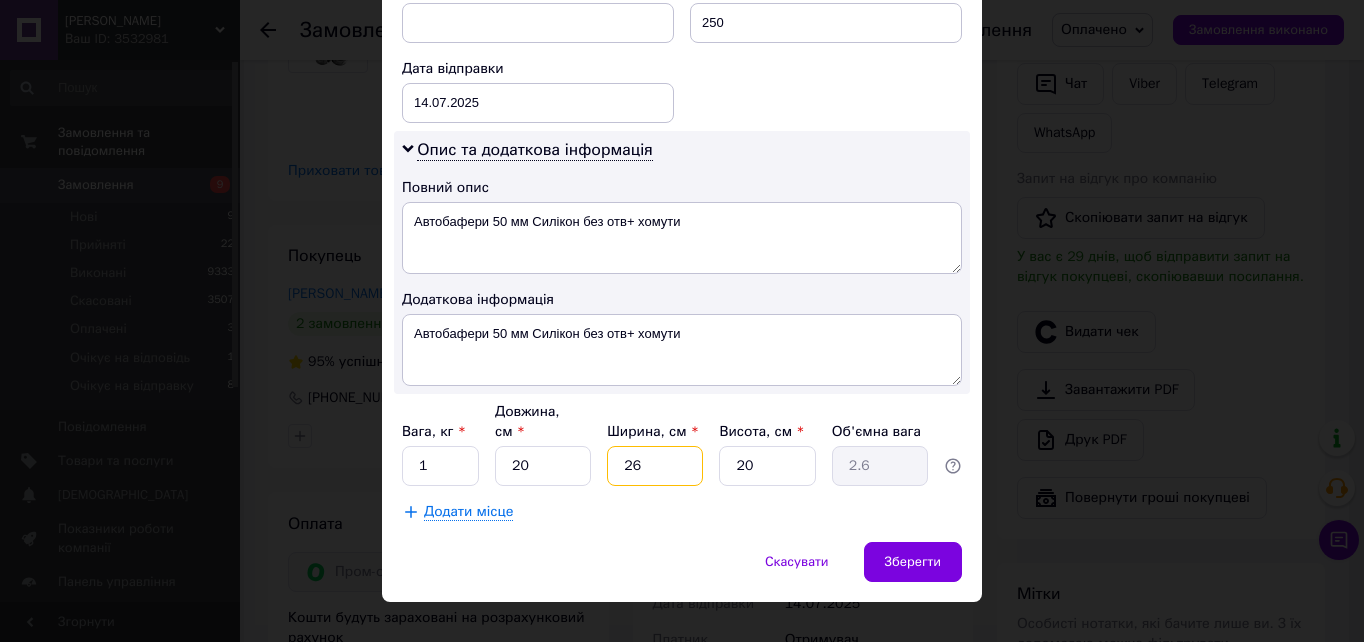 type on "2" 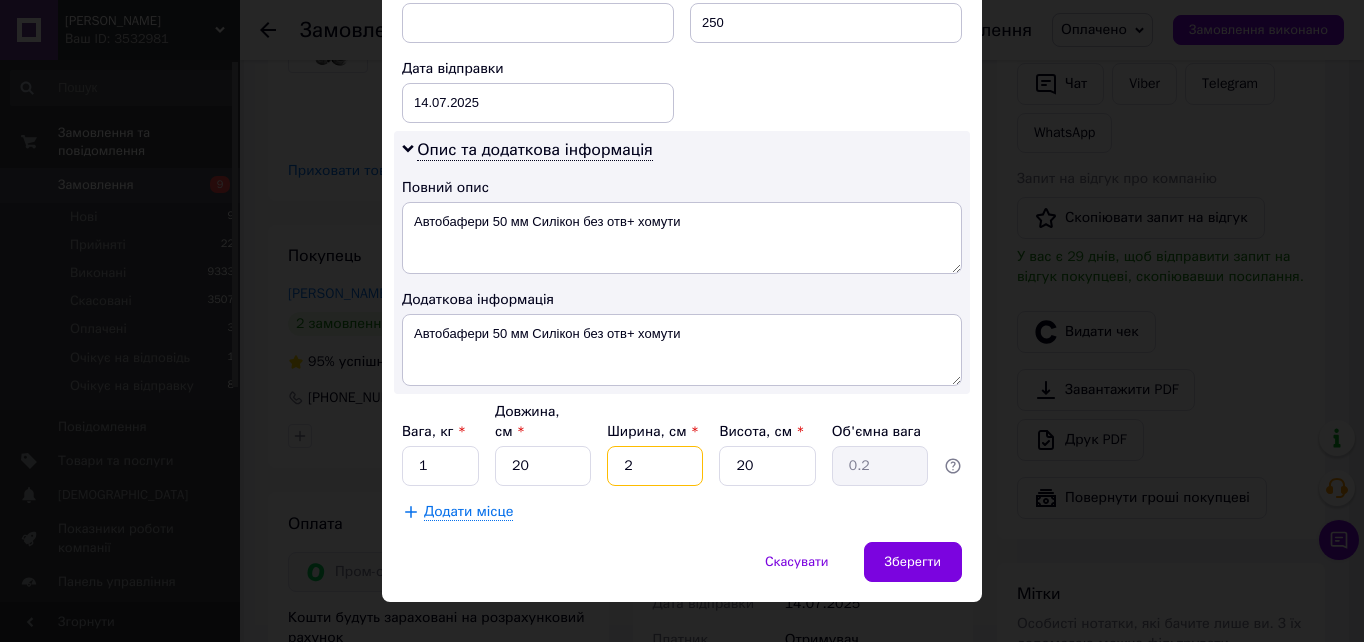 click on "2" at bounding box center (655, 466) 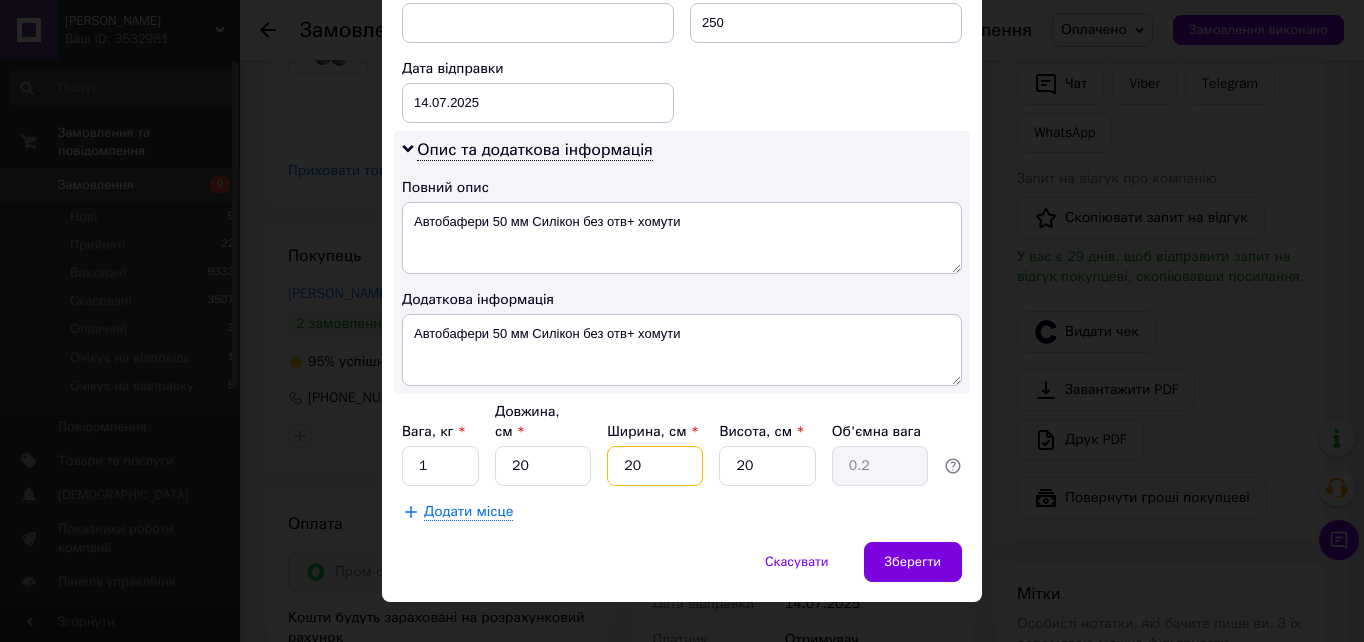 type on "2" 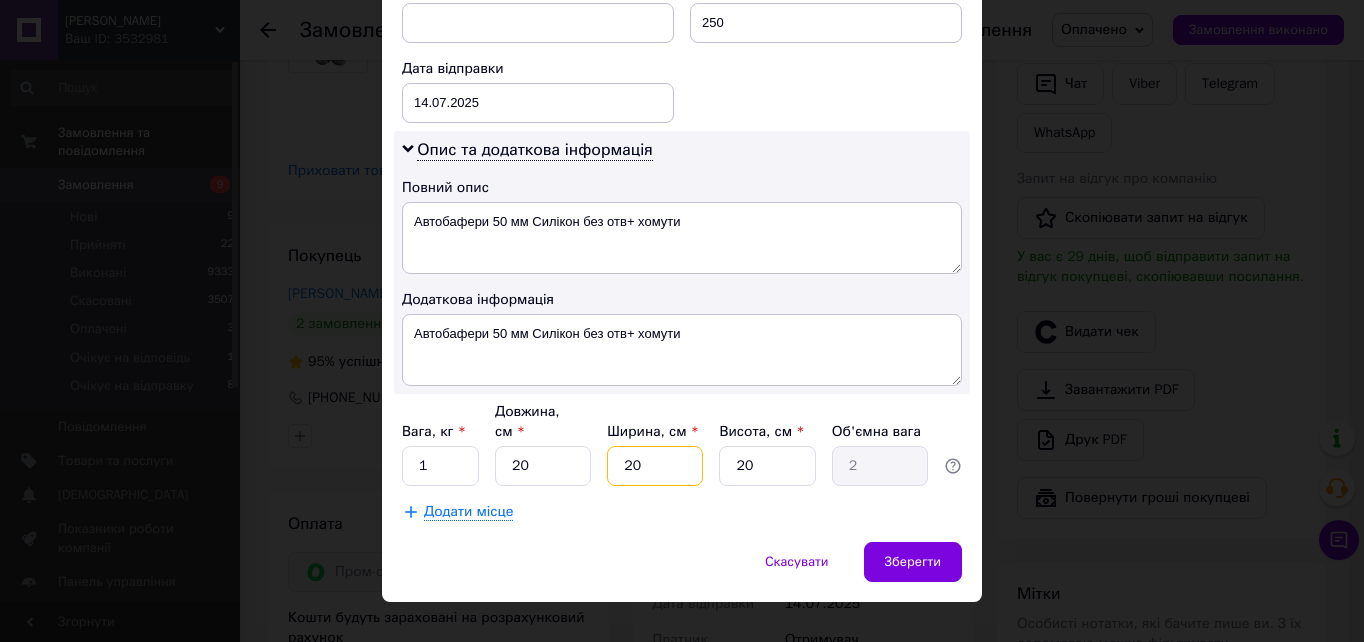 type on "20" 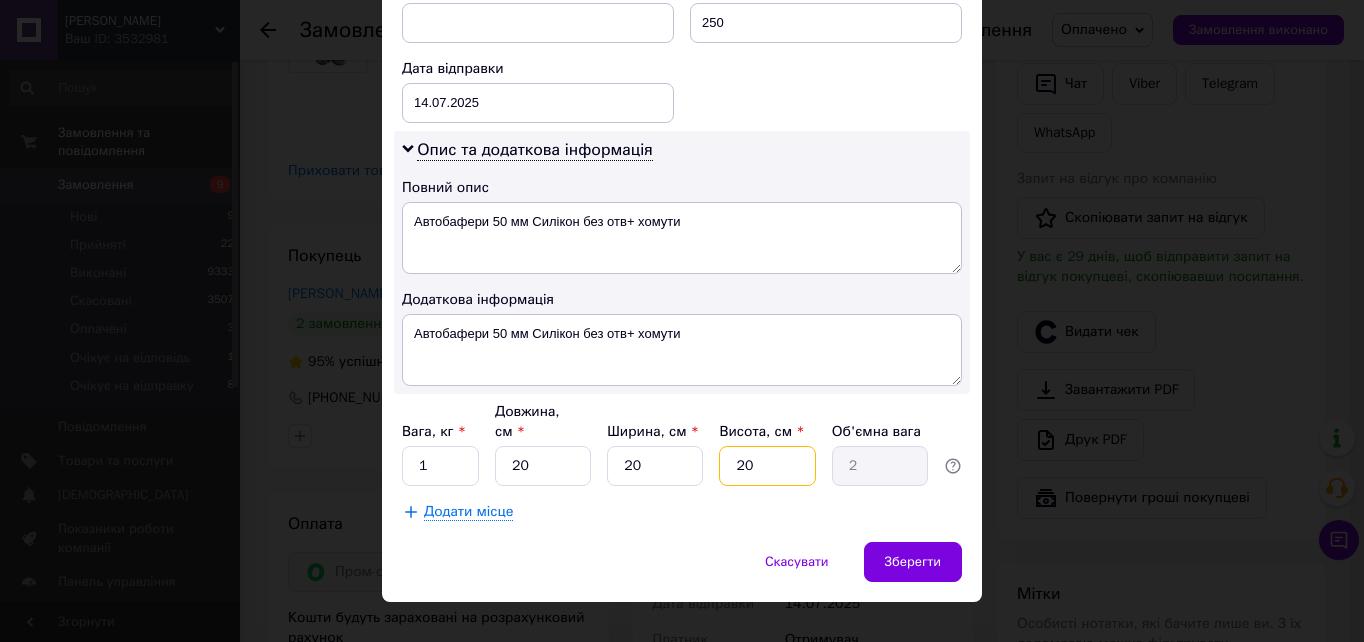 type on "2" 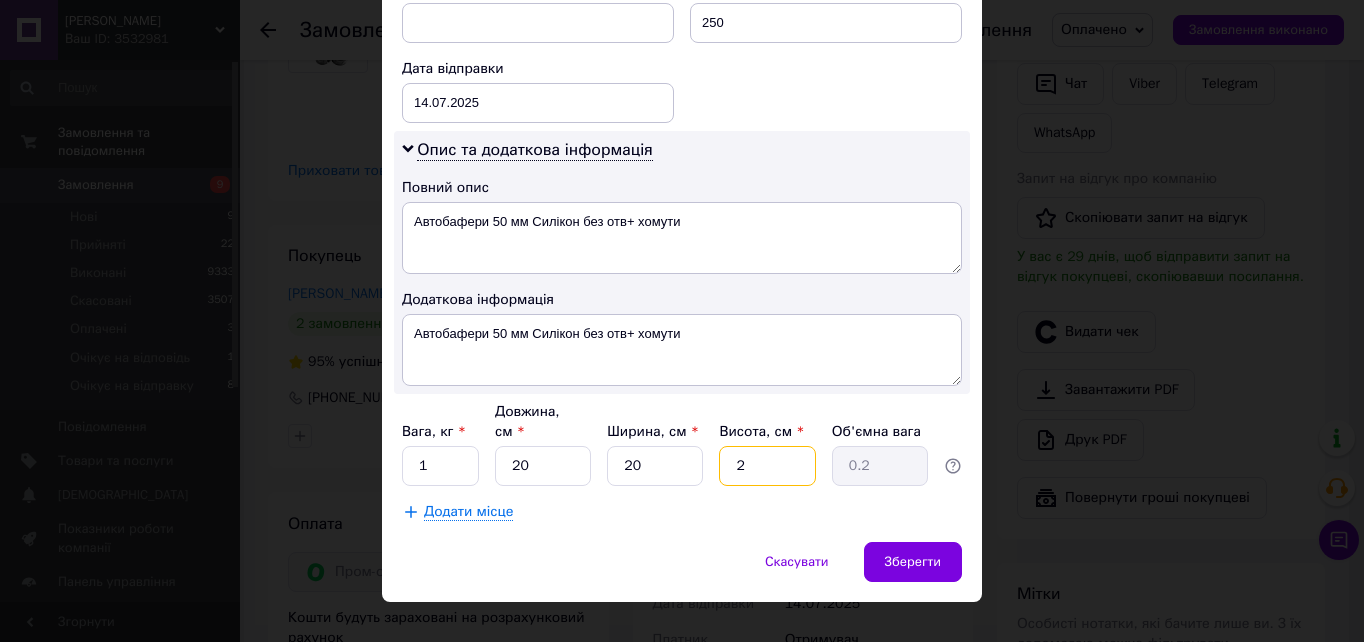 click on "2" at bounding box center (767, 466) 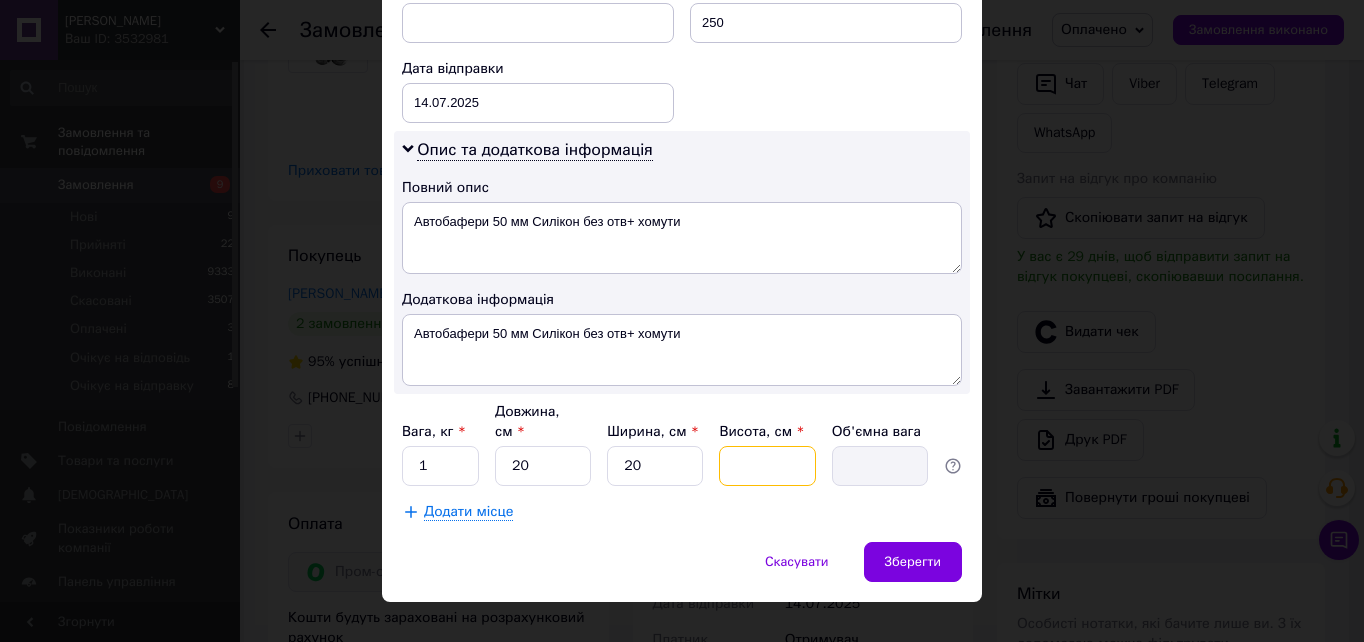 type on "1" 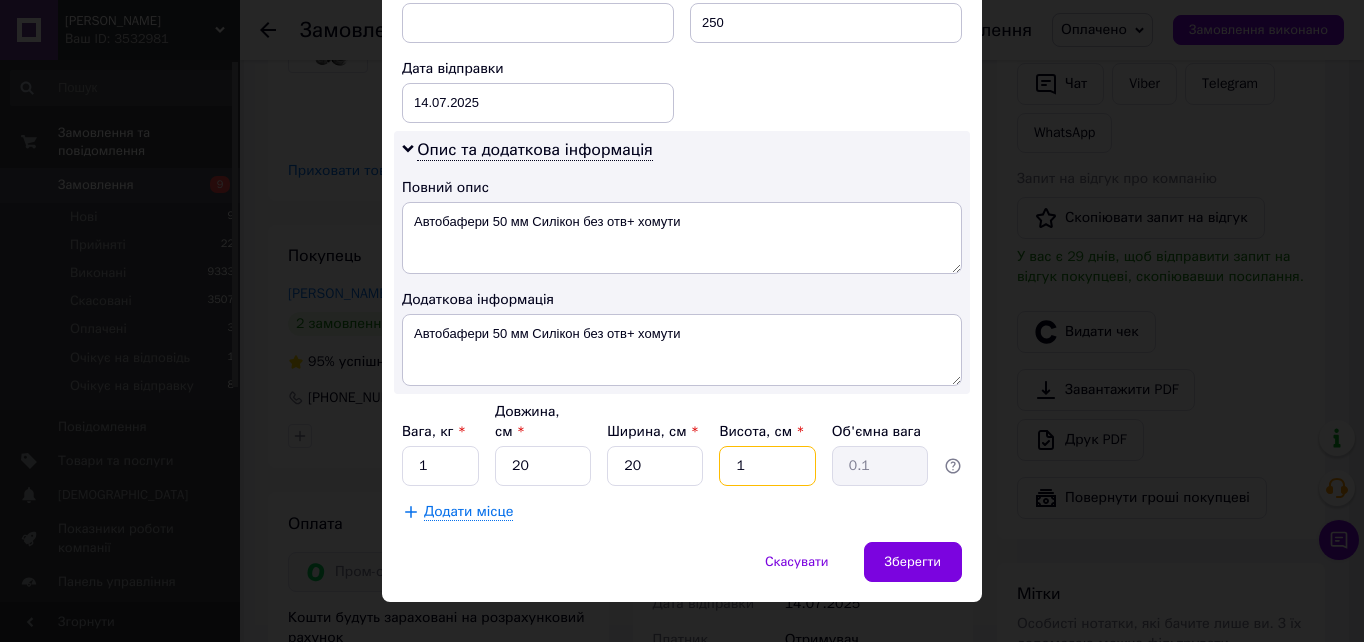type on "10" 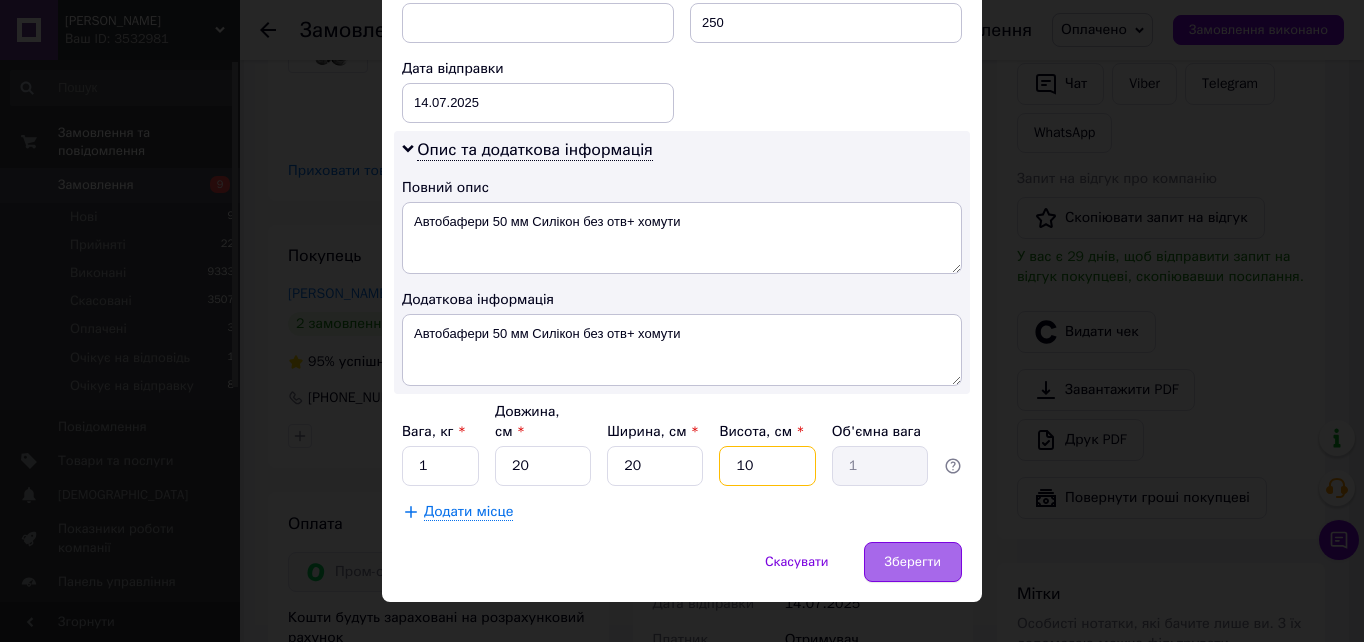 type on "10" 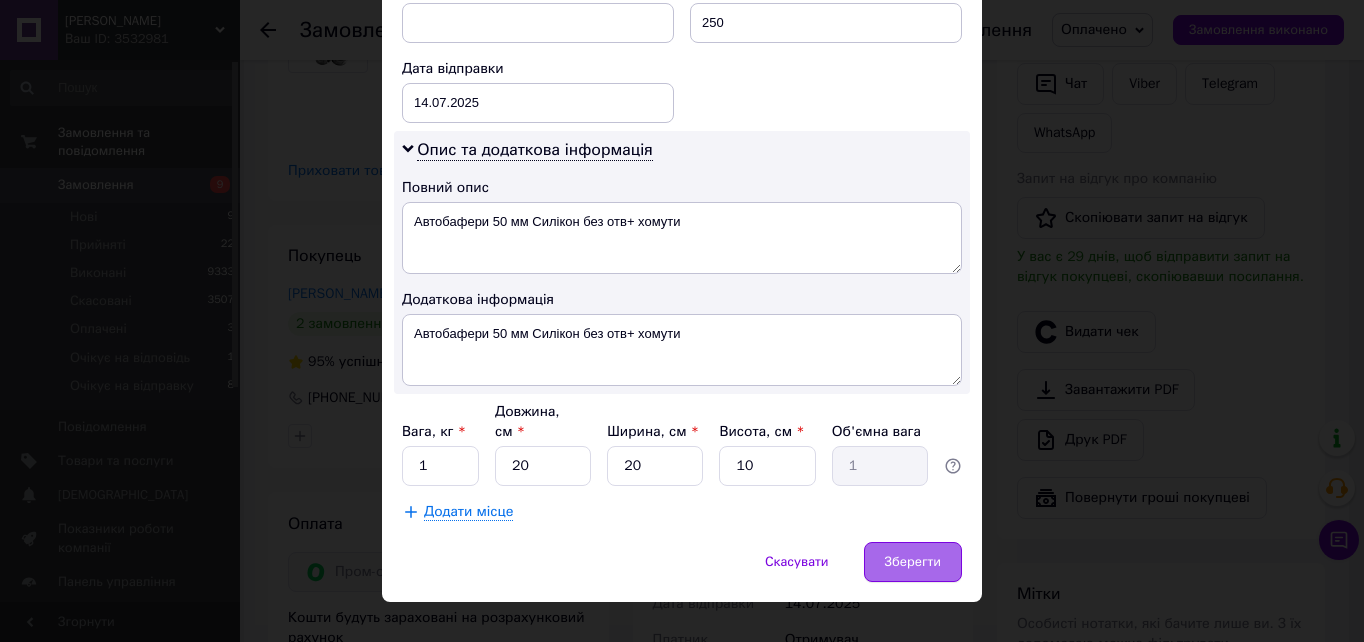 click on "Зберегти" at bounding box center (913, 562) 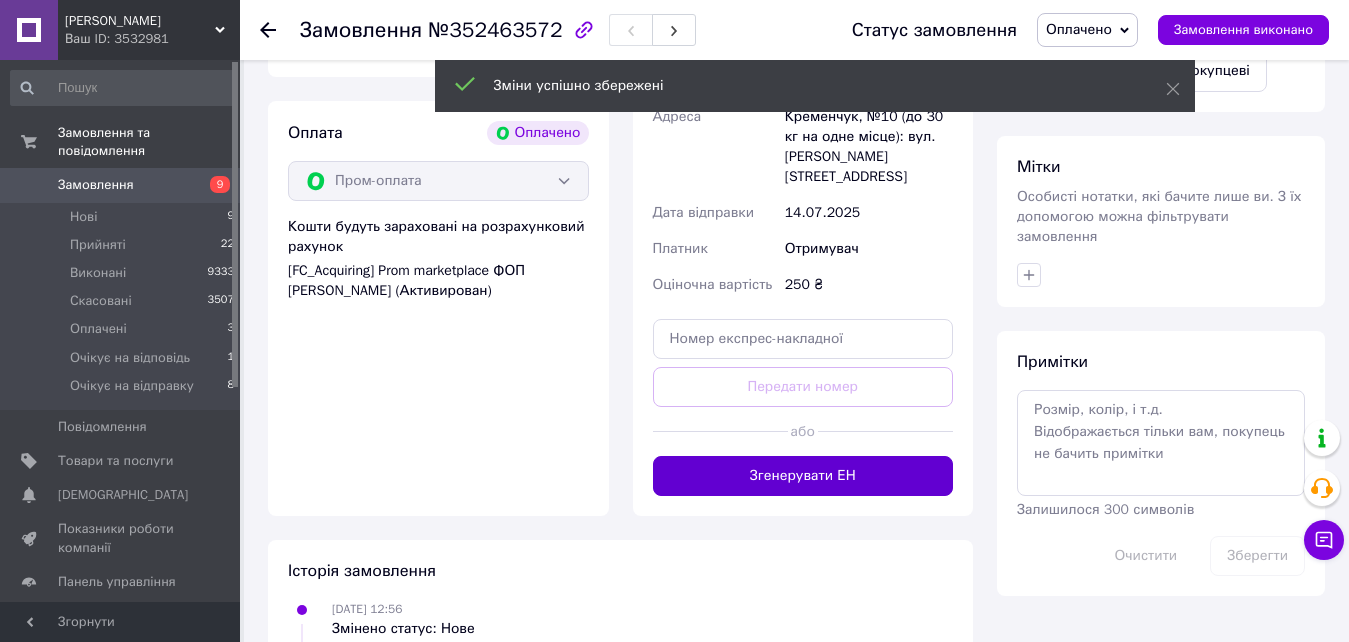scroll, scrollTop: 900, scrollLeft: 0, axis: vertical 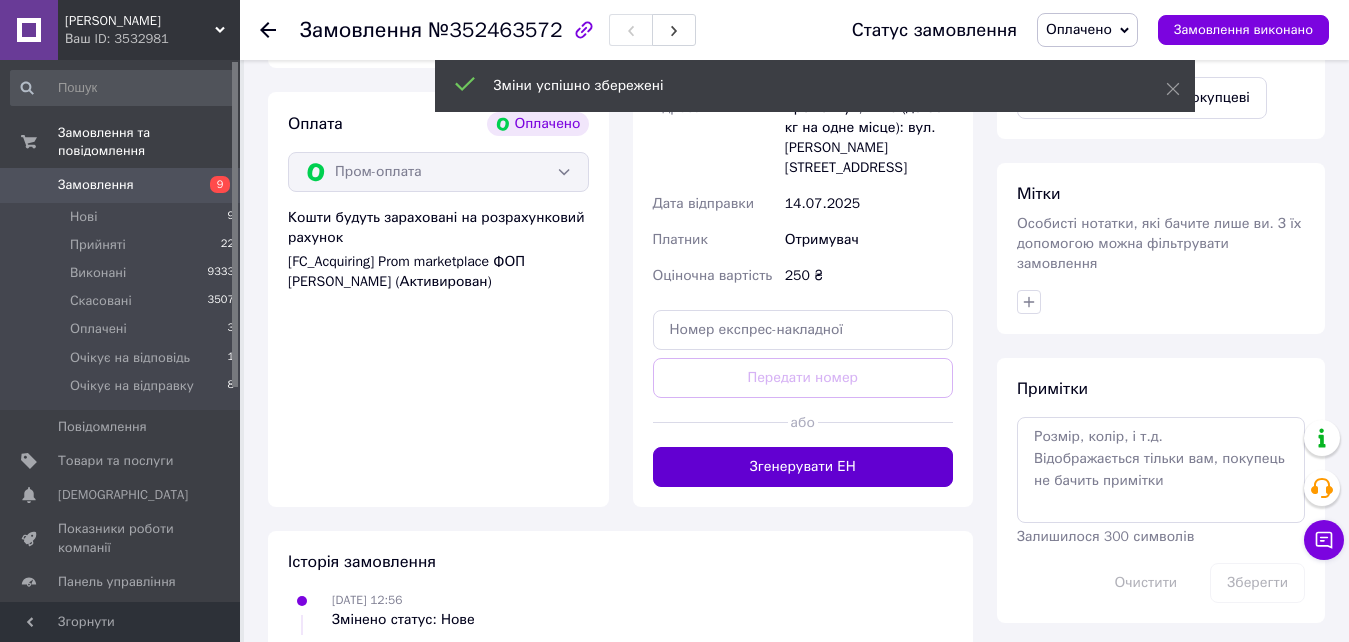 click on "Згенерувати ЕН" at bounding box center [803, 467] 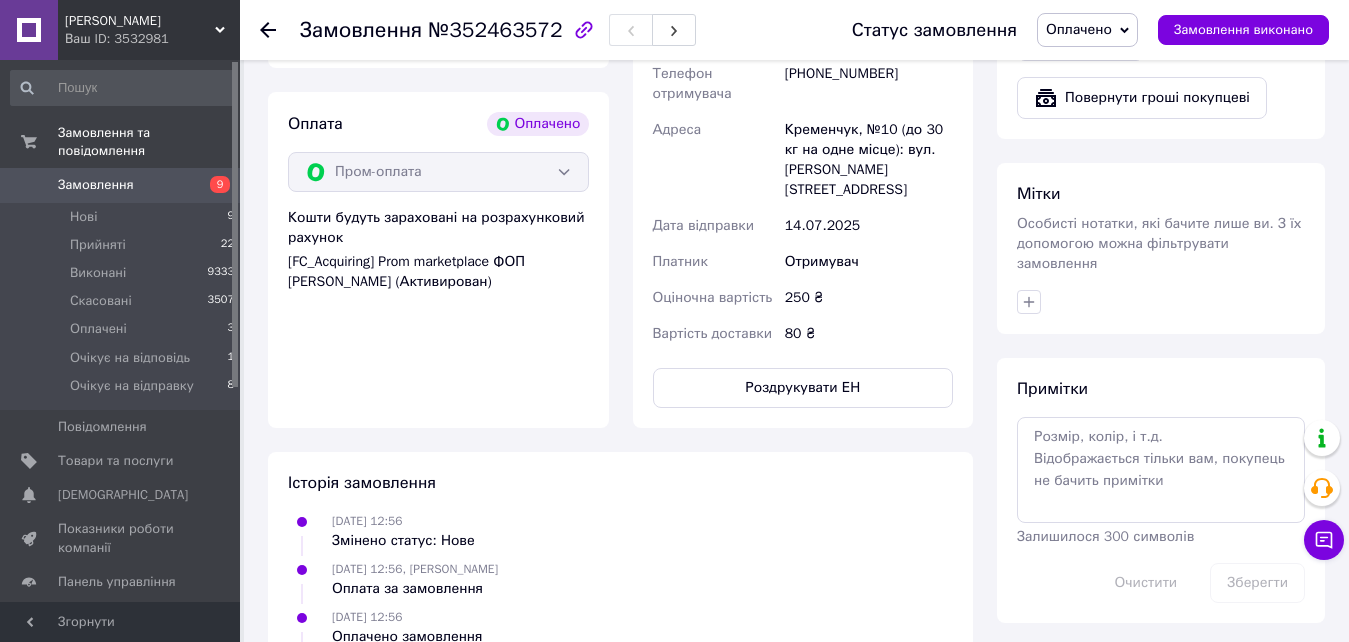 click on "Авто Фішка Ваш ID: 3532981 Сайт Авто Фішка Кабінет покупця Перевірити стан системи Сторінка на порталі Довідка Вийти Замовлення та повідомлення Замовлення 9 Нові 9 Прийняті 22 Виконані 9333 Скасовані 3507 Оплачені 3 Очікує на відповідь 1 Очікує на відправку 8 Повідомлення 0 Товари та послуги Сповіщення 0 0 Показники роботи компанії Панель управління Відгуки Покупці Каталог ProSale Аналітика Інструменти веб-майстра та SEO Управління сайтом Гаманець компанії [PERSON_NAME] Тарифи та рахунки Prom топ Згорнути" at bounding box center [674, 27] 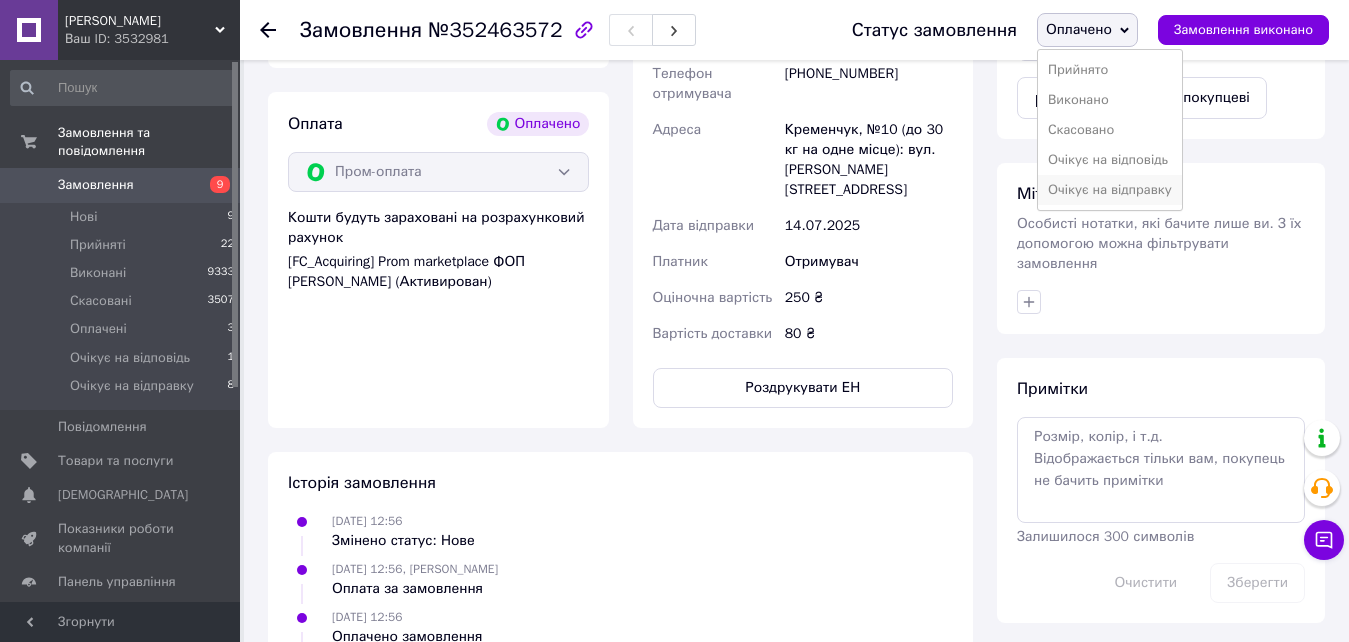 click on "Очікує на відправку" at bounding box center [1110, 190] 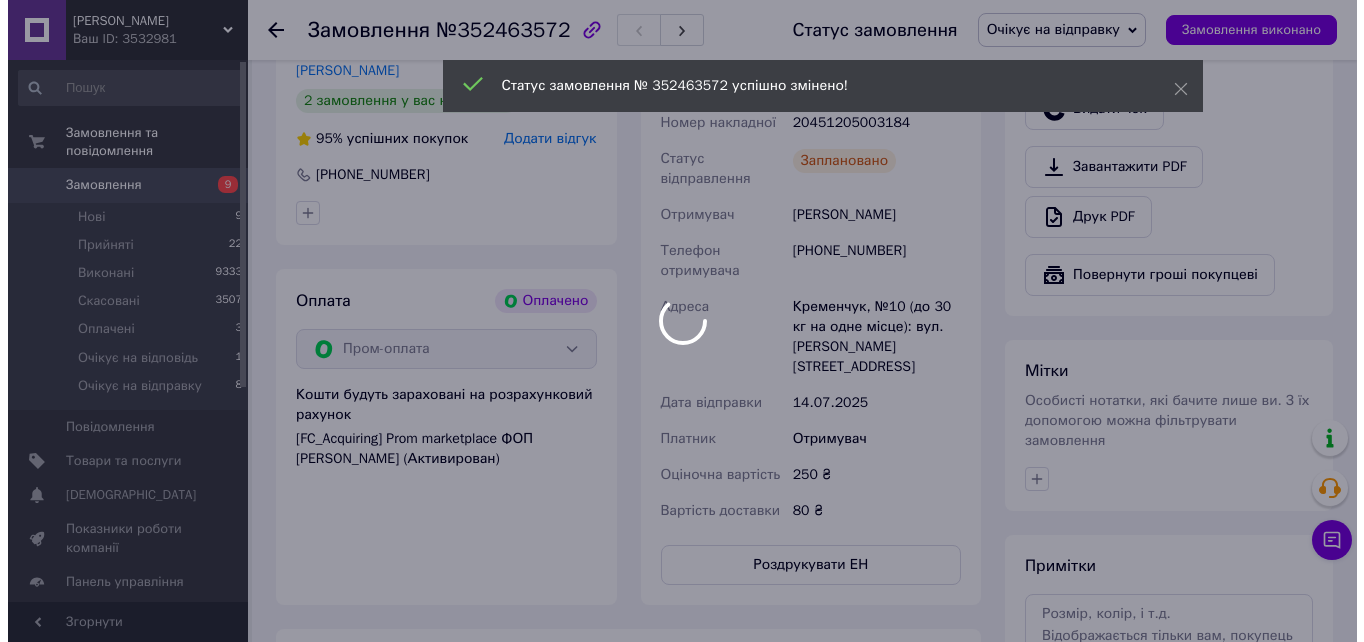 scroll, scrollTop: 600, scrollLeft: 0, axis: vertical 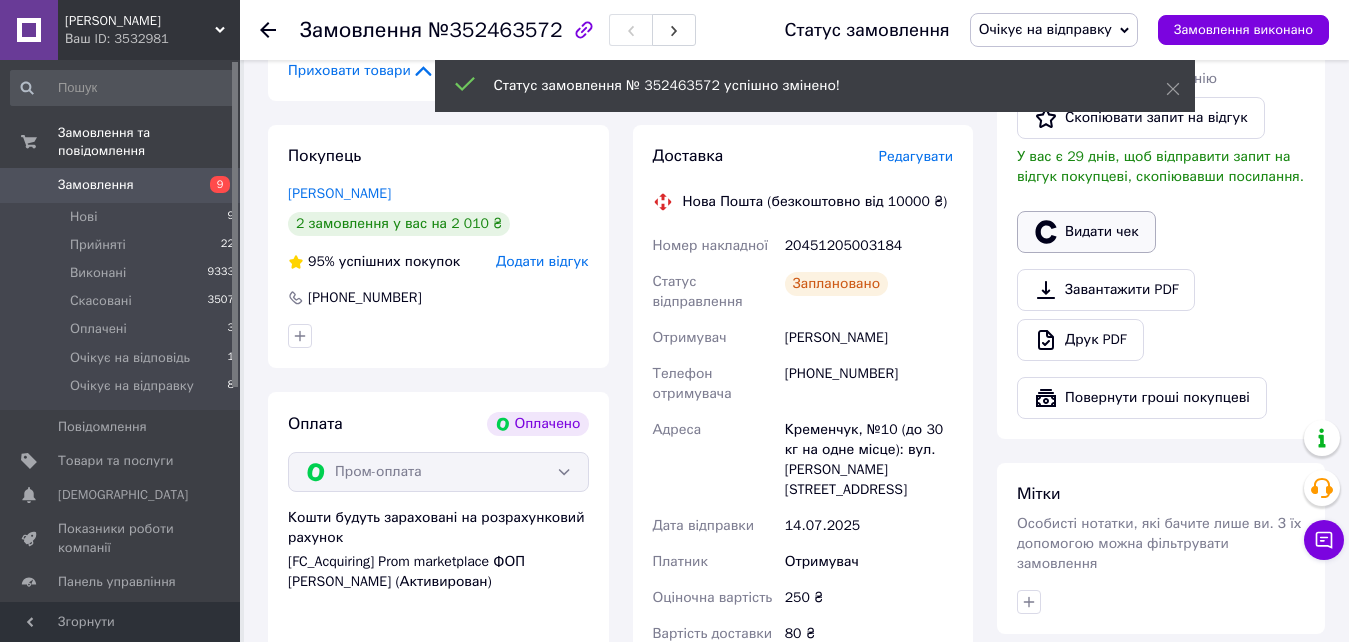 click on "Видати чек" at bounding box center [1086, 232] 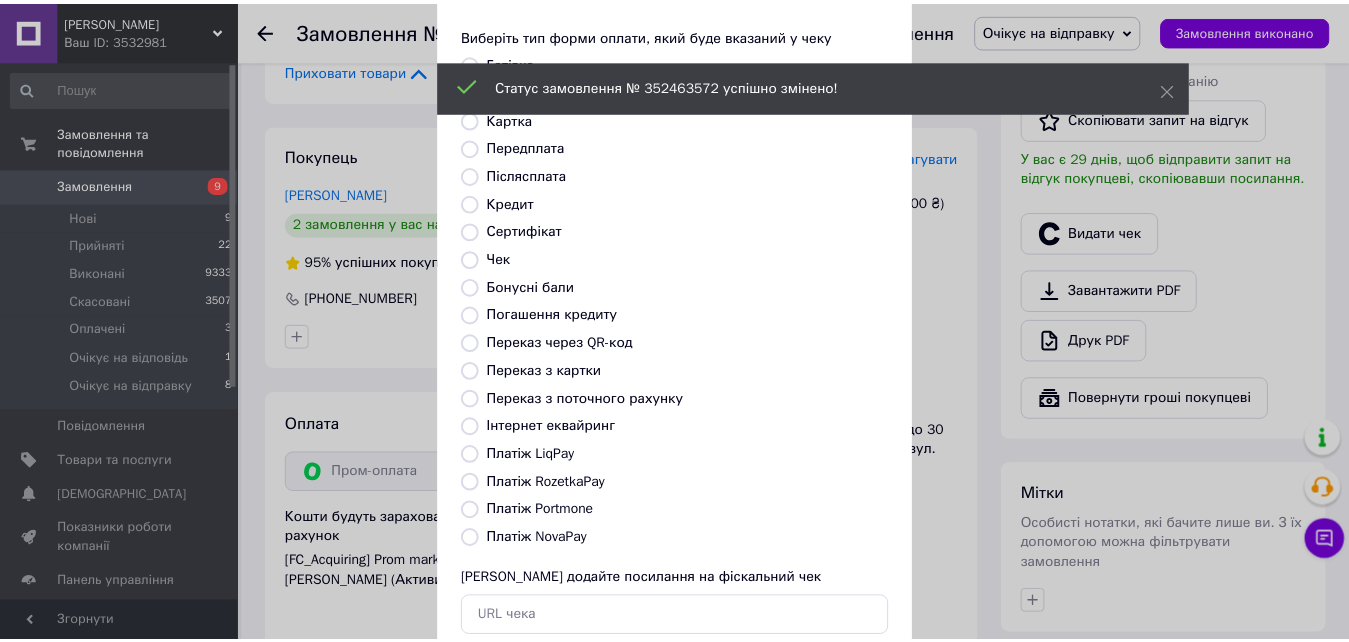 scroll, scrollTop: 217, scrollLeft: 0, axis: vertical 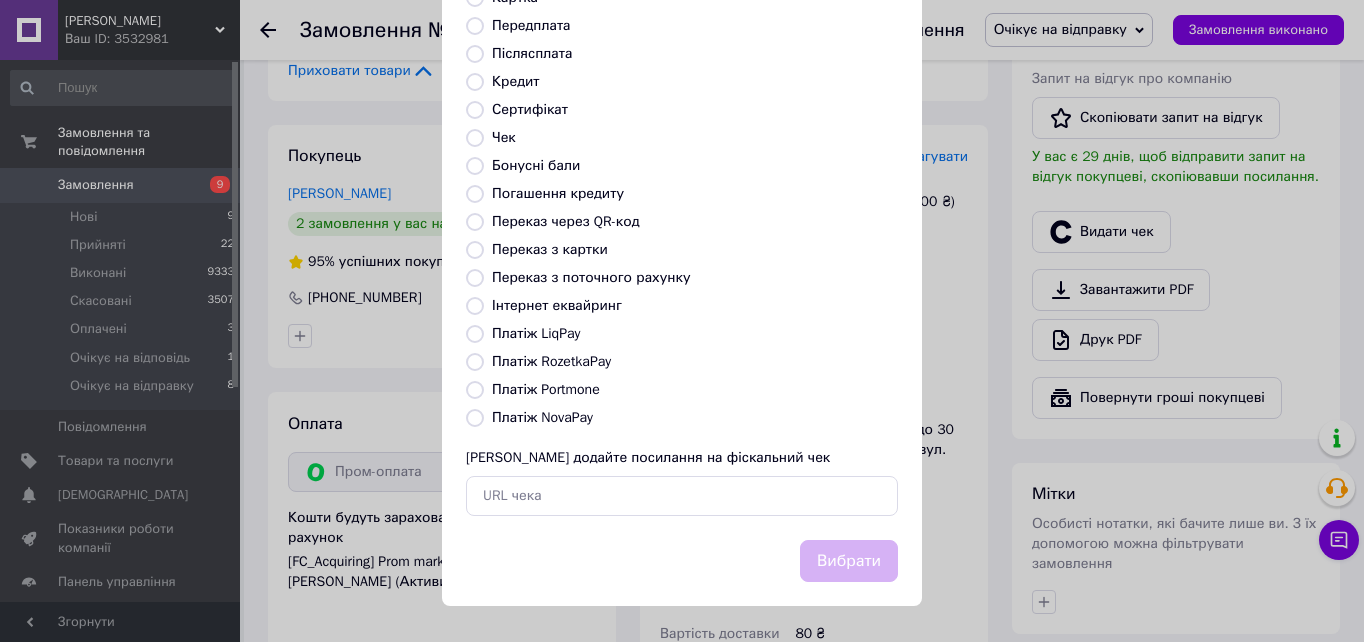 drag, startPoint x: 471, startPoint y: 363, endPoint x: 568, endPoint y: 416, distance: 110.535065 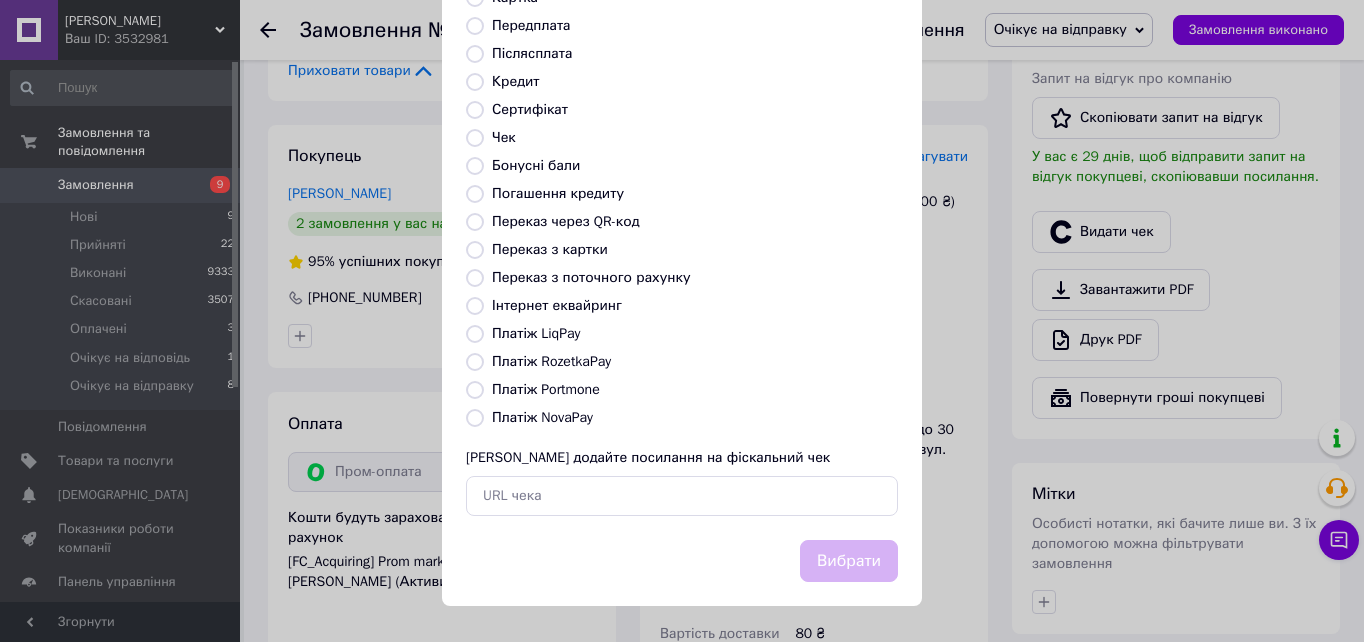 radio on "true" 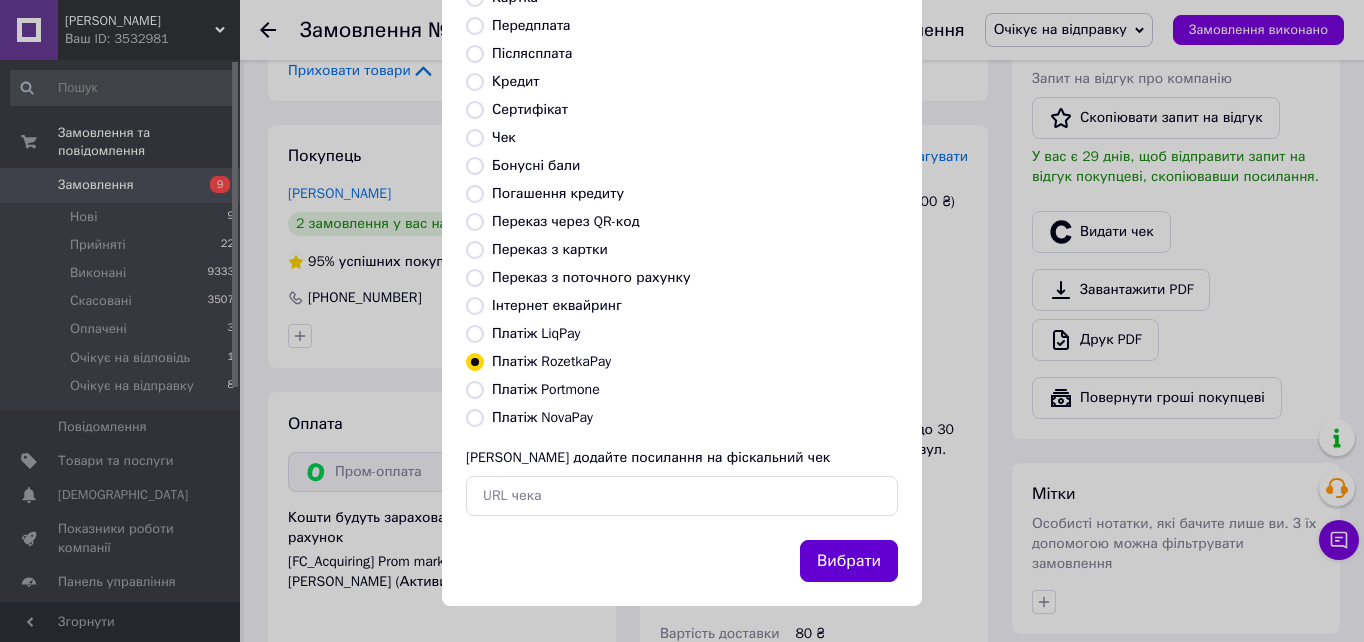 click on "Вибрати" at bounding box center [849, 561] 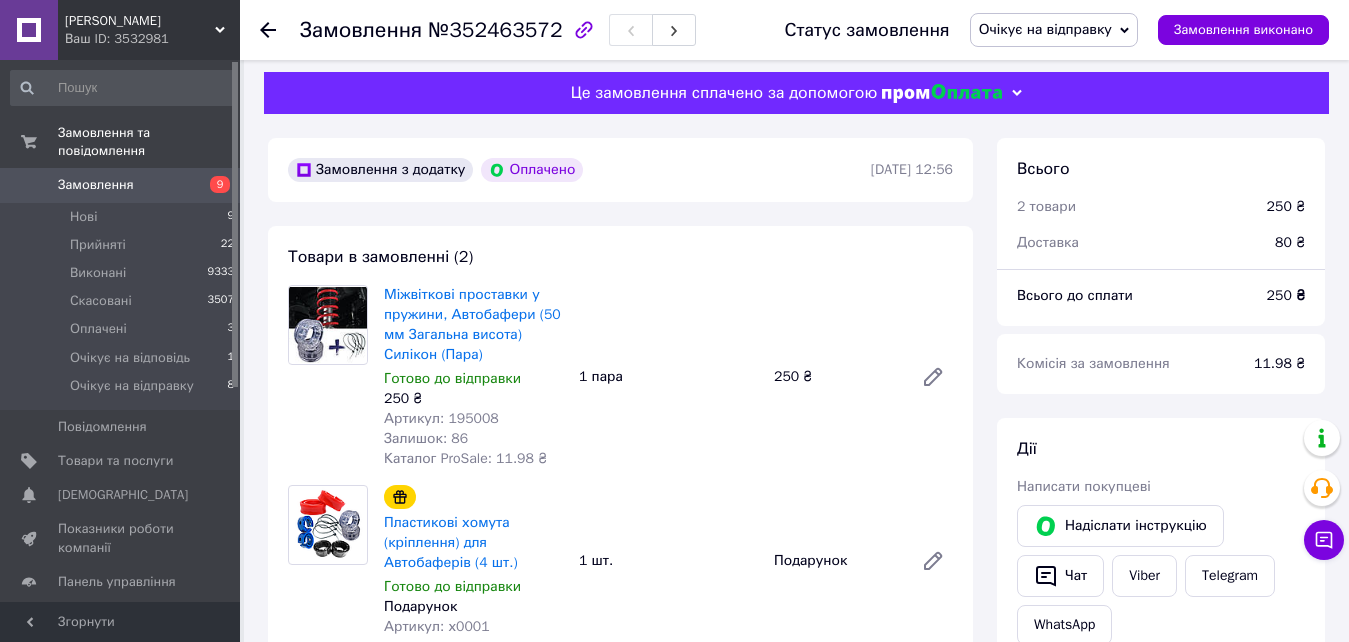 scroll, scrollTop: 0, scrollLeft: 0, axis: both 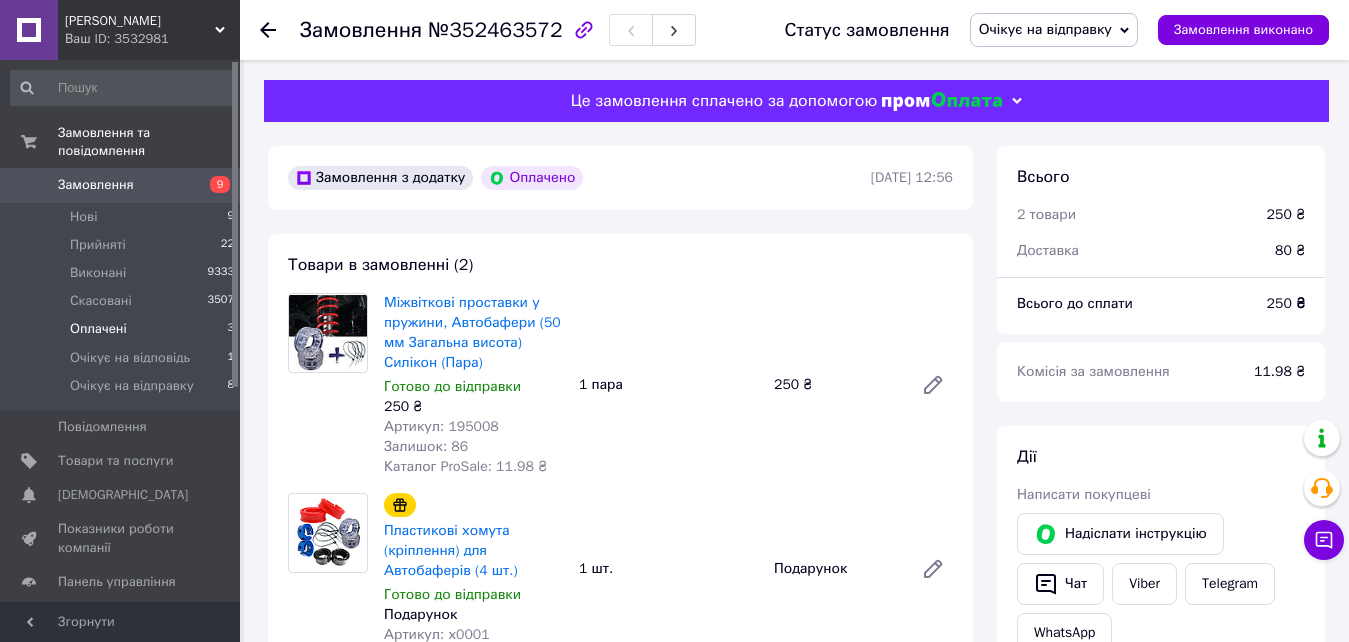 click on "Оплачені" at bounding box center (98, 329) 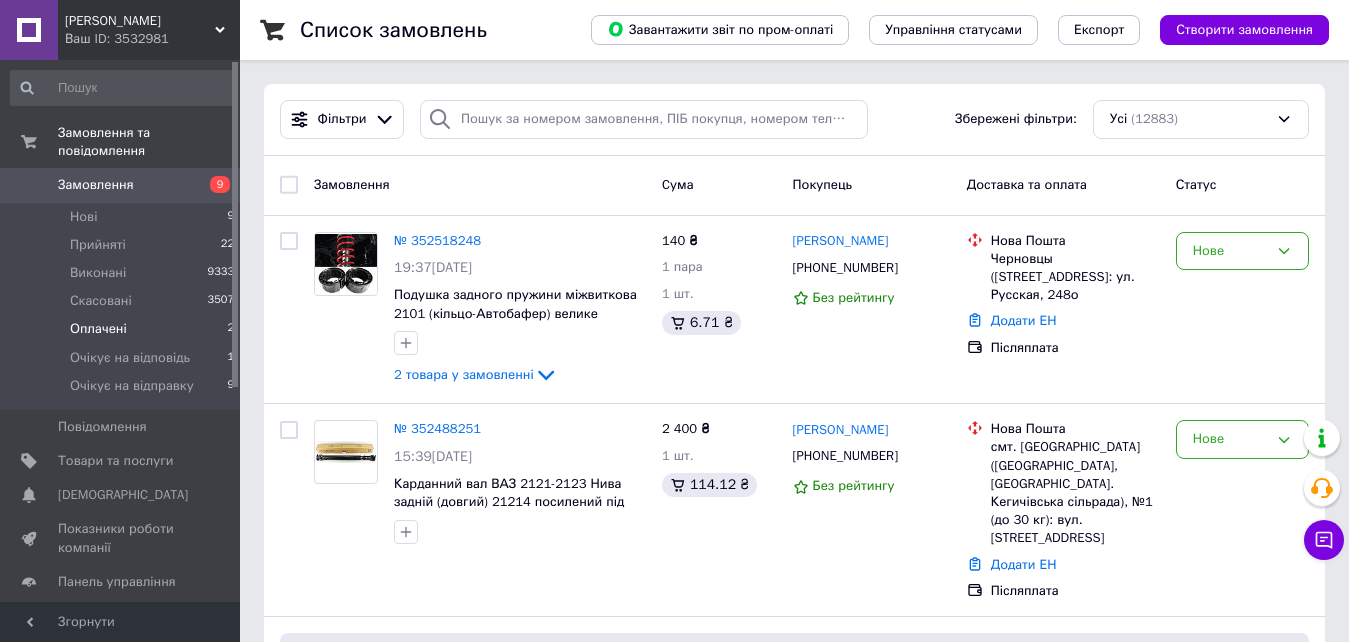 click on "Оплачені 2" at bounding box center (123, 329) 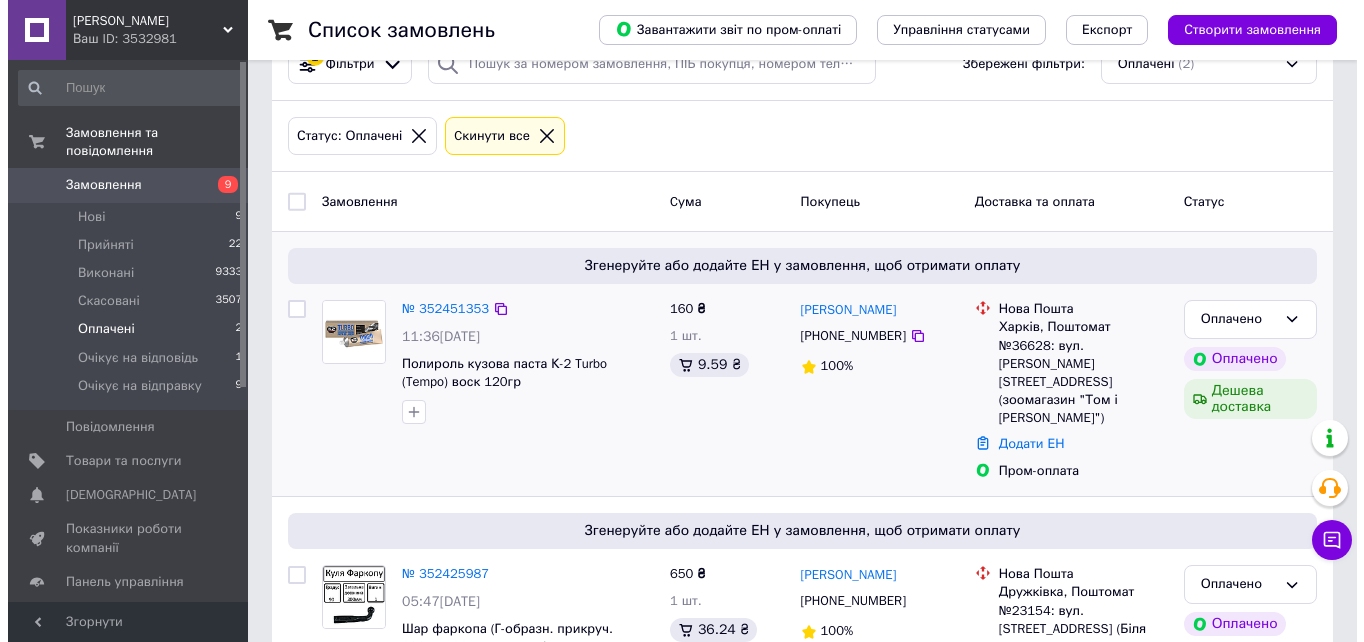 scroll, scrollTop: 107, scrollLeft: 0, axis: vertical 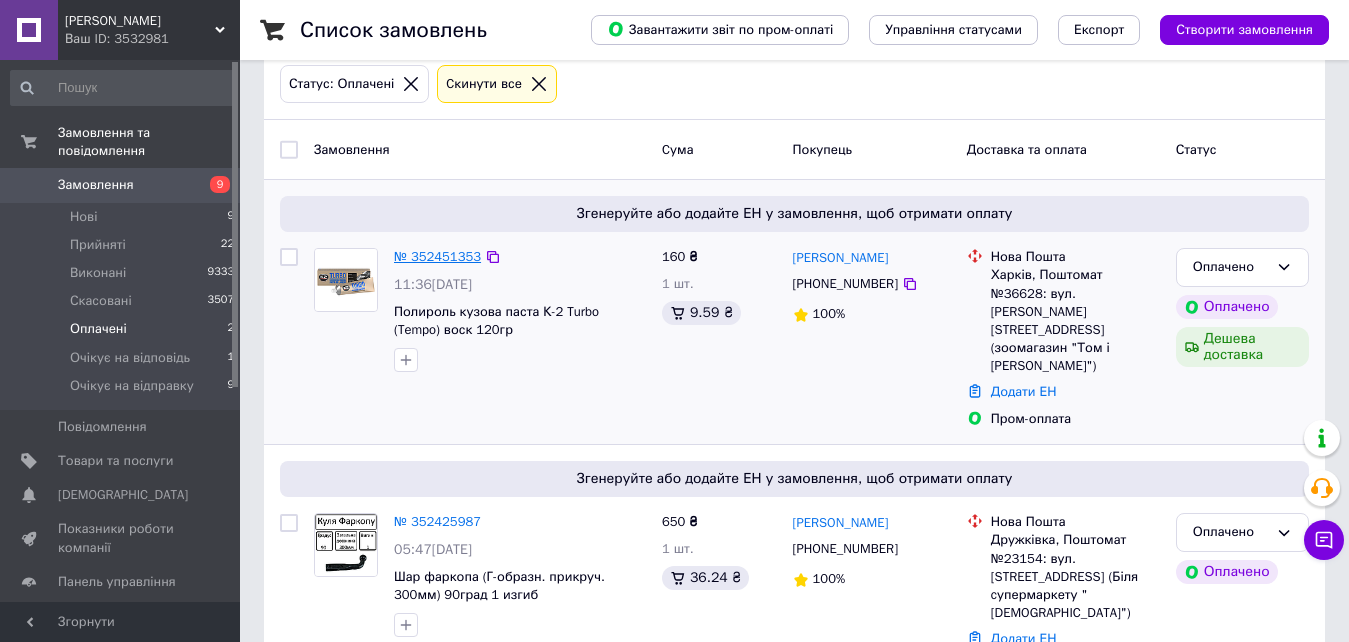 click on "№ 352451353" at bounding box center [437, 256] 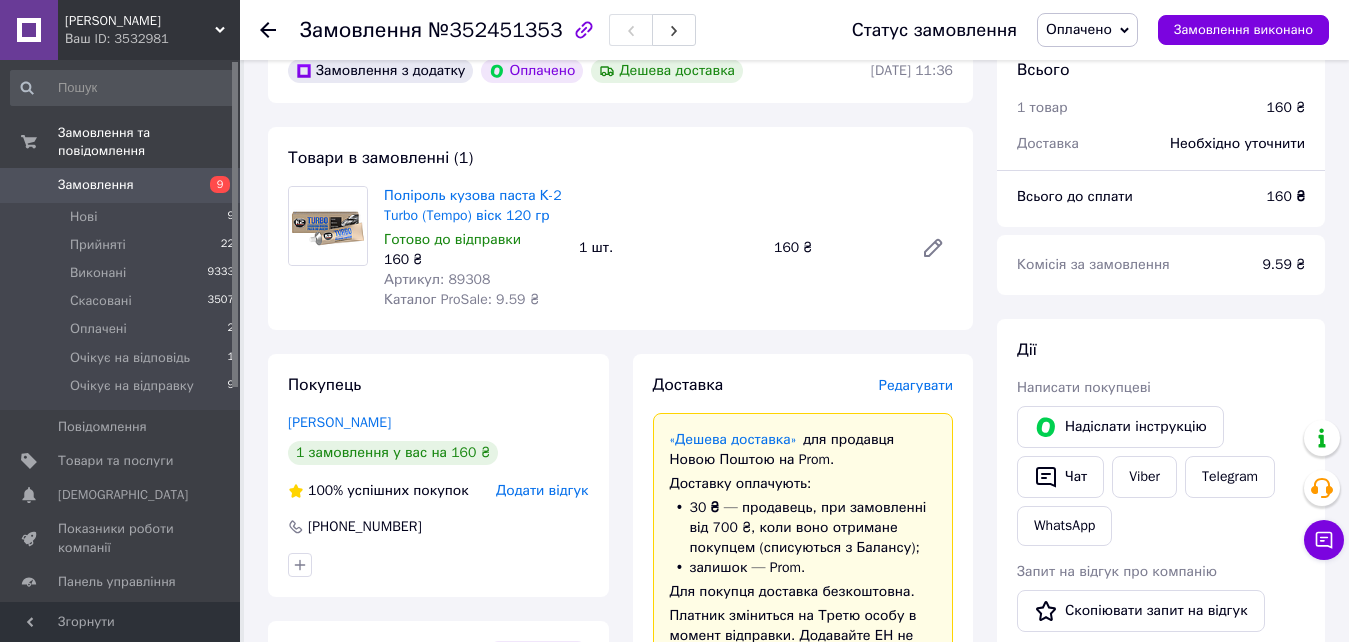 click on "Артикул: 89308" at bounding box center (437, 279) 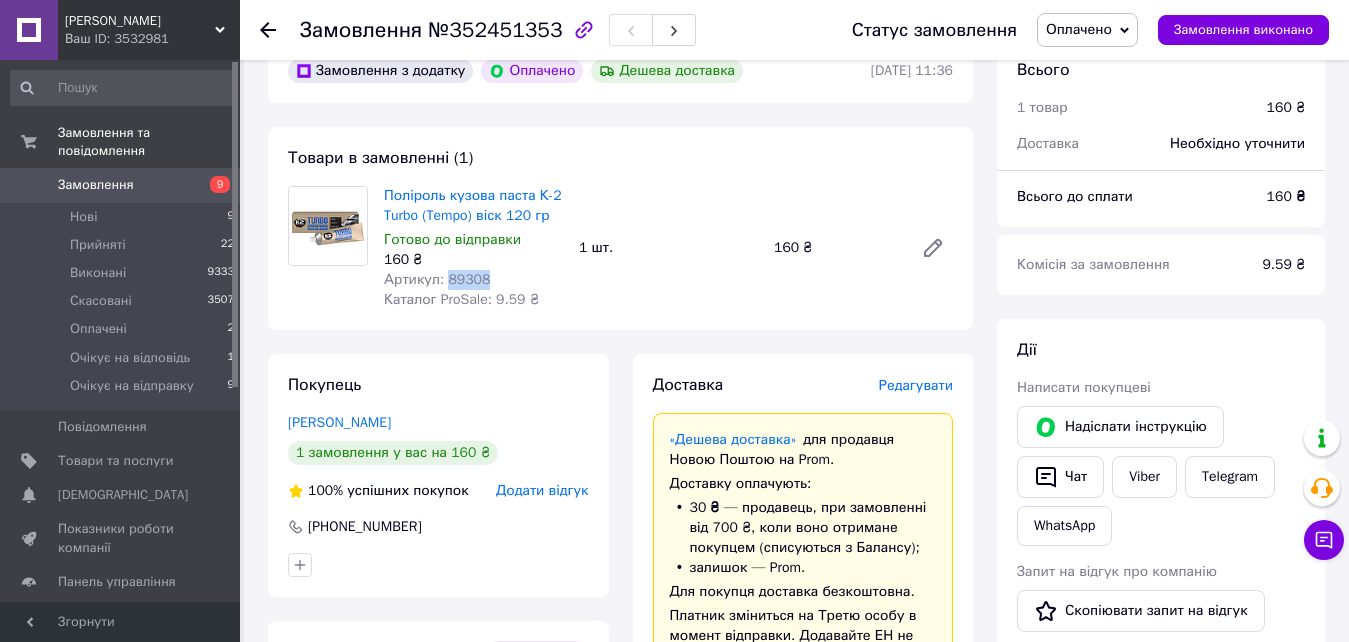 click on "Артикул: 89308" at bounding box center [437, 279] 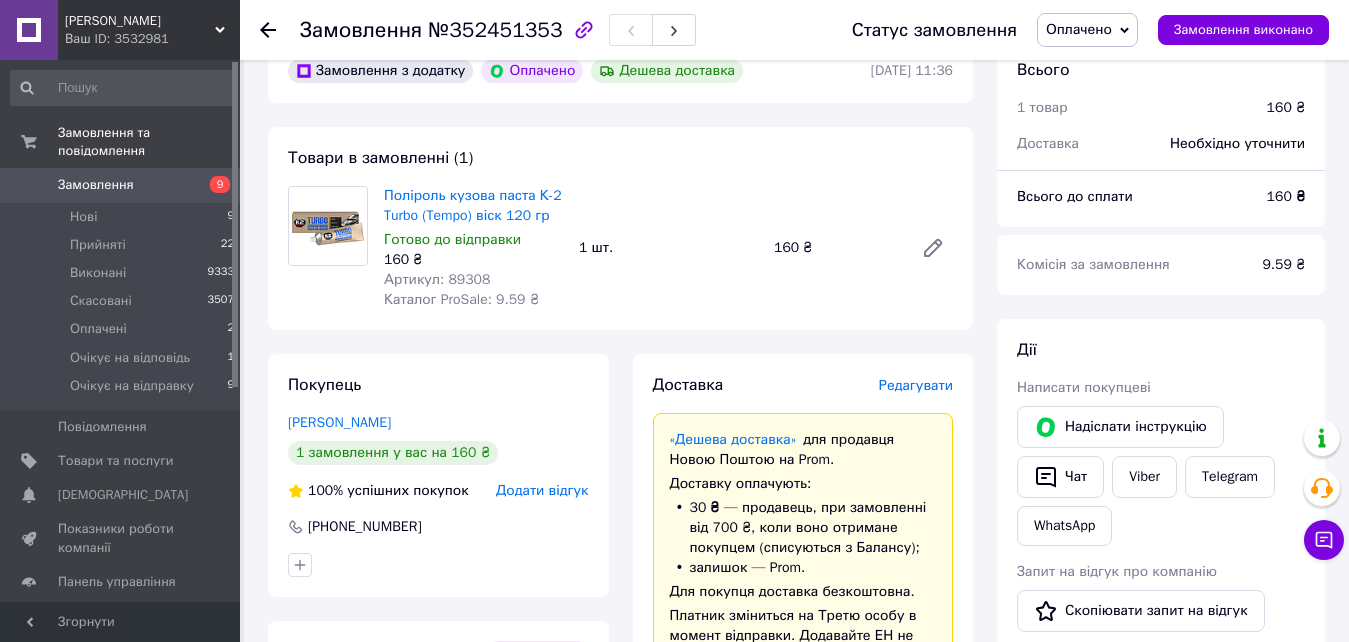 click on "Редагувати" at bounding box center (916, 385) 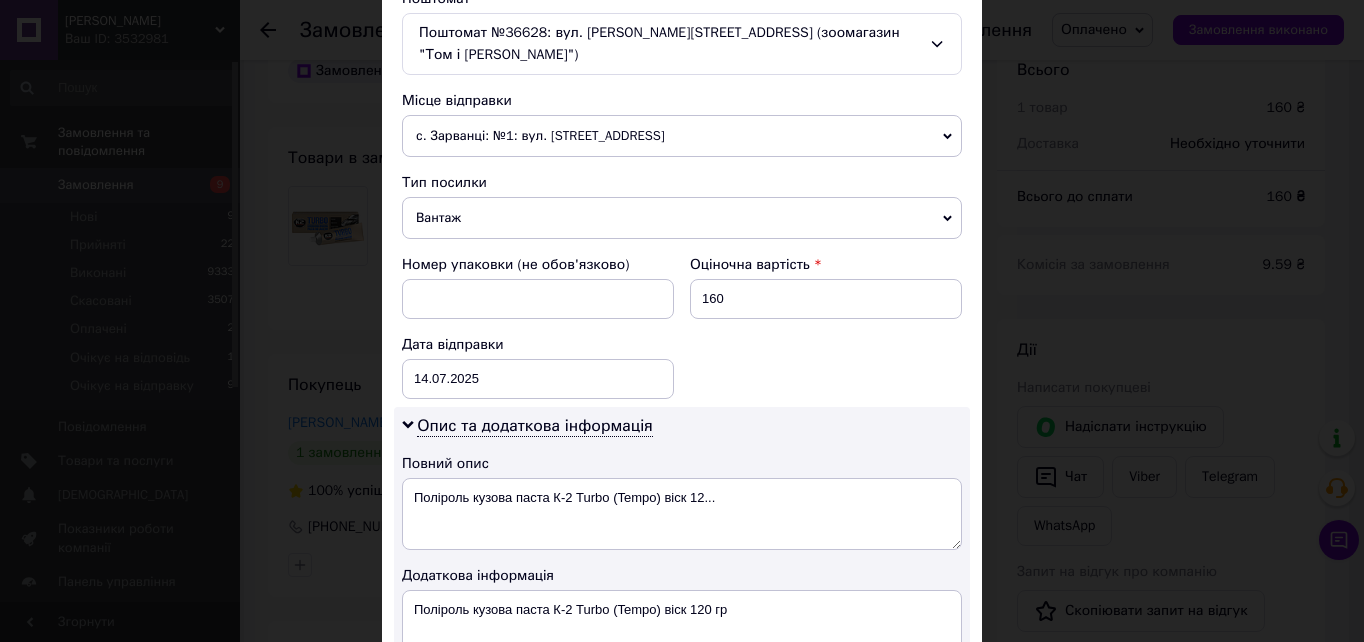 scroll, scrollTop: 800, scrollLeft: 0, axis: vertical 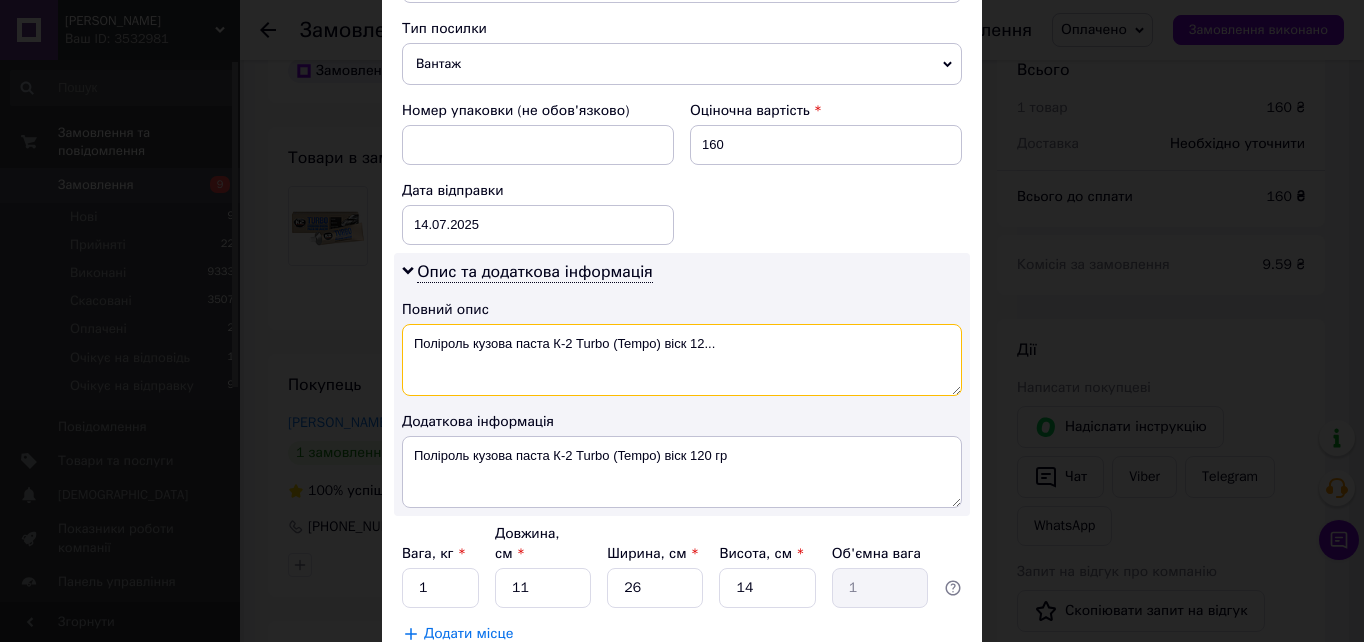 click on "Поліроль кузова паста К-2 Turbo (Tempo) віск 12..." at bounding box center [682, 360] 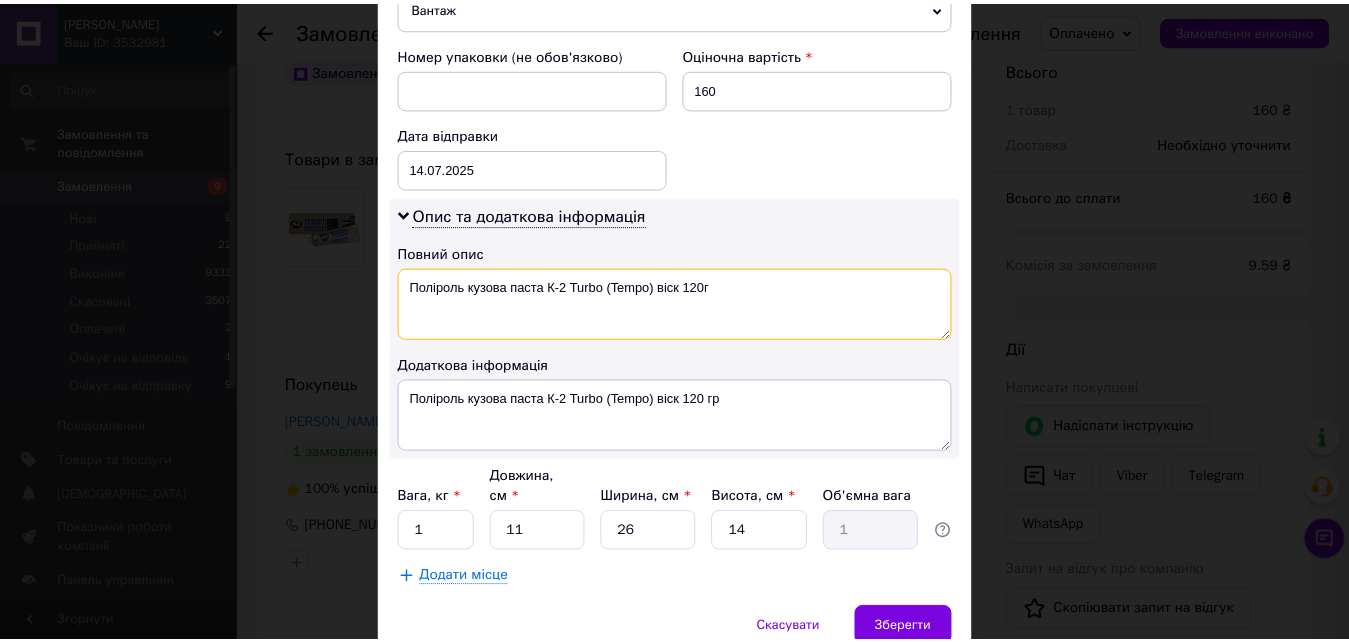 scroll, scrollTop: 910, scrollLeft: 0, axis: vertical 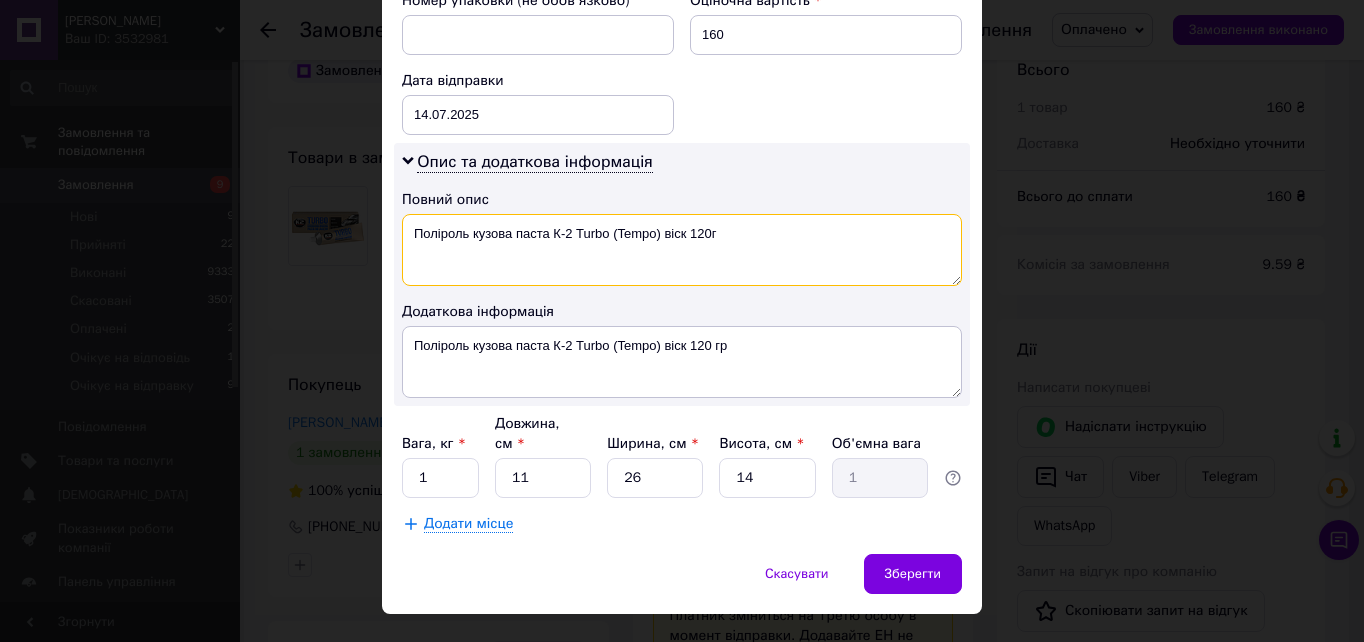 type on "Поліроль кузова паста К-2 Turbo (Tempo) віск 120г" 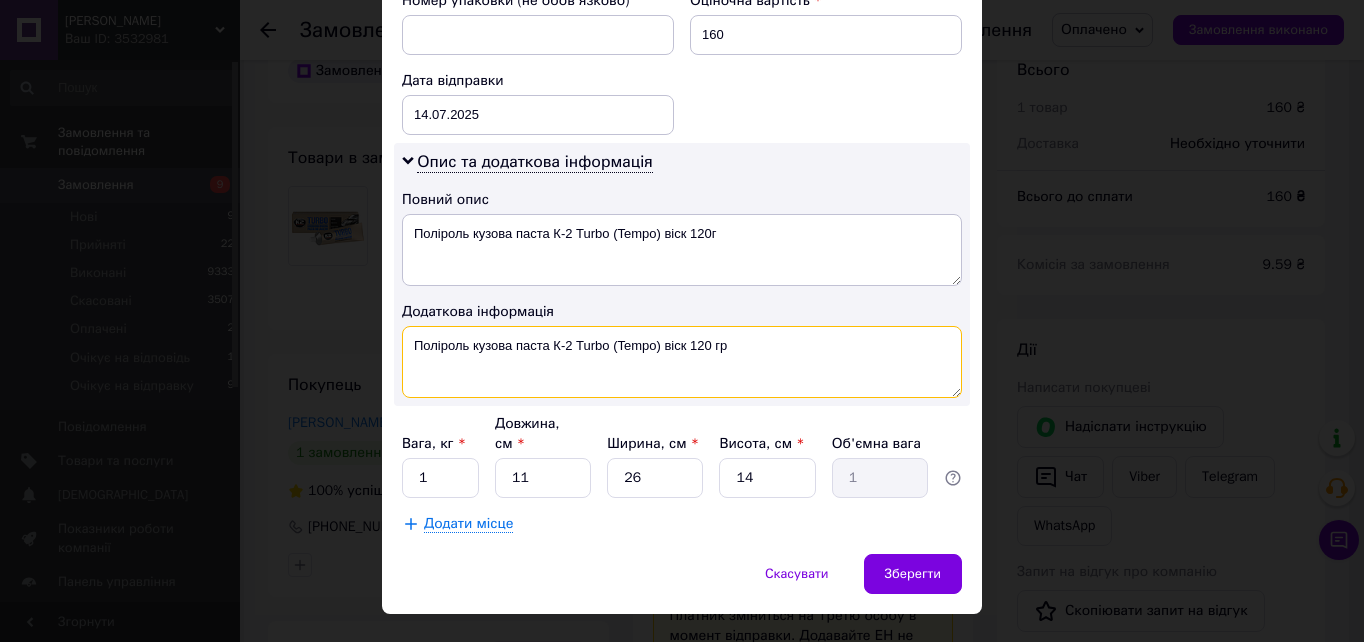 drag, startPoint x: 415, startPoint y: 327, endPoint x: 722, endPoint y: 319, distance: 307.10422 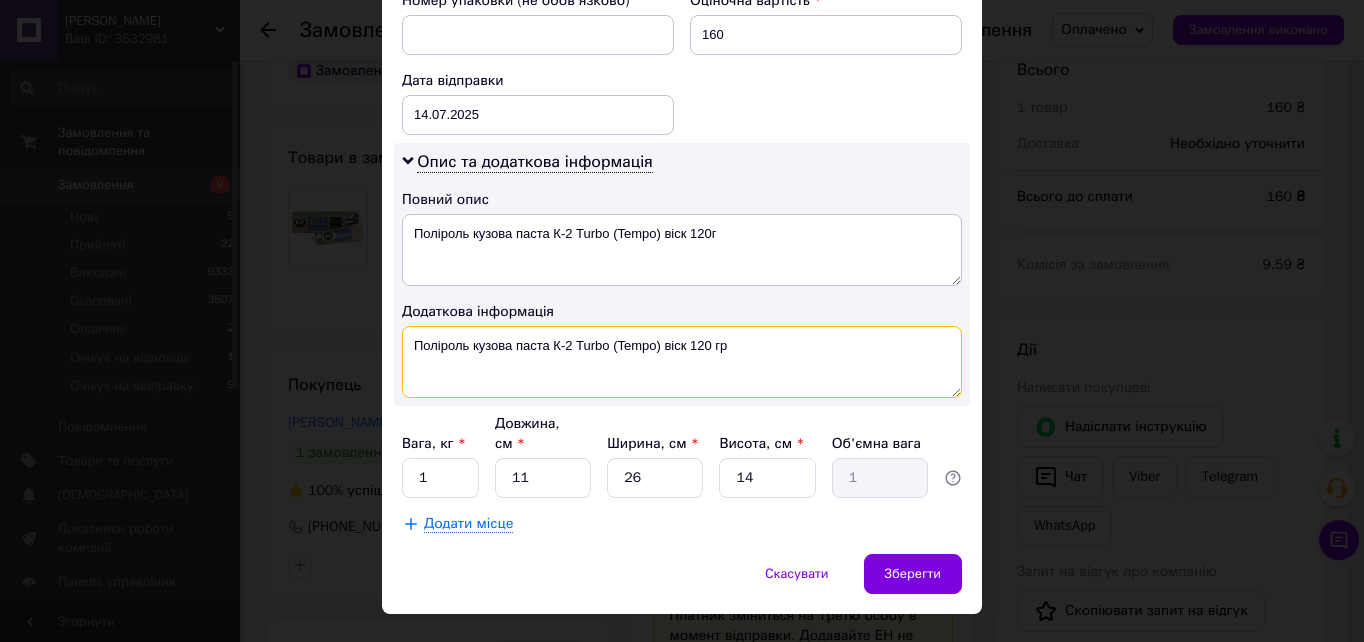 click on "Поліроль кузова паста К-2 Turbo (Tempo) віск 120 гр" at bounding box center (682, 362) 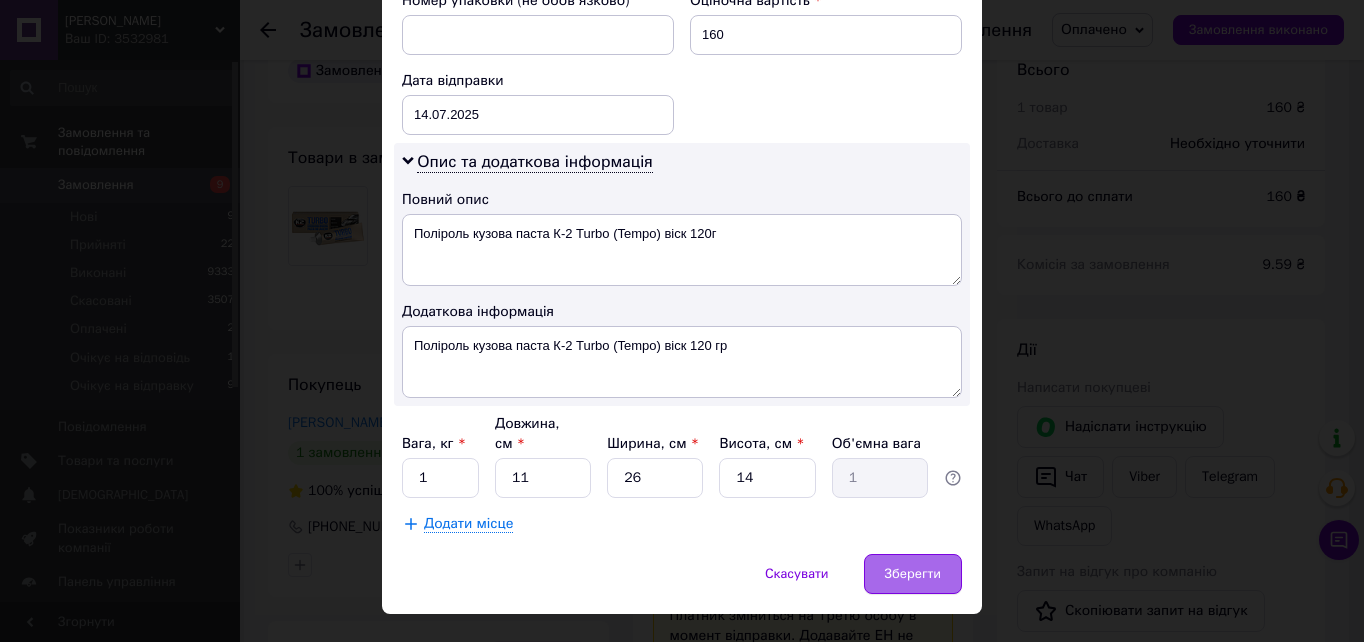 click on "Зберегти" at bounding box center (913, 574) 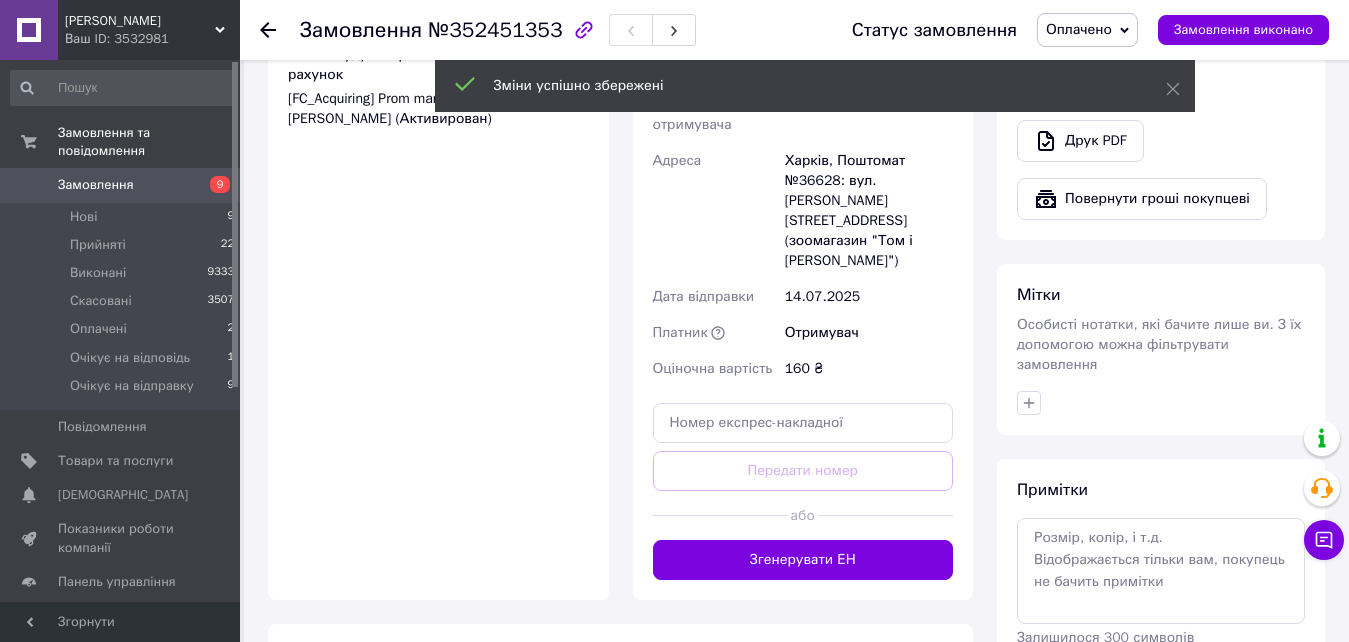 scroll, scrollTop: 807, scrollLeft: 0, axis: vertical 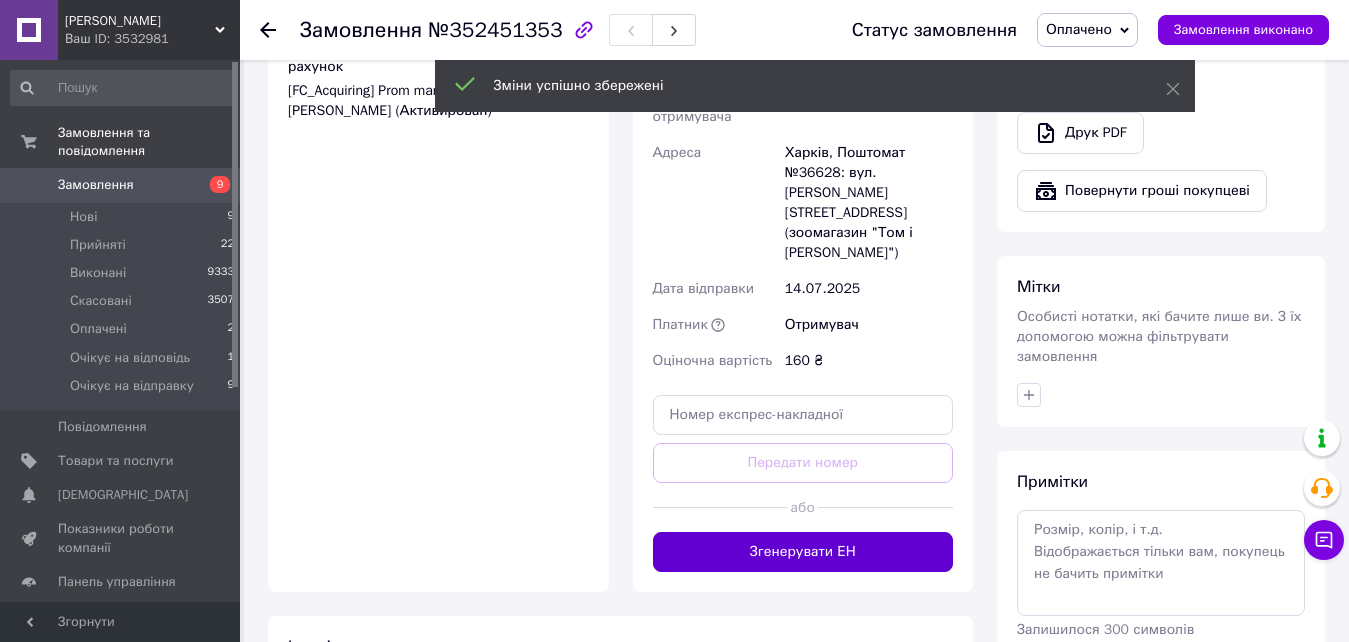click on "Згенерувати ЕН" at bounding box center (803, 552) 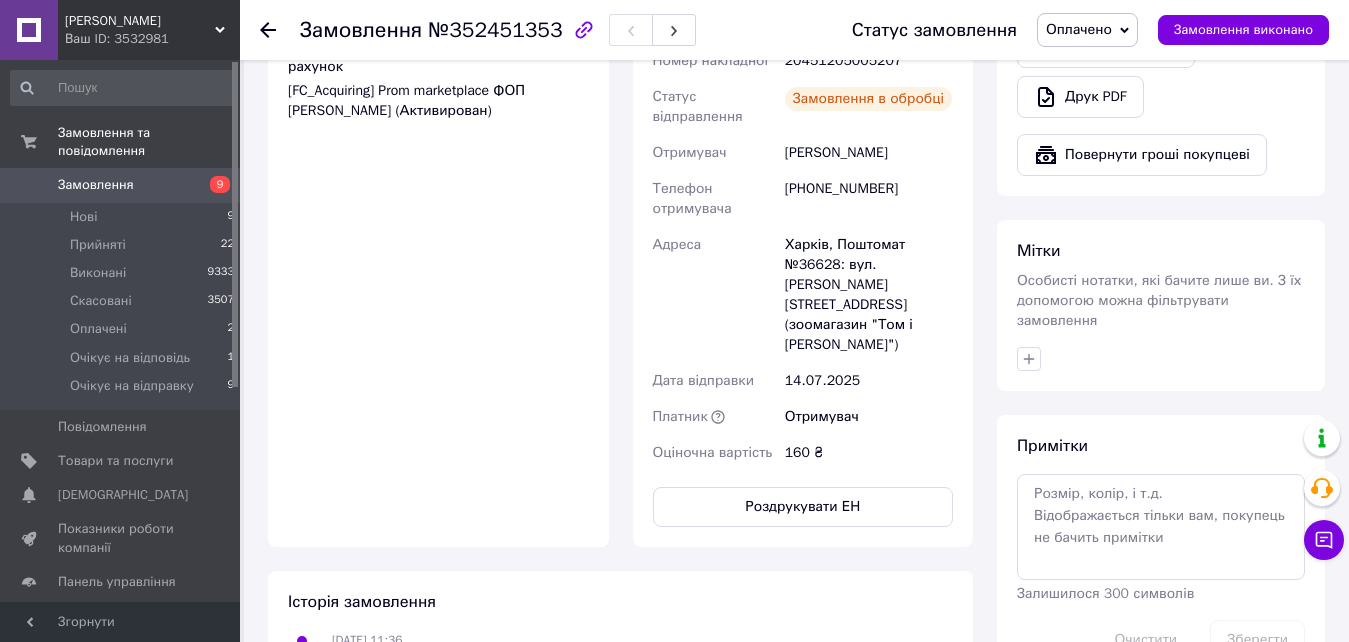 click on "Оплачено" at bounding box center [1079, 29] 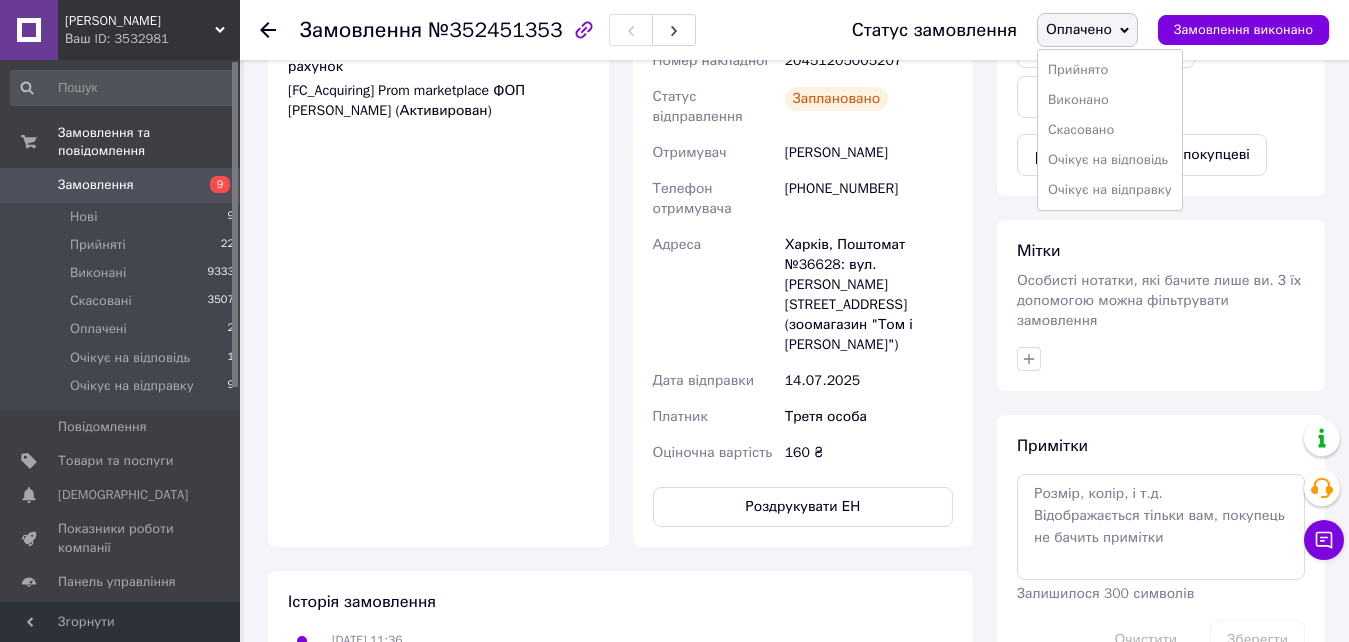 click on "Очікує на відправку" at bounding box center (1110, 190) 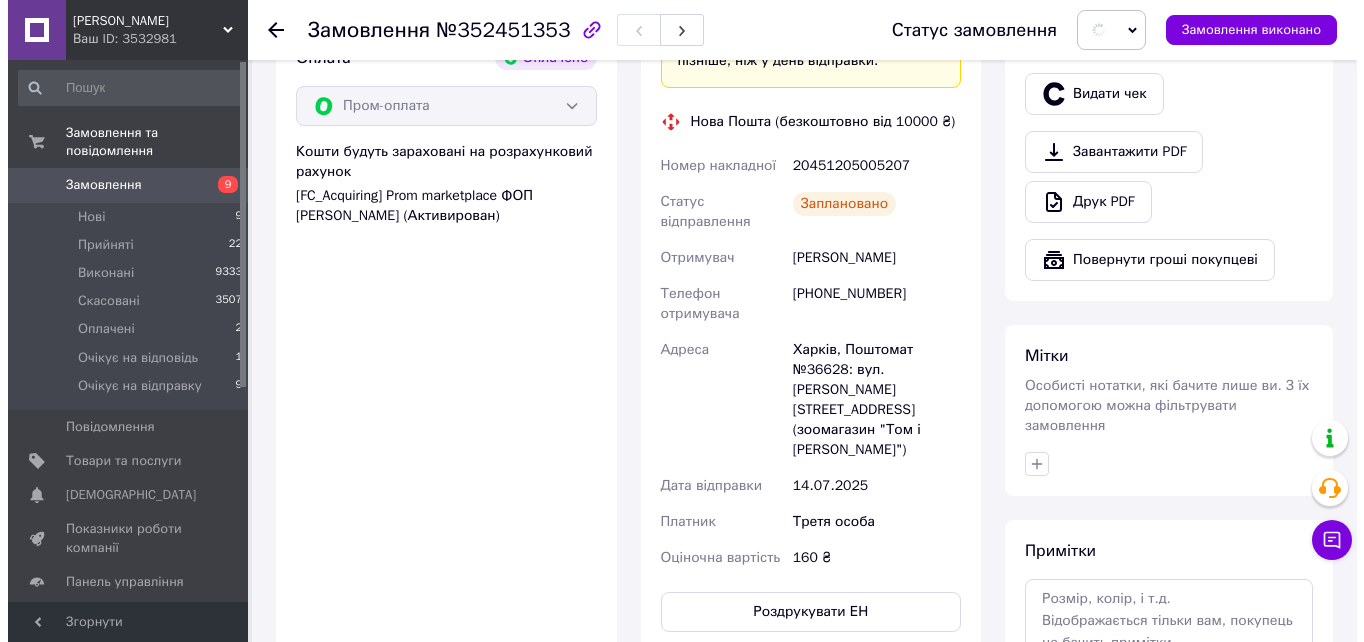 scroll, scrollTop: 607, scrollLeft: 0, axis: vertical 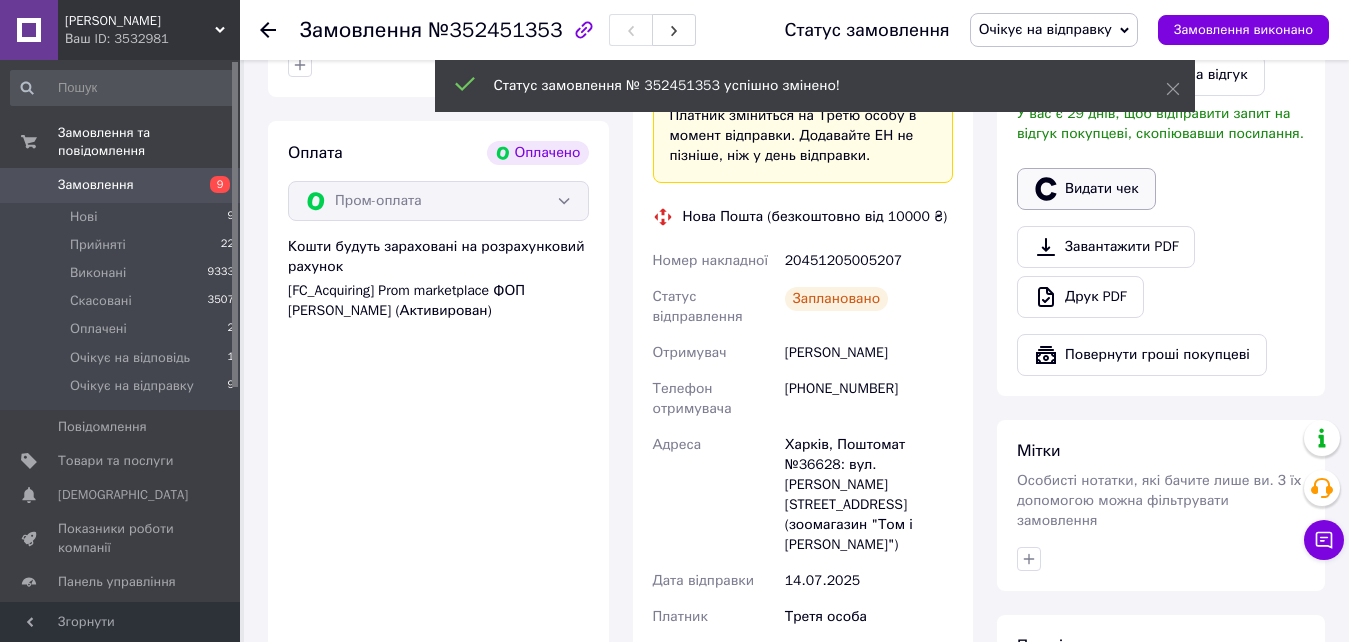 click on "Видати чек" at bounding box center [1086, 189] 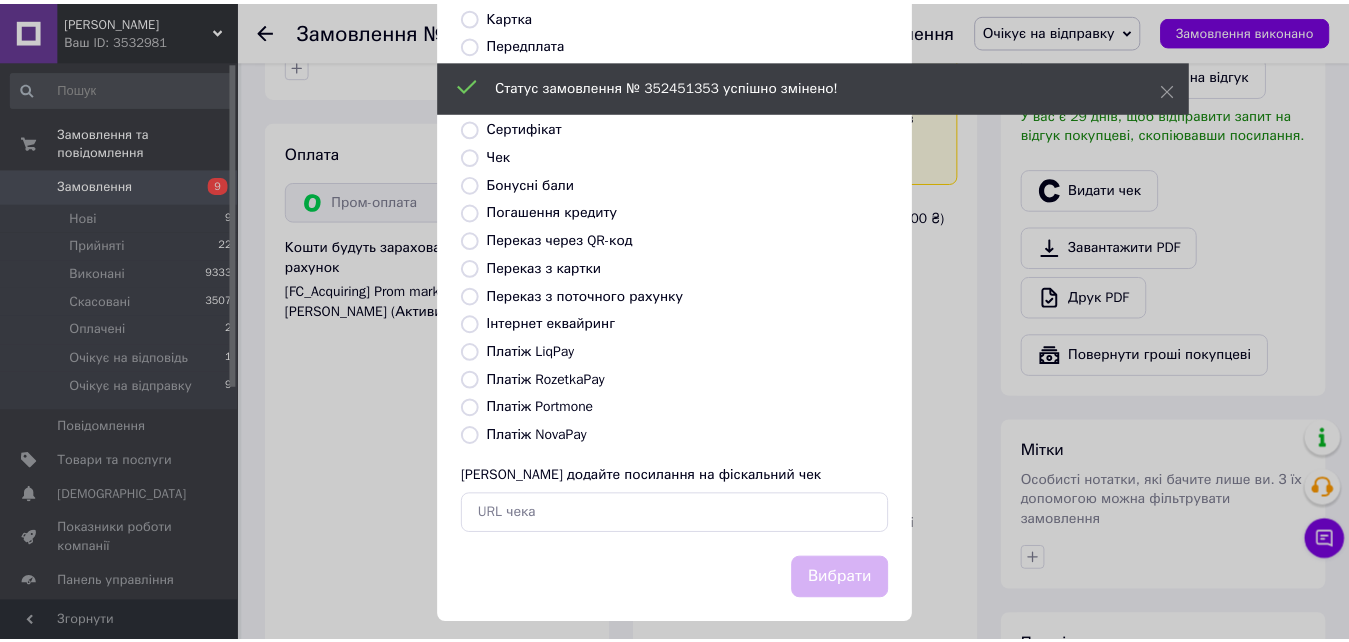 scroll, scrollTop: 200, scrollLeft: 0, axis: vertical 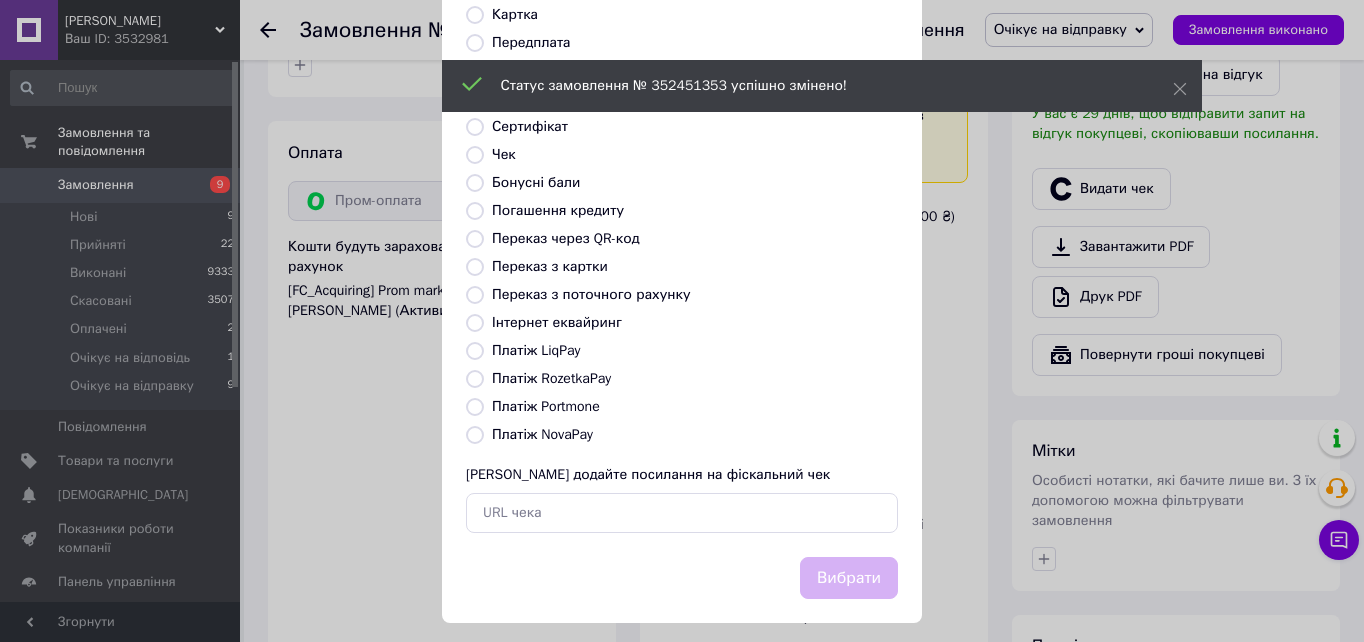 click on "Платіж RozetkaPay" at bounding box center (475, 379) 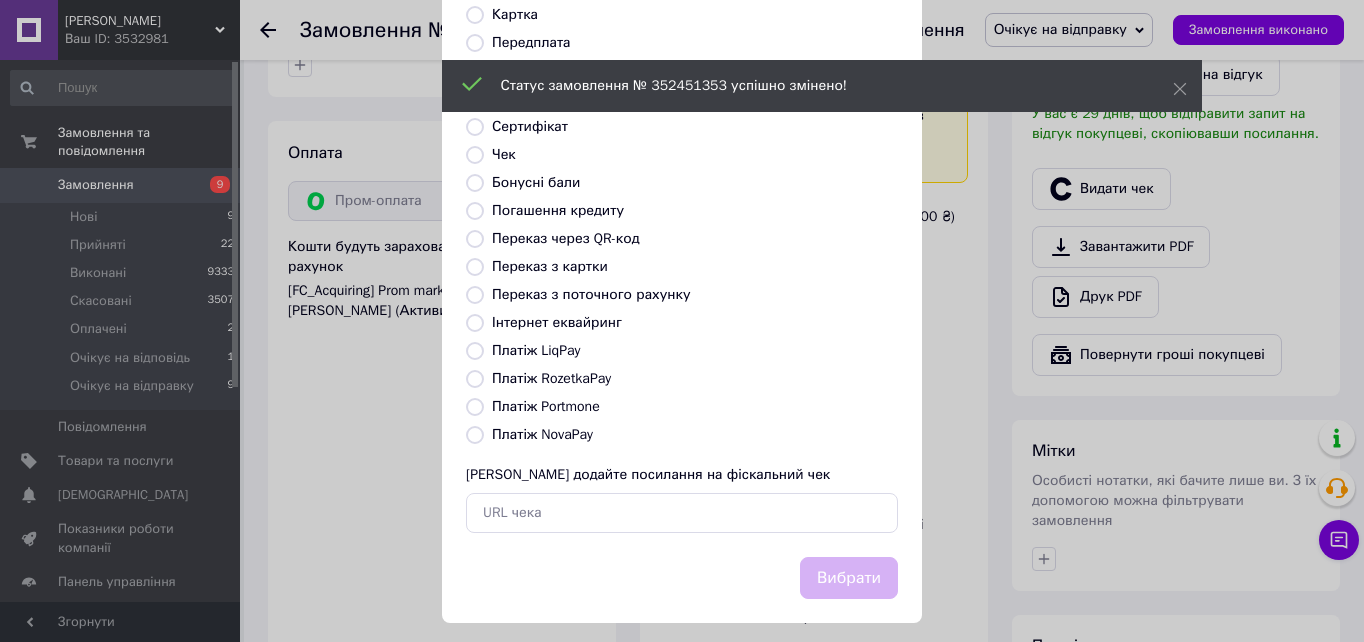 radio on "true" 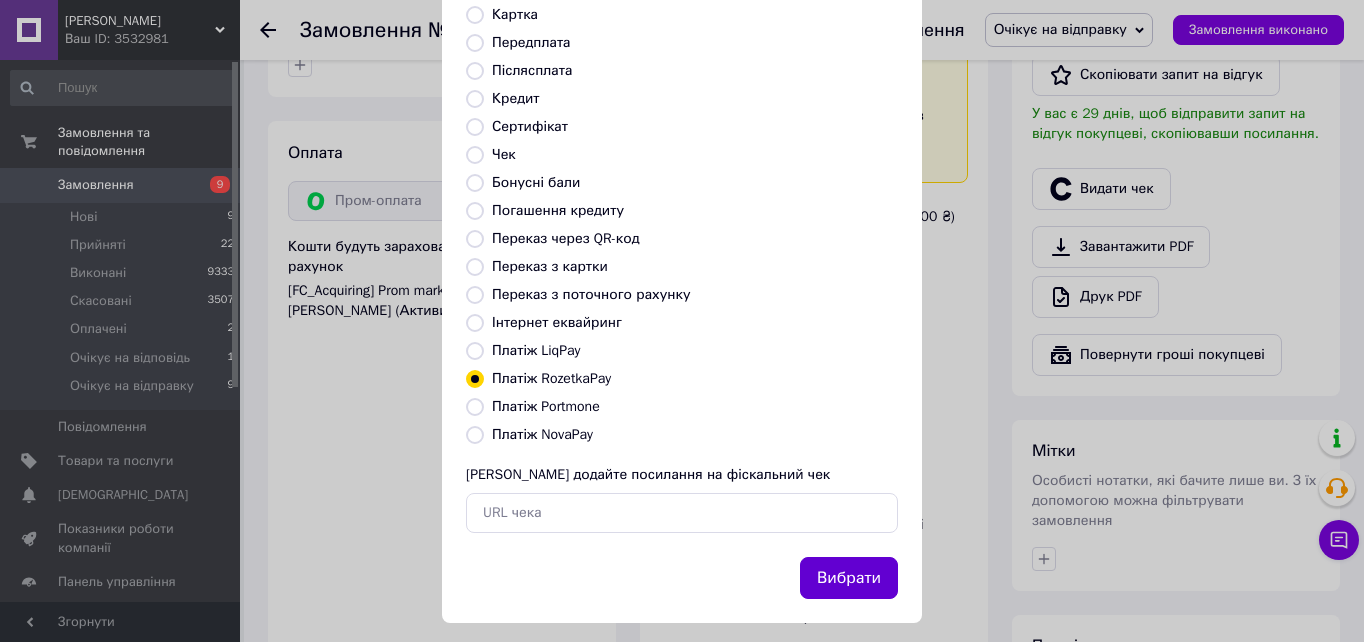 click on "Вибрати" at bounding box center [849, 578] 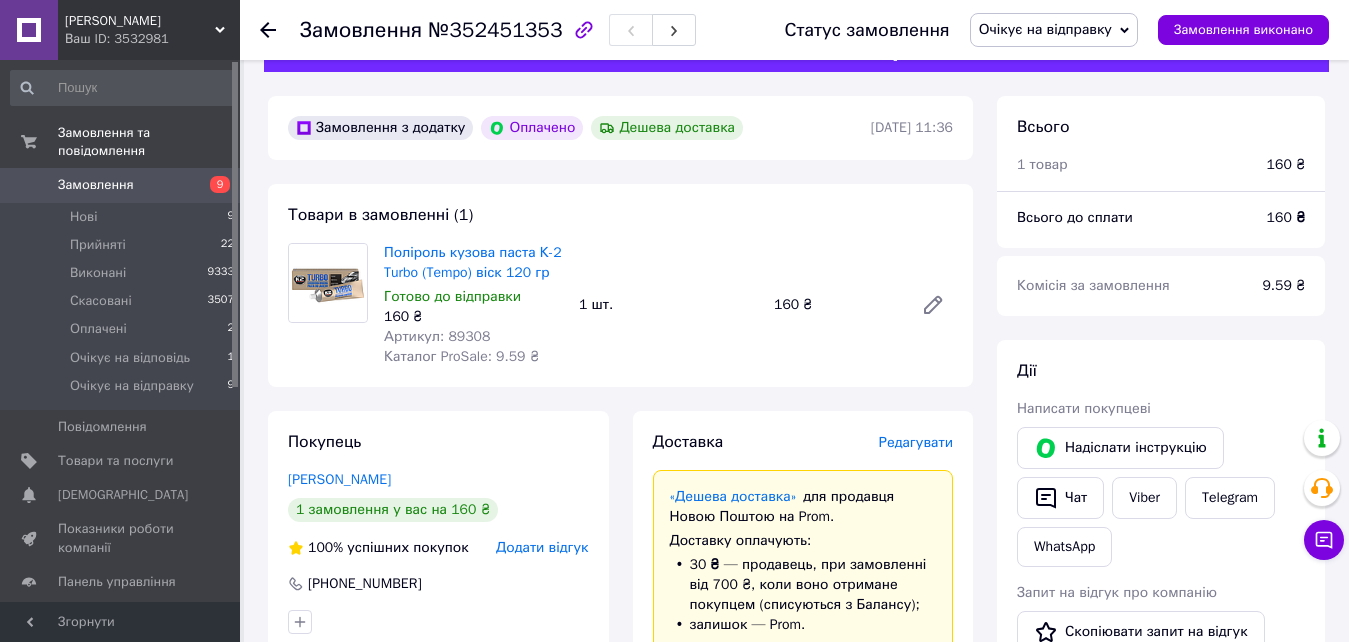 scroll, scrollTop: 100, scrollLeft: 0, axis: vertical 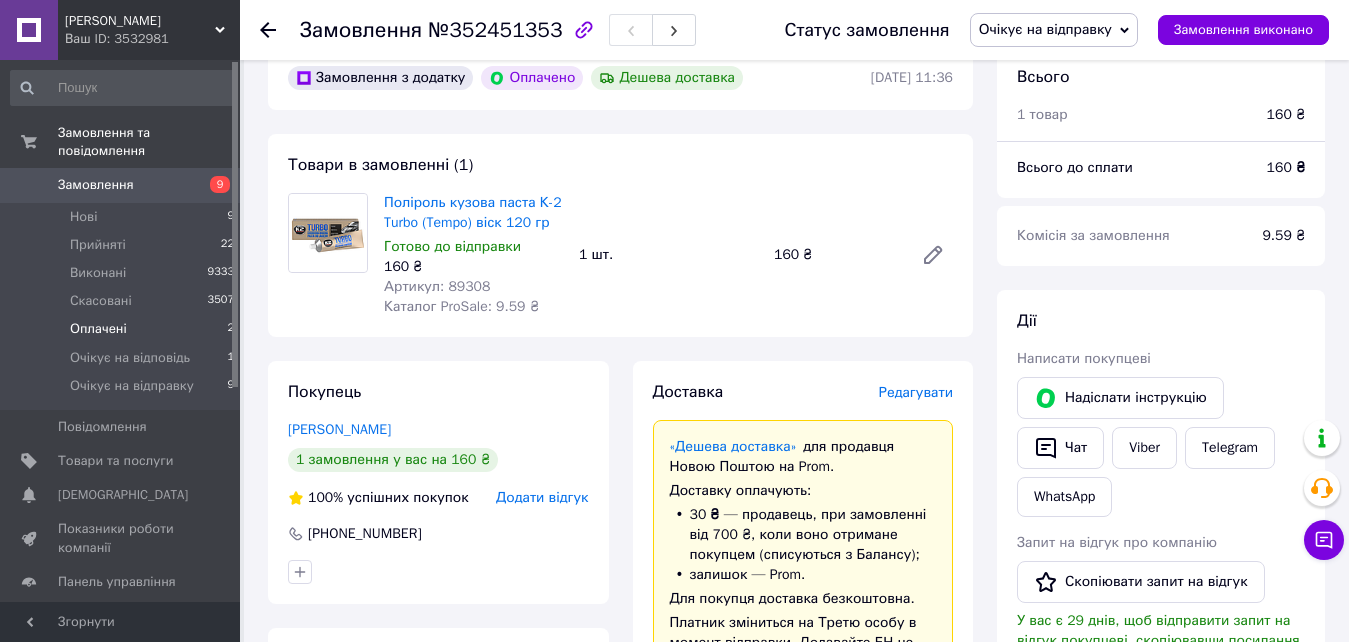 click on "Оплачені" at bounding box center (98, 329) 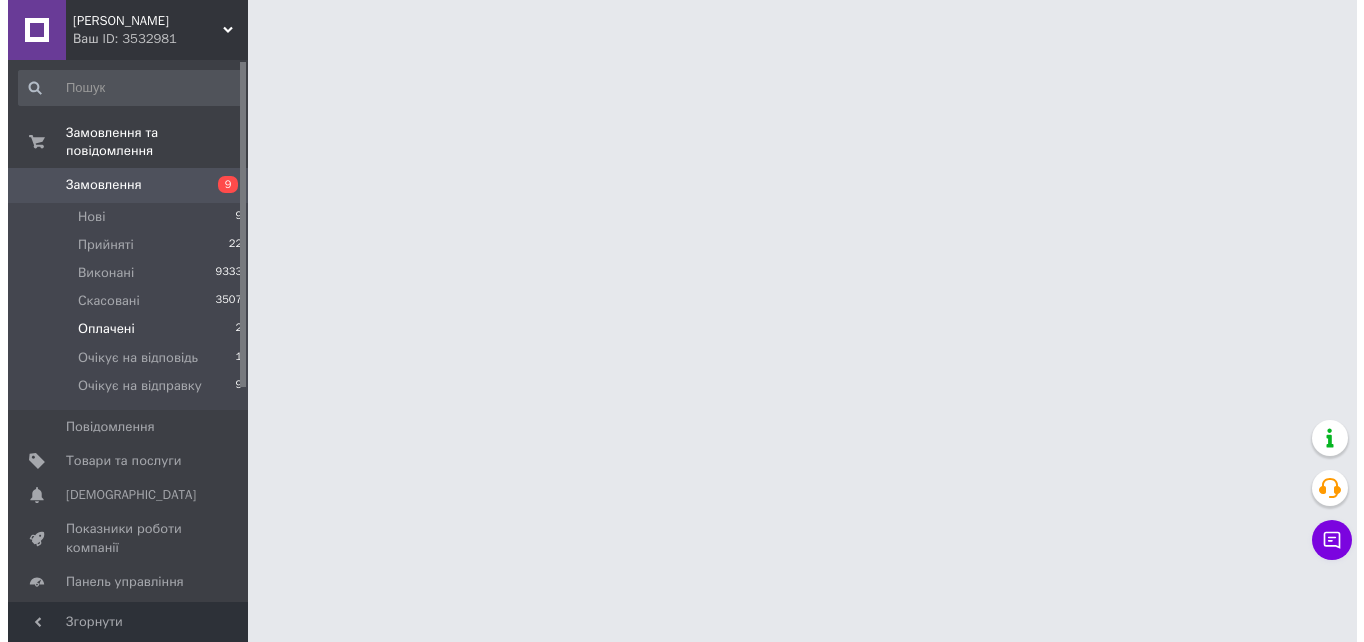 scroll, scrollTop: 0, scrollLeft: 0, axis: both 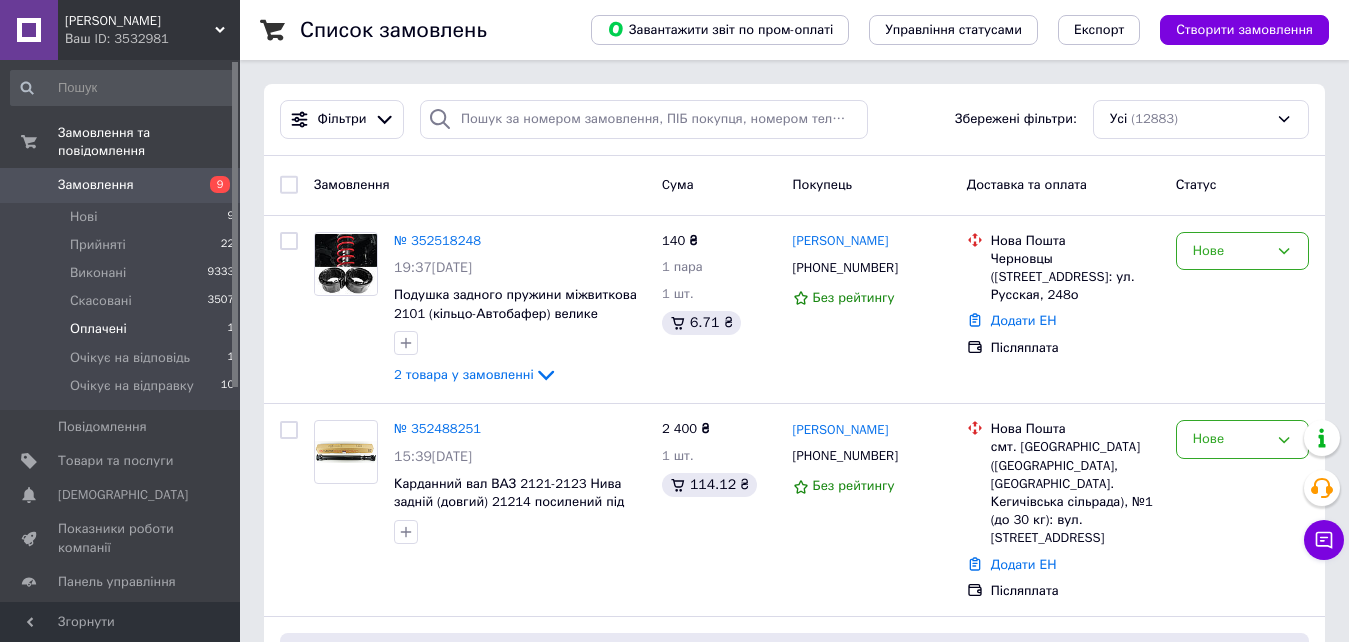 click on "Оплачені" at bounding box center (98, 329) 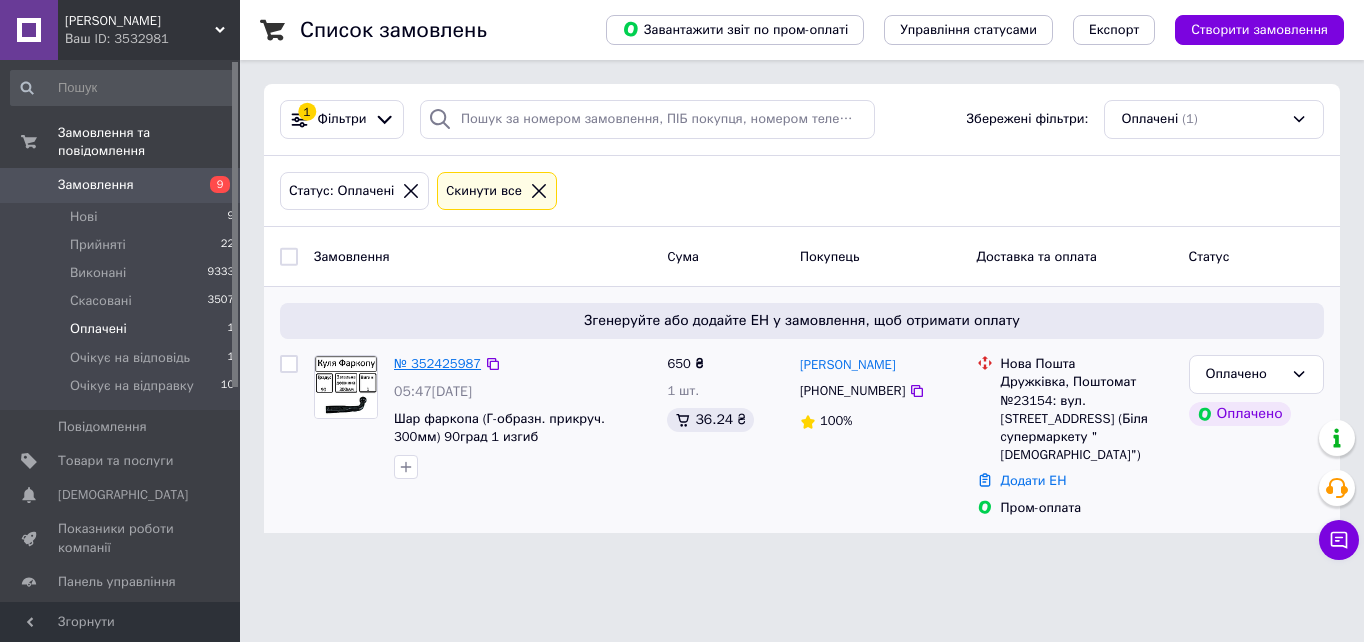 click on "№ 352425987" at bounding box center [437, 363] 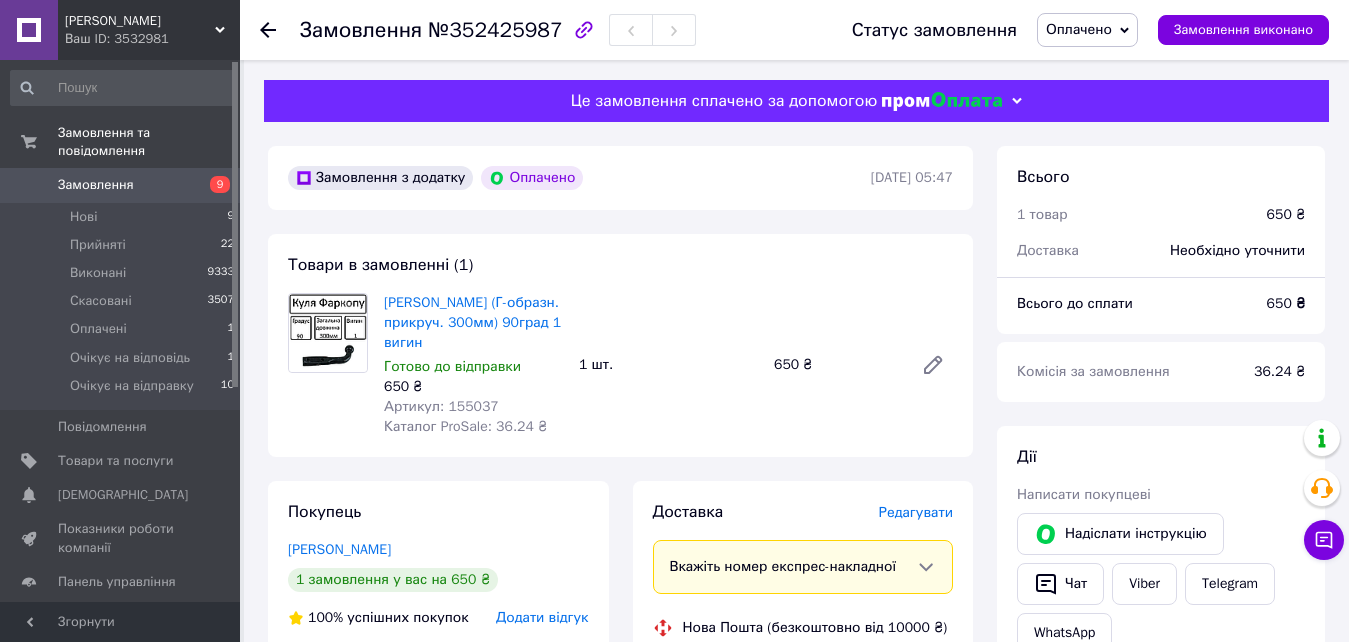 click on "Артикул: 155037" at bounding box center [441, 406] 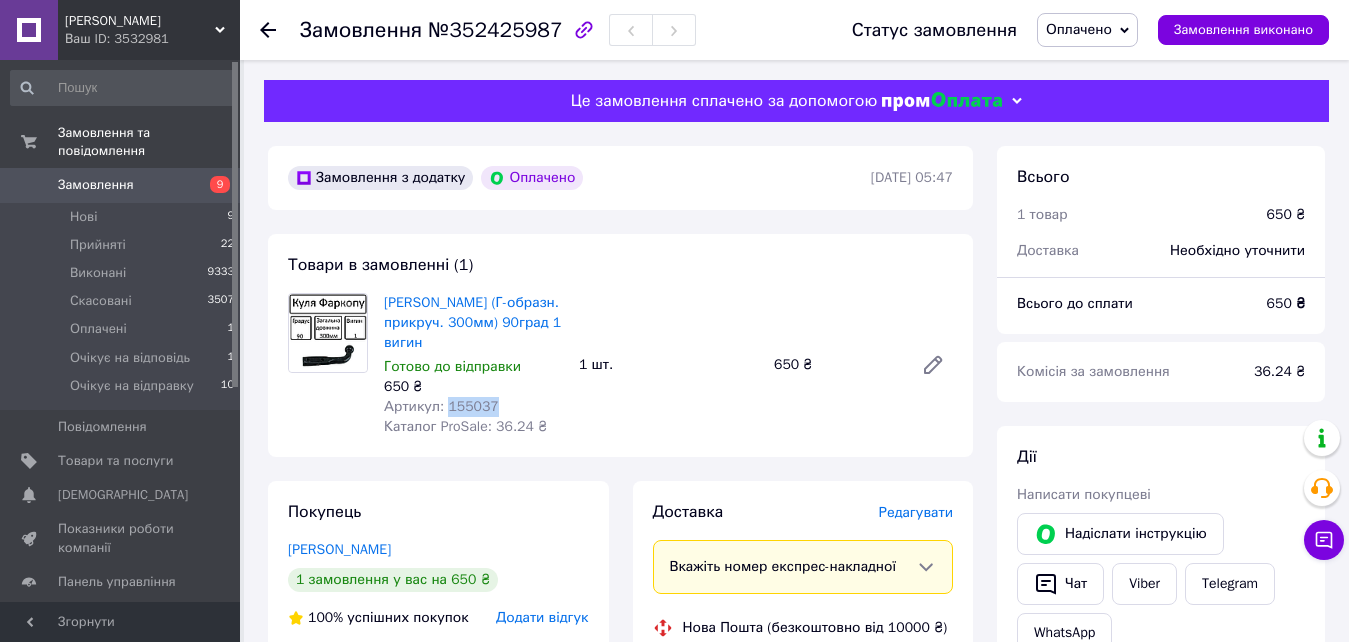 click on "Артикул: 155037" at bounding box center (441, 406) 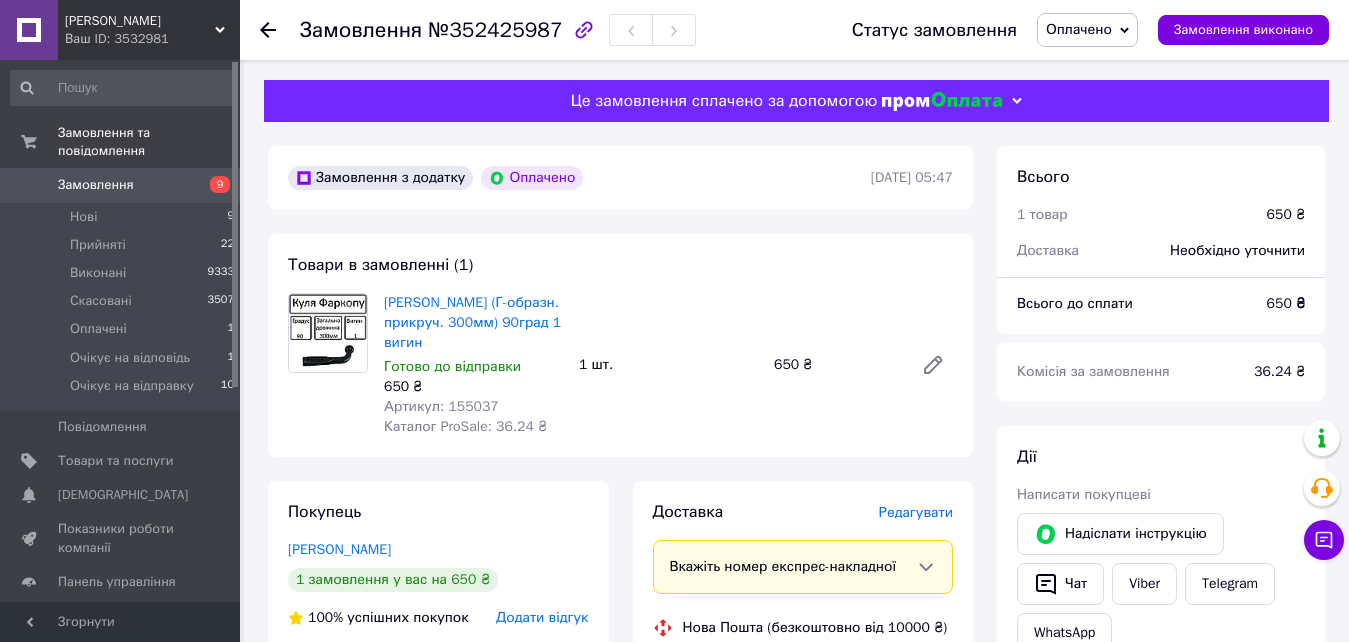click on "Редагувати" at bounding box center (916, 512) 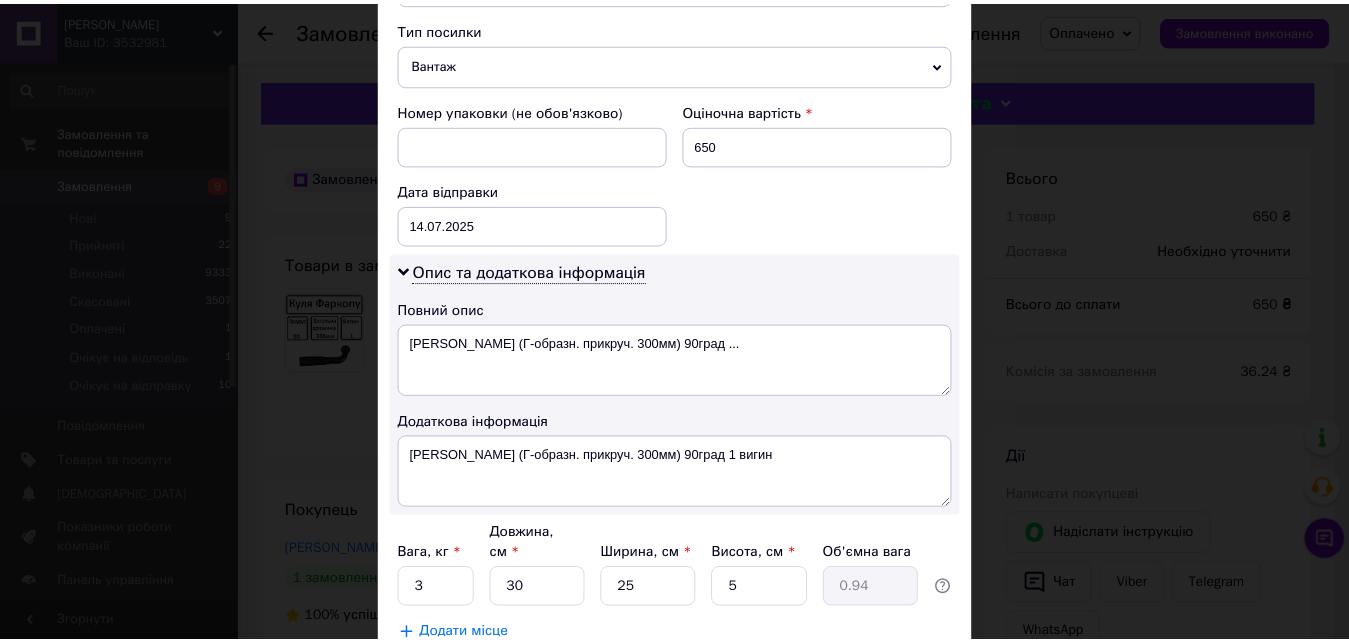 scroll, scrollTop: 910, scrollLeft: 0, axis: vertical 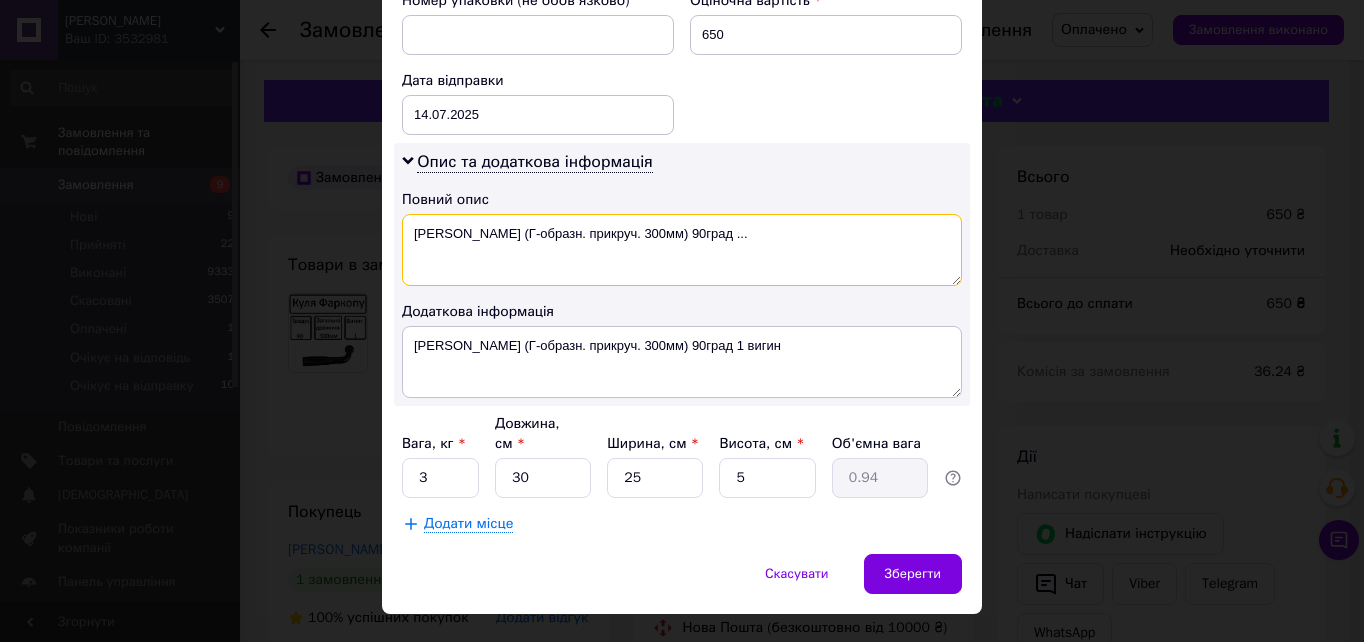drag, startPoint x: 735, startPoint y: 191, endPoint x: 736, endPoint y: 207, distance: 16.03122 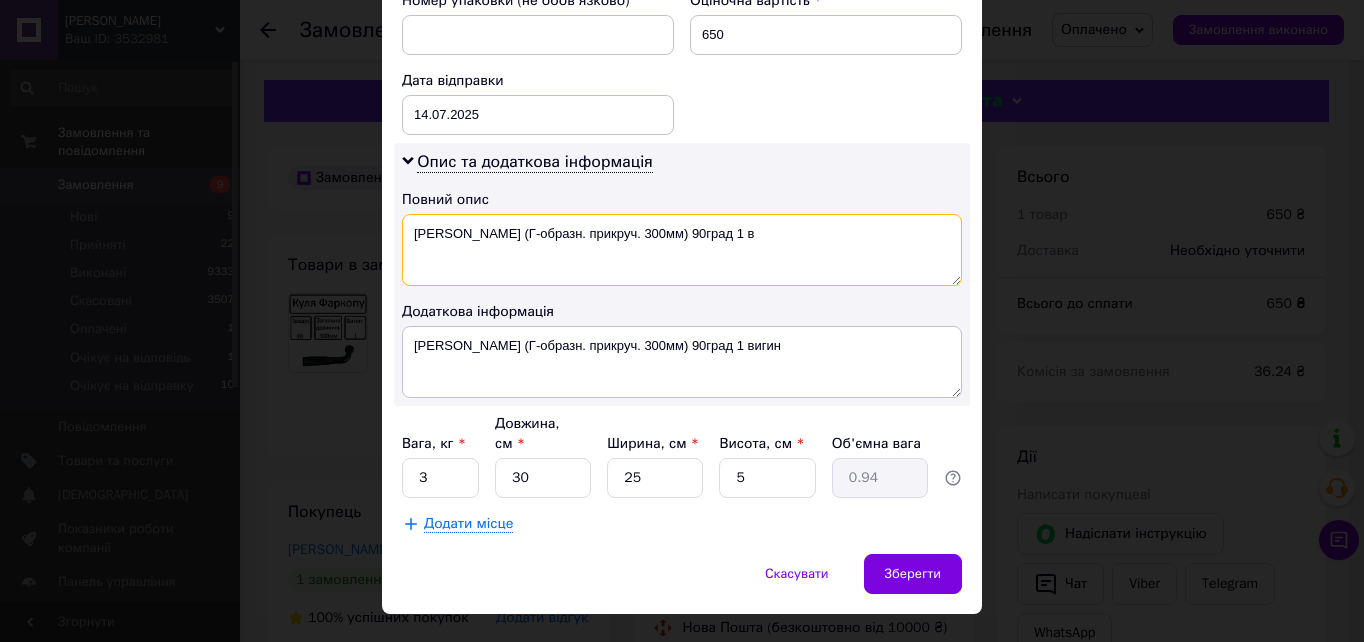 type on "[PERSON_NAME] (Г-образн. прикруч. 300мм) 90град 1 в" 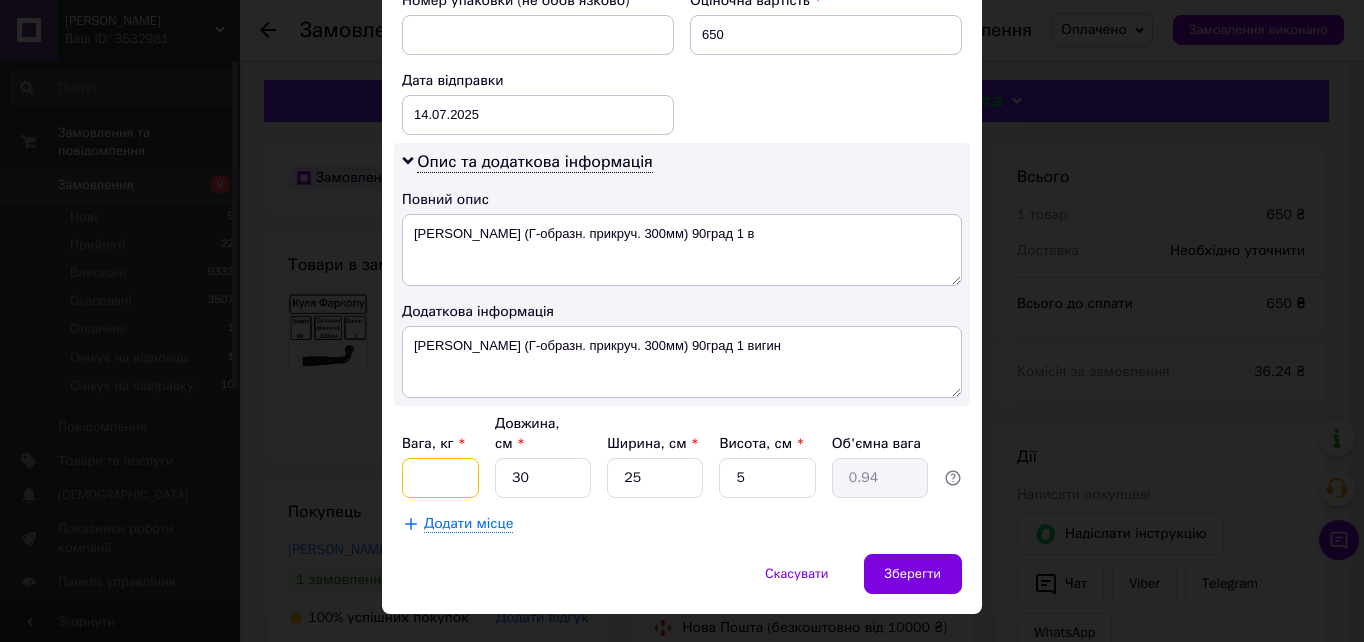 click on "Вага, кг   *" at bounding box center [440, 478] 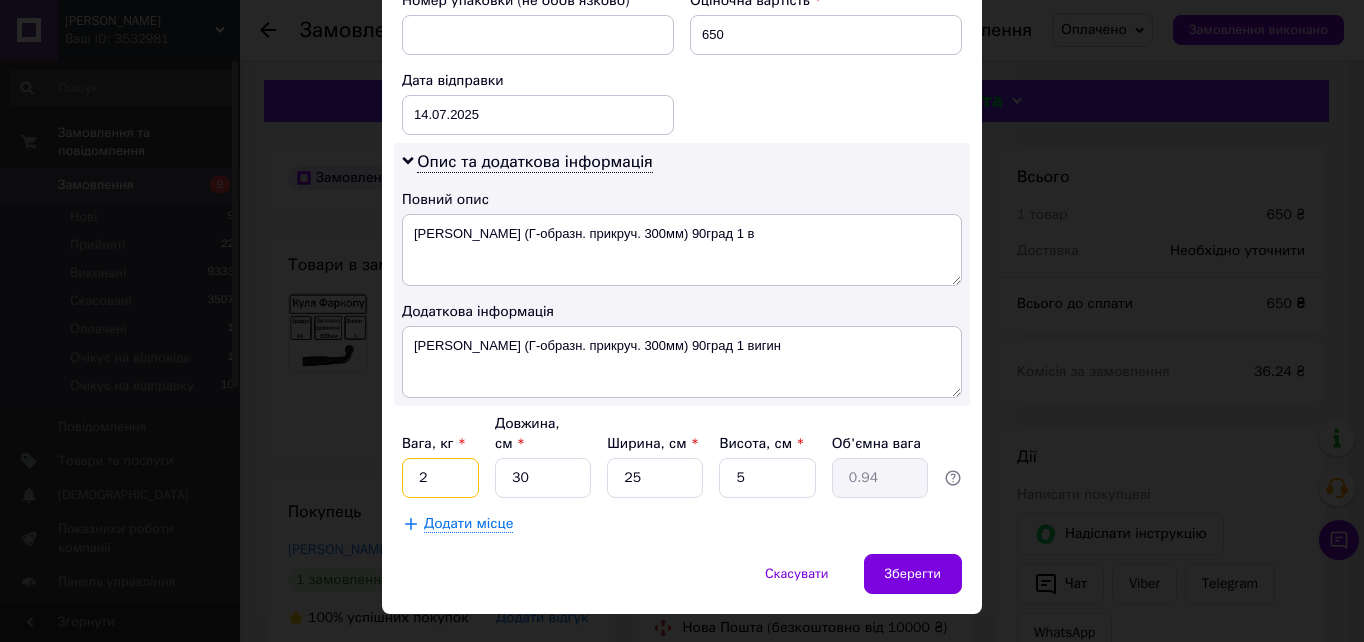 type on "2" 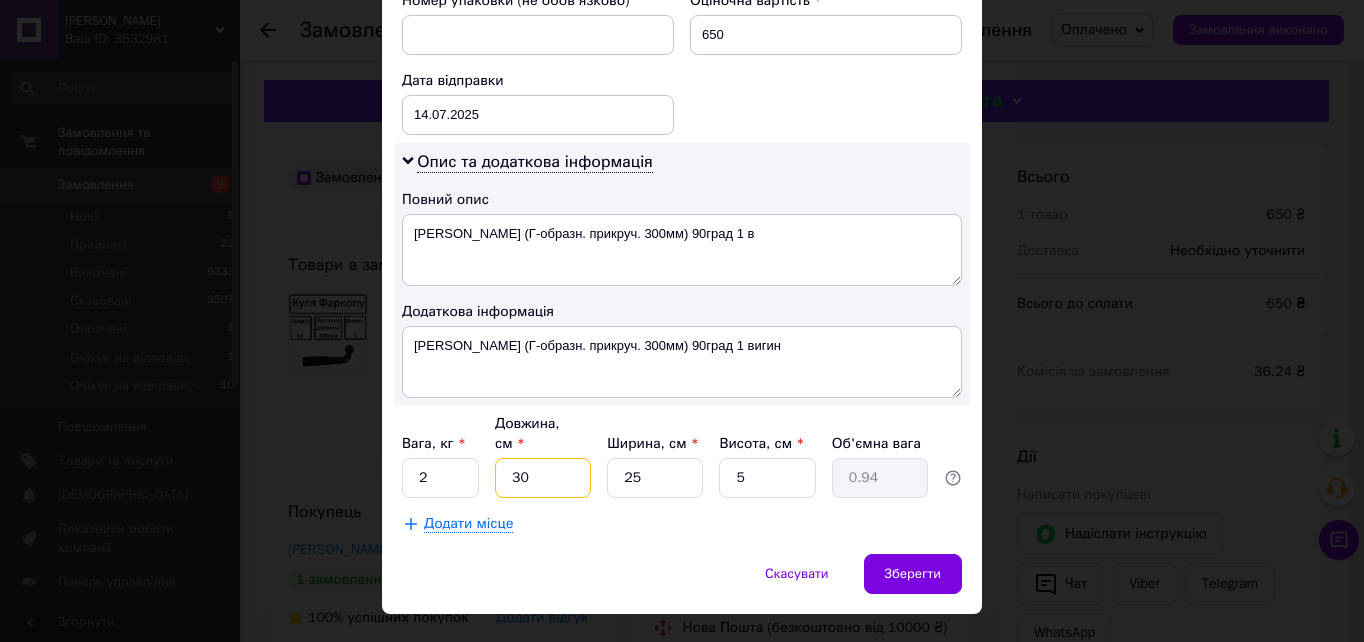click on "30" at bounding box center [543, 478] 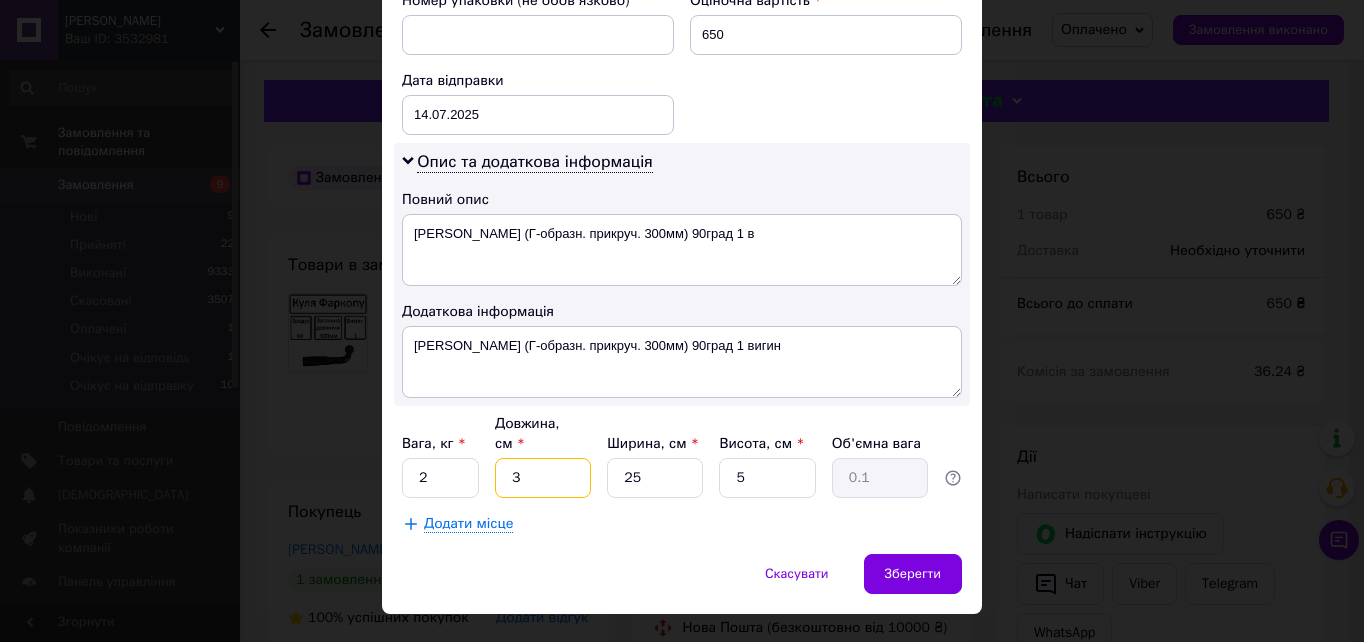 type 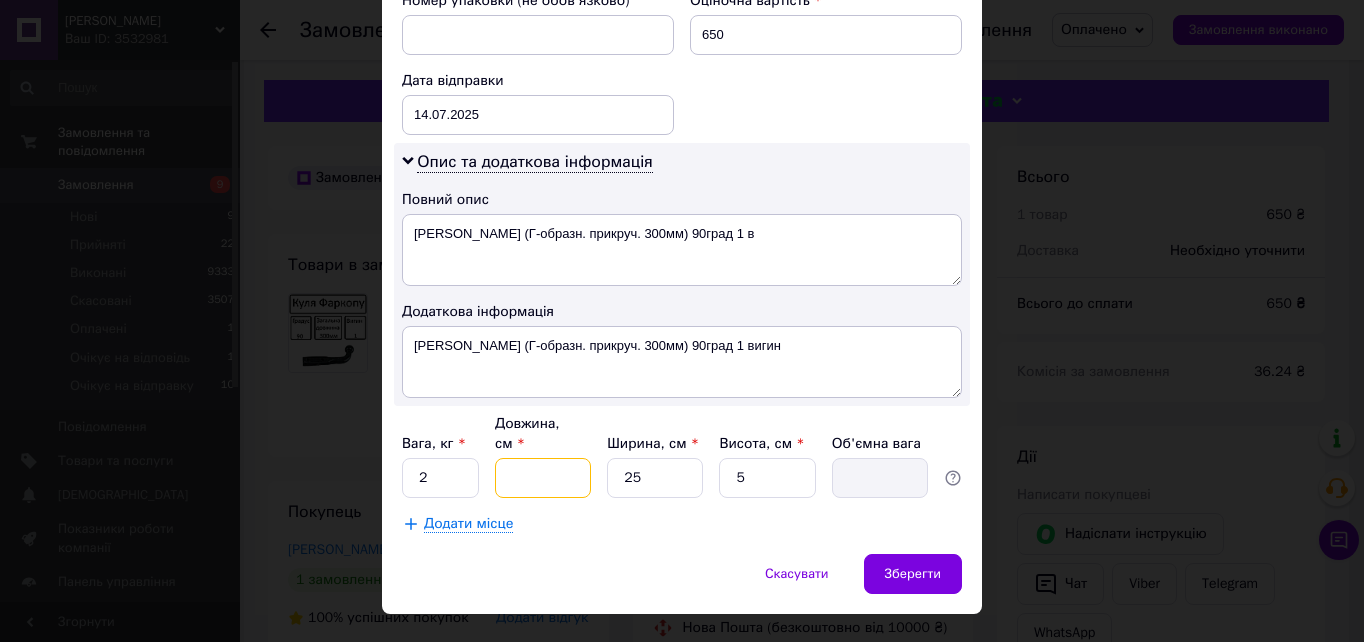 type on "3" 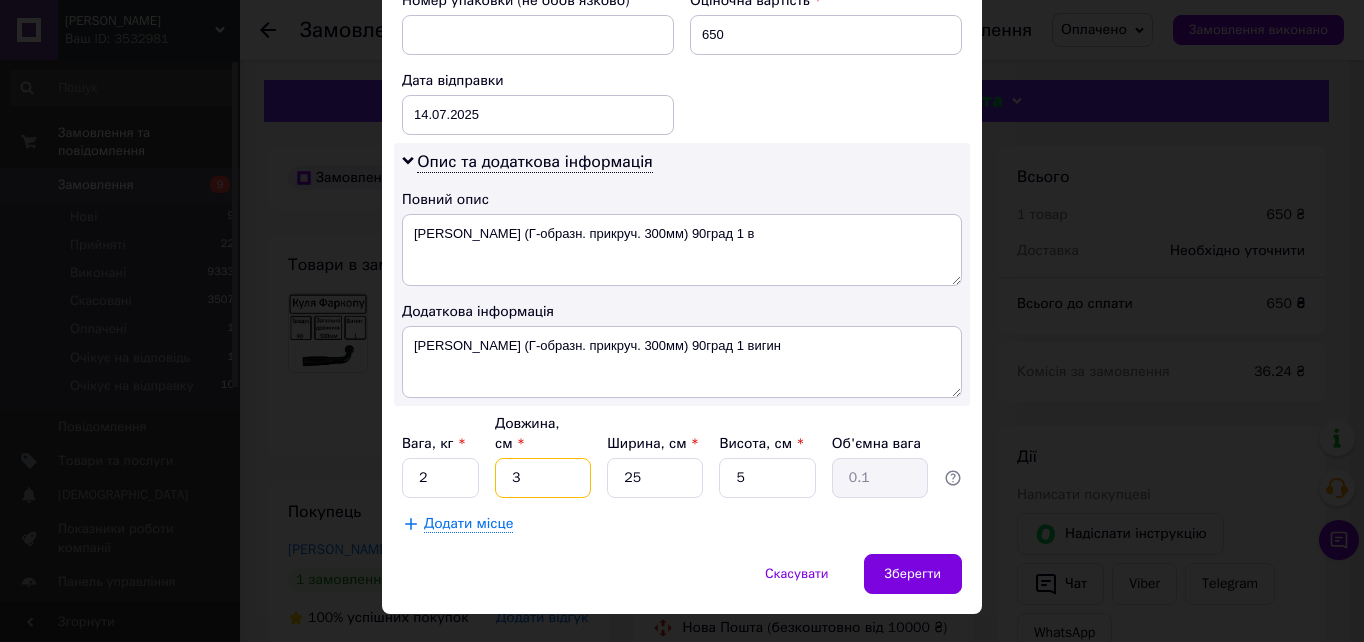 type on "35" 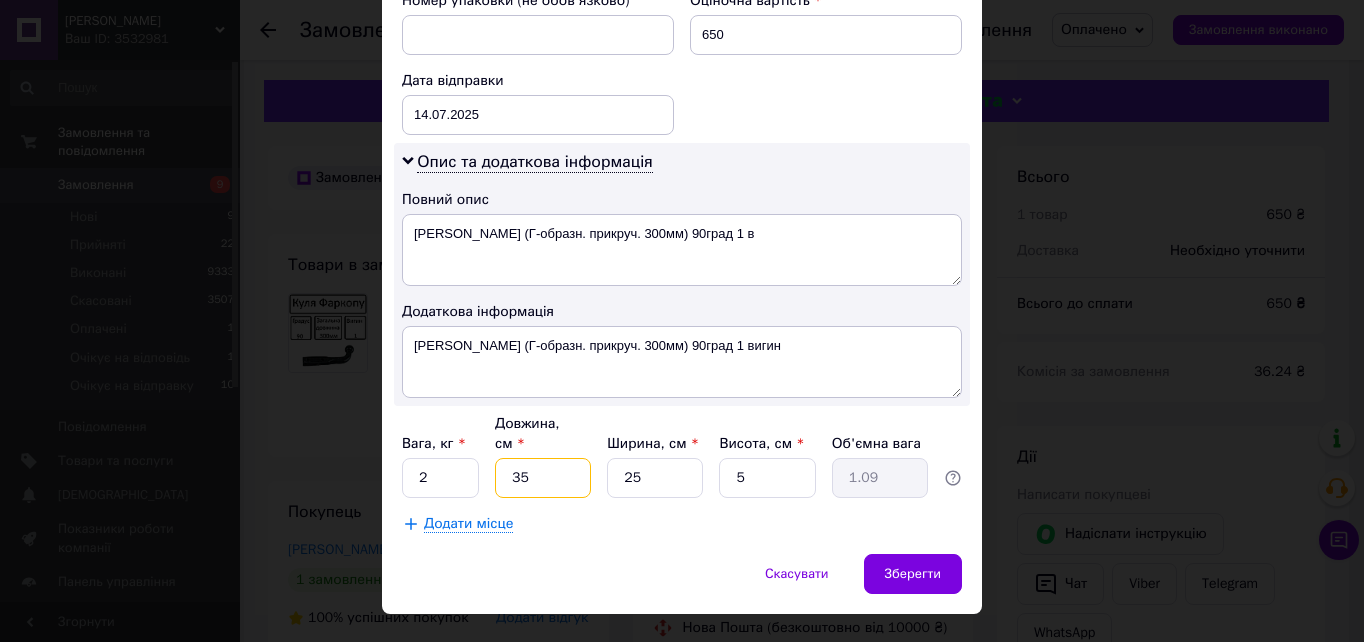 type on "35" 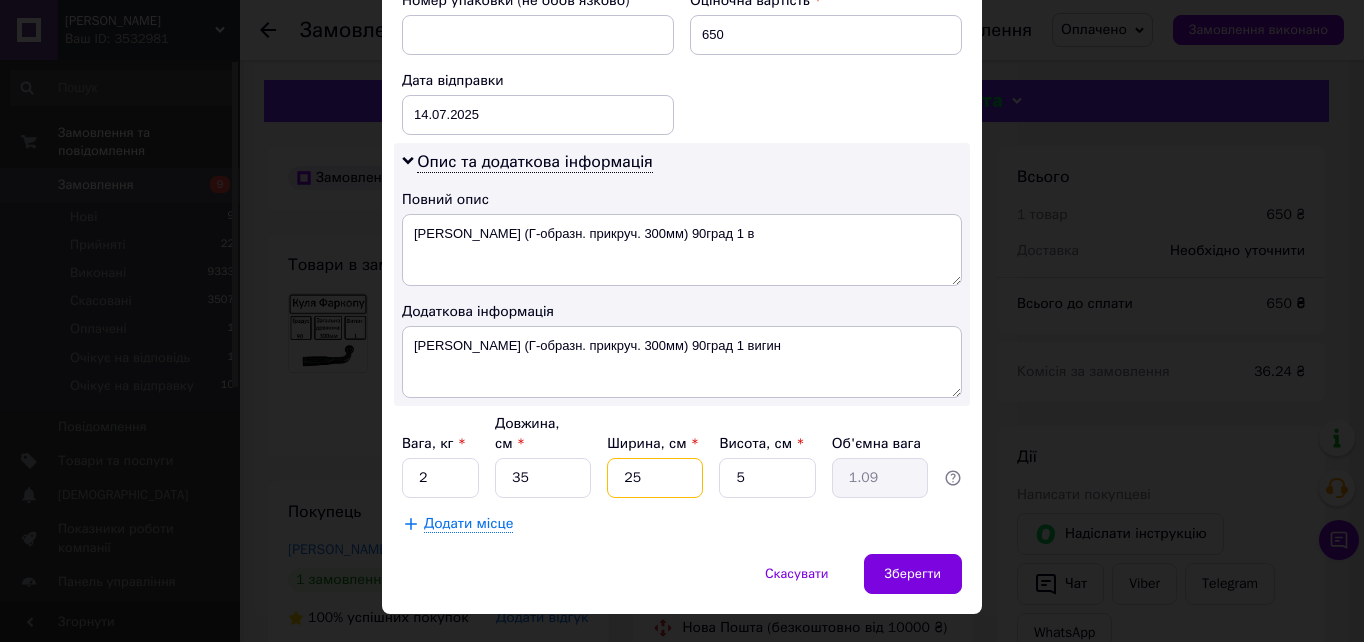 click on "25" at bounding box center (655, 478) 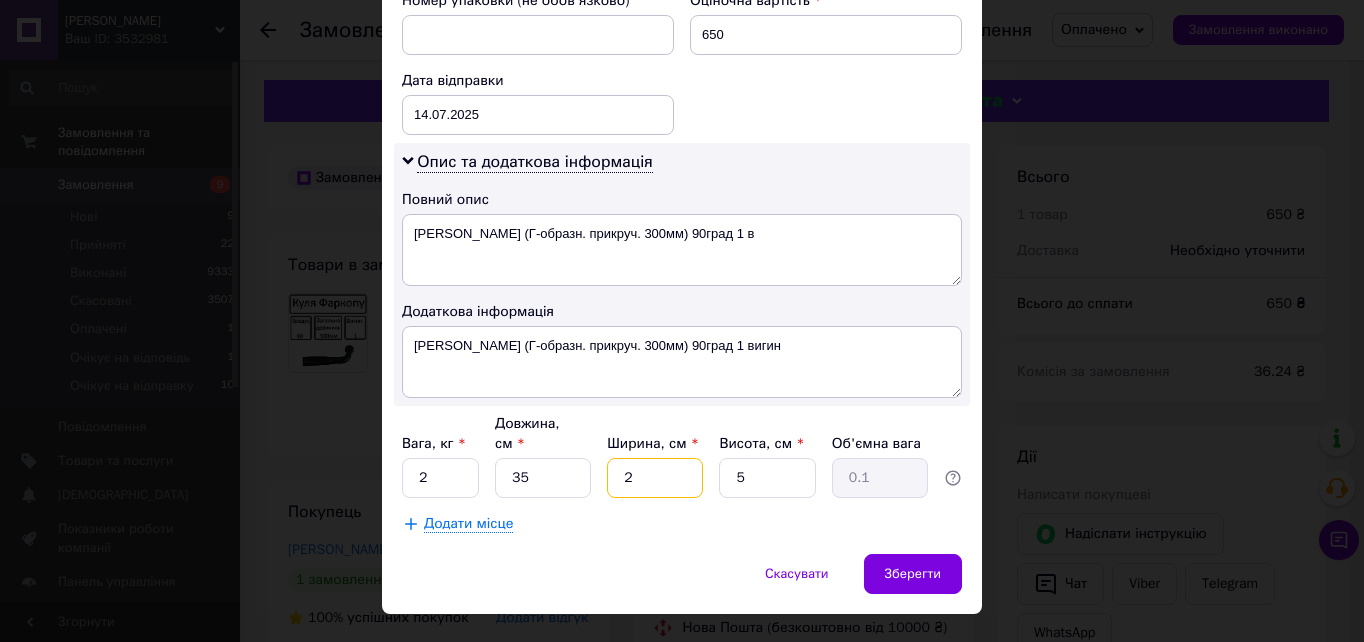 type 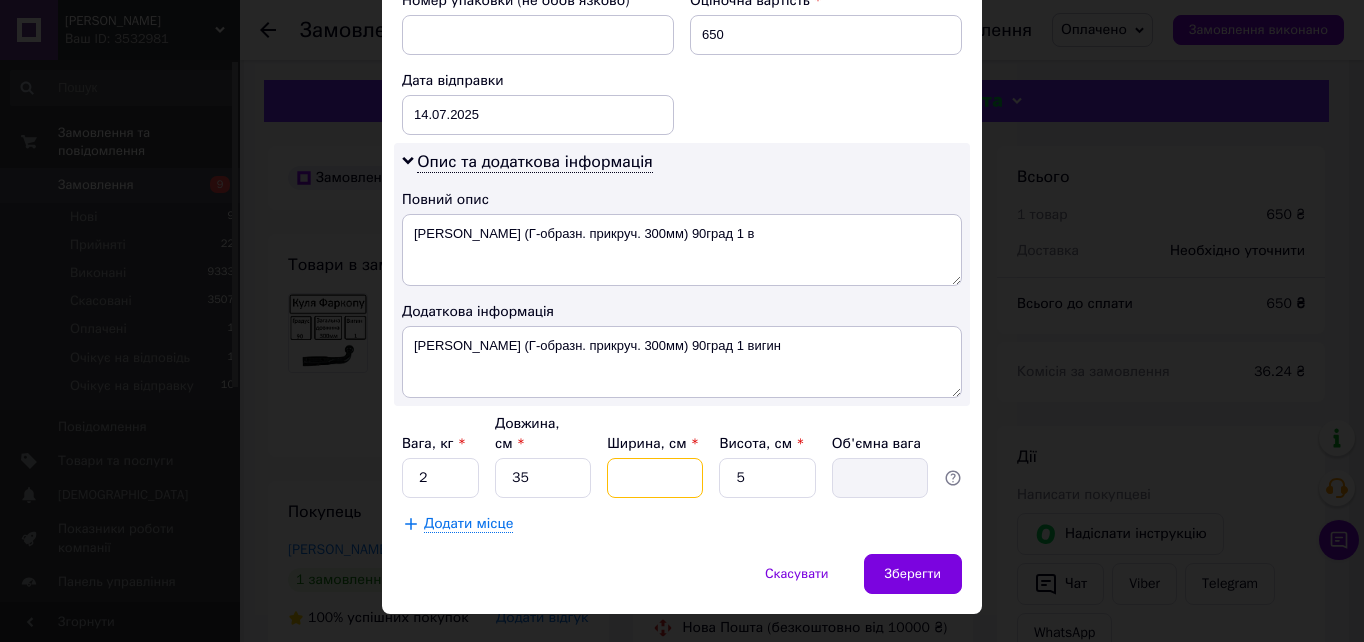 type on "1" 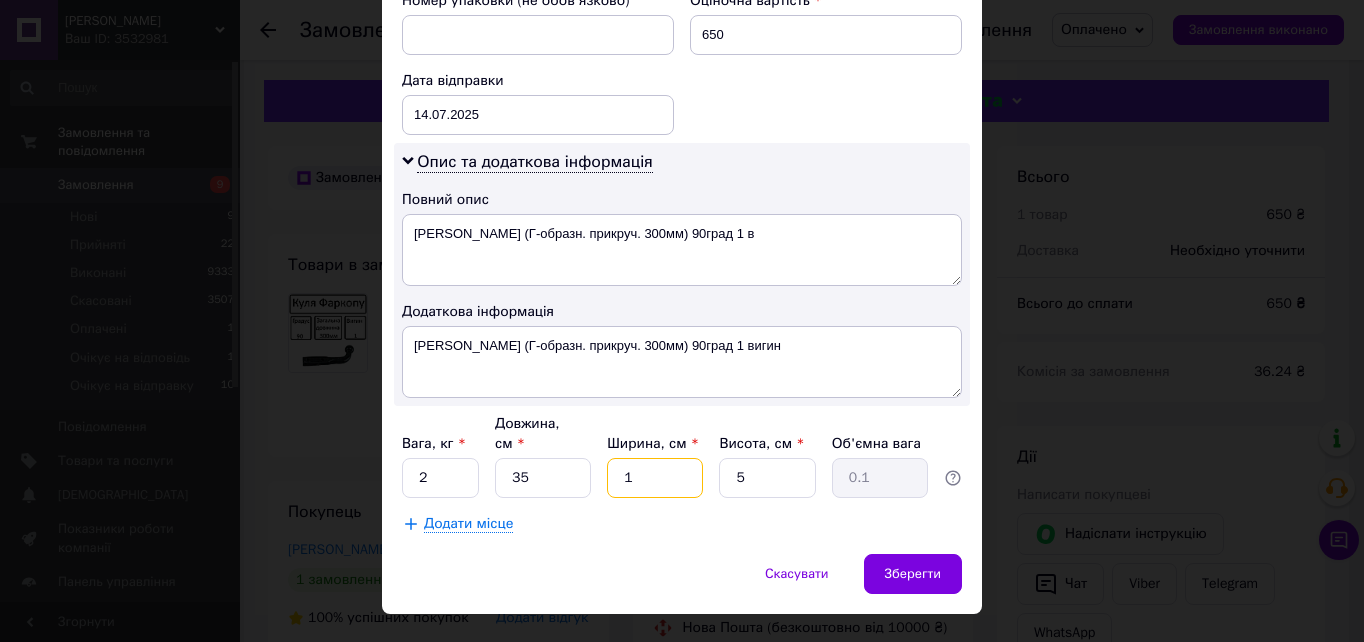 type on "15" 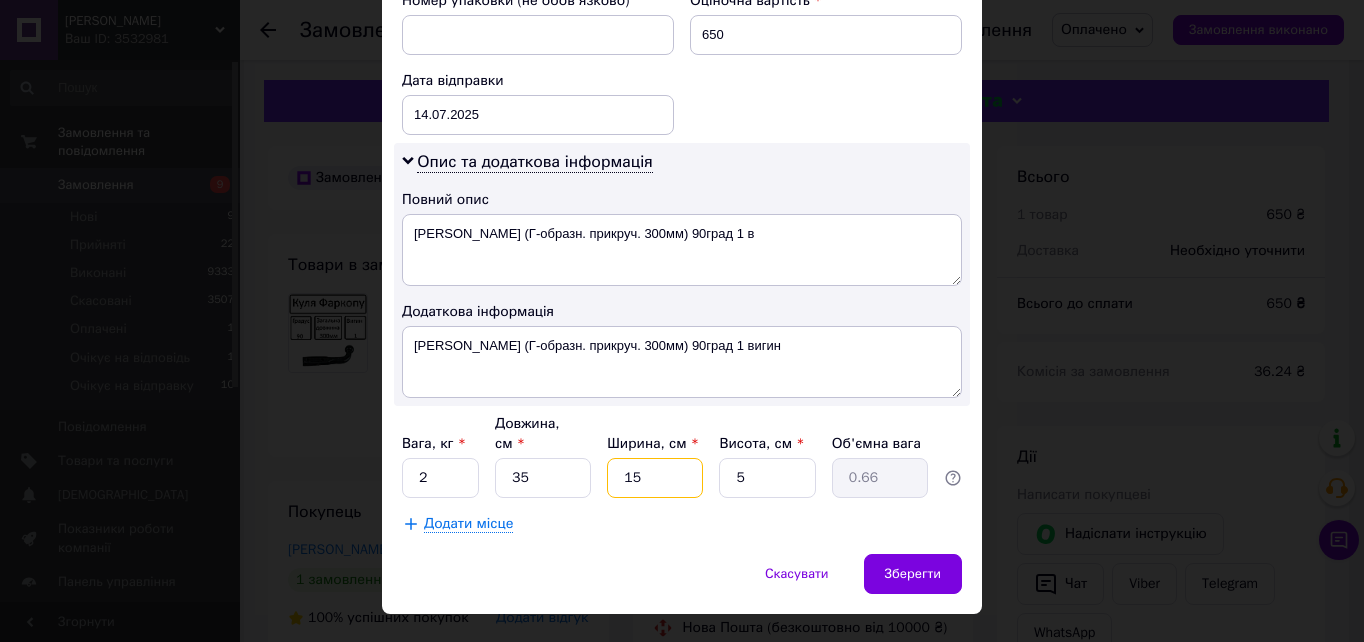 type on "15" 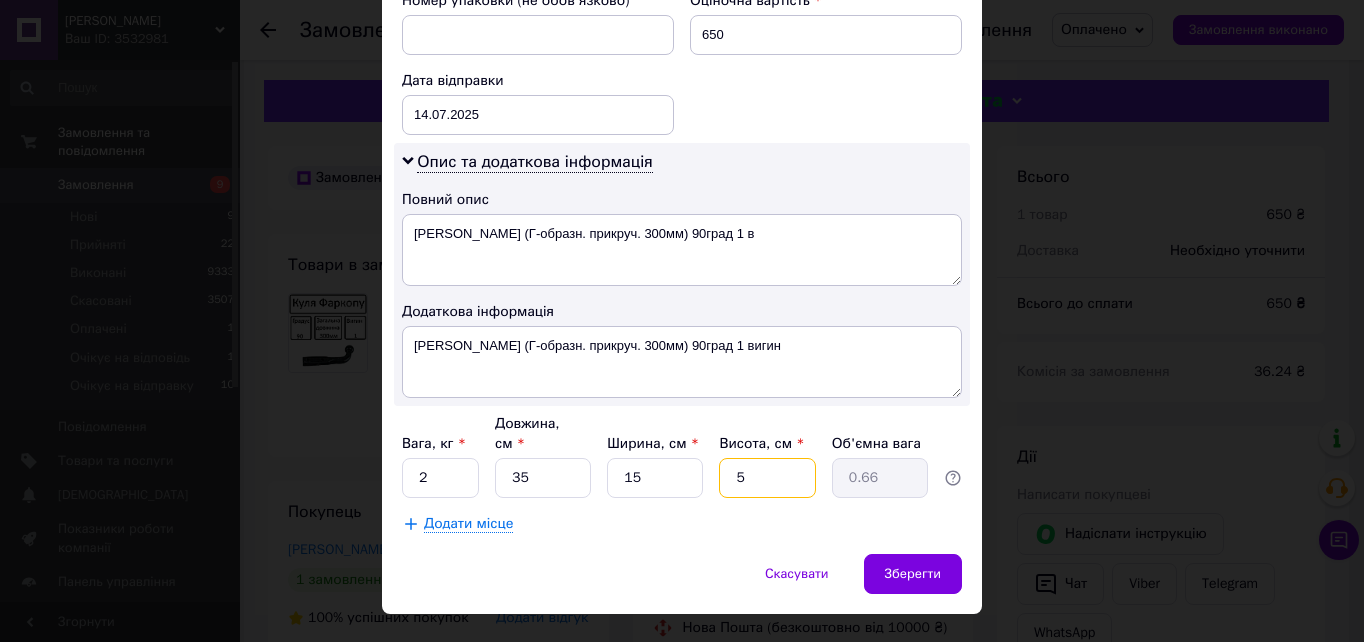 click on "5" at bounding box center (767, 478) 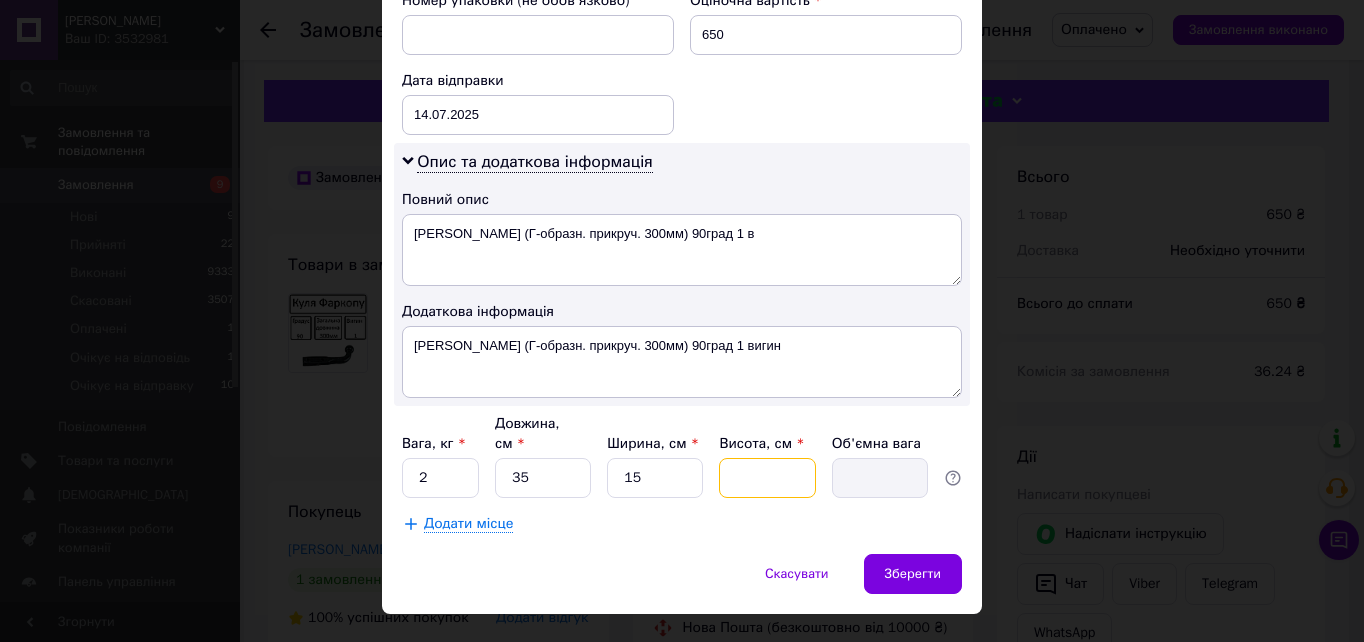 type on "1" 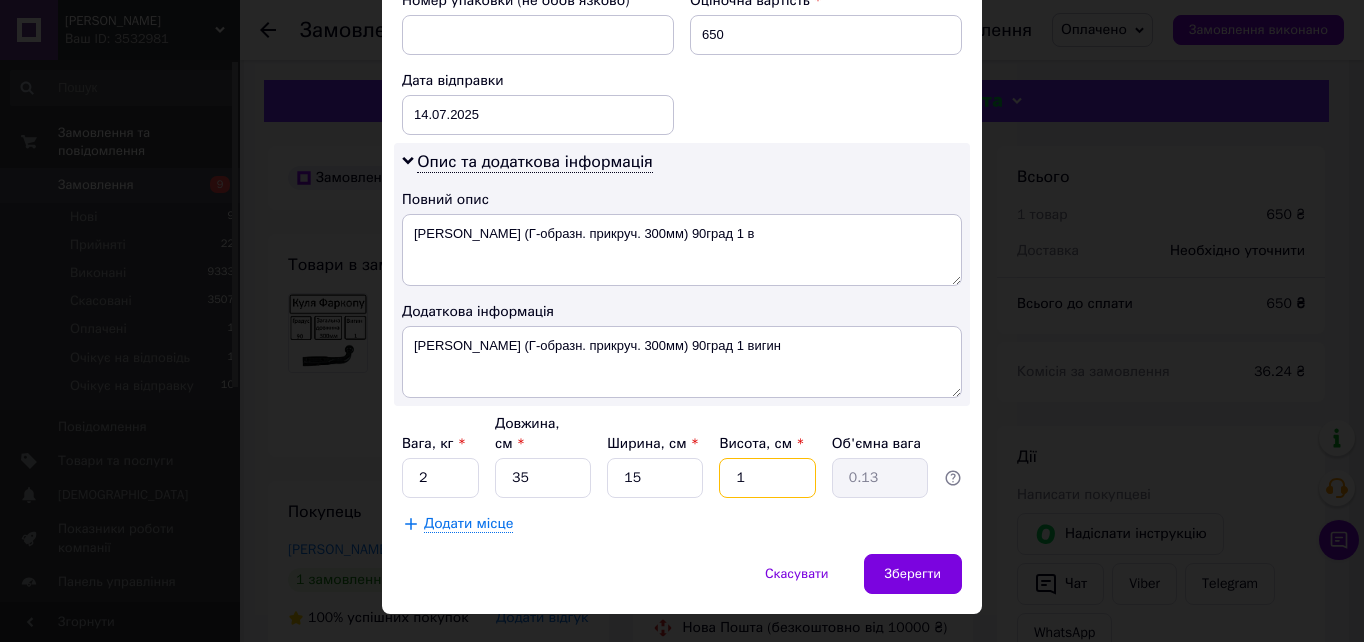 type on "15" 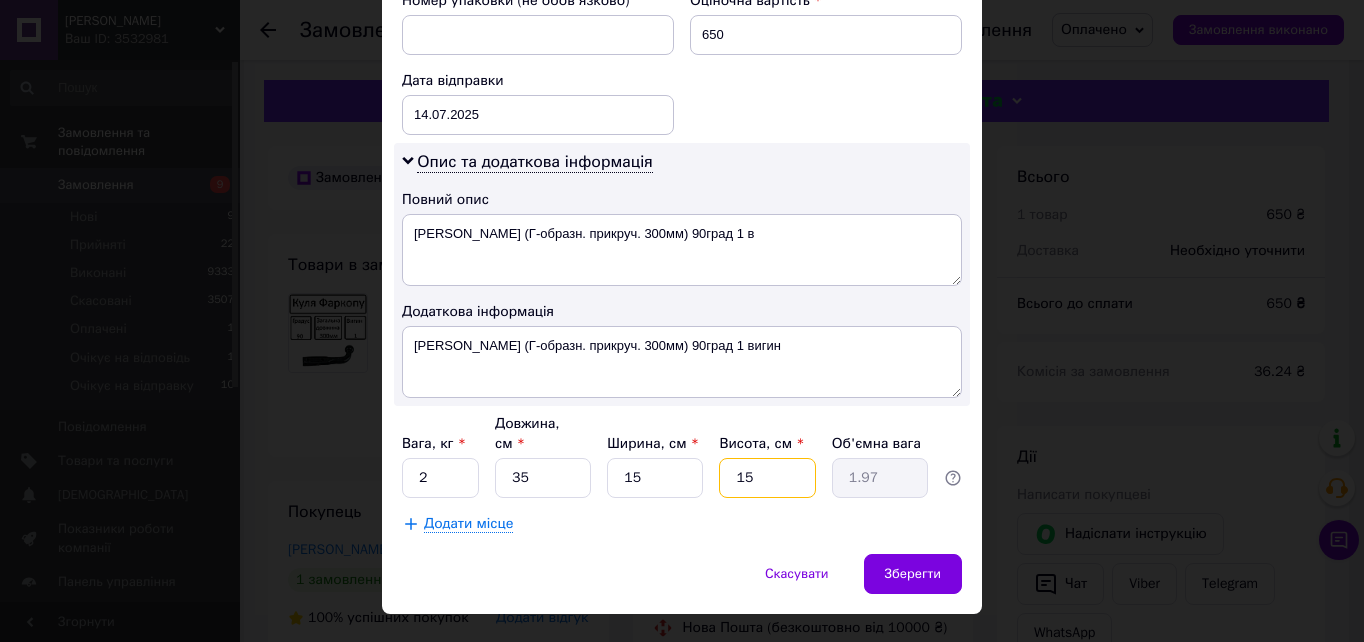 type on "15" 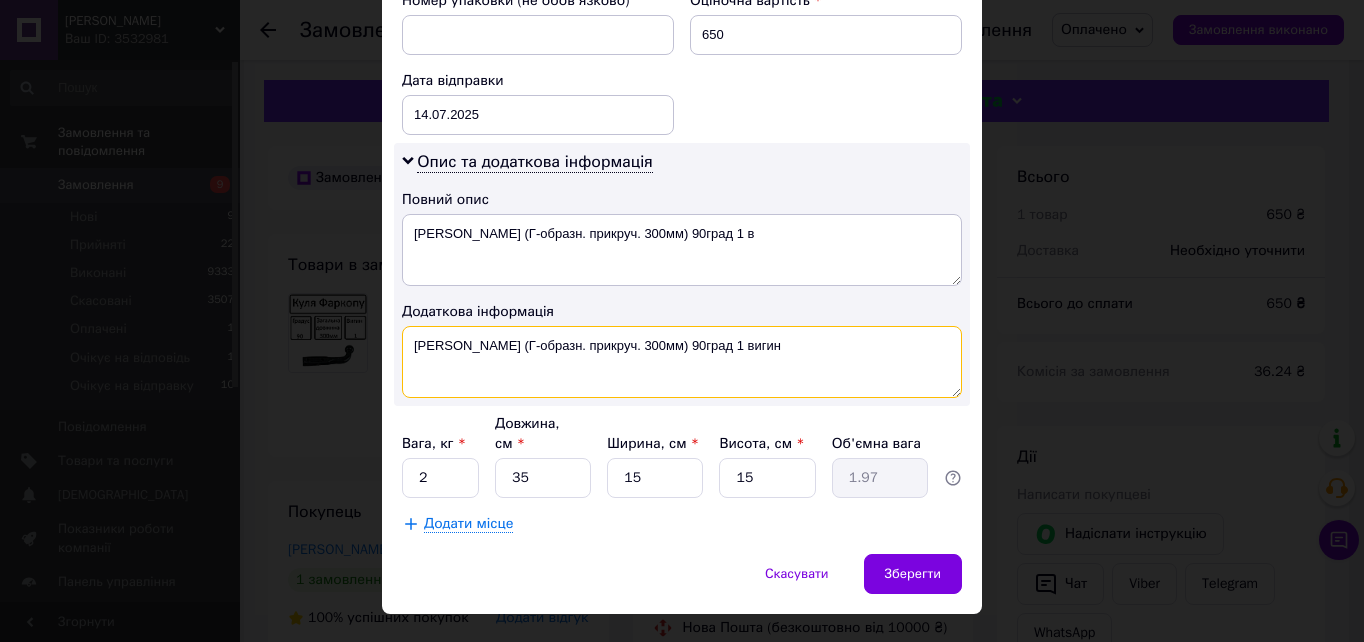 drag, startPoint x: 404, startPoint y: 317, endPoint x: 757, endPoint y: 313, distance: 353.02267 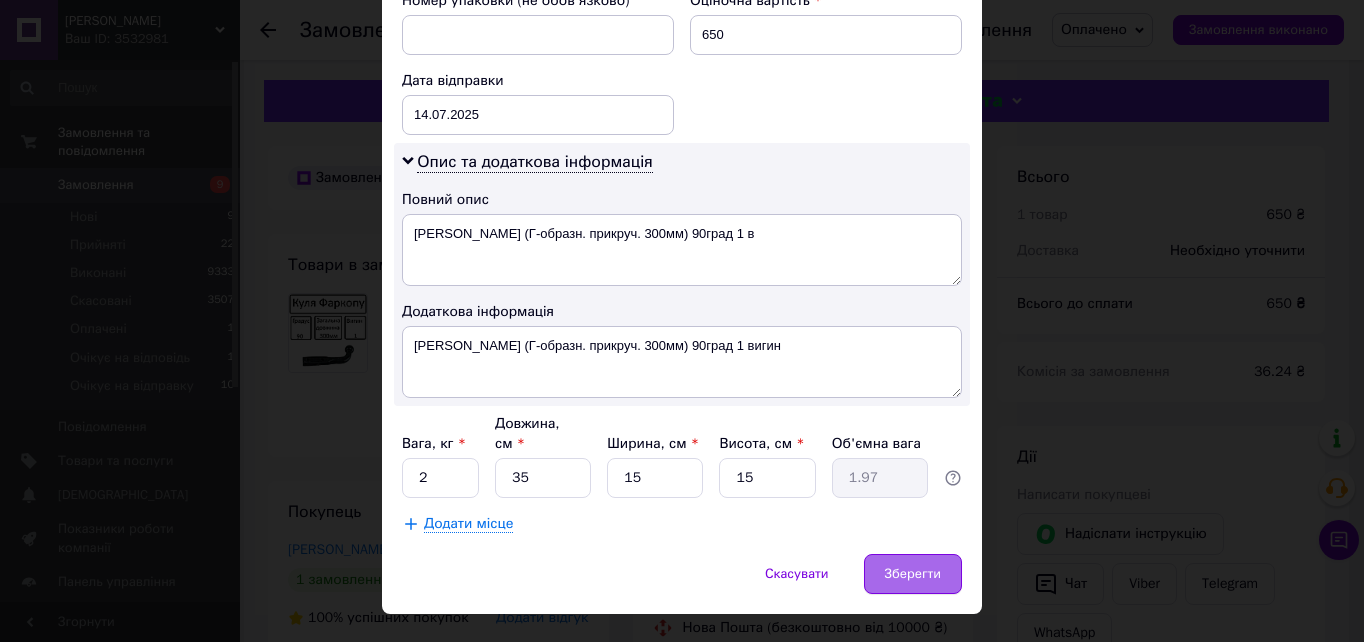 click on "Зберегти" at bounding box center [913, 574] 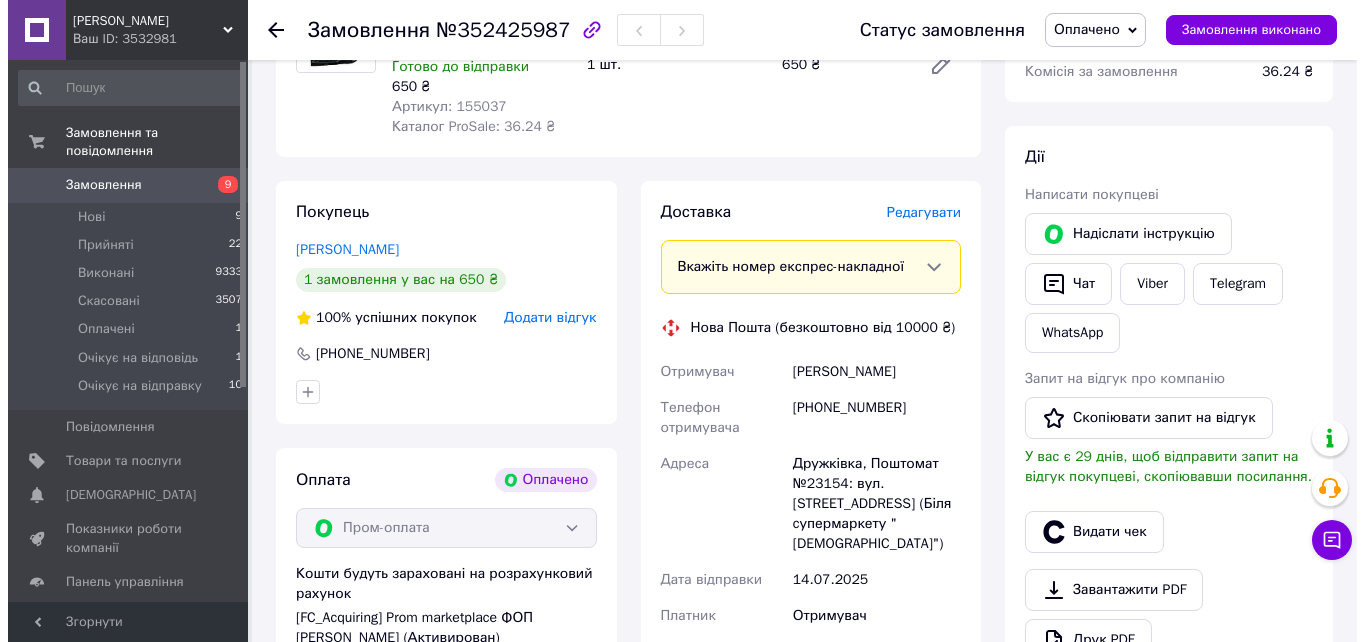 scroll, scrollTop: 600, scrollLeft: 0, axis: vertical 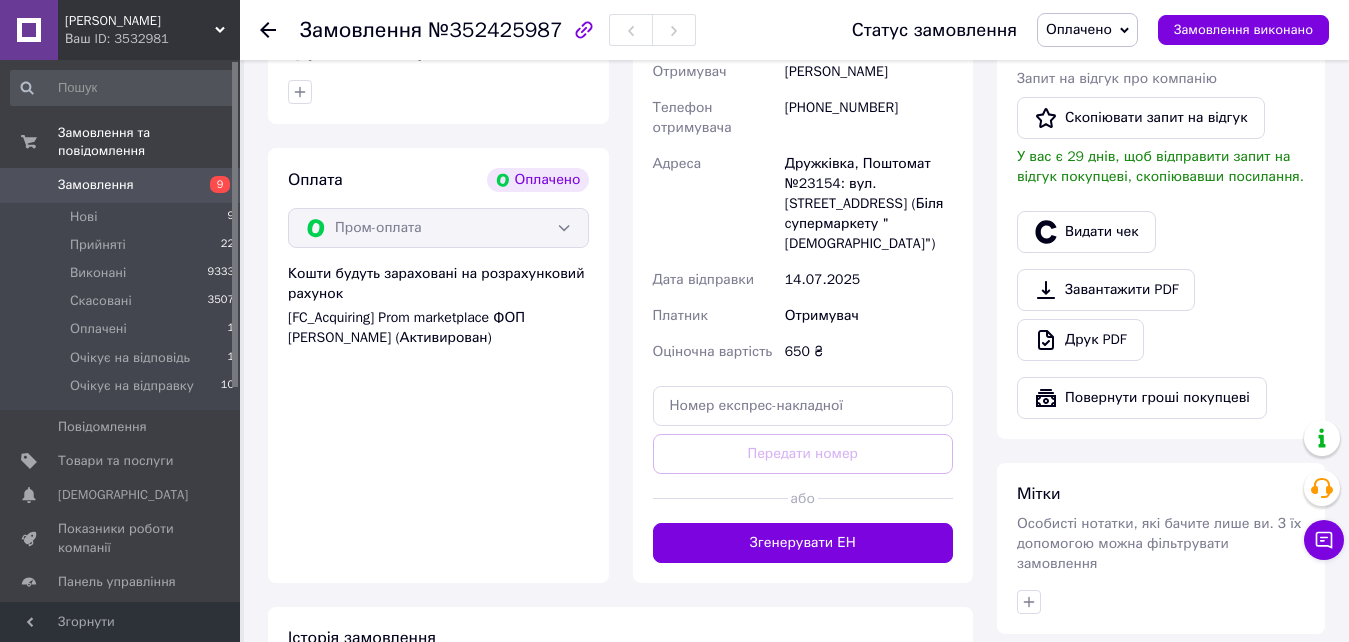 click on "Згенерувати ЕН" at bounding box center [803, 543] 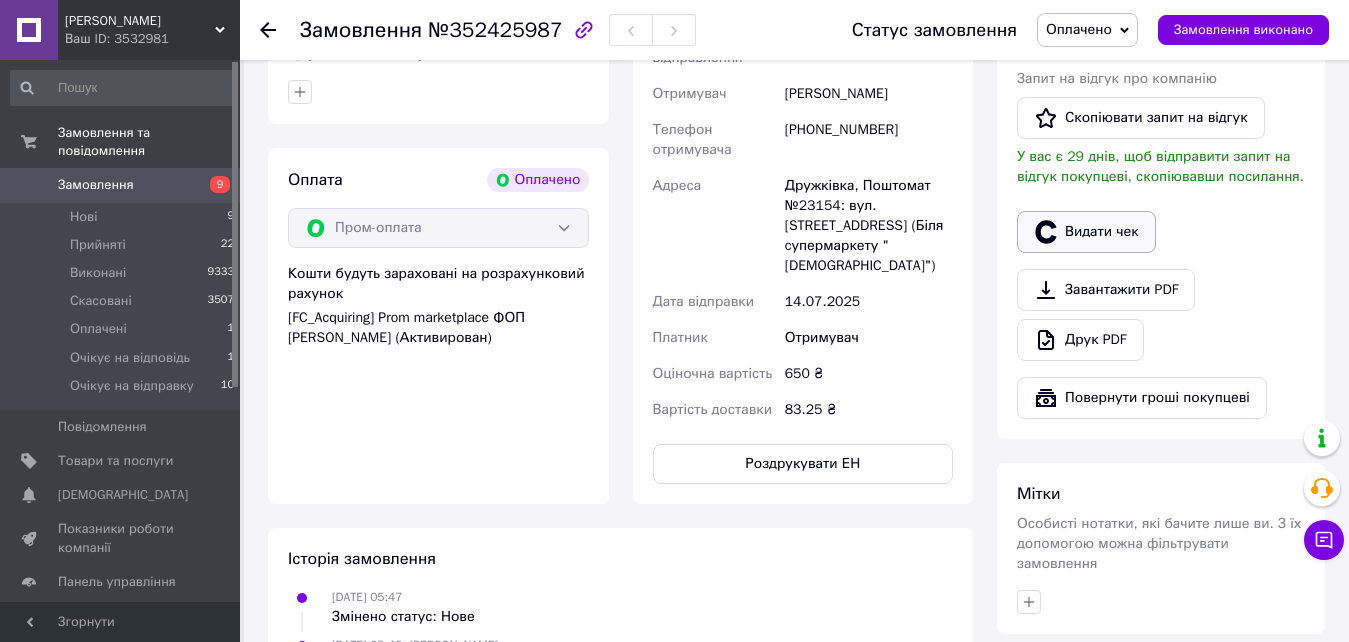 click 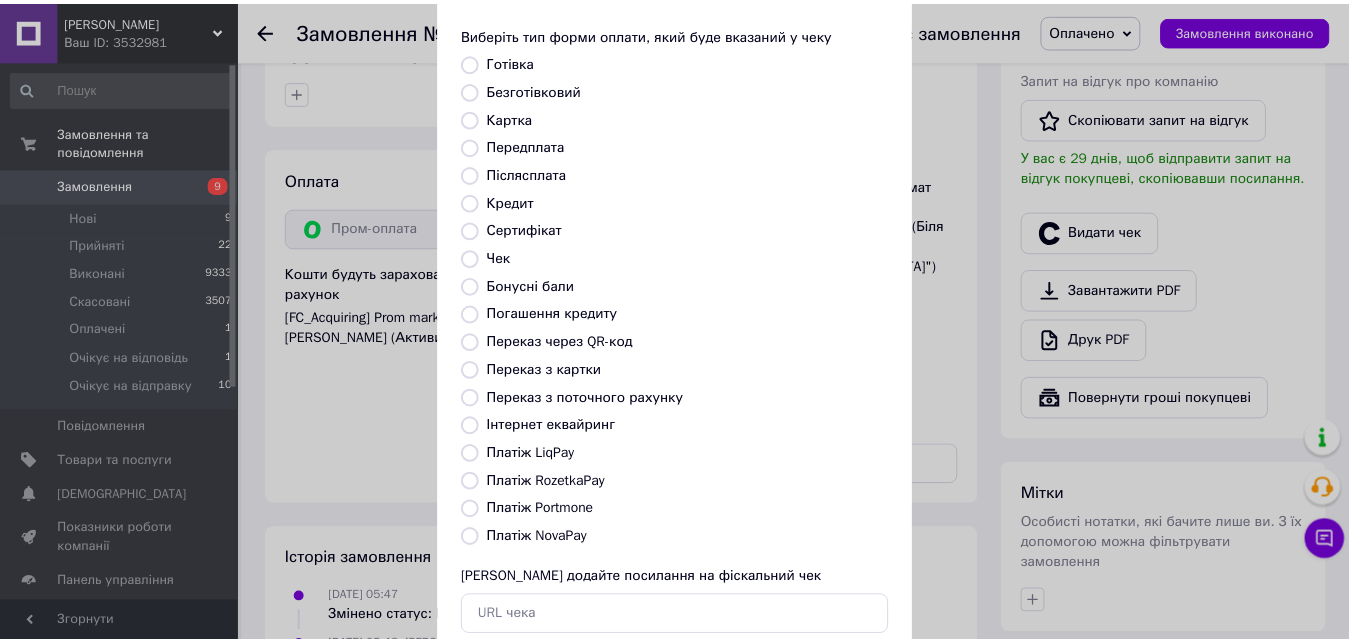 scroll, scrollTop: 200, scrollLeft: 0, axis: vertical 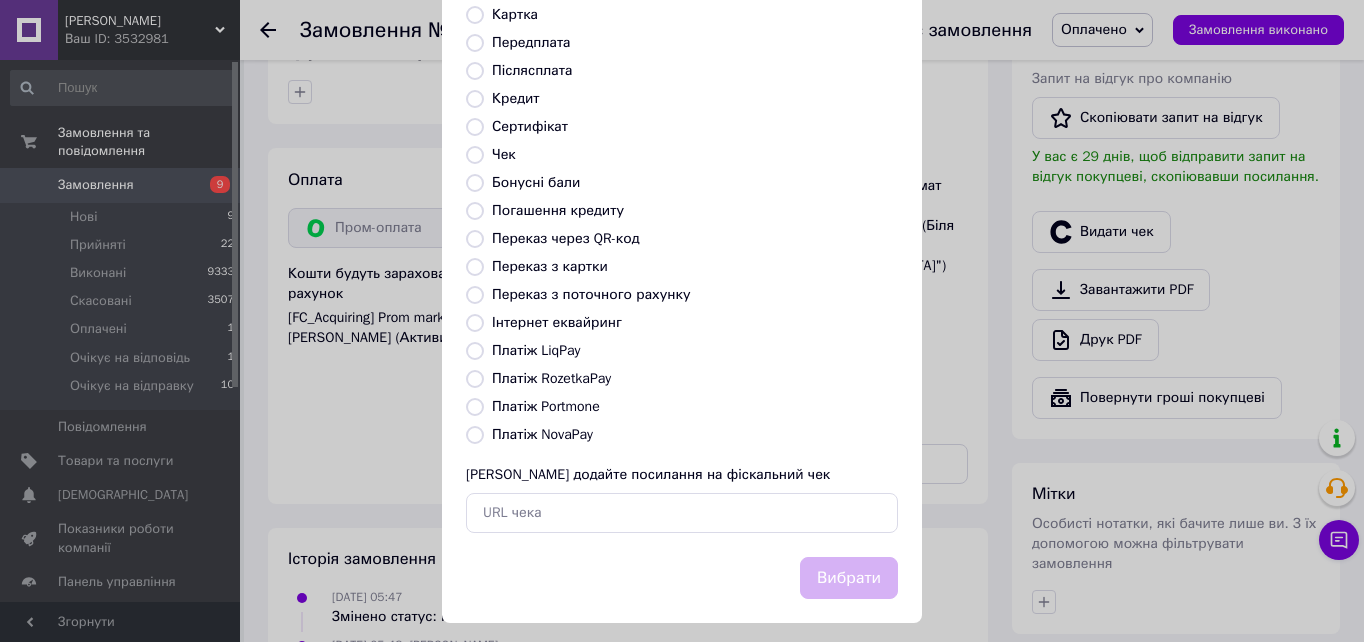 drag, startPoint x: 469, startPoint y: 375, endPoint x: 571, endPoint y: 419, distance: 111.085556 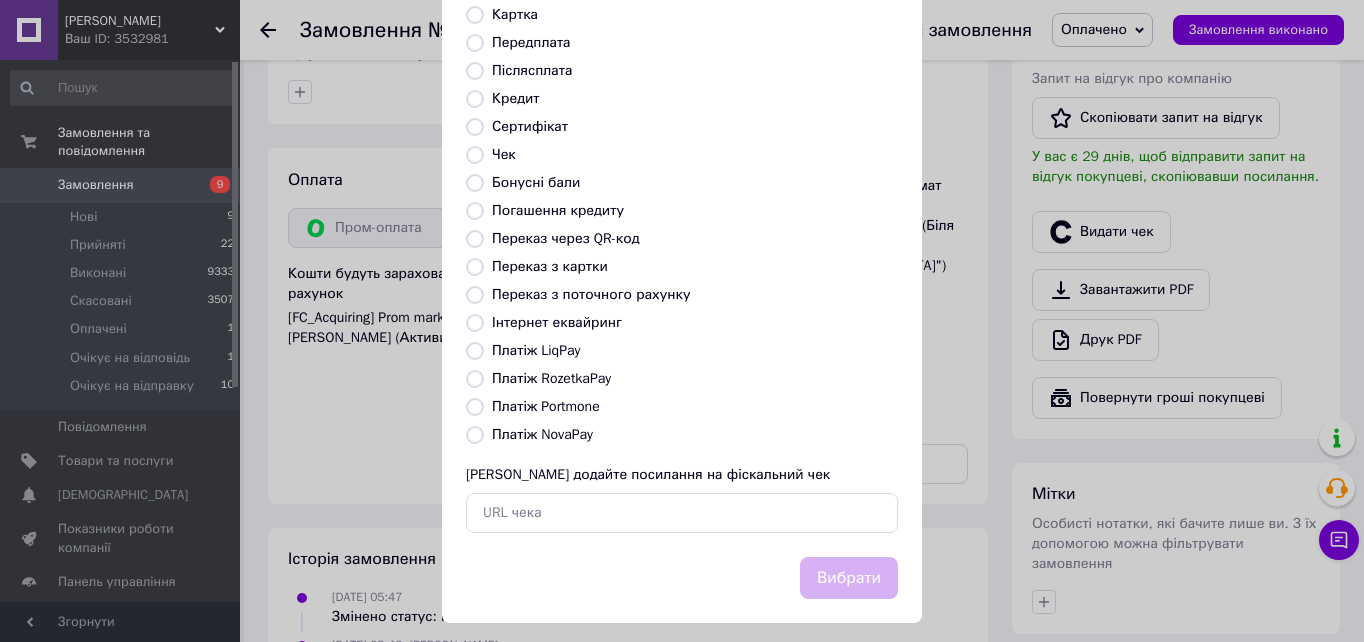 radio on "true" 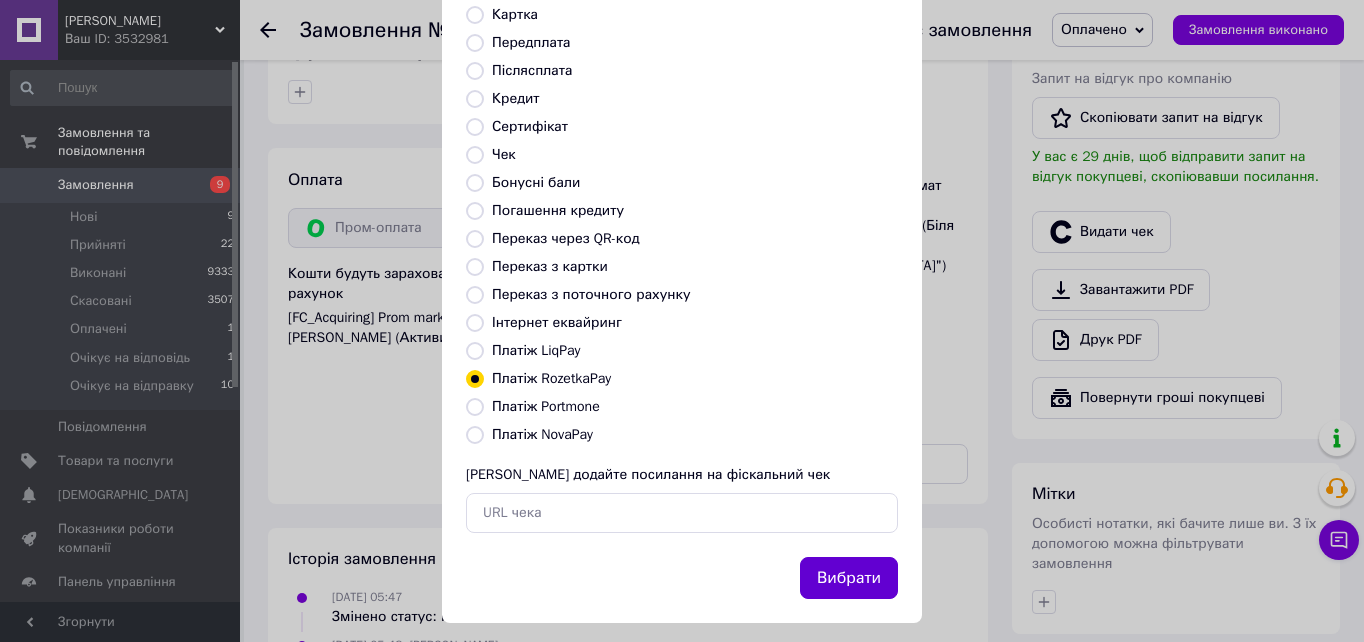 click on "Вибрати" at bounding box center [849, 578] 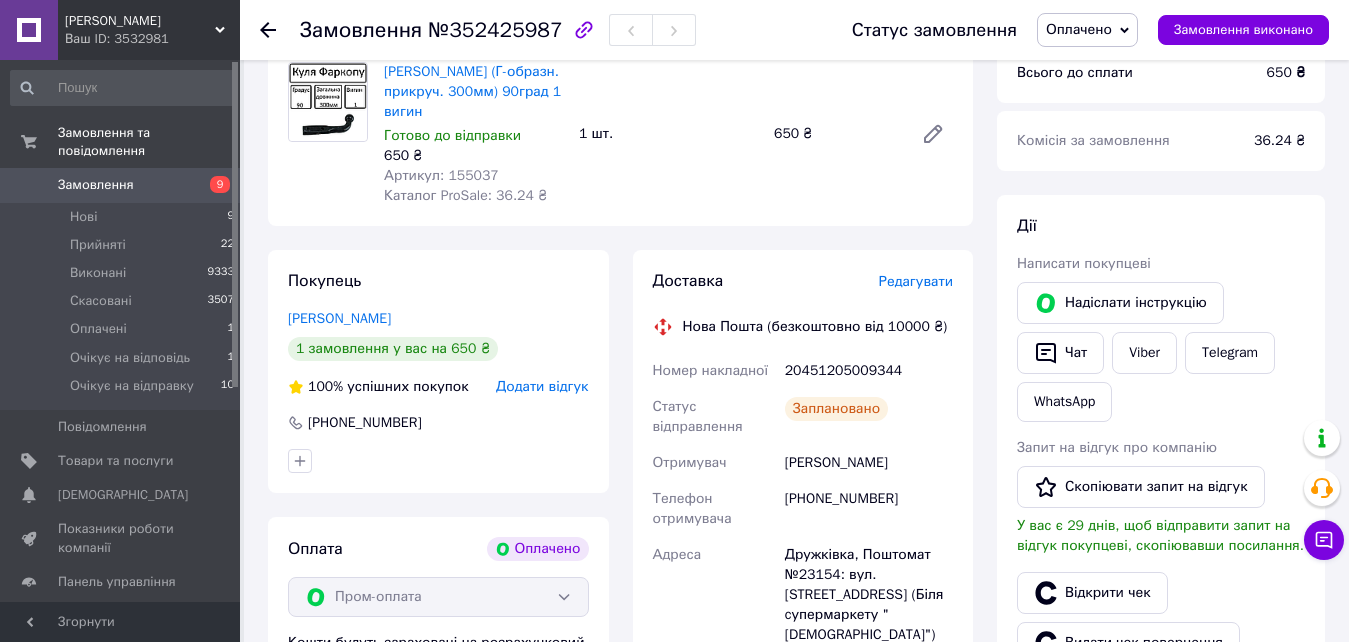 scroll, scrollTop: 100, scrollLeft: 0, axis: vertical 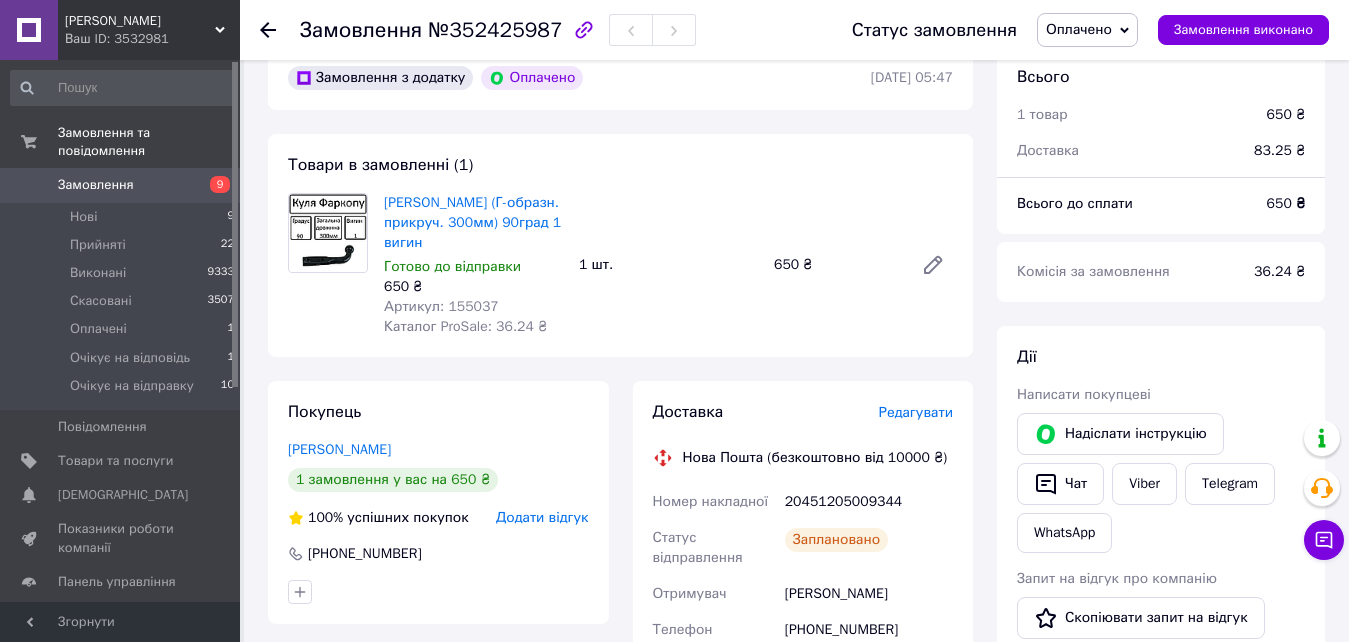 click on "Оплачено" at bounding box center [1087, 30] 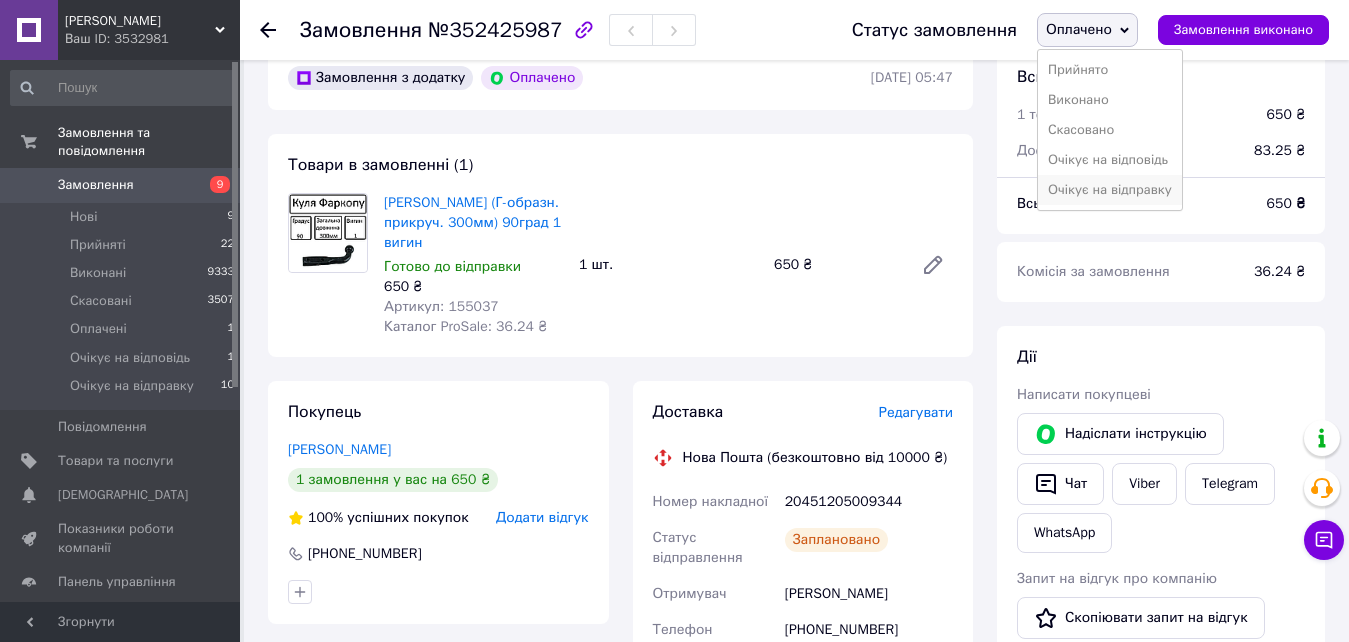 click on "Очікує на відправку" at bounding box center [1110, 190] 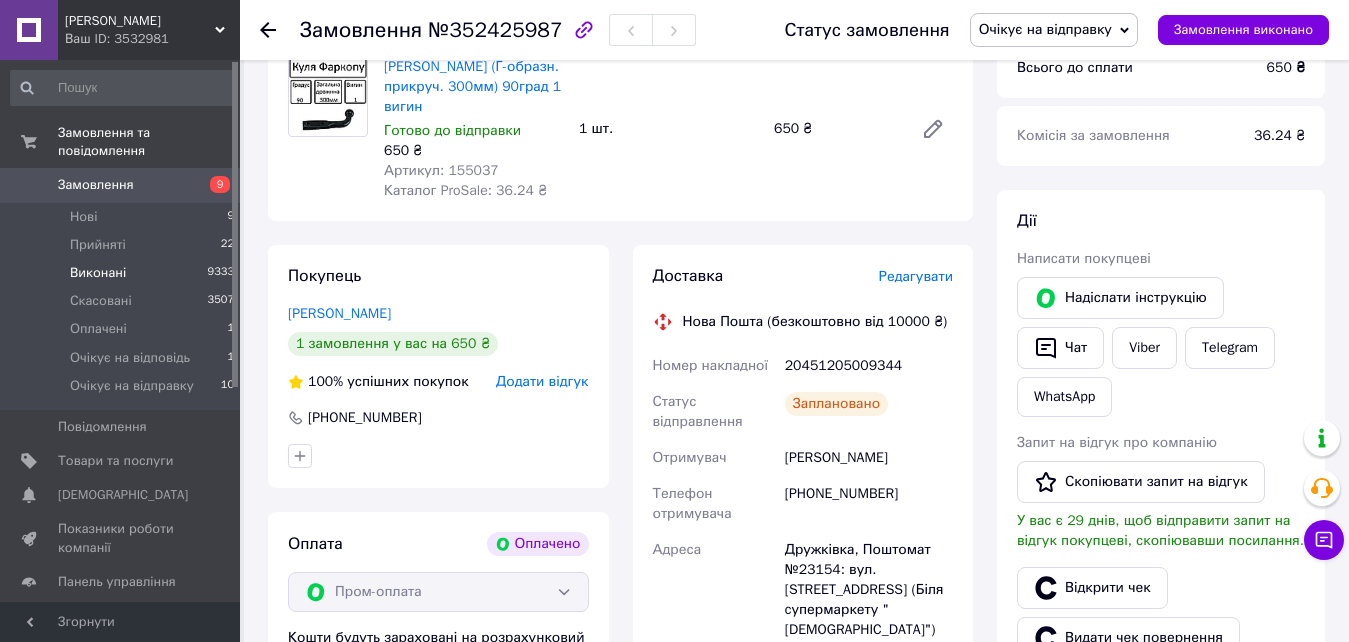scroll, scrollTop: 200, scrollLeft: 0, axis: vertical 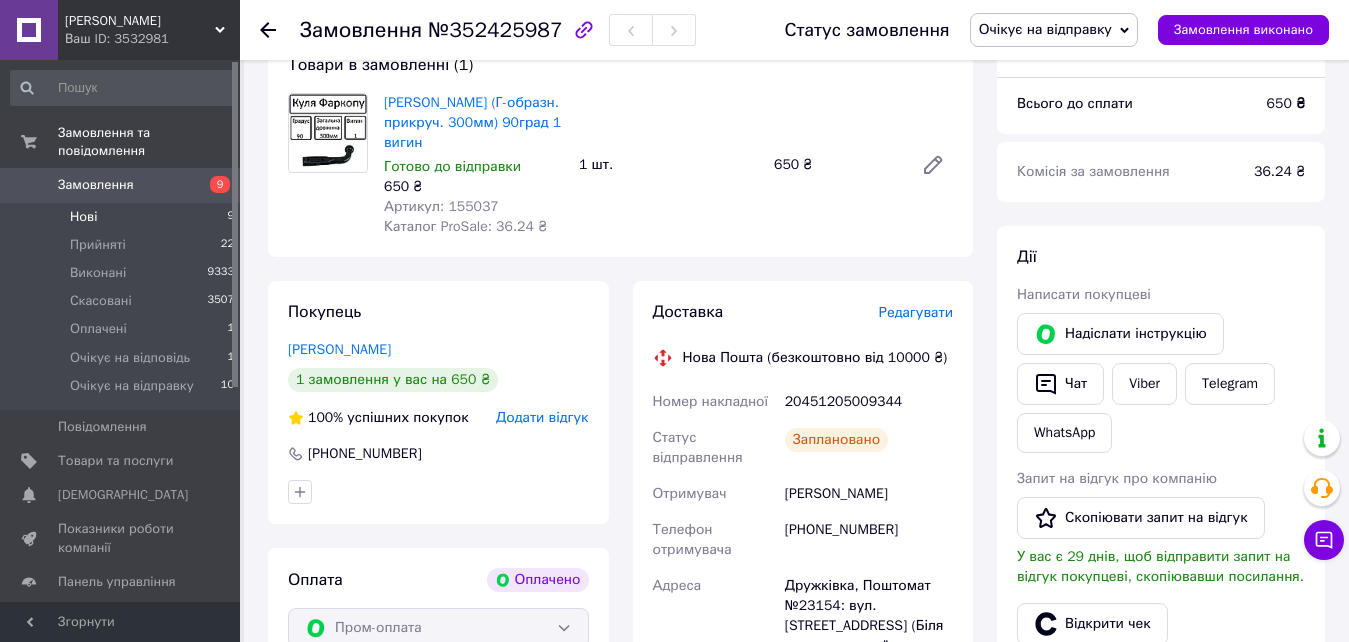 click on "Нові 9" at bounding box center [123, 217] 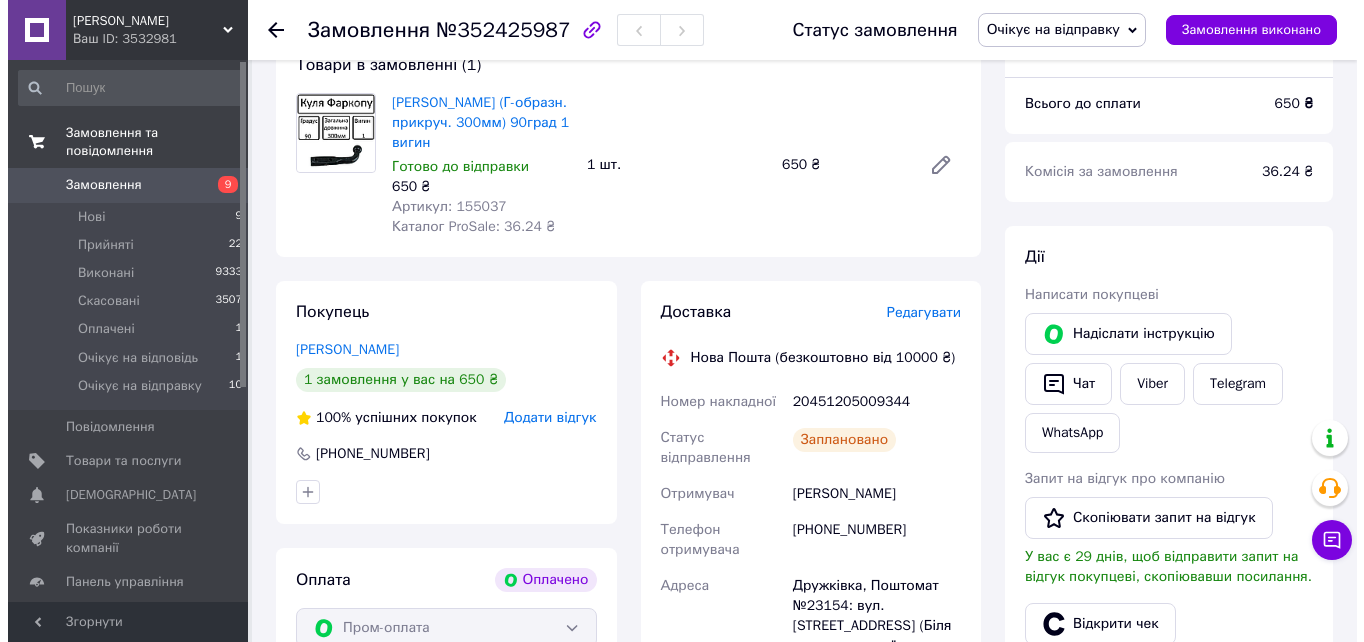 scroll, scrollTop: 0, scrollLeft: 0, axis: both 